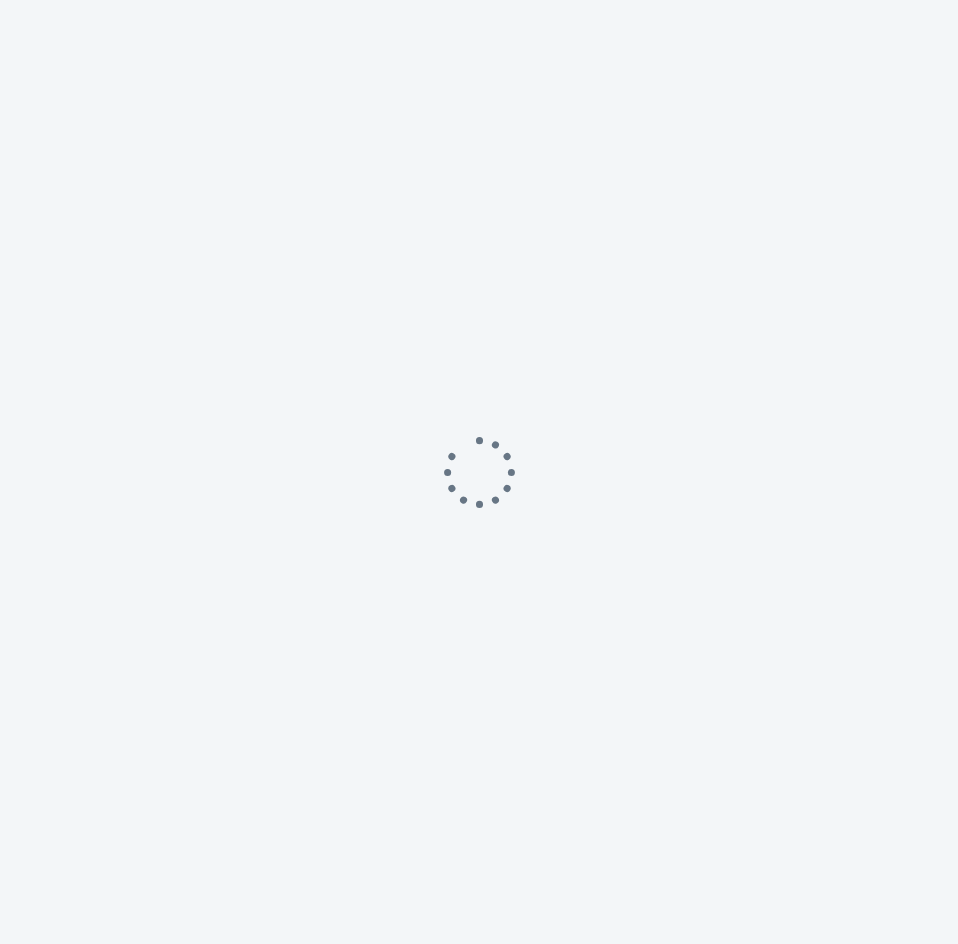 scroll, scrollTop: 0, scrollLeft: 0, axis: both 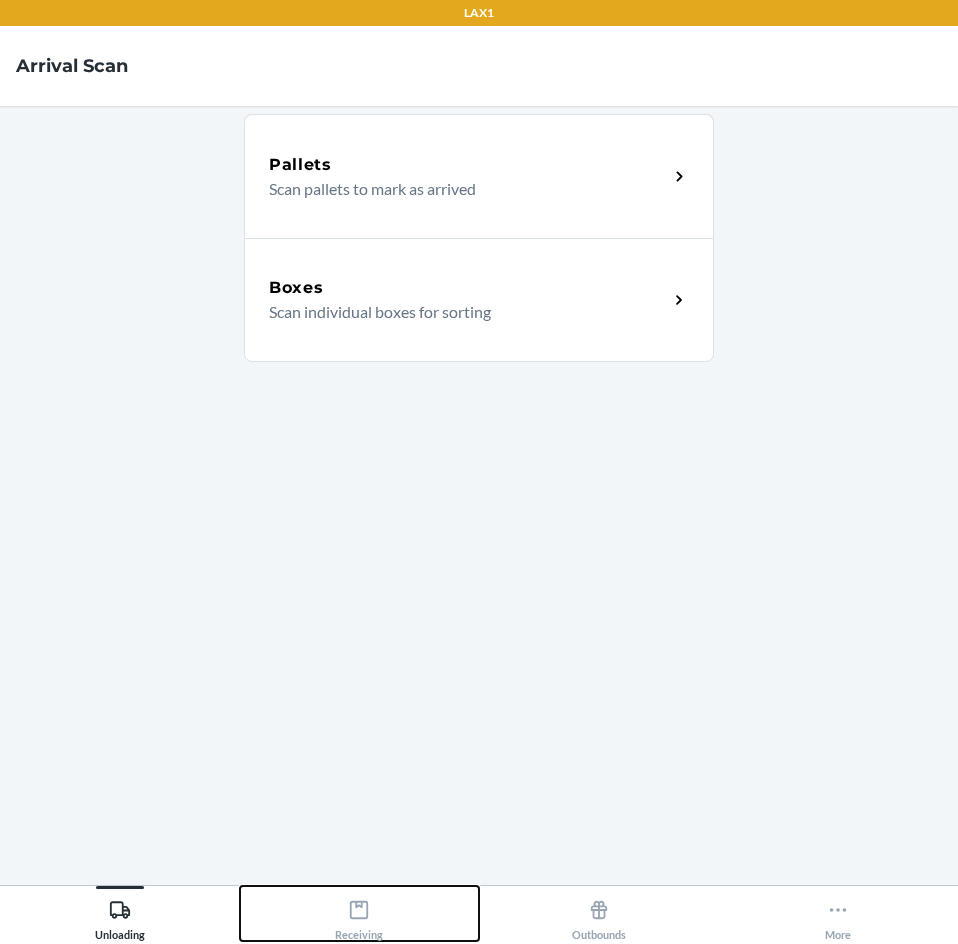 click 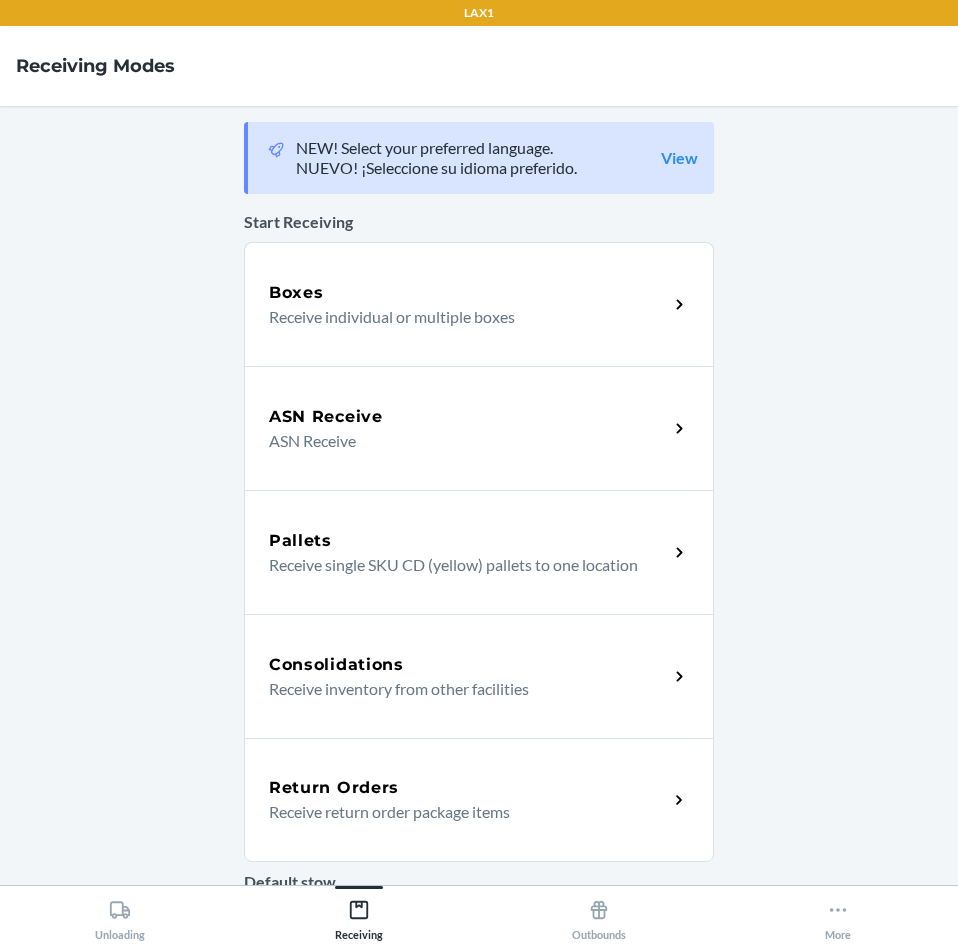 click on "Return Orders" at bounding box center (468, 788) 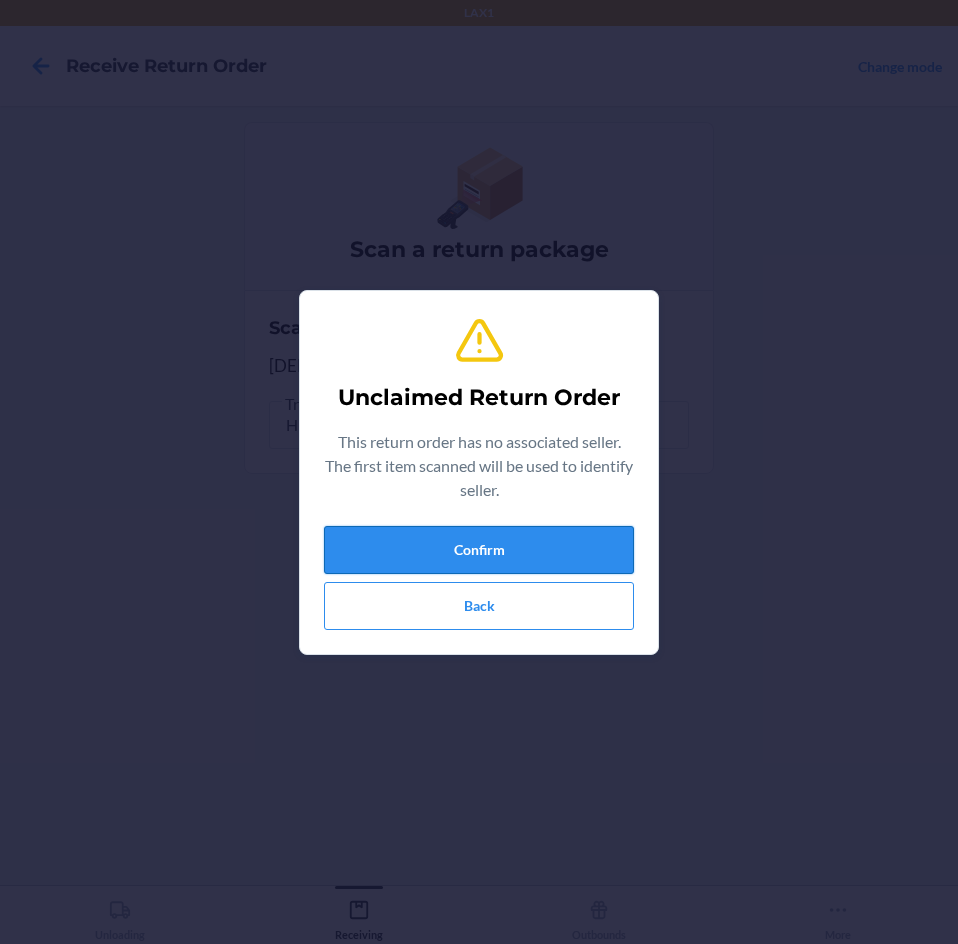 click on "Confirm" at bounding box center (479, 550) 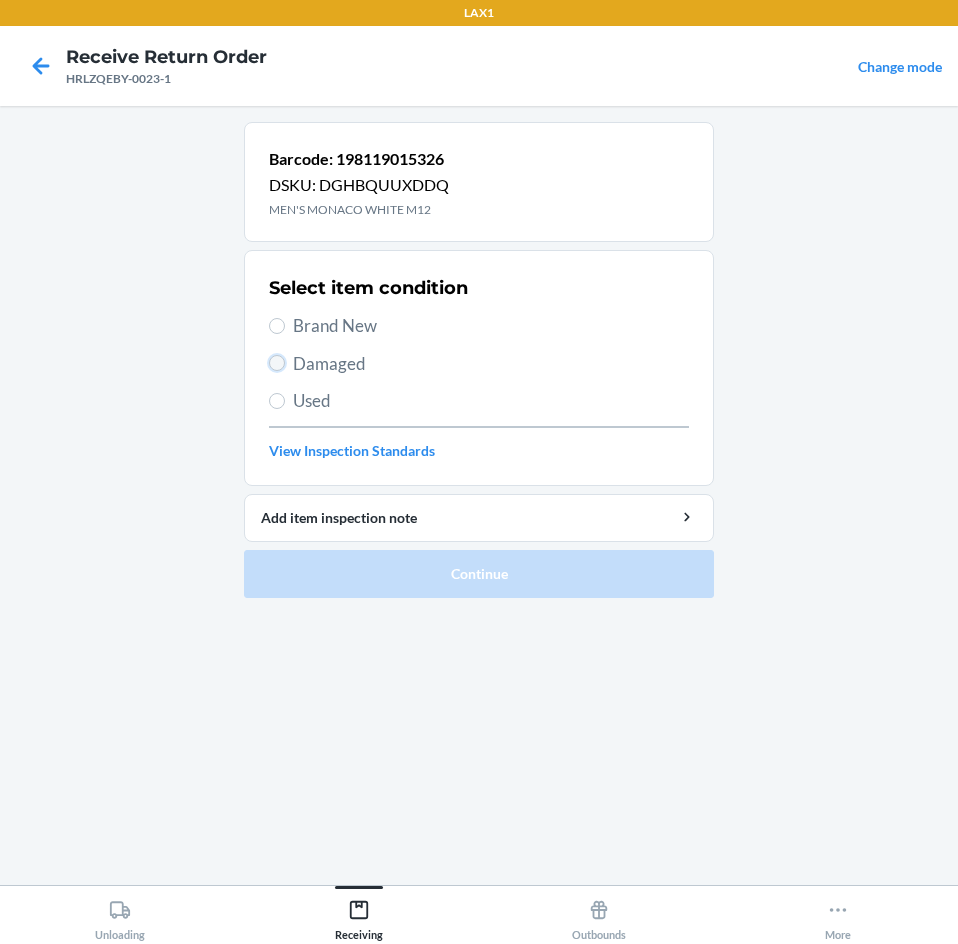 click on "Damaged" at bounding box center (277, 363) 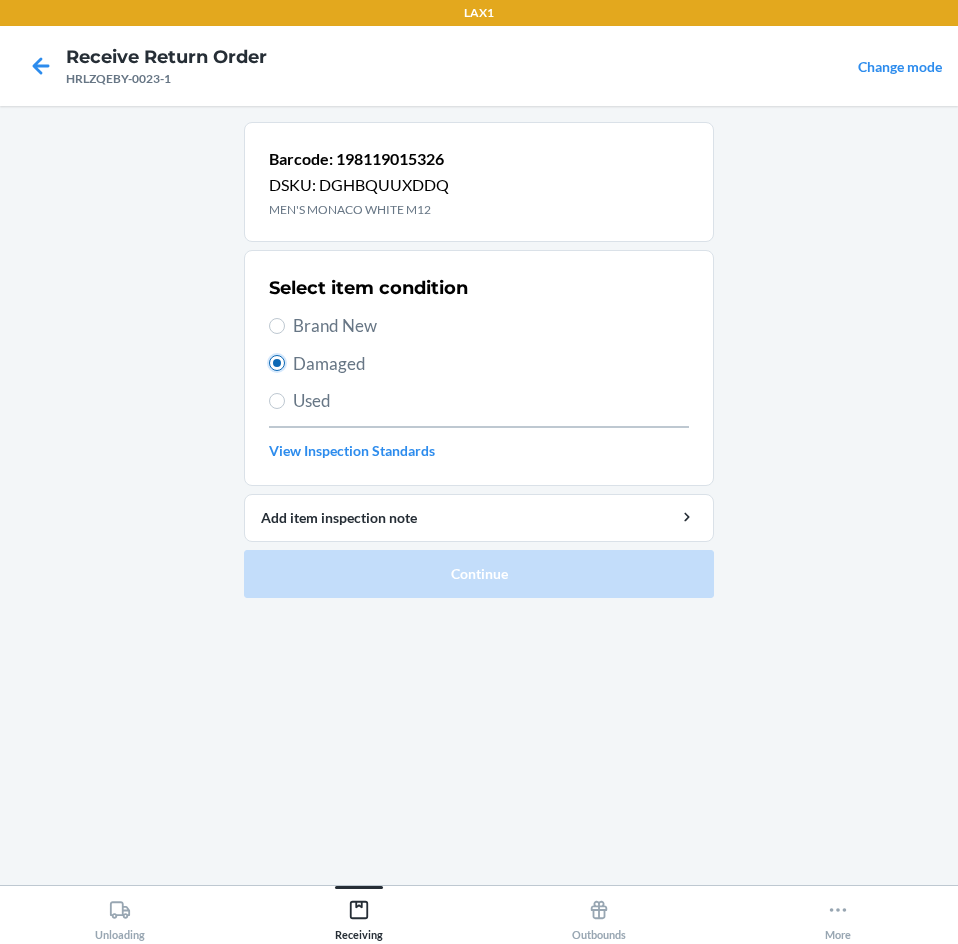 radio on "true" 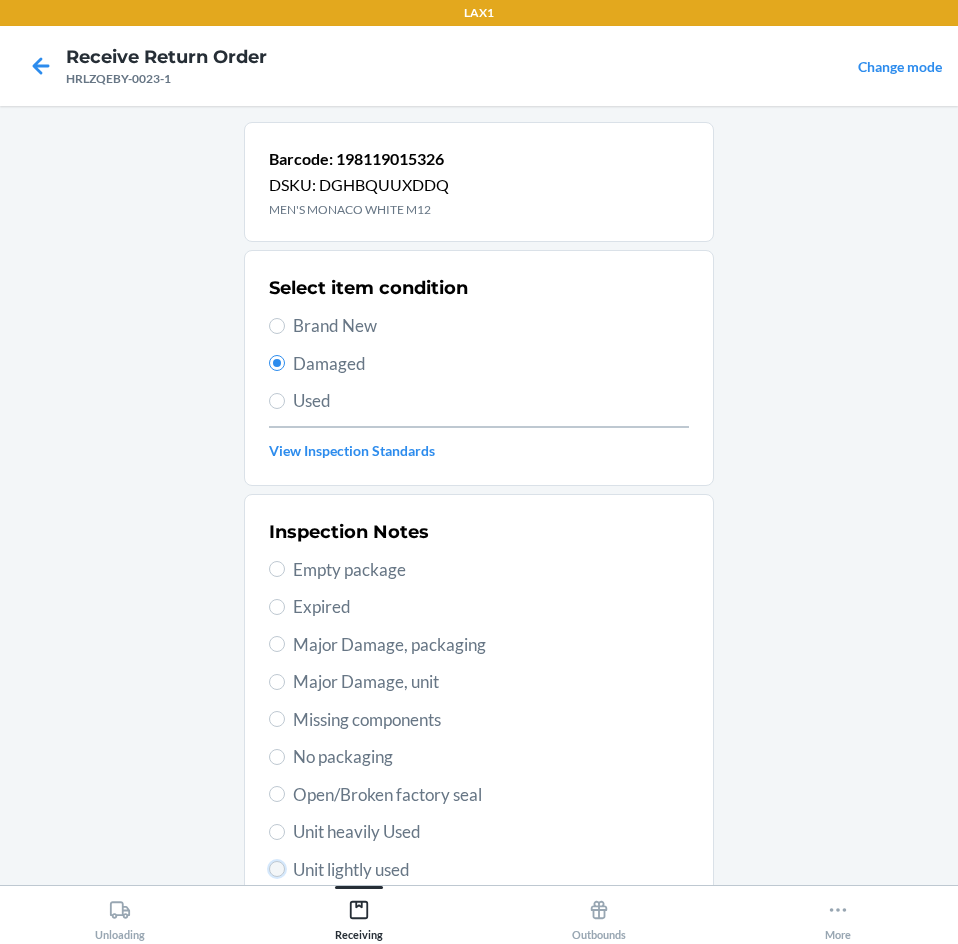 click on "Unit lightly used" at bounding box center (277, 869) 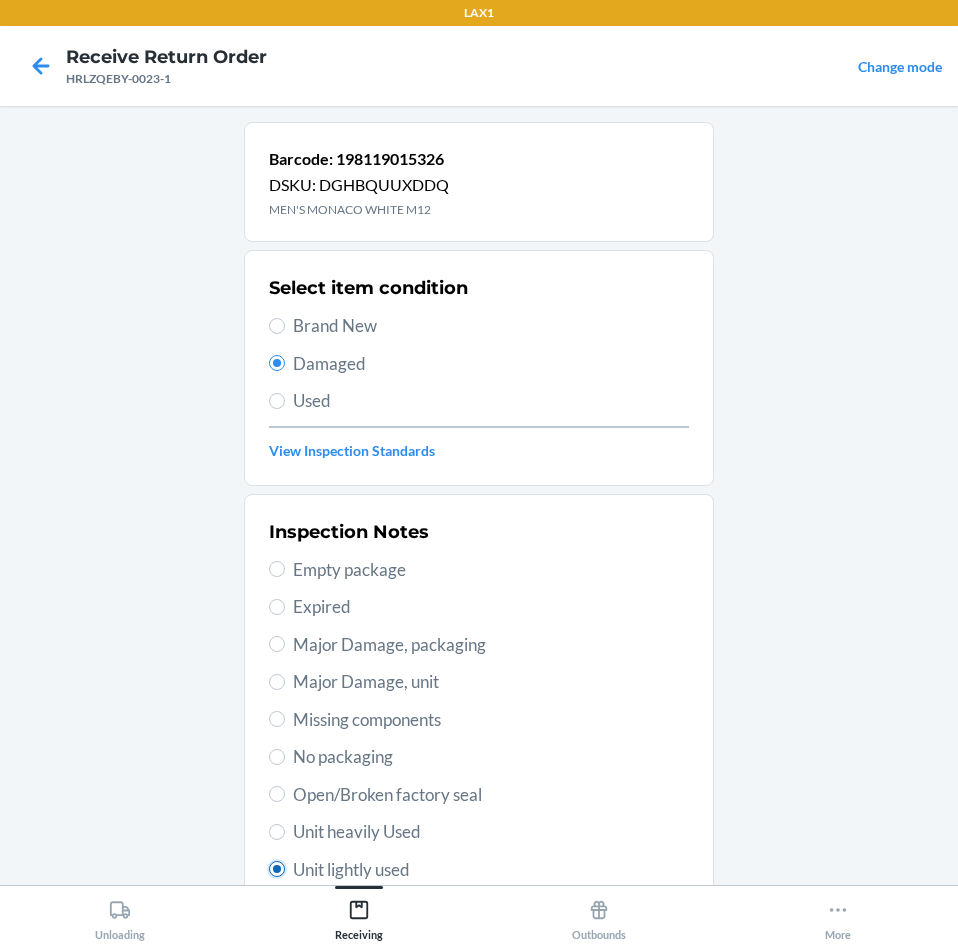 radio on "true" 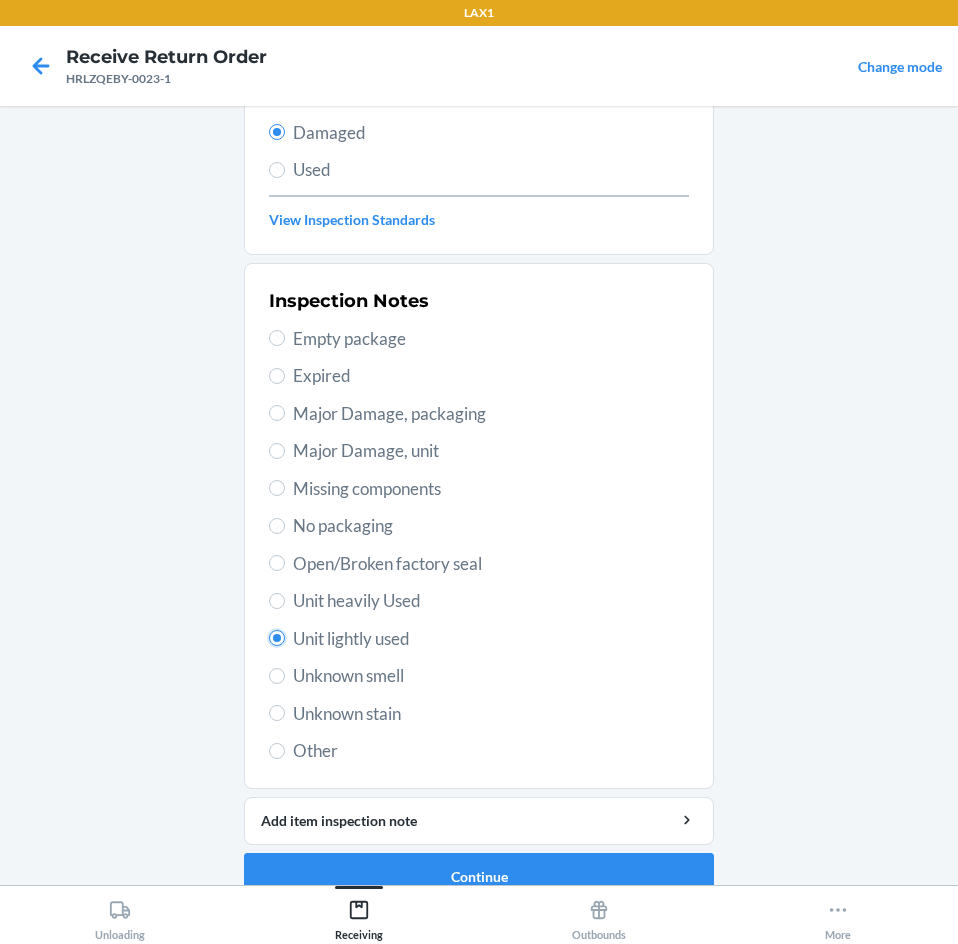 scroll, scrollTop: 263, scrollLeft: 0, axis: vertical 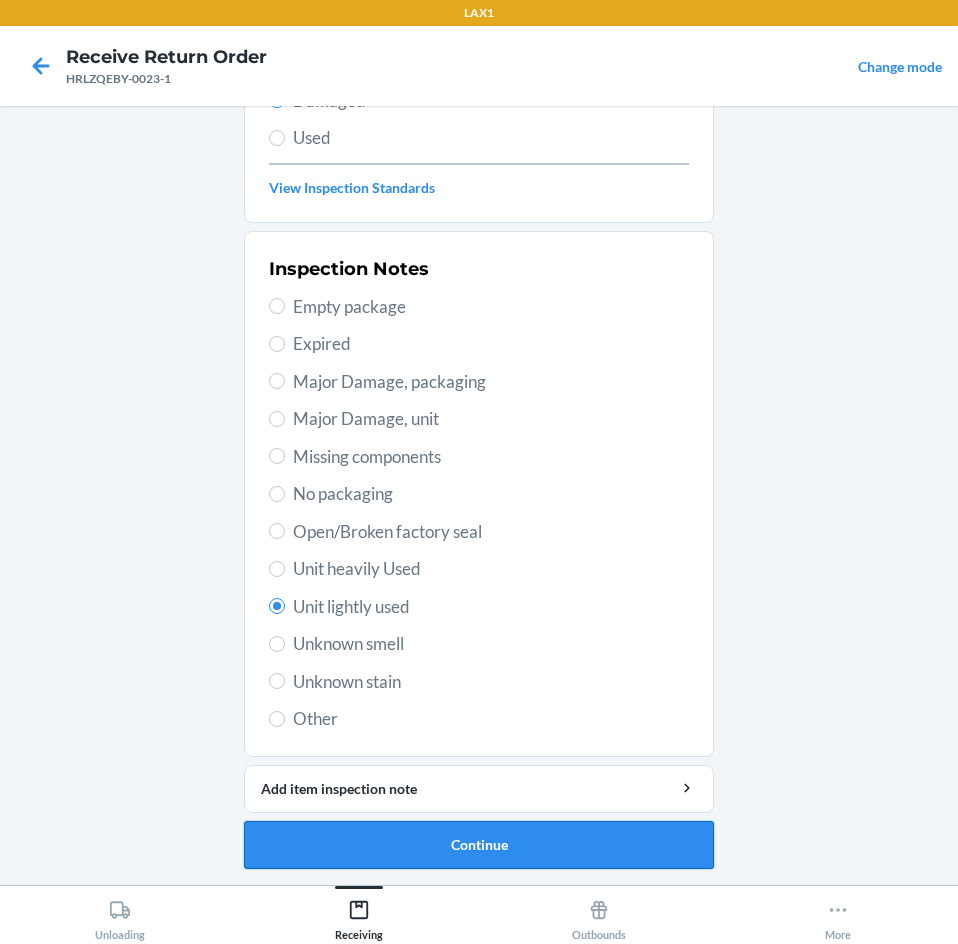click on "Continue" at bounding box center (479, 845) 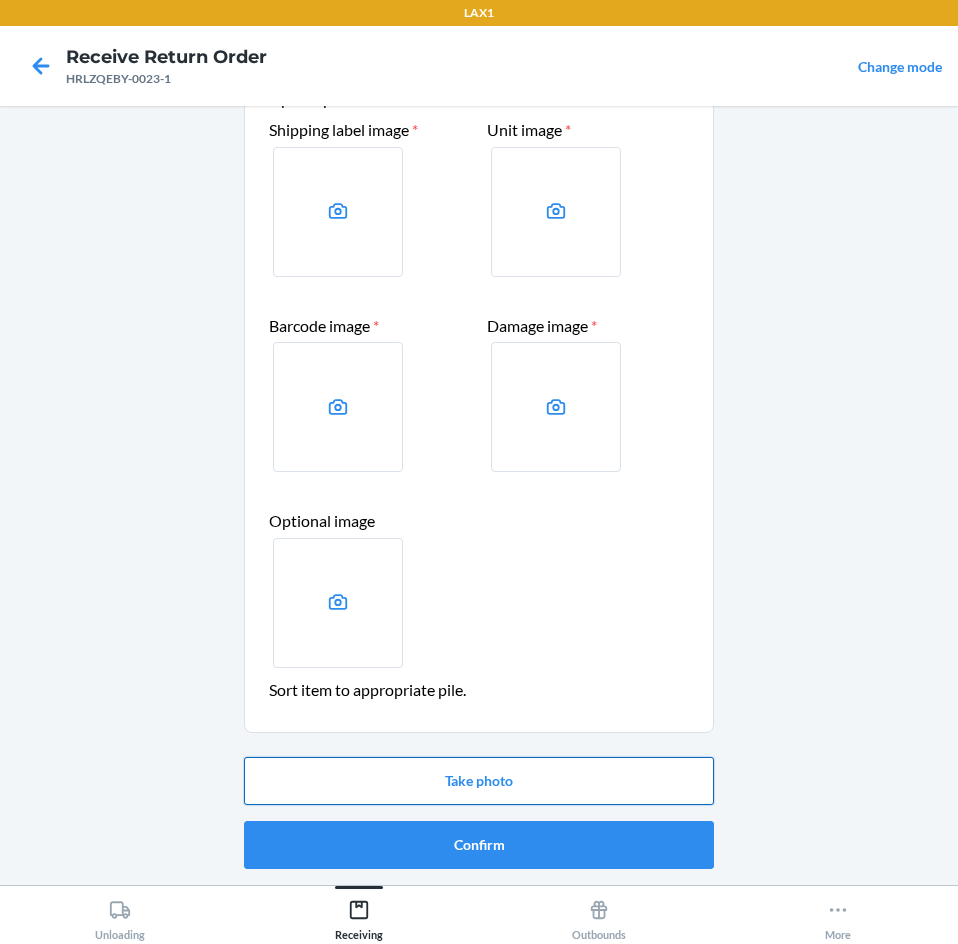 click on "Take photo" at bounding box center [479, 781] 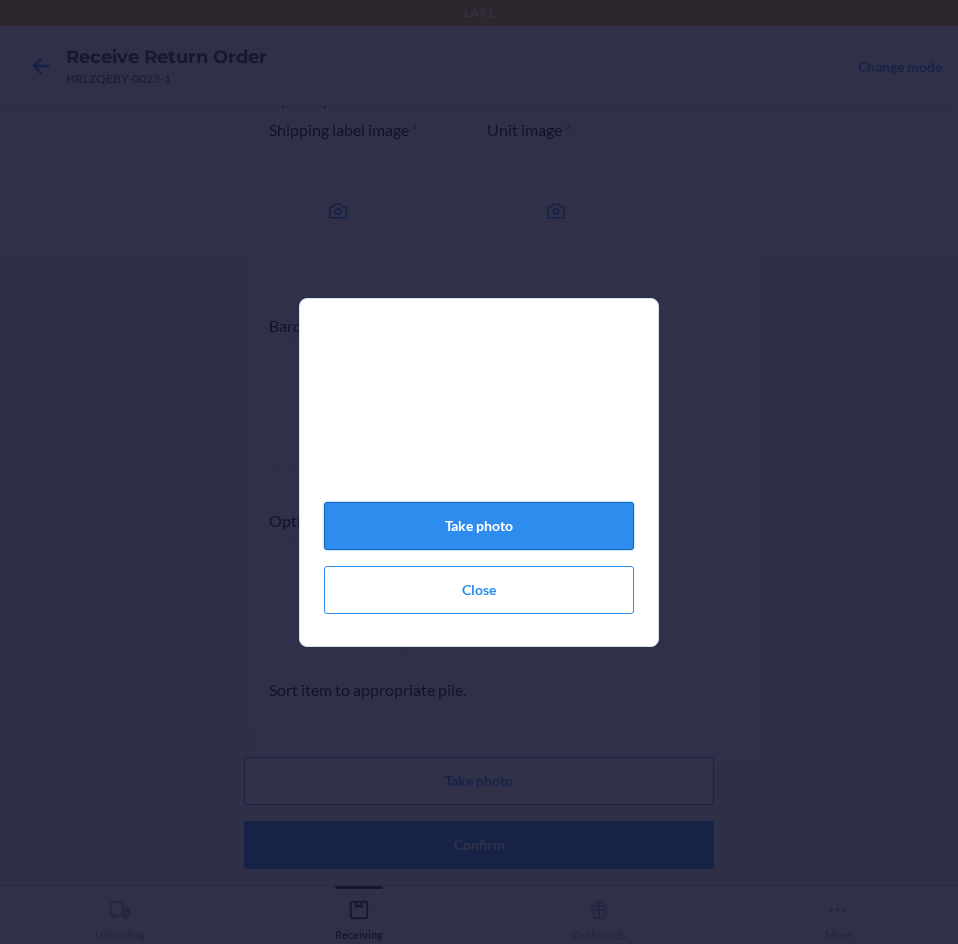 click on "Take photo" 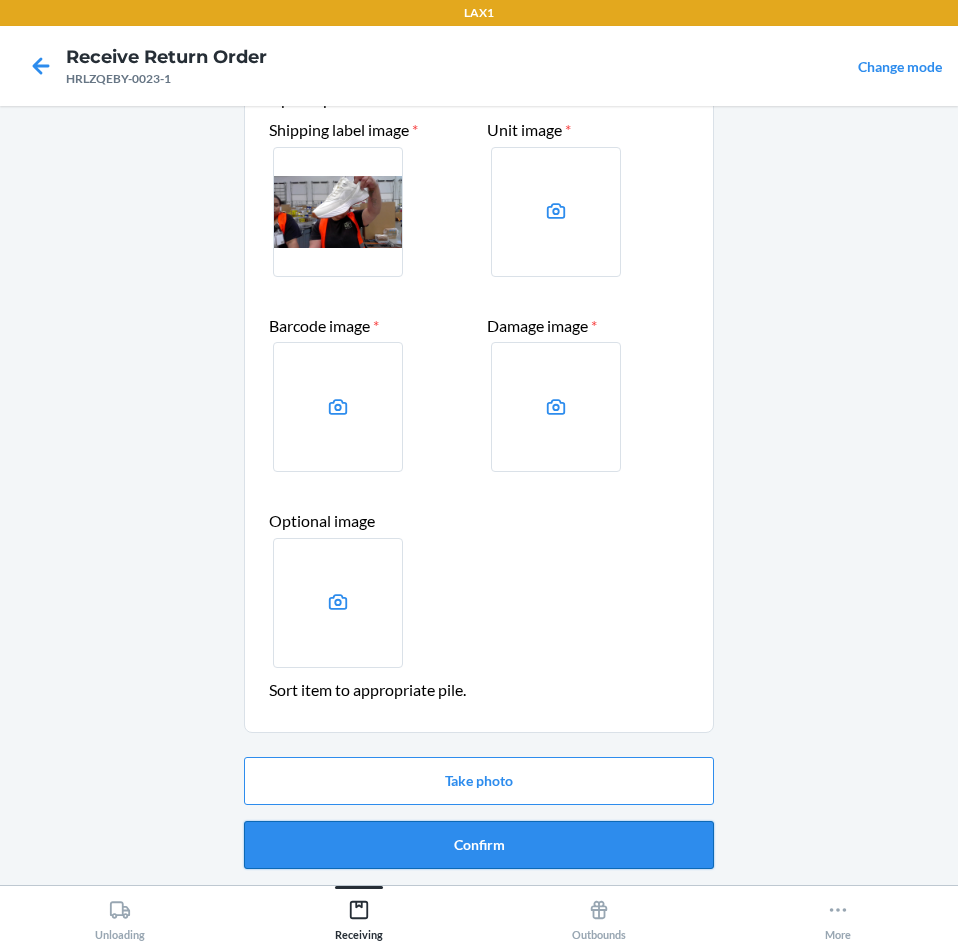 click on "Confirm" at bounding box center [479, 845] 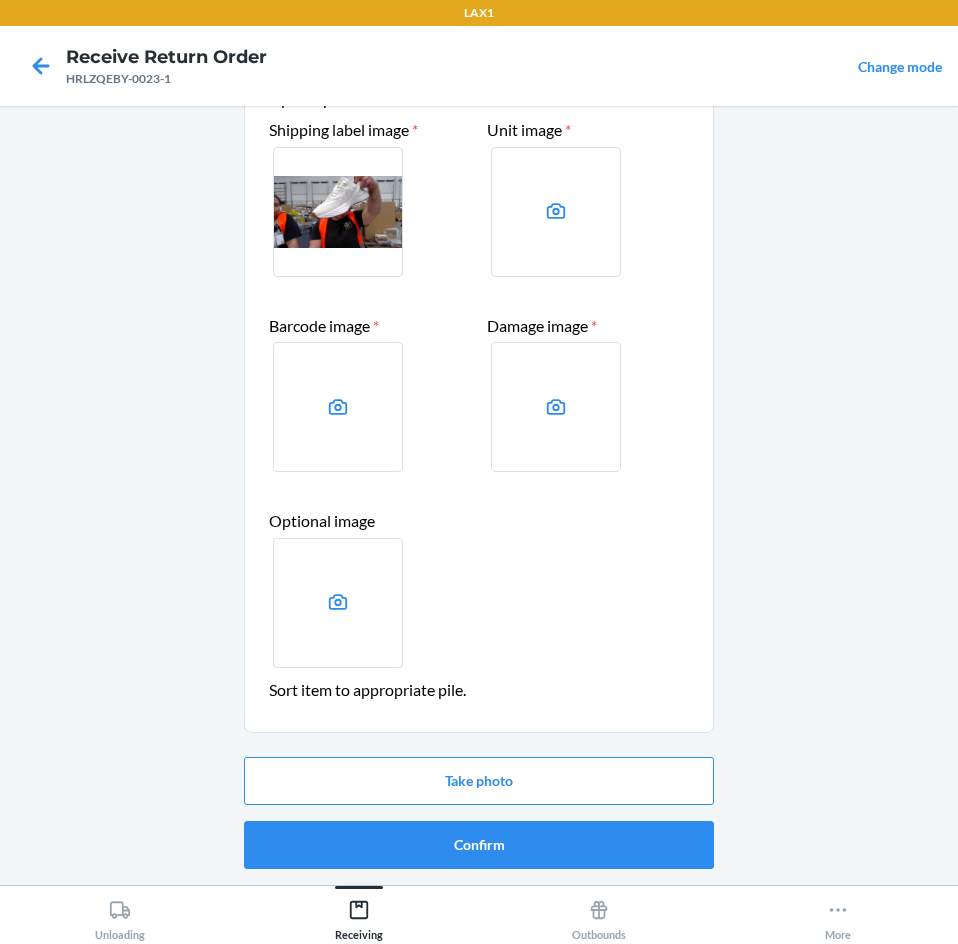 scroll, scrollTop: 0, scrollLeft: 0, axis: both 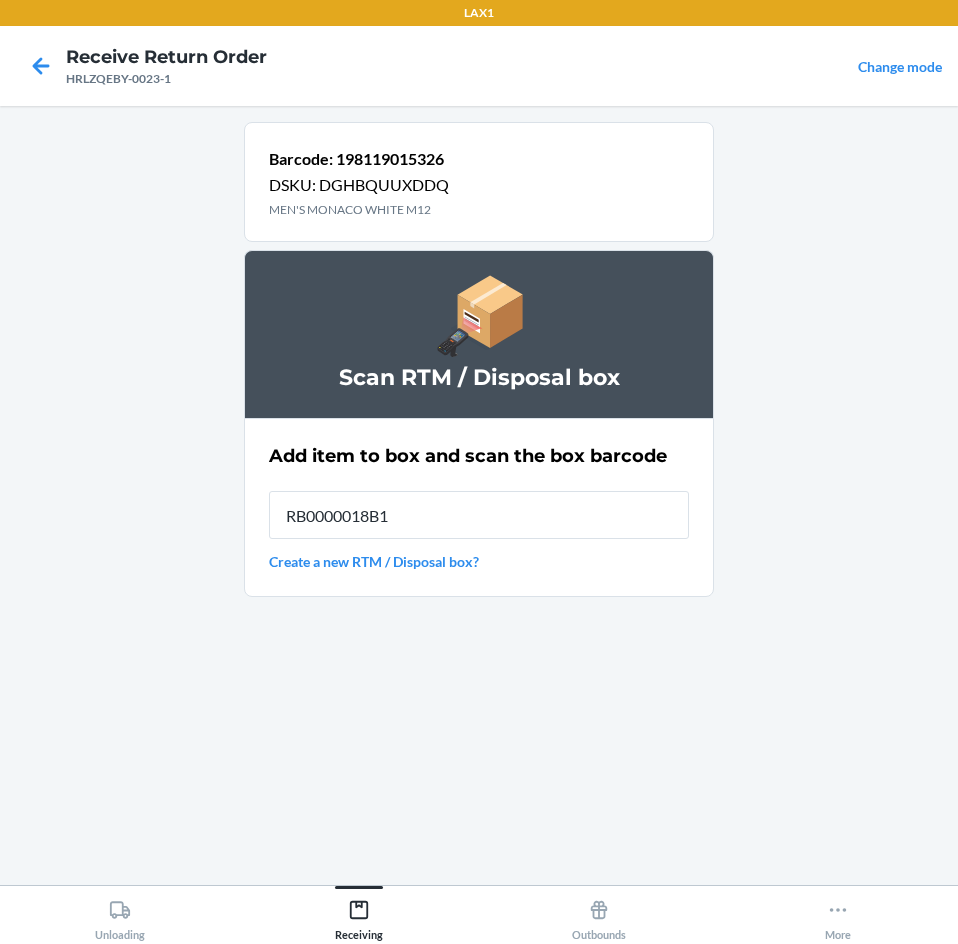 type on "RB0000018B1" 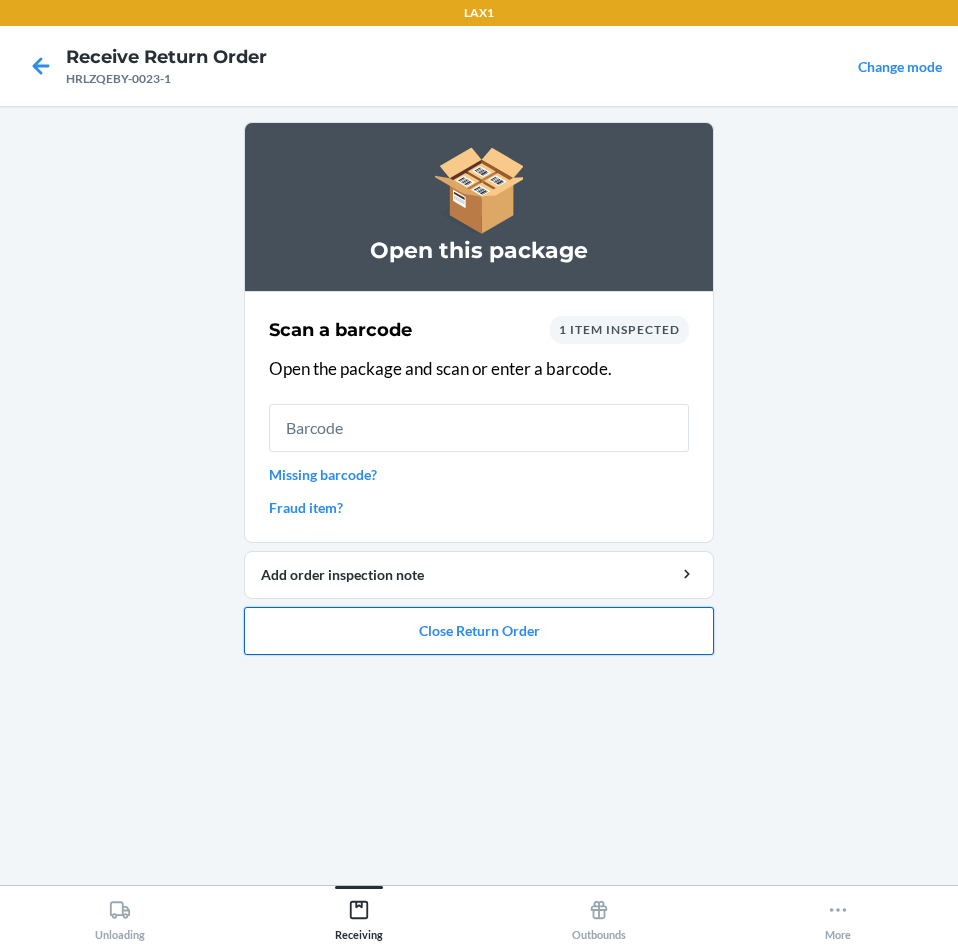 click on "Close Return Order" at bounding box center [479, 631] 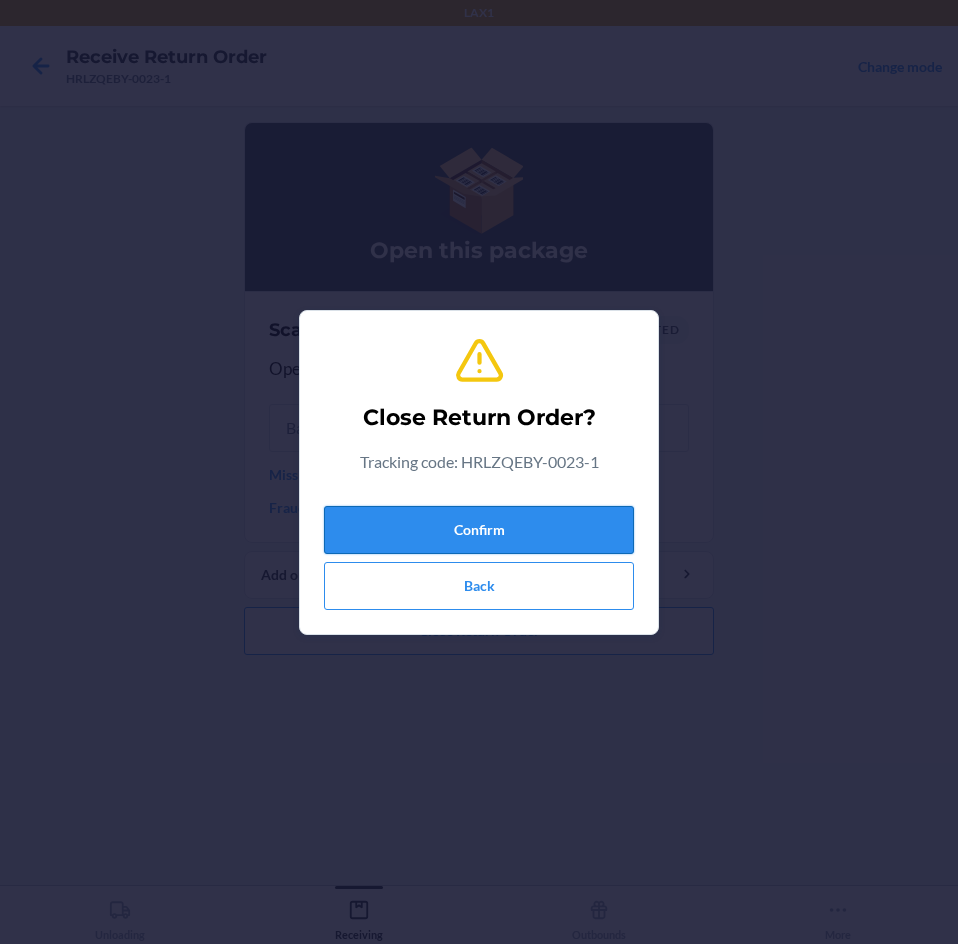 click on "Confirm" at bounding box center [479, 530] 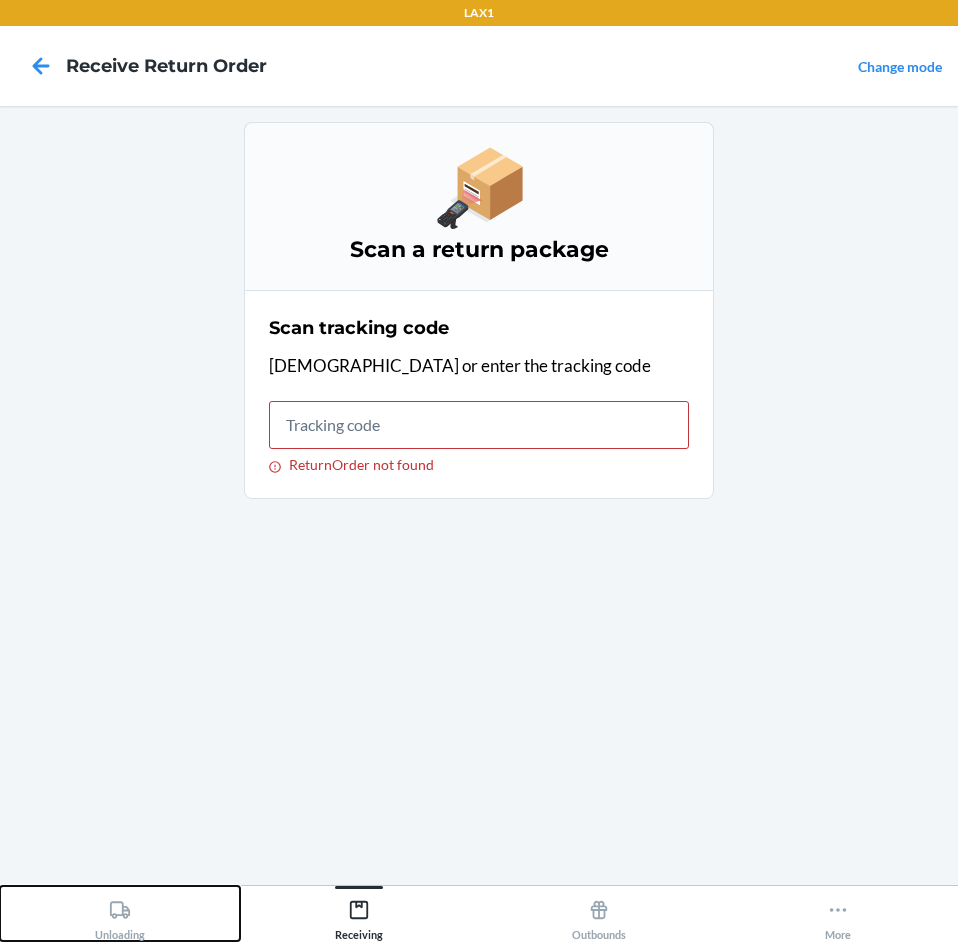 click 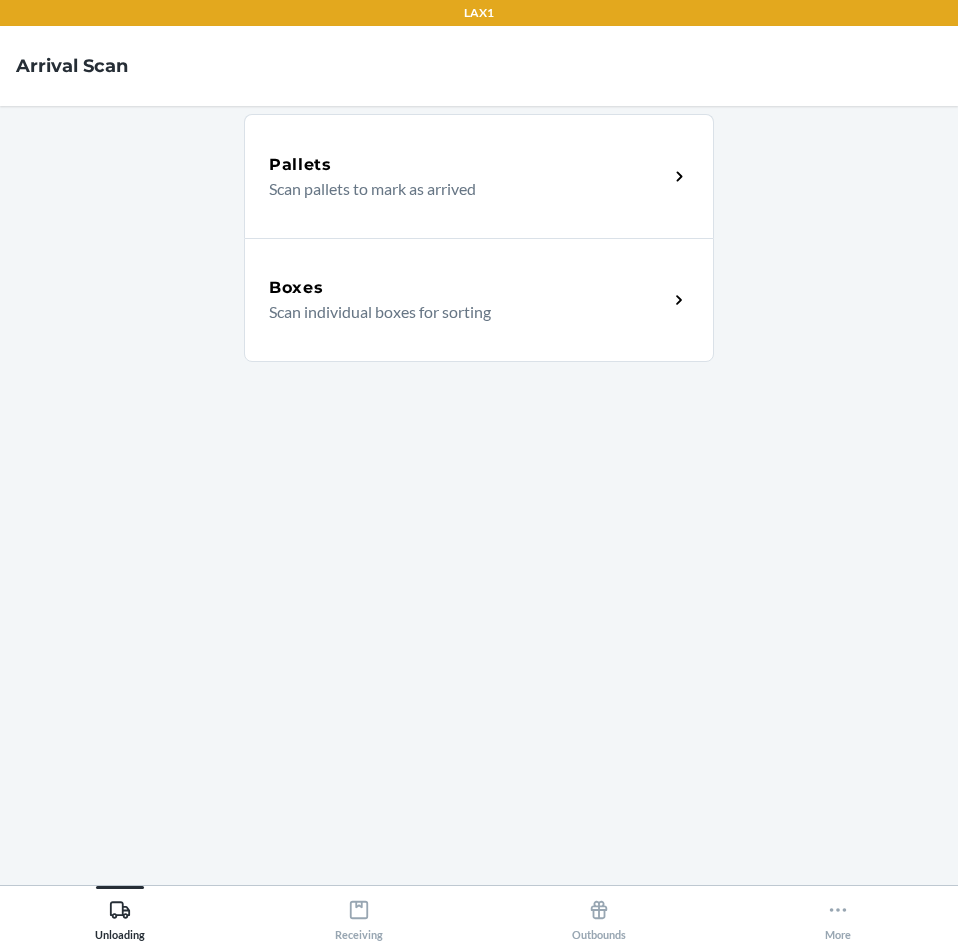 click on "Scan individual boxes for sorting" at bounding box center [460, 312] 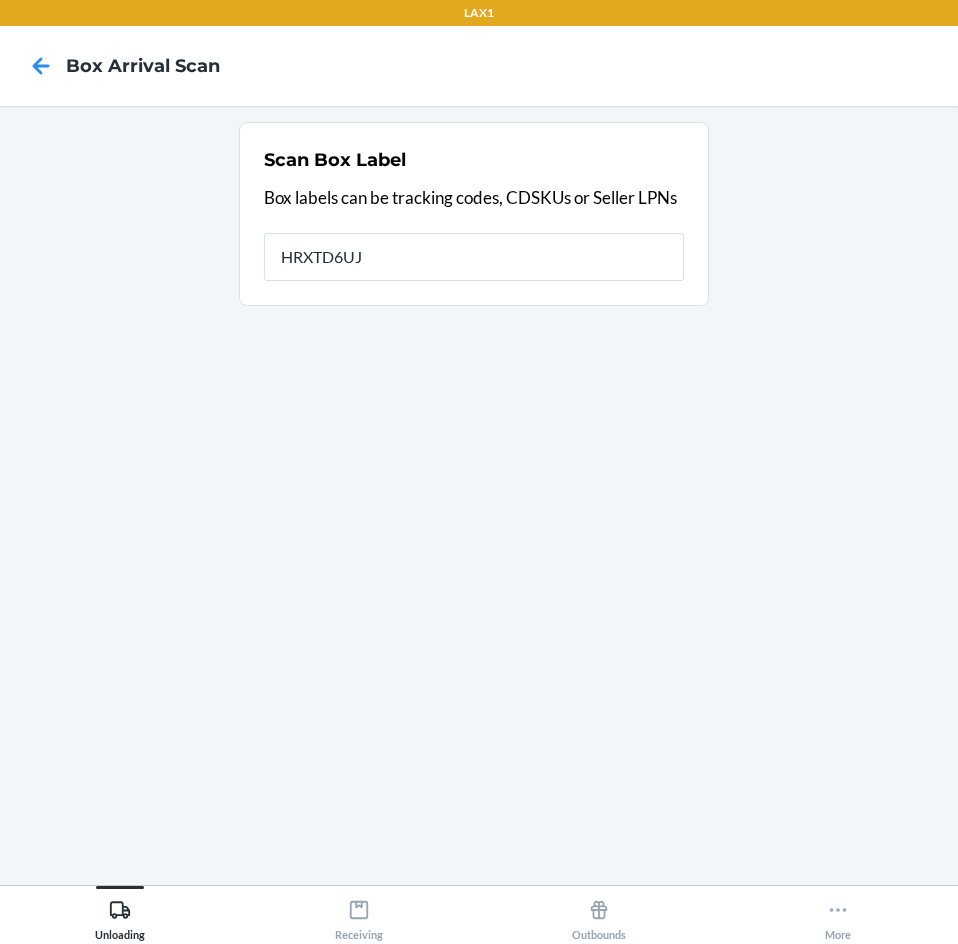 type on "HRXTD6UJ" 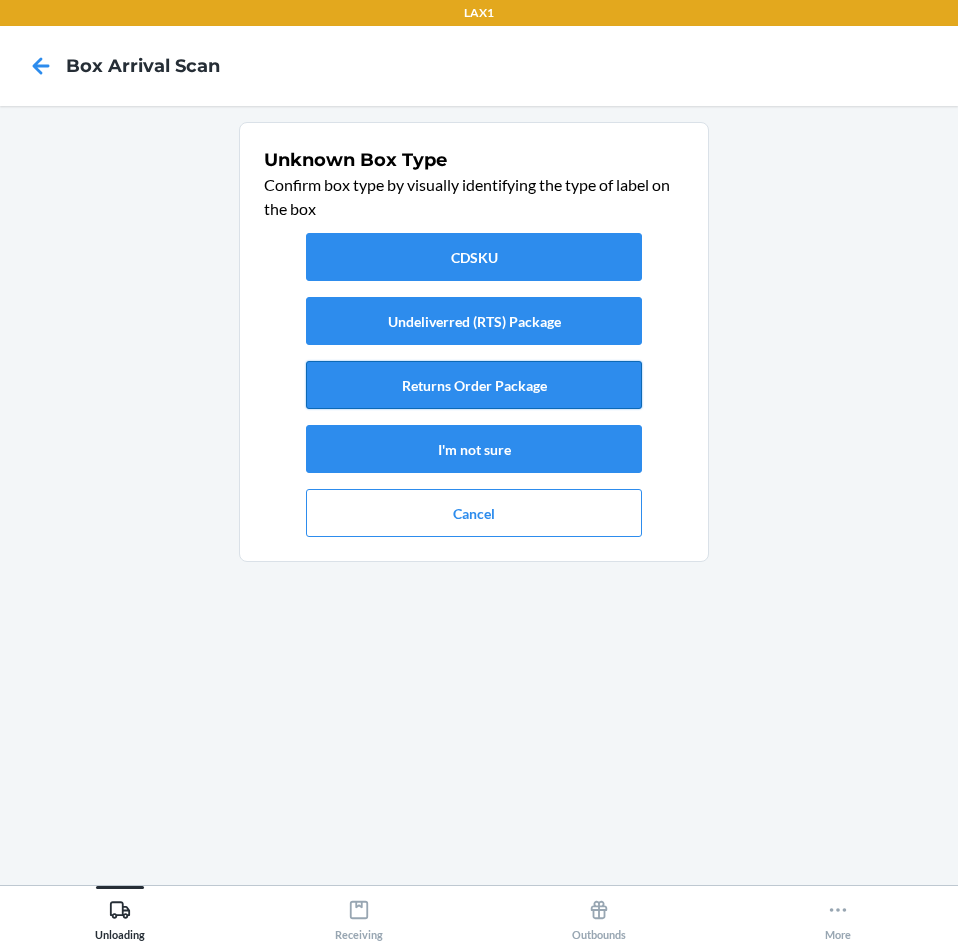 drag, startPoint x: 458, startPoint y: 396, endPoint x: 470, endPoint y: 391, distance: 13 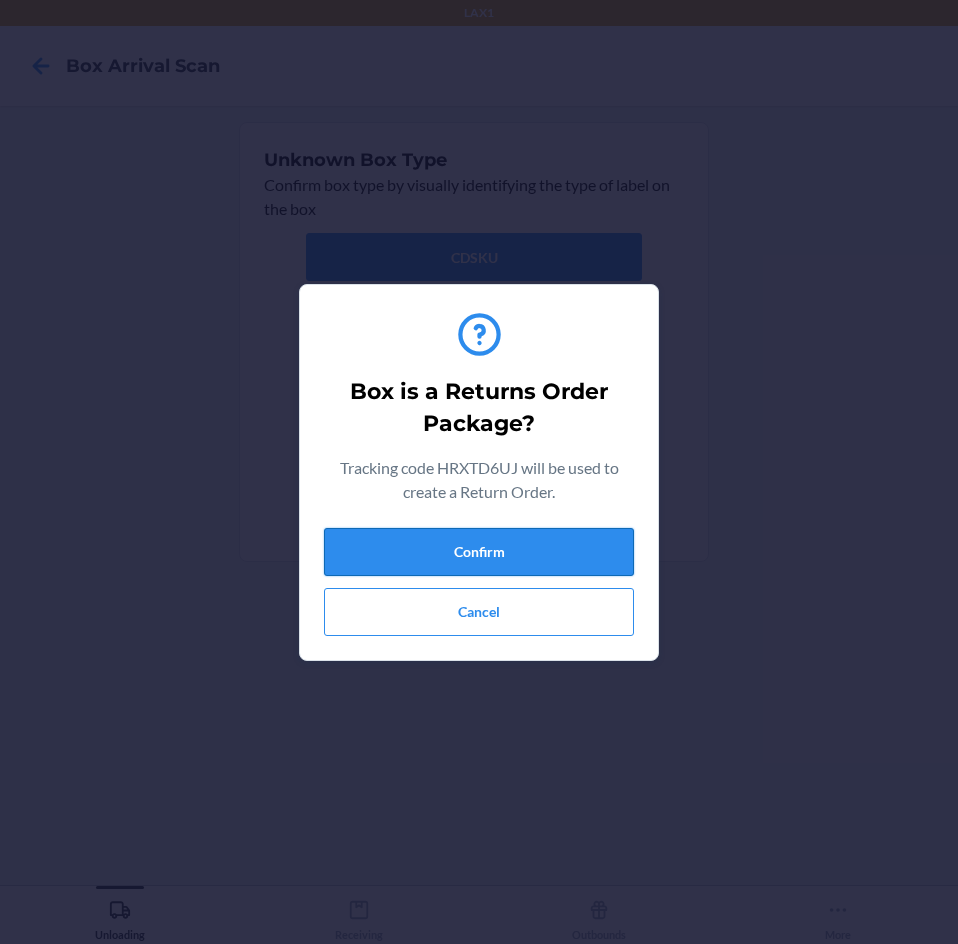 click on "Confirm" at bounding box center (479, 552) 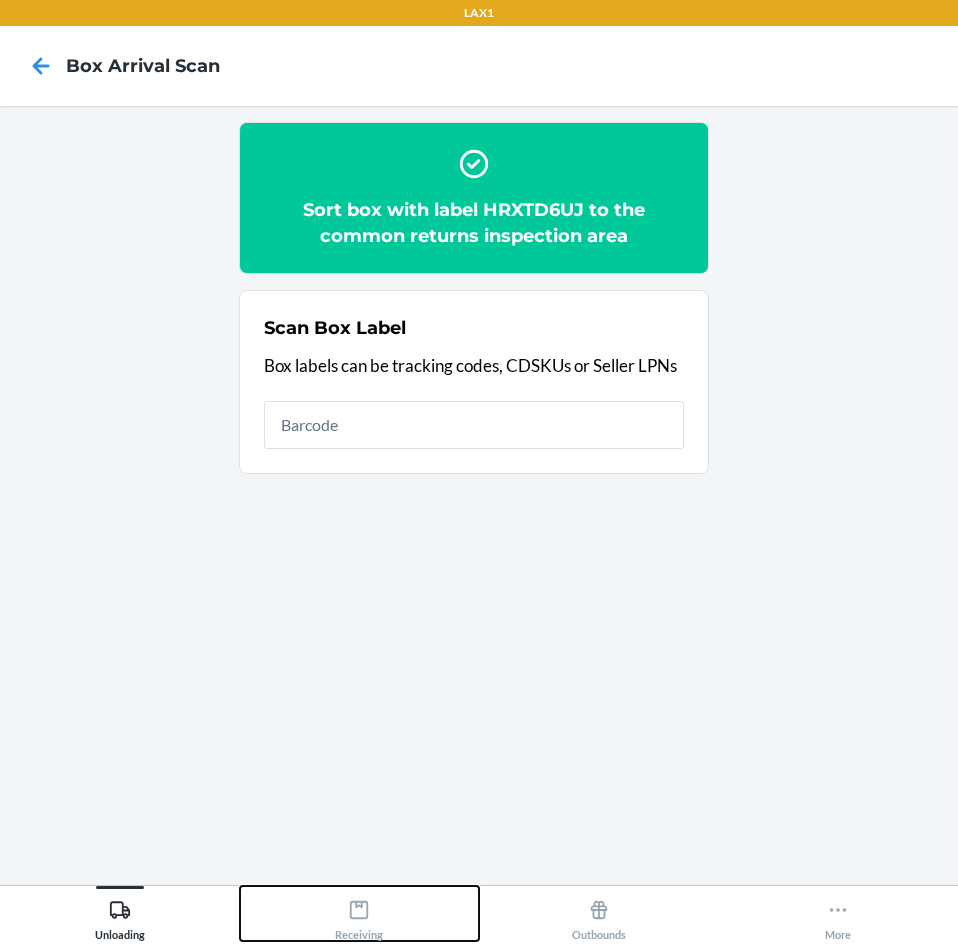 click on "Receiving" at bounding box center (359, 916) 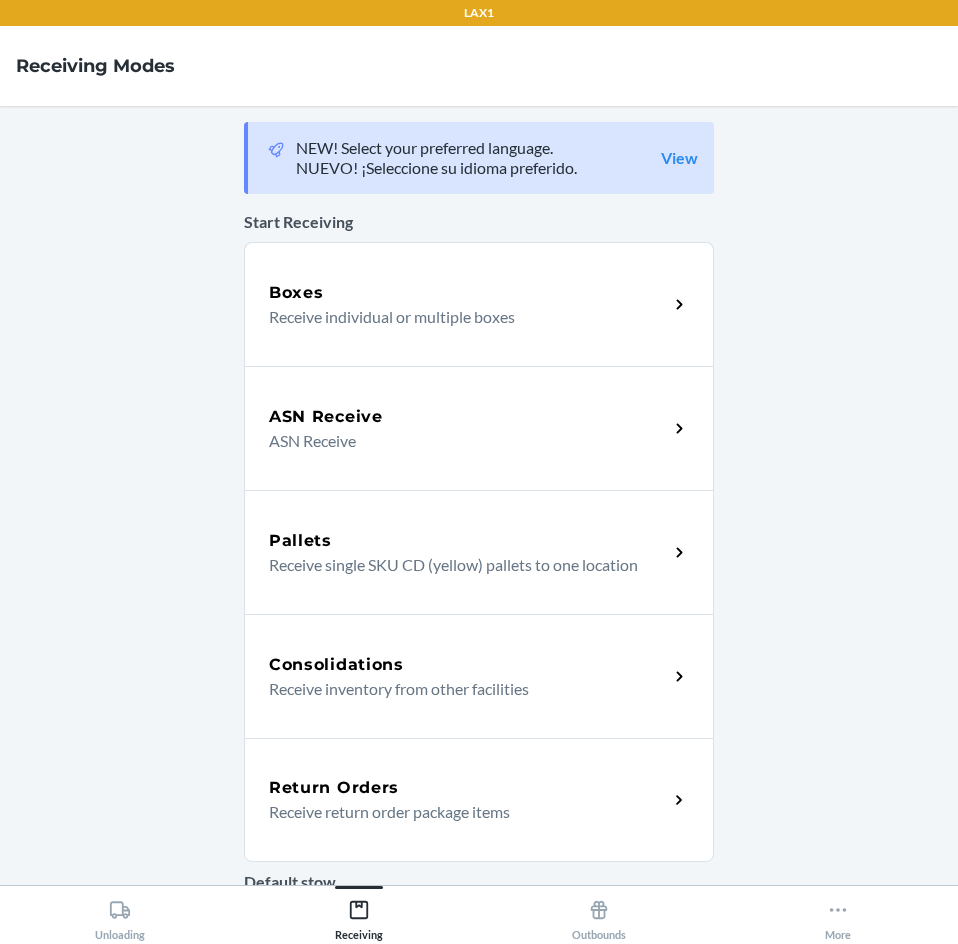 click on "Return Orders" at bounding box center [334, 788] 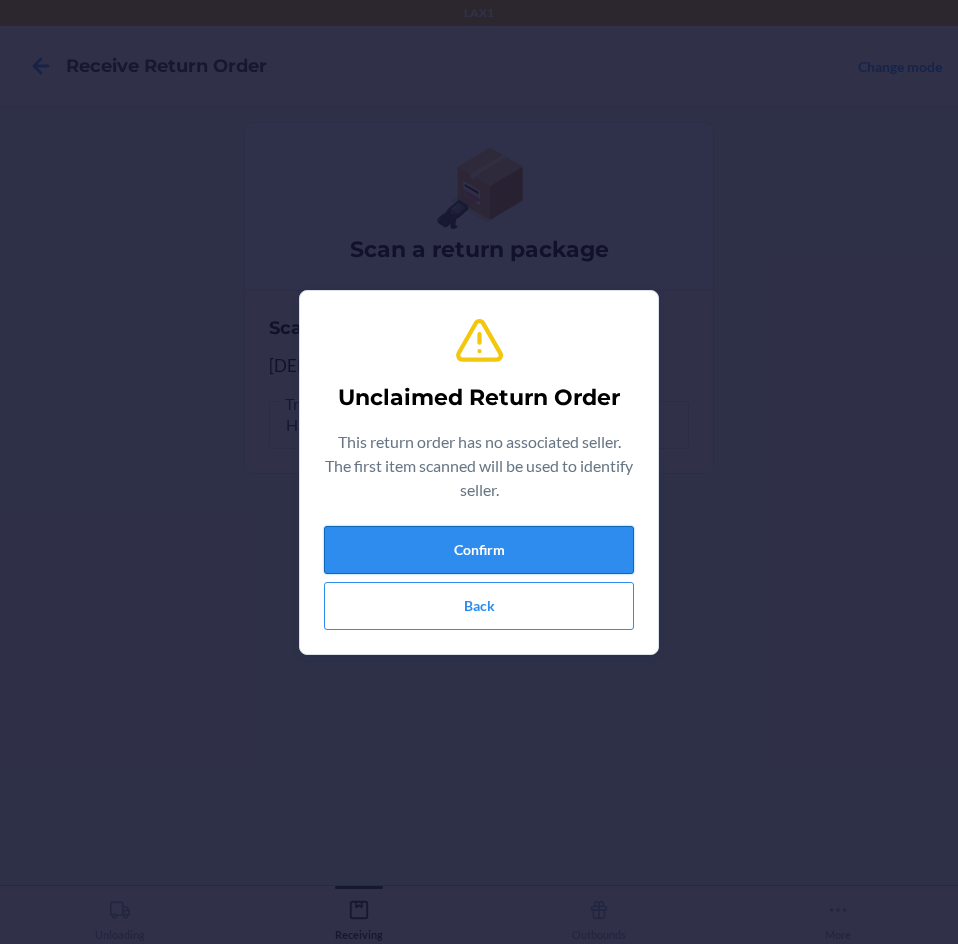 drag, startPoint x: 455, startPoint y: 531, endPoint x: 499, endPoint y: 539, distance: 44.72136 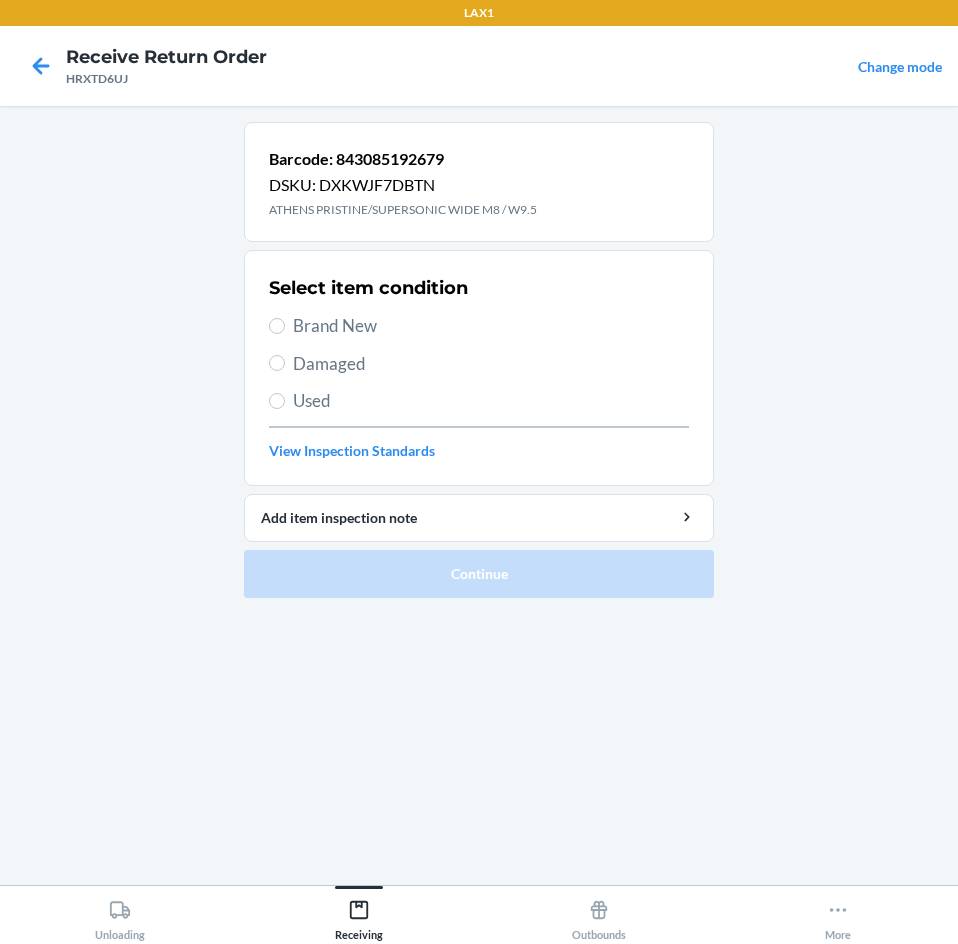 click on "Barcode: 843085192679 DSKU: DXKWJF7DBTN ATHENS PRISTINE/SUPERSONIC WIDE M8 / W9.5 Select item condition Brand New Damaged Used View Inspection Standards Add item inspection note Continue" at bounding box center [479, 495] 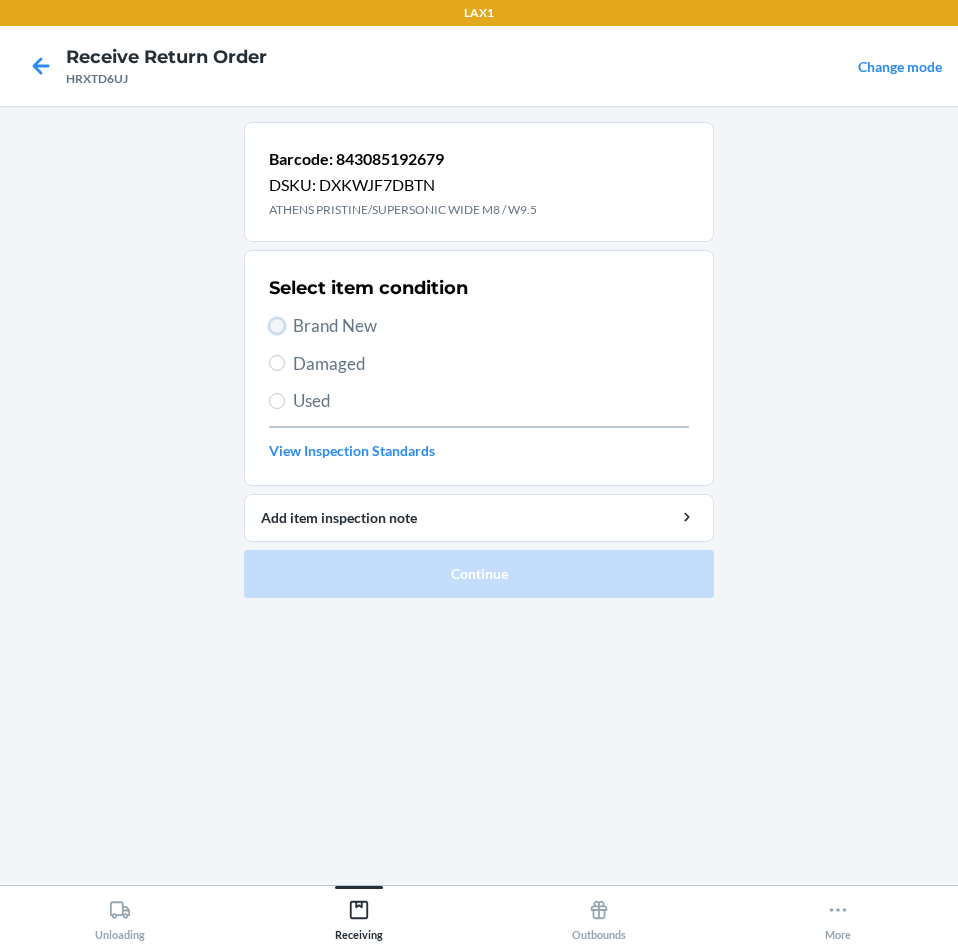 click on "Brand New" at bounding box center [277, 326] 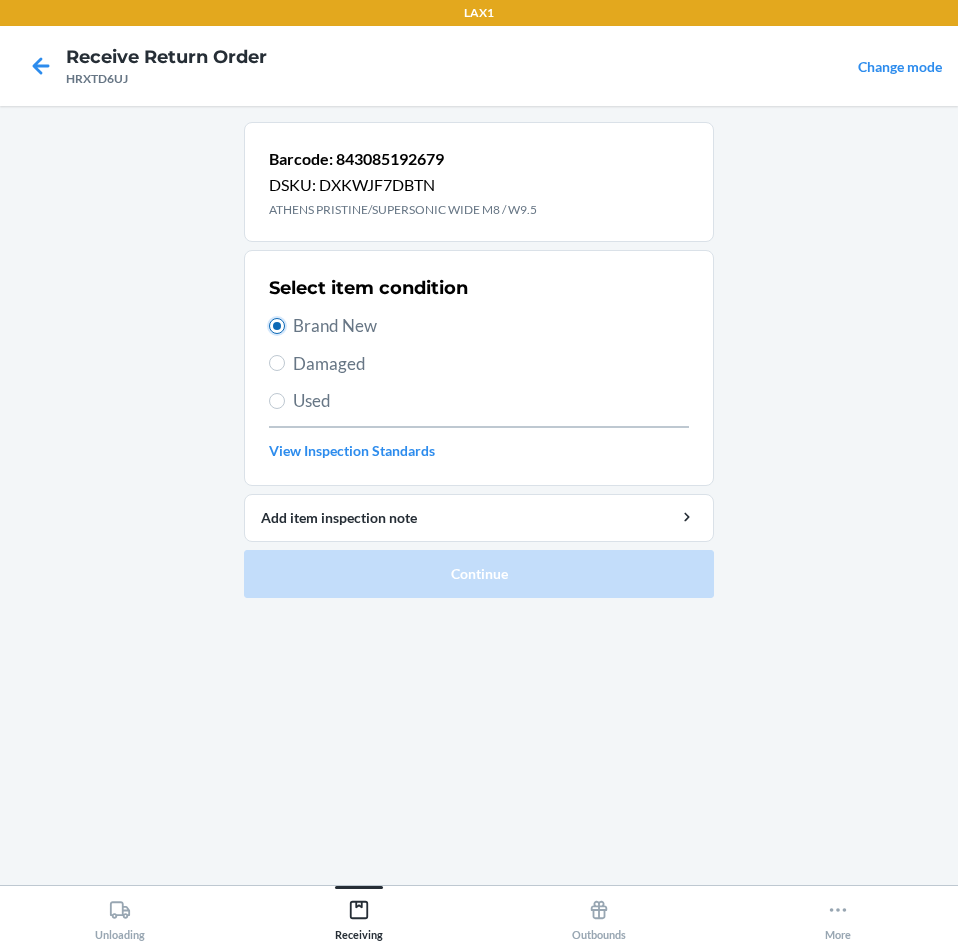 radio on "true" 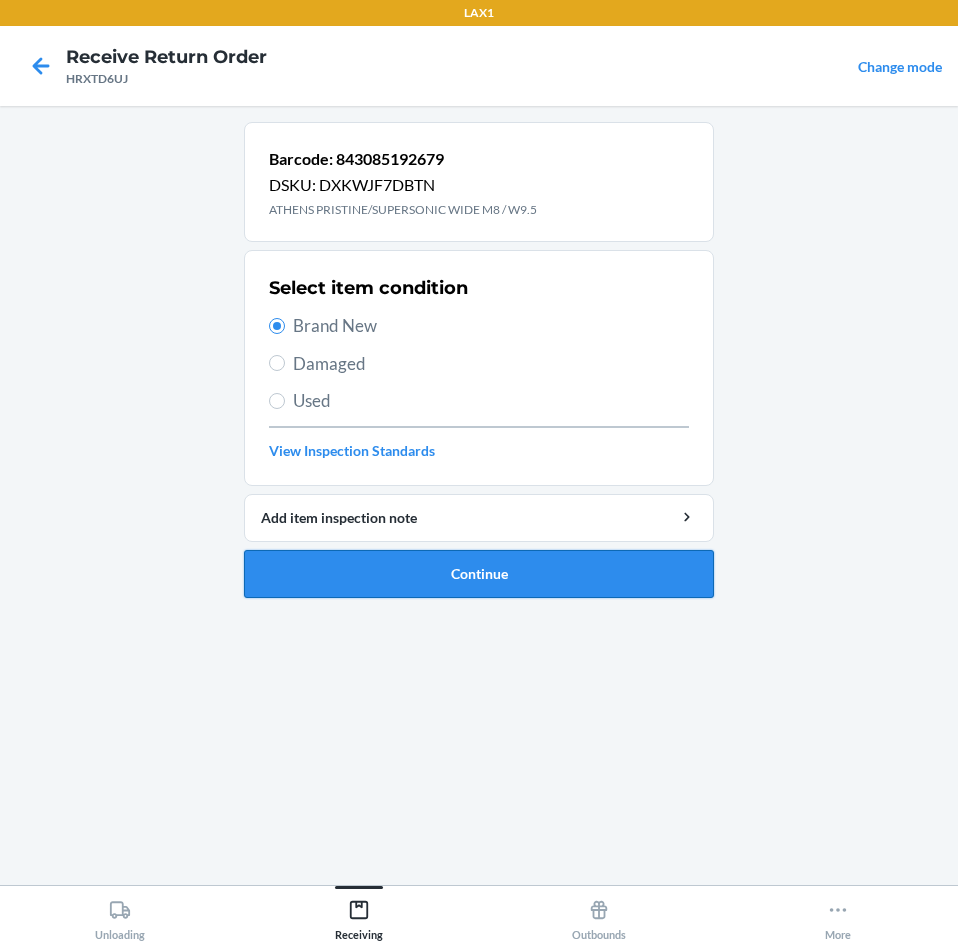 click on "Continue" at bounding box center (479, 574) 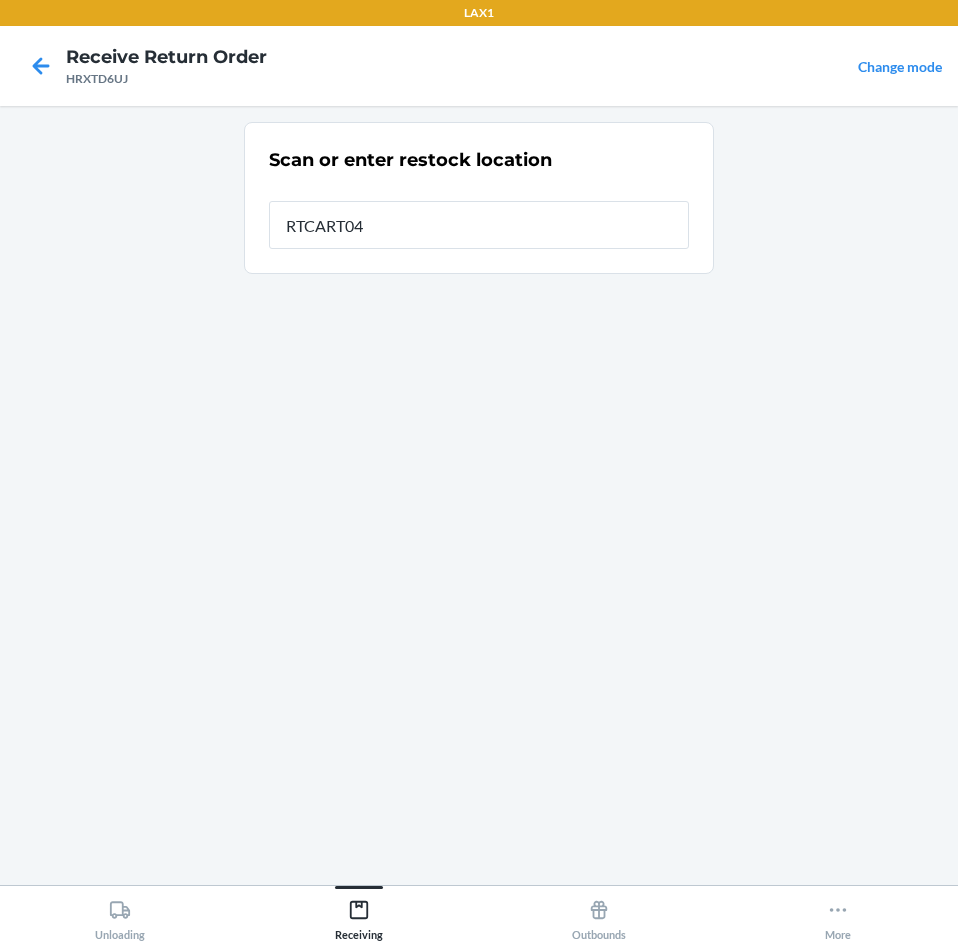 type on "RTCART042" 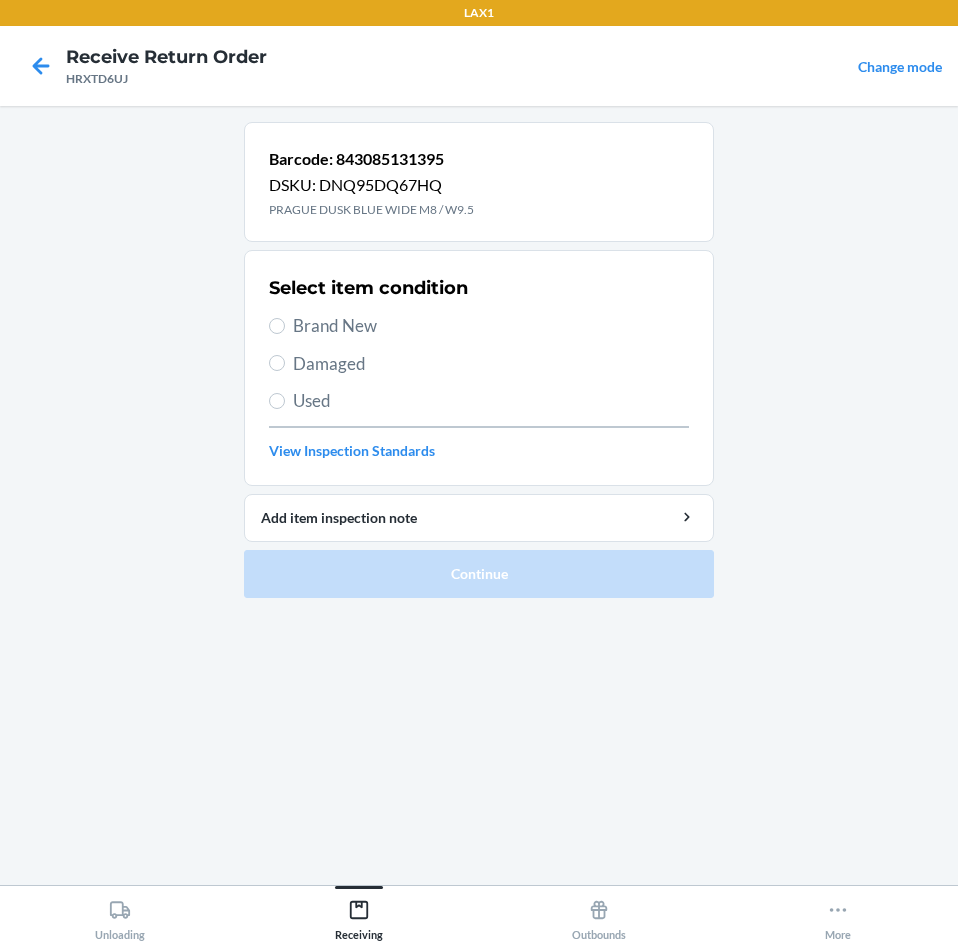 click on "Brand New" at bounding box center [479, 326] 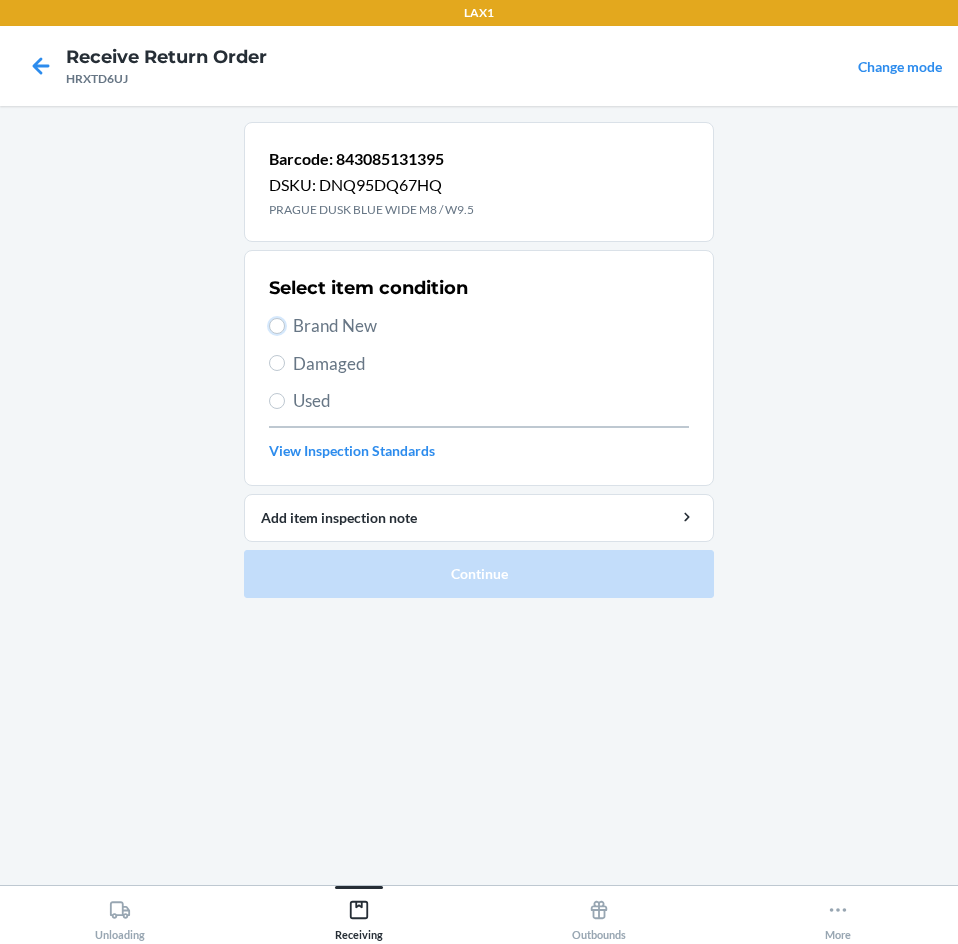 click on "Brand New" at bounding box center (277, 326) 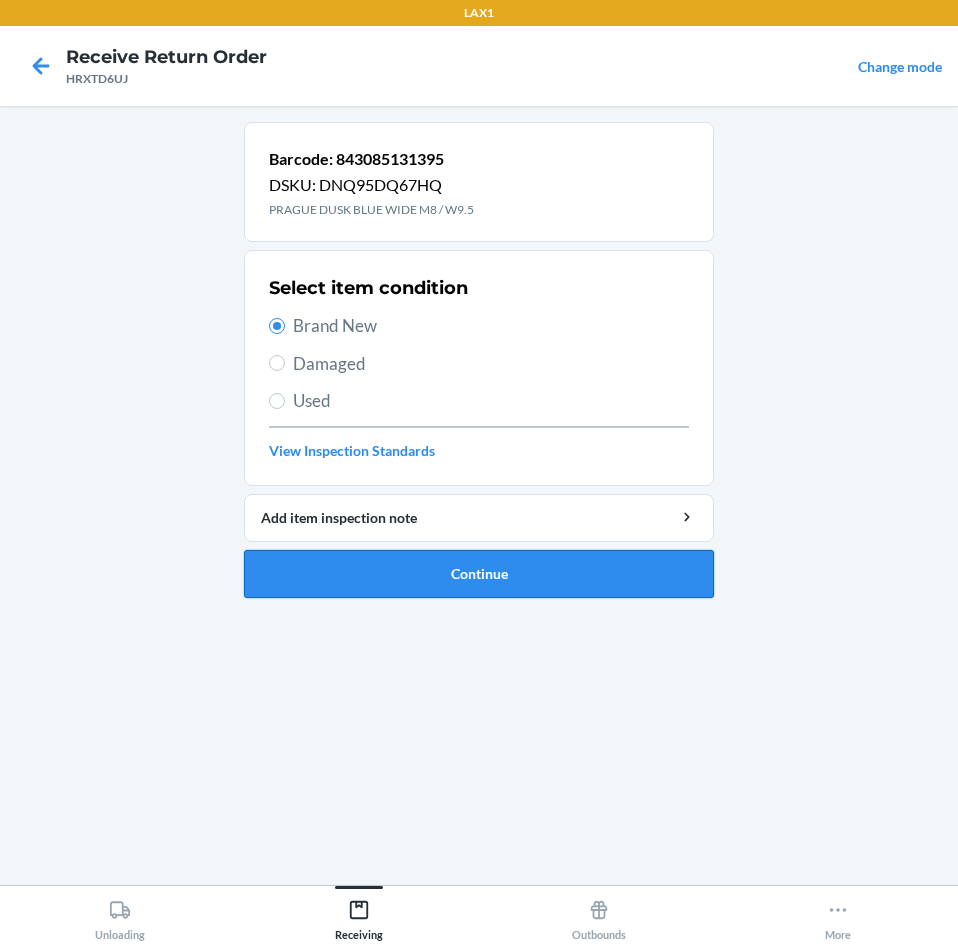 click on "Continue" at bounding box center [479, 574] 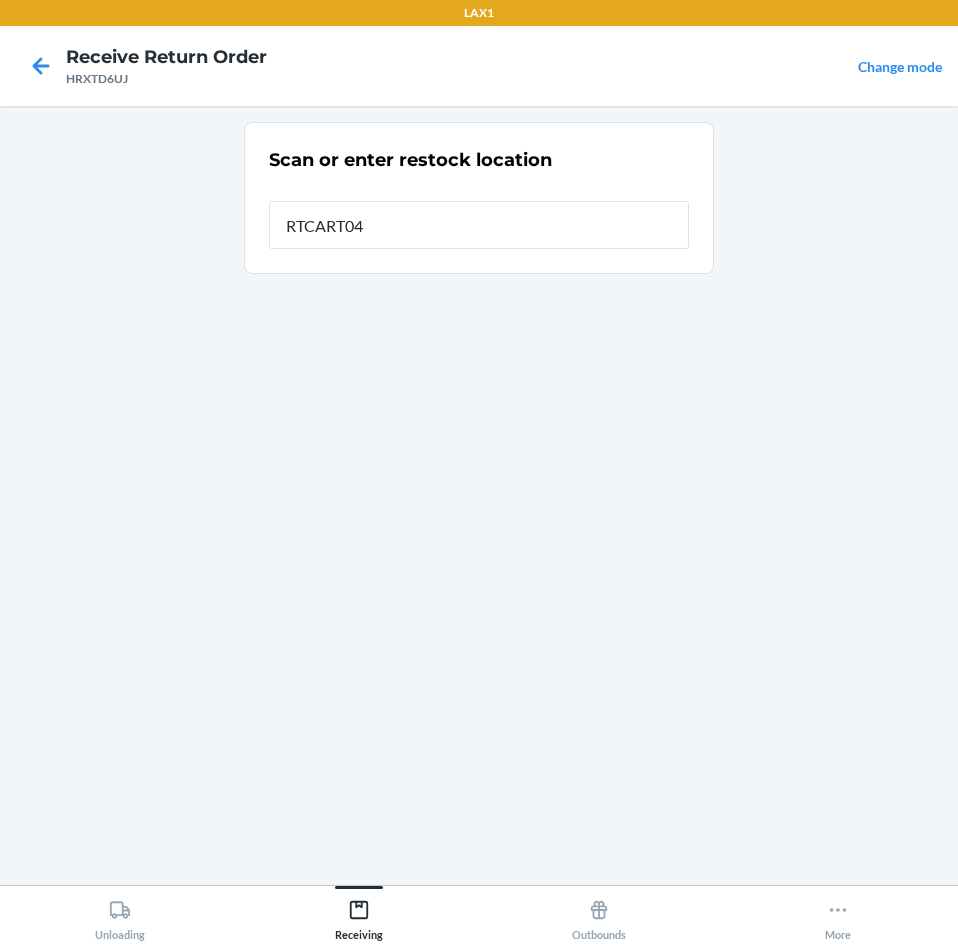 type on "RTCART042" 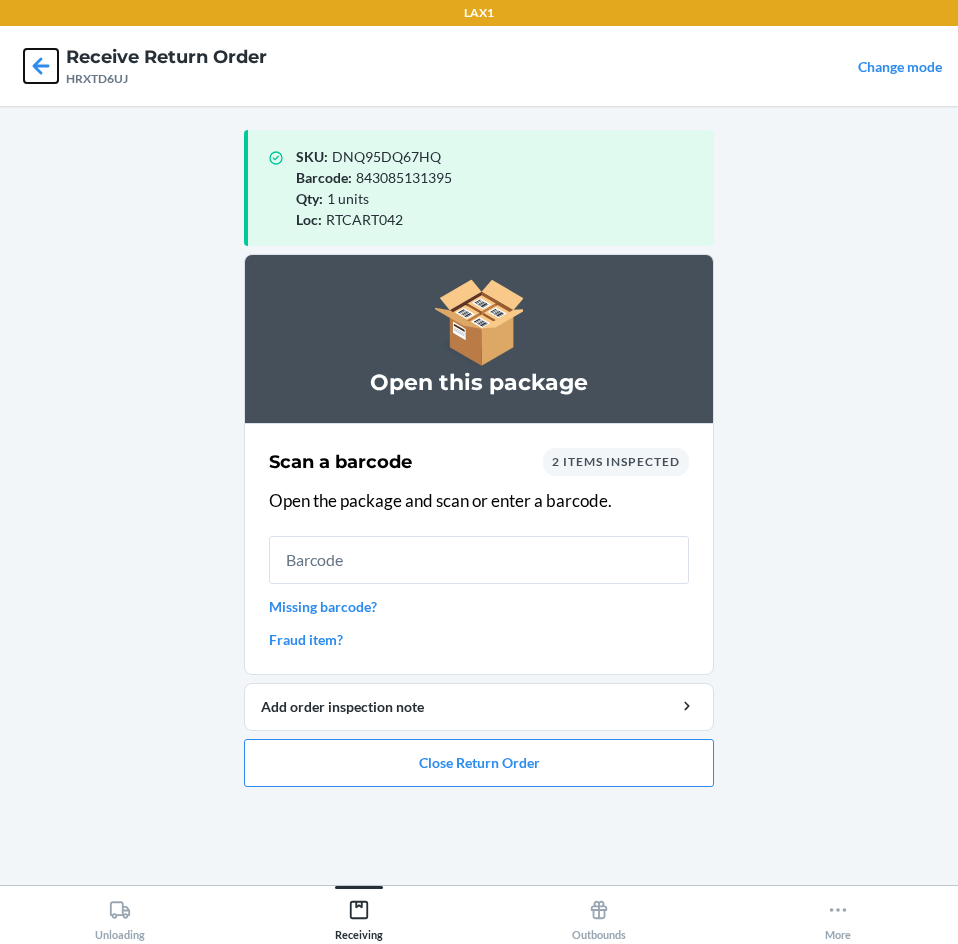 click 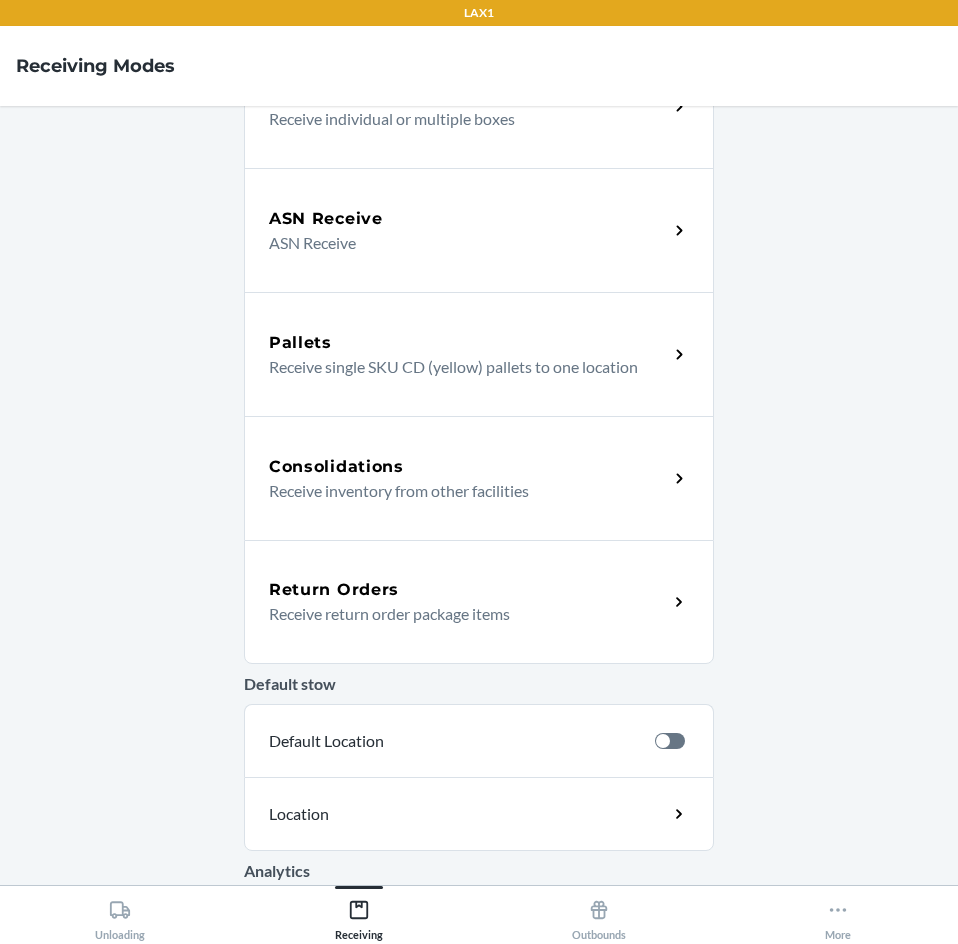 scroll, scrollTop: 200, scrollLeft: 0, axis: vertical 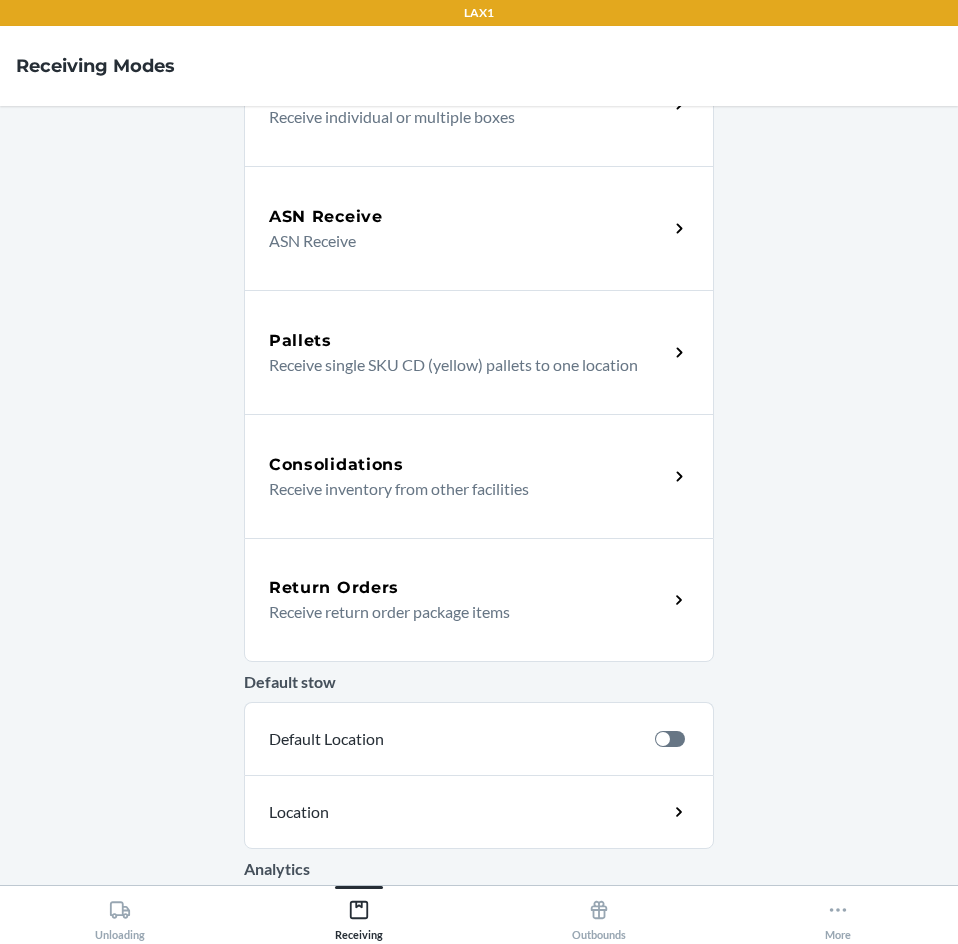 click on "Return Orders" at bounding box center (468, 588) 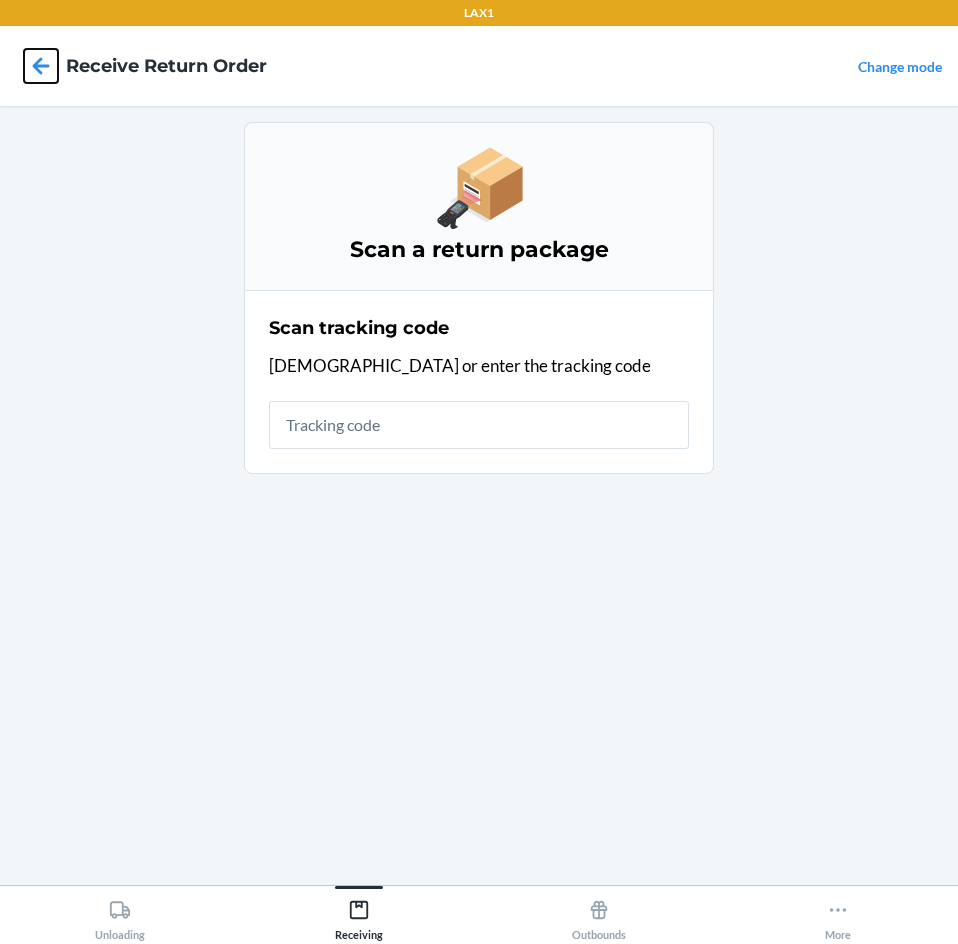 click 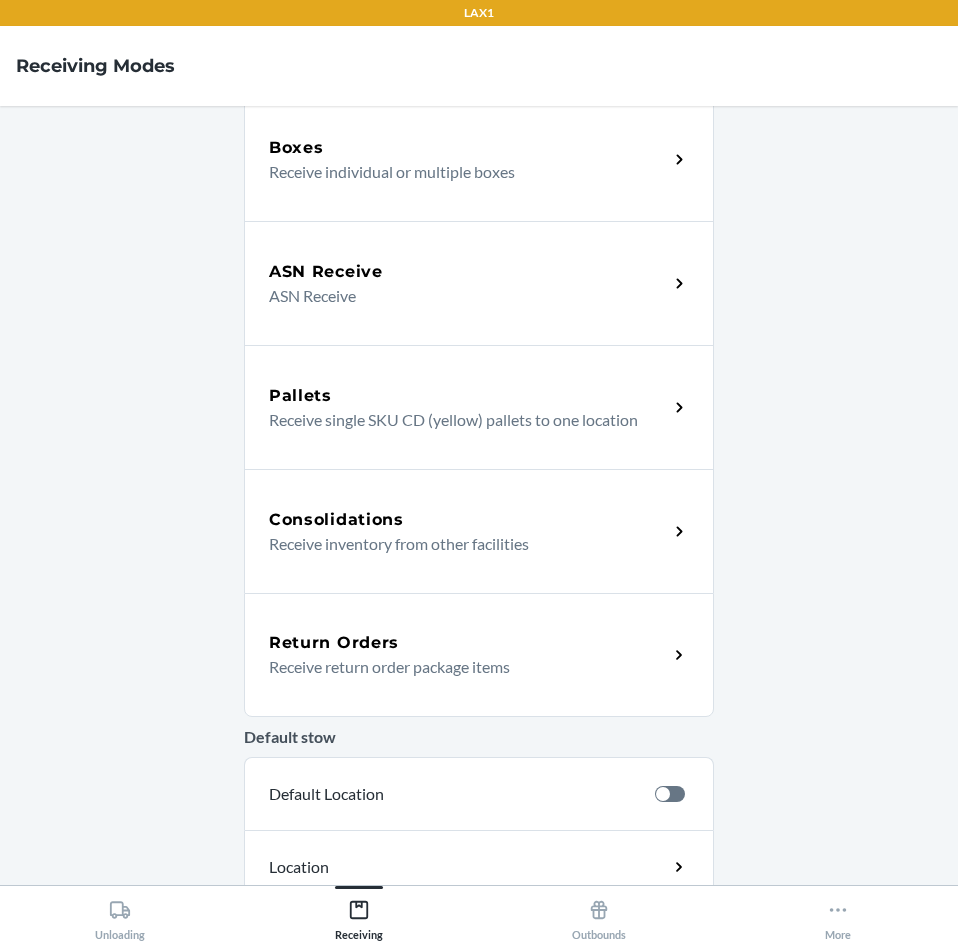 scroll, scrollTop: 128, scrollLeft: 0, axis: vertical 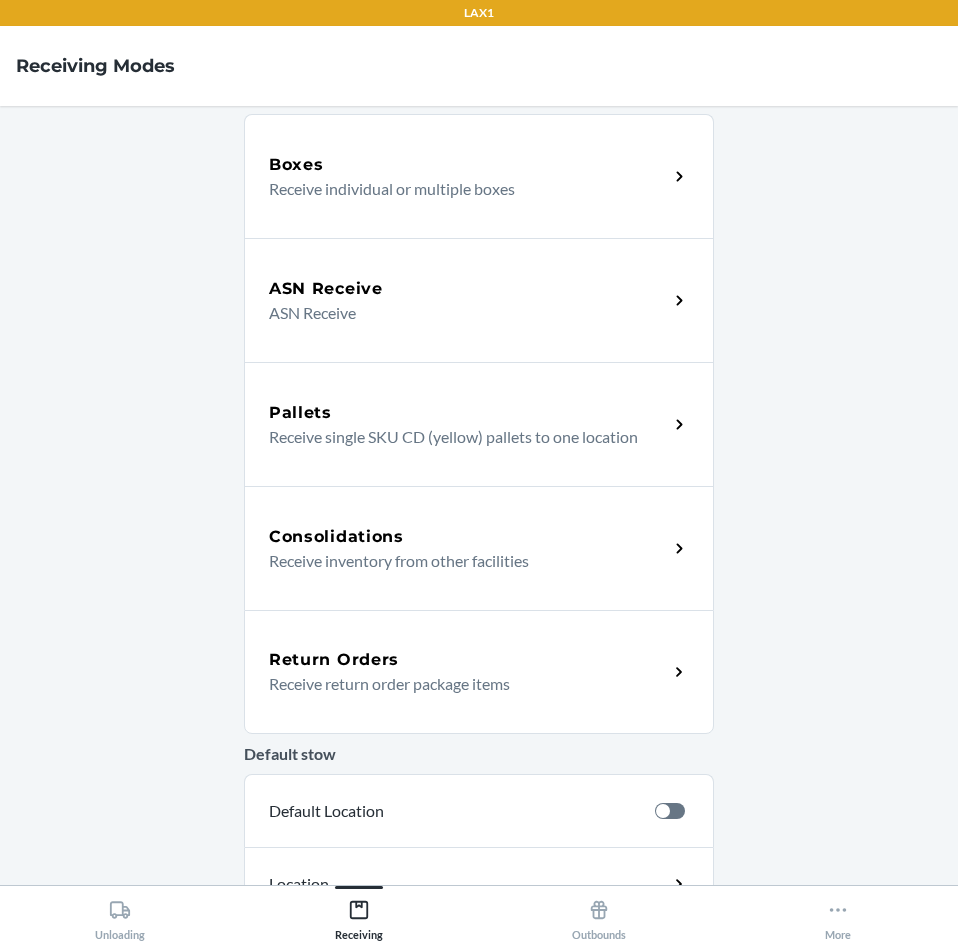 click on "Return Orders" at bounding box center [468, 660] 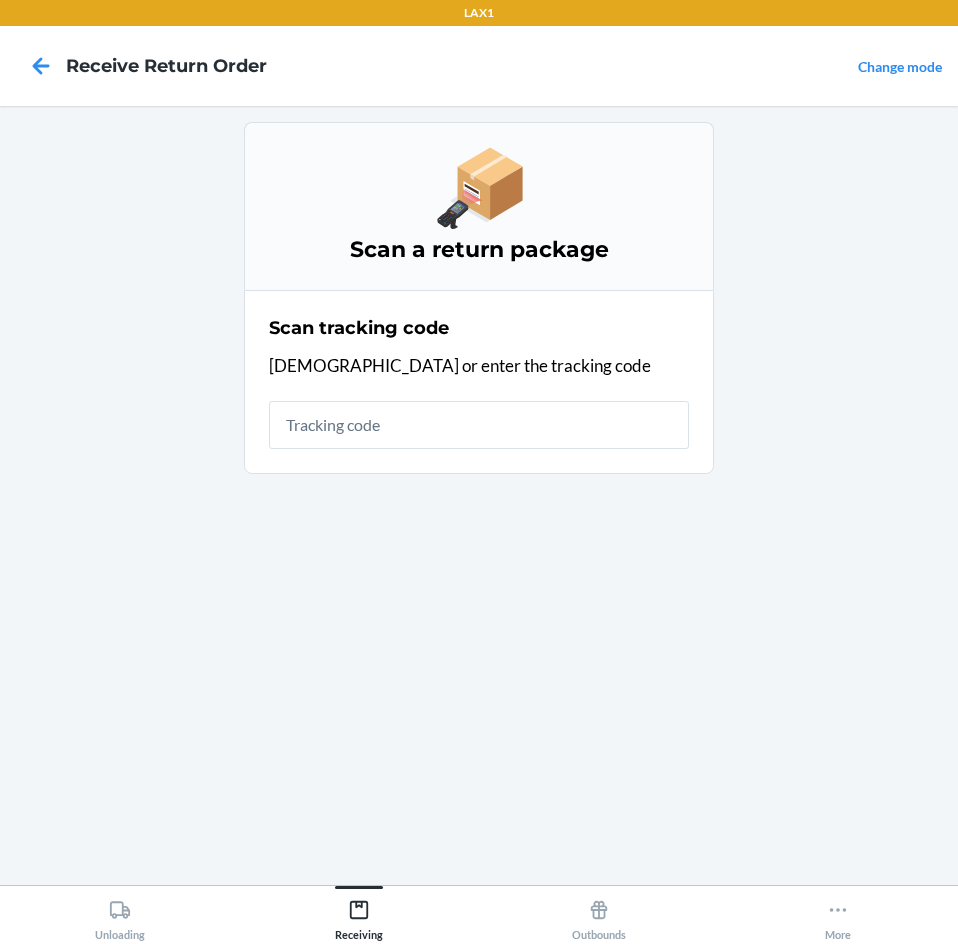 scroll, scrollTop: 0, scrollLeft: 0, axis: both 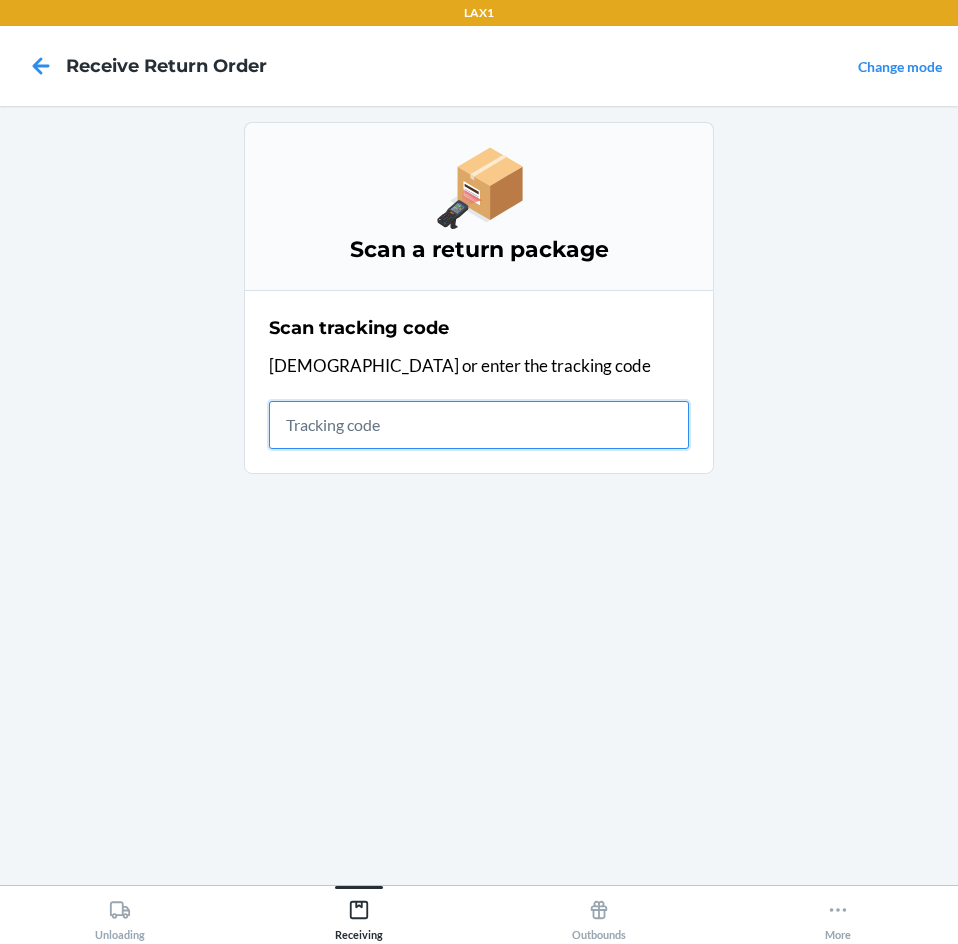 click at bounding box center [479, 425] 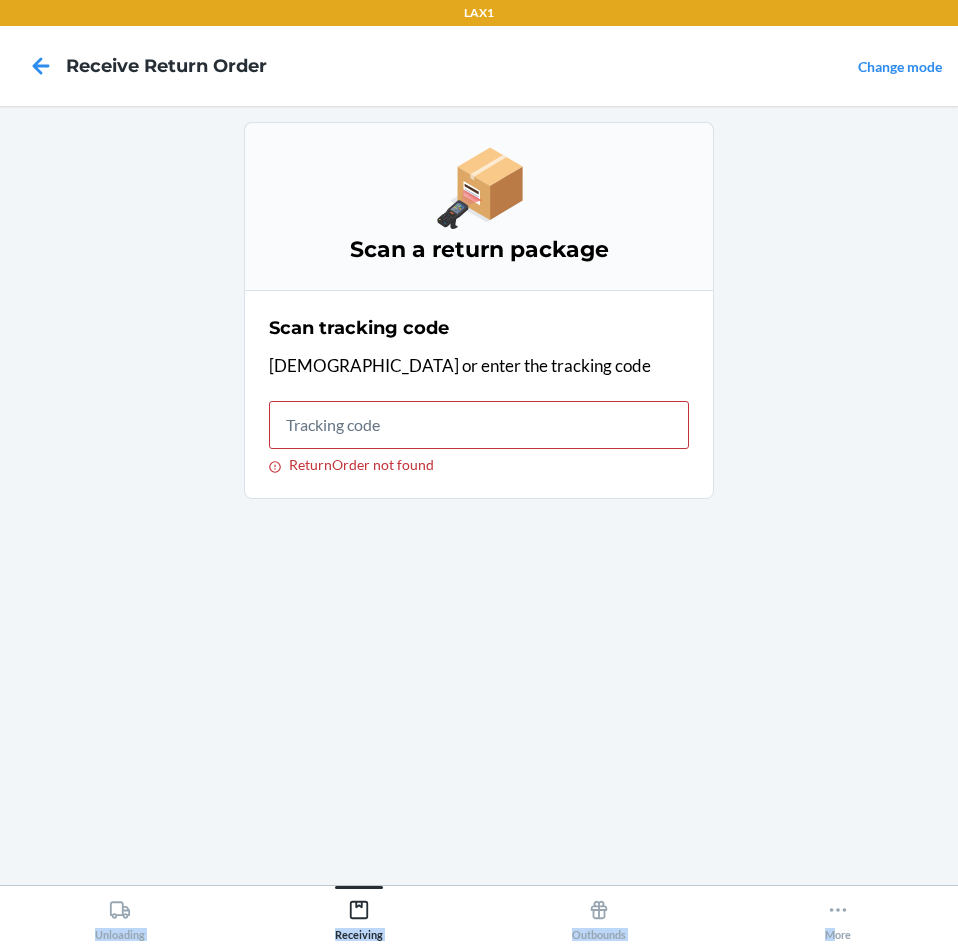 drag, startPoint x: 491, startPoint y: 676, endPoint x: 841, endPoint y: 992, distance: 471.5464 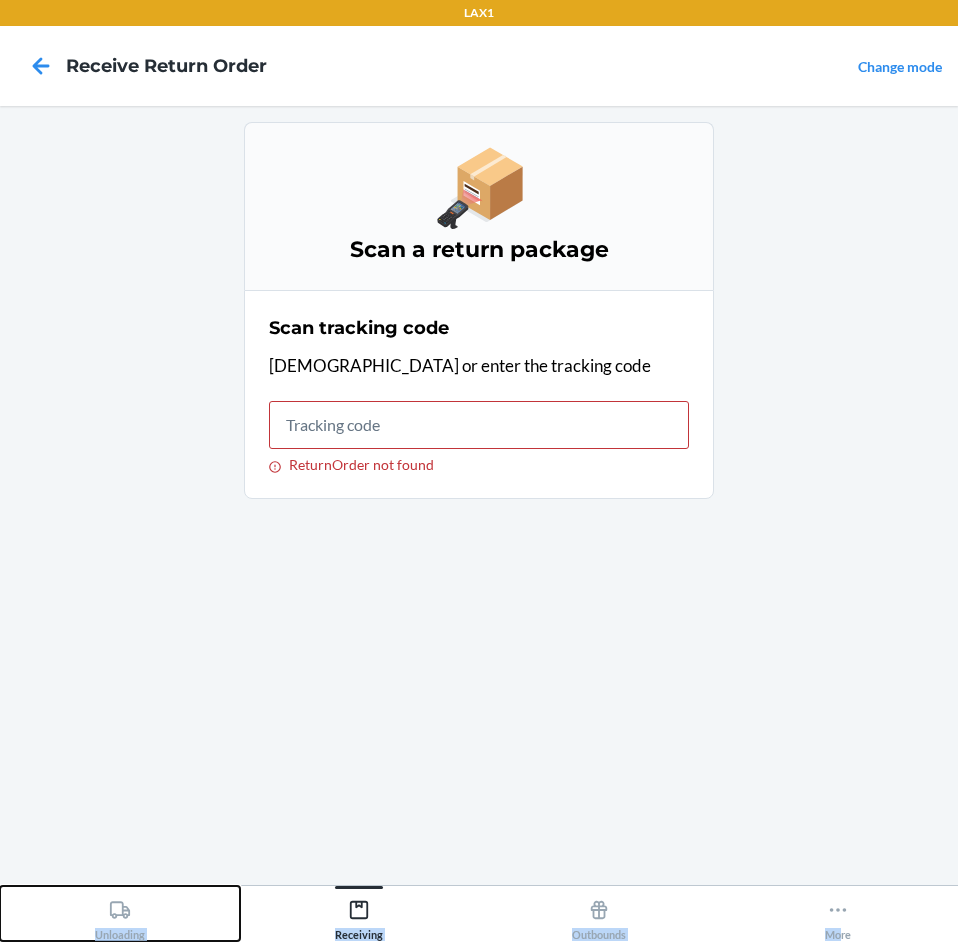 click on "Unloading" at bounding box center [120, 916] 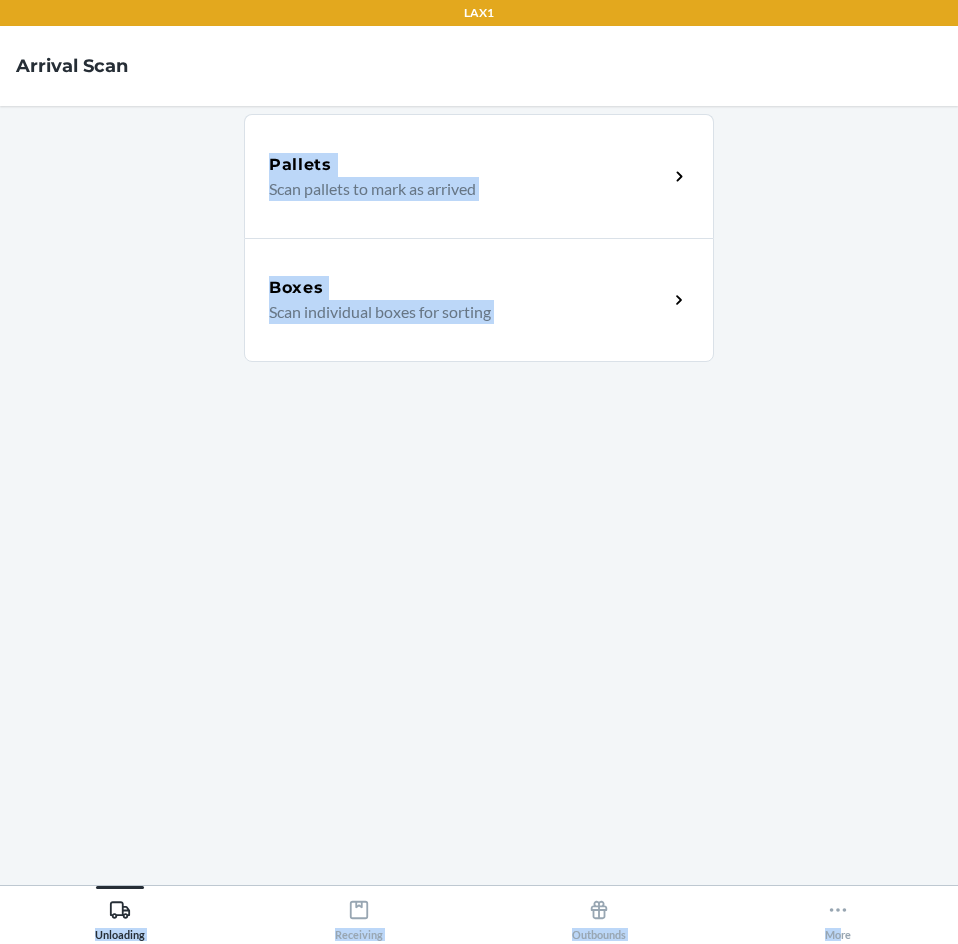 click on "Pallets Scan pallets to mark as arrived Boxes Scan individual boxes for sorting" at bounding box center (479, 495) 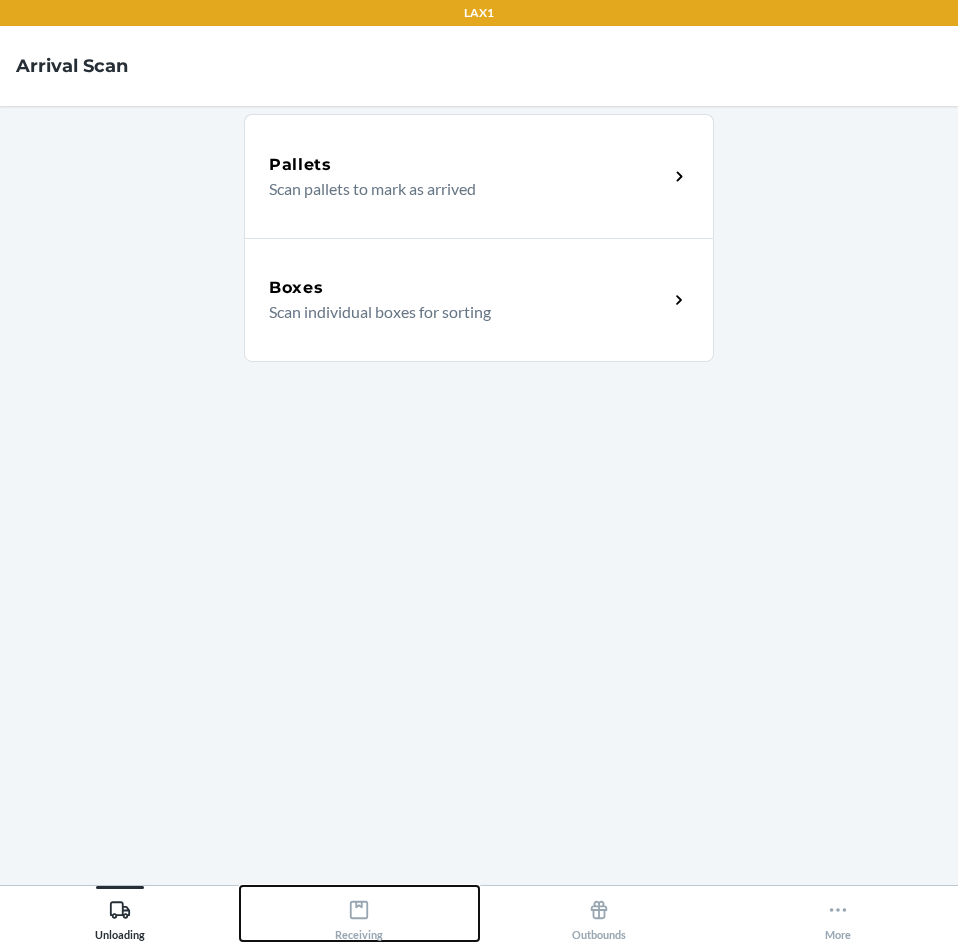 click on "Receiving" at bounding box center (359, 916) 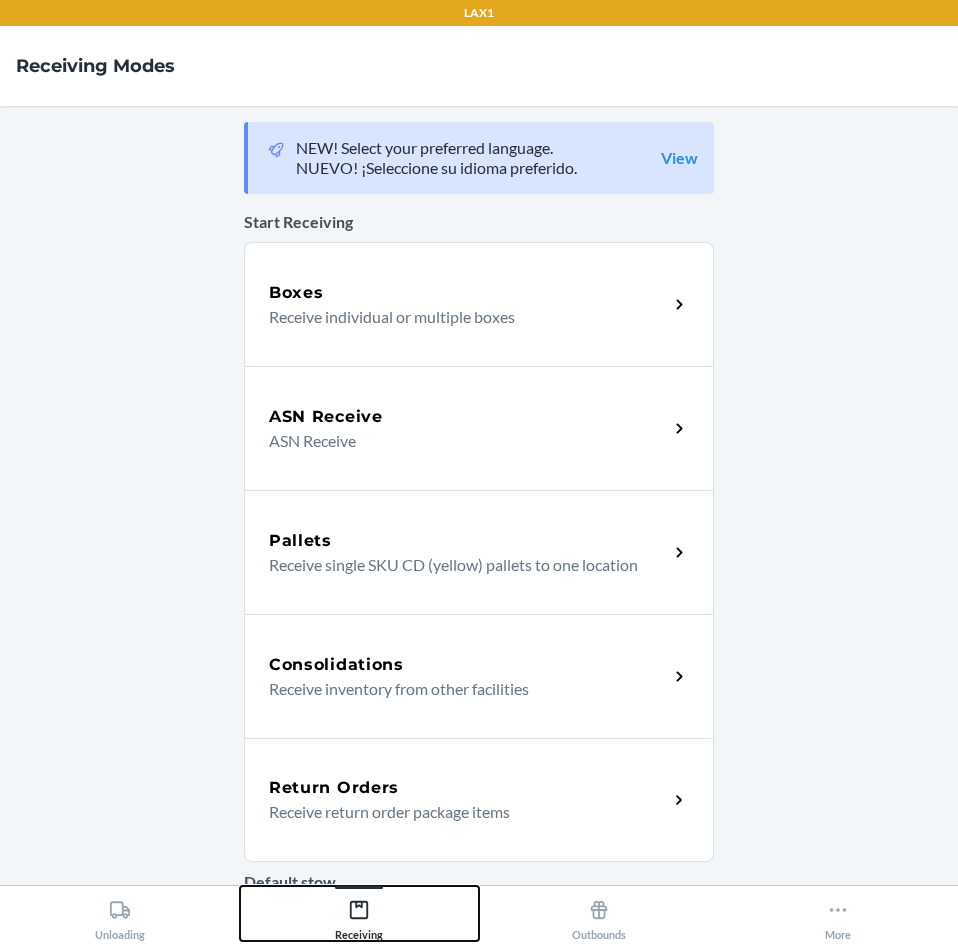 type 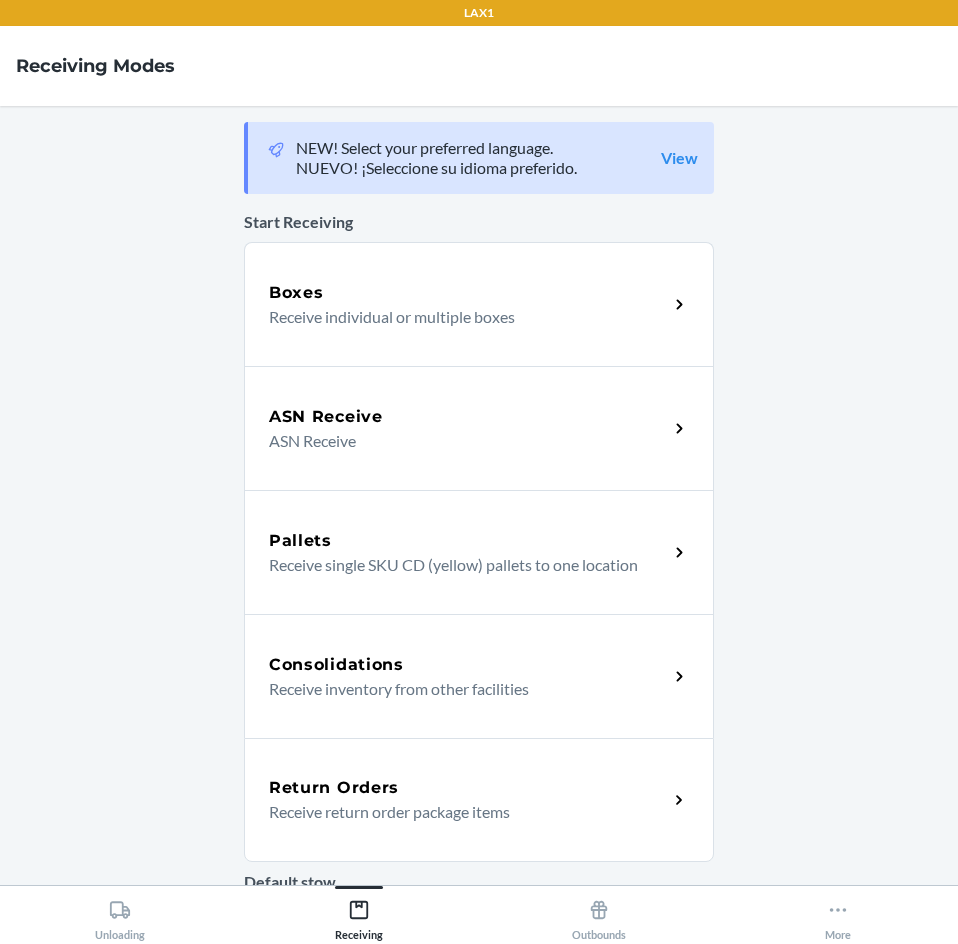 click on "Return Orders Receive return order package items" at bounding box center (479, 800) 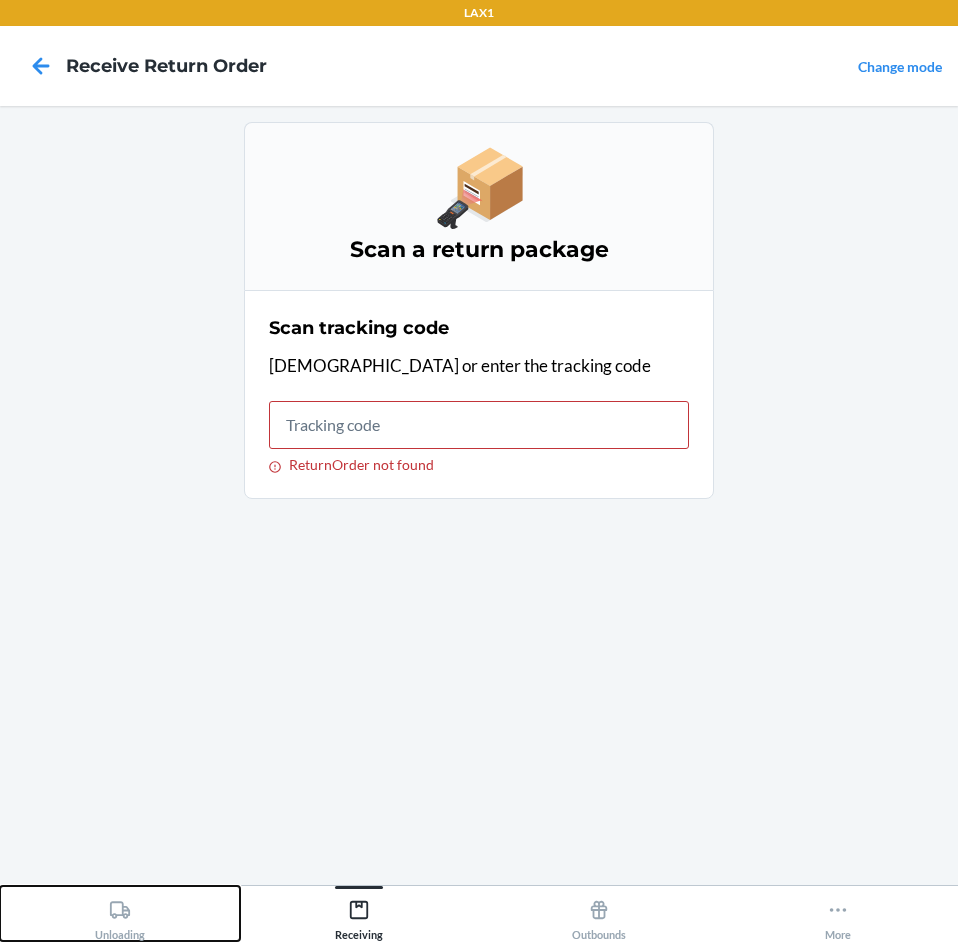drag, startPoint x: 953, startPoint y: 13, endPoint x: 115, endPoint y: 908, distance: 1226.0787 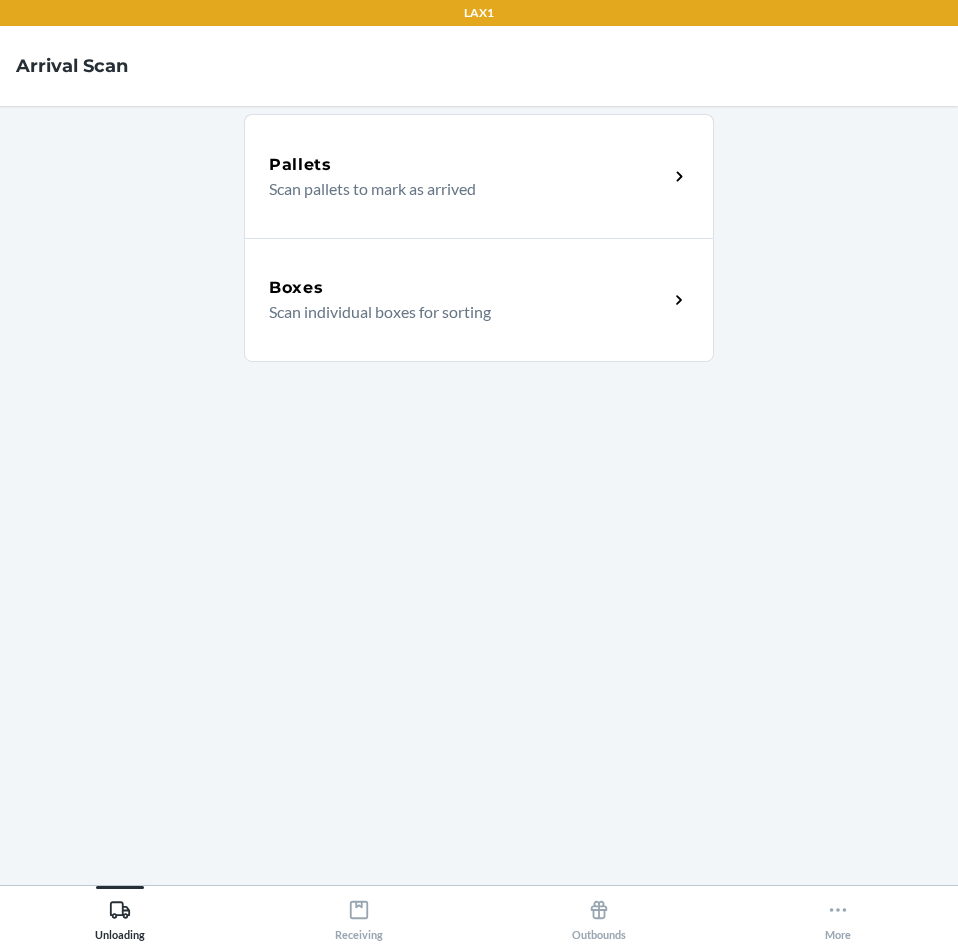 click on "Boxes" at bounding box center (296, 288) 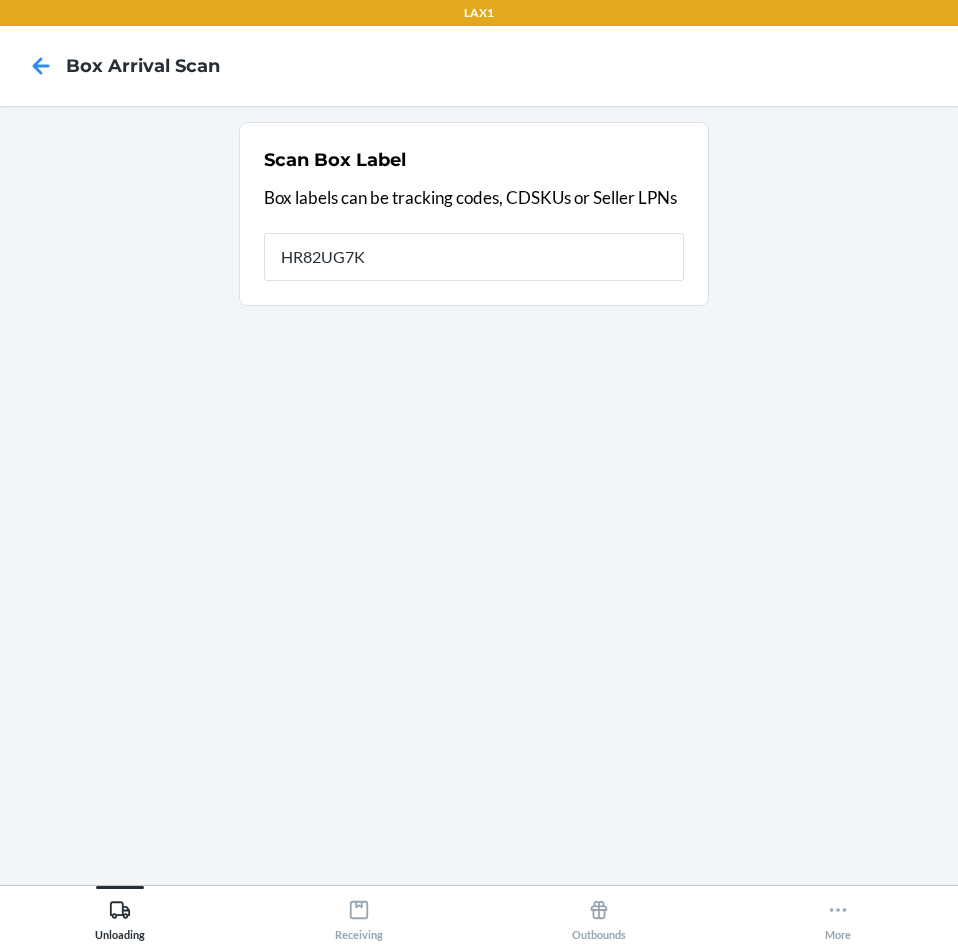 type on "HR82UG7K" 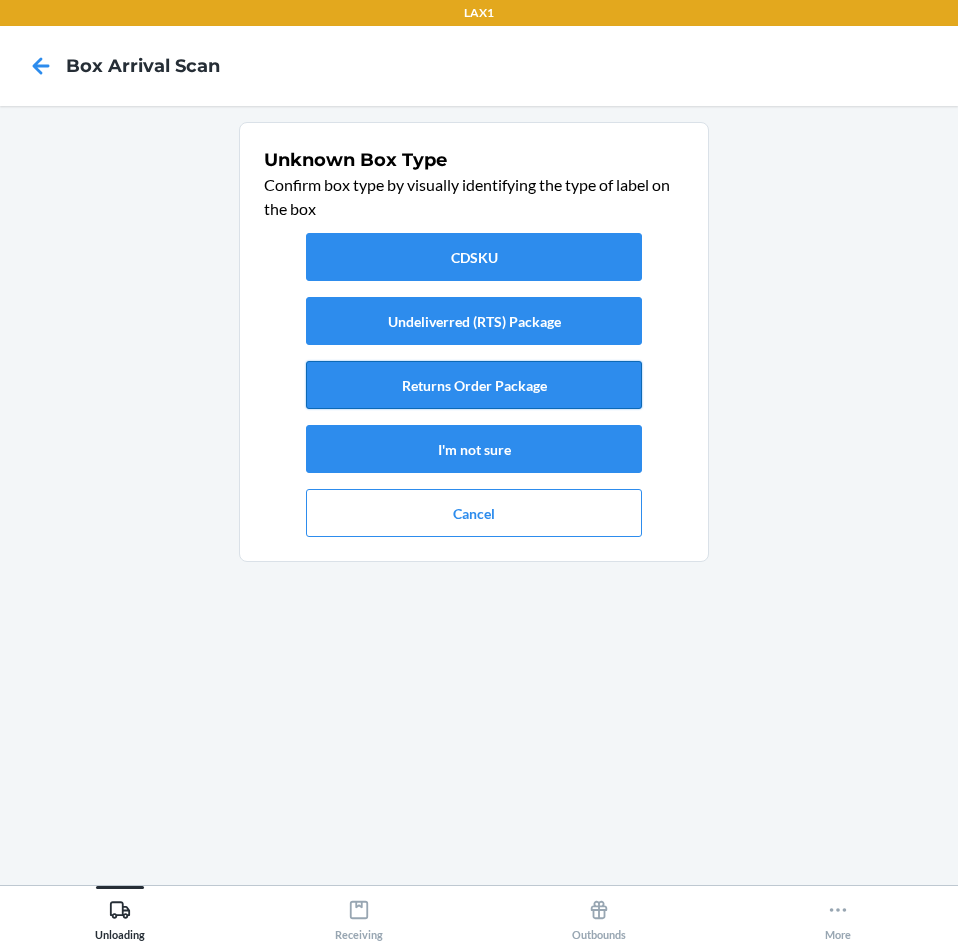 click on "Returns Order Package" at bounding box center [474, 385] 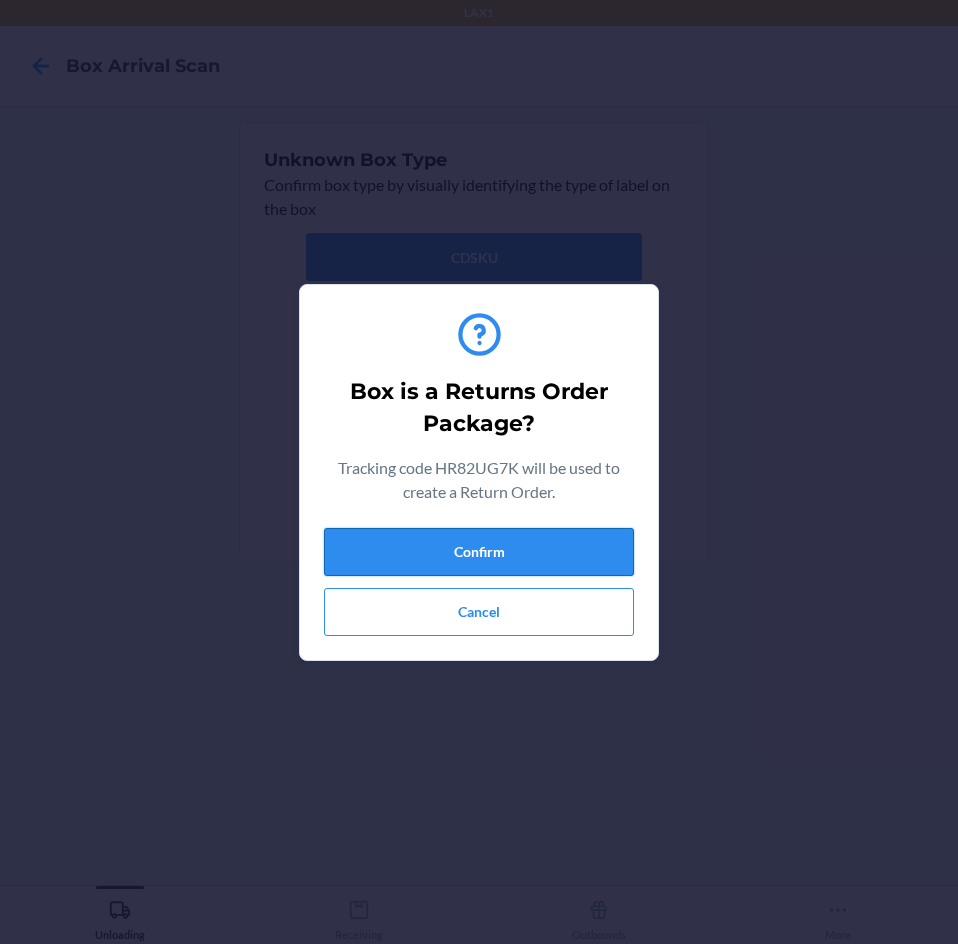click on "Confirm" at bounding box center [479, 552] 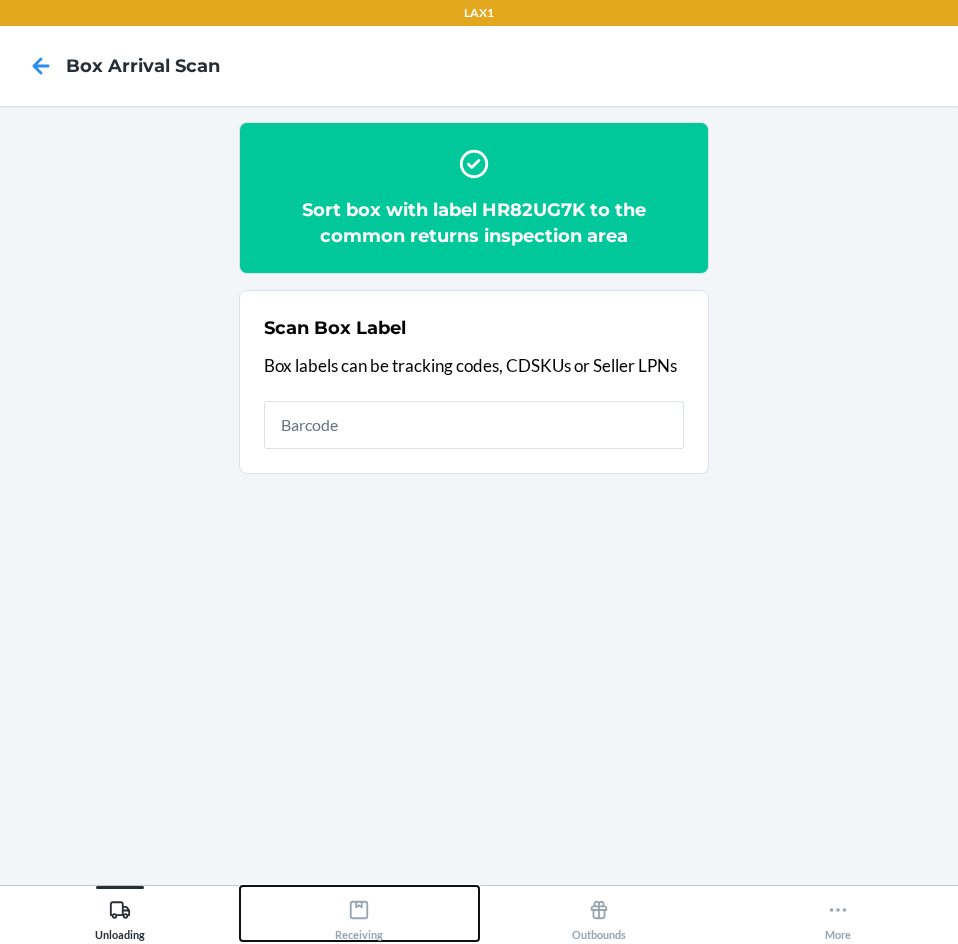click on "Receiving" at bounding box center [359, 916] 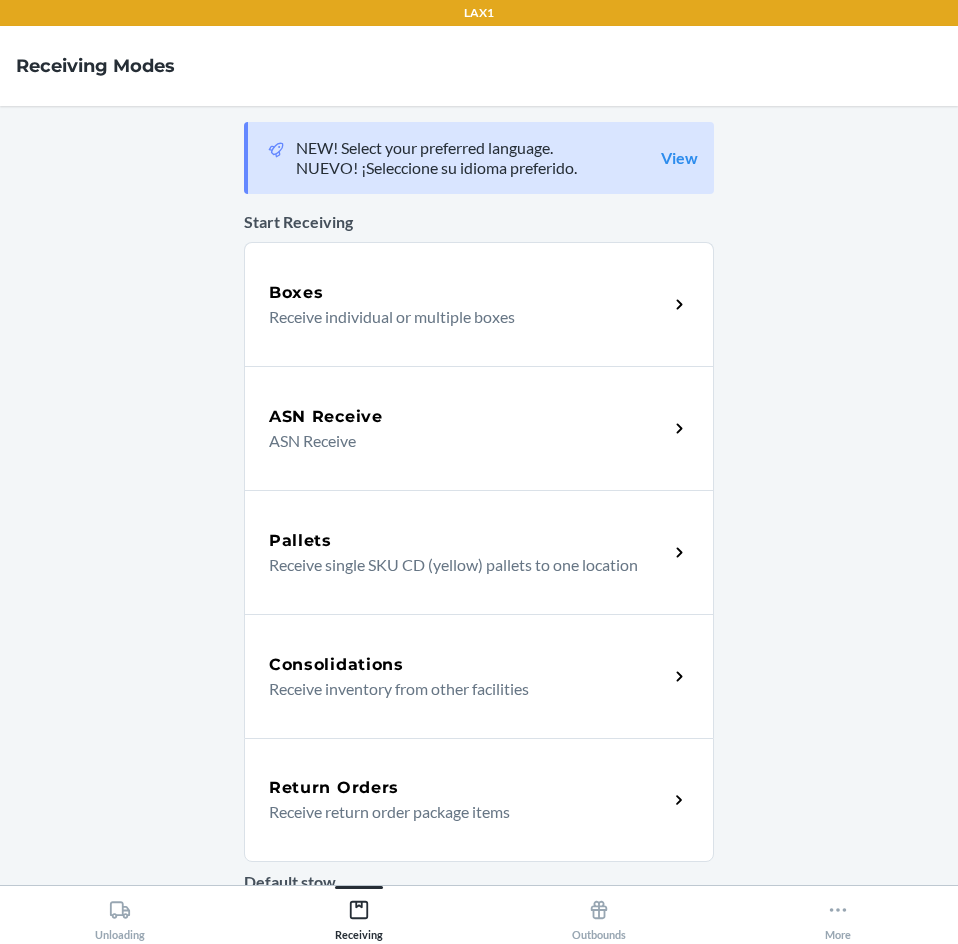 click on "Return Orders" at bounding box center [468, 788] 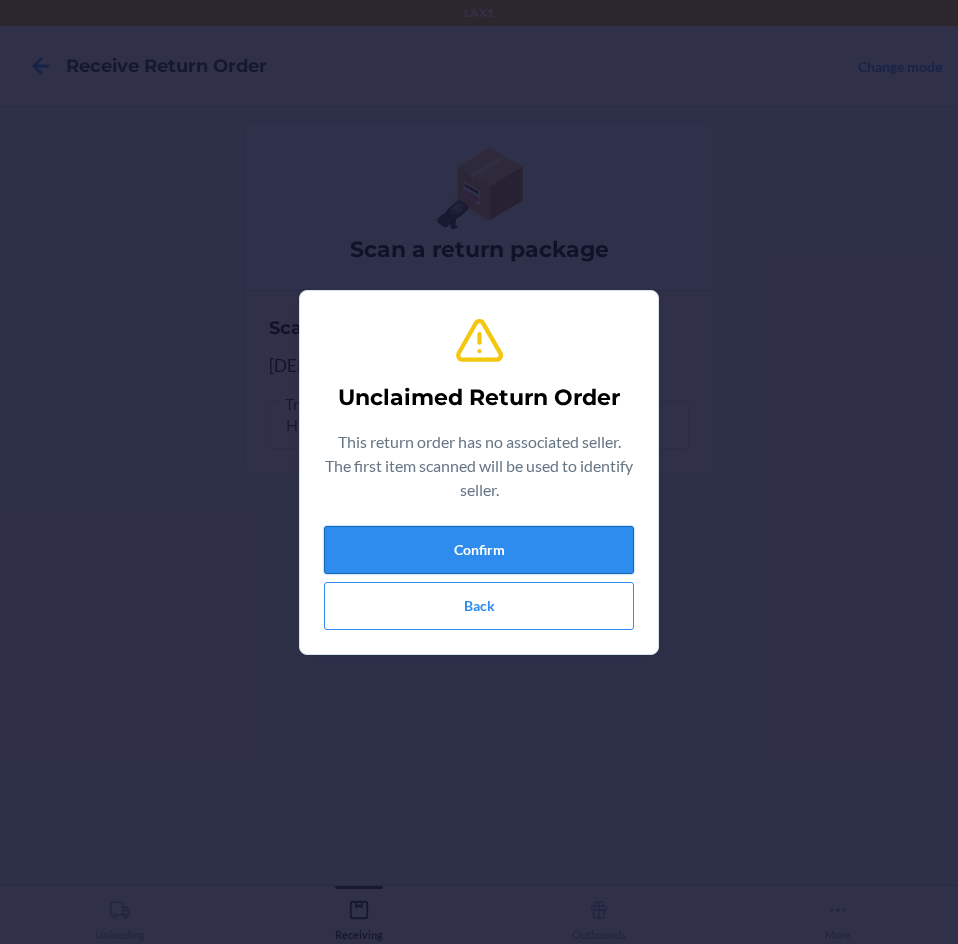 click on "Confirm" at bounding box center (479, 550) 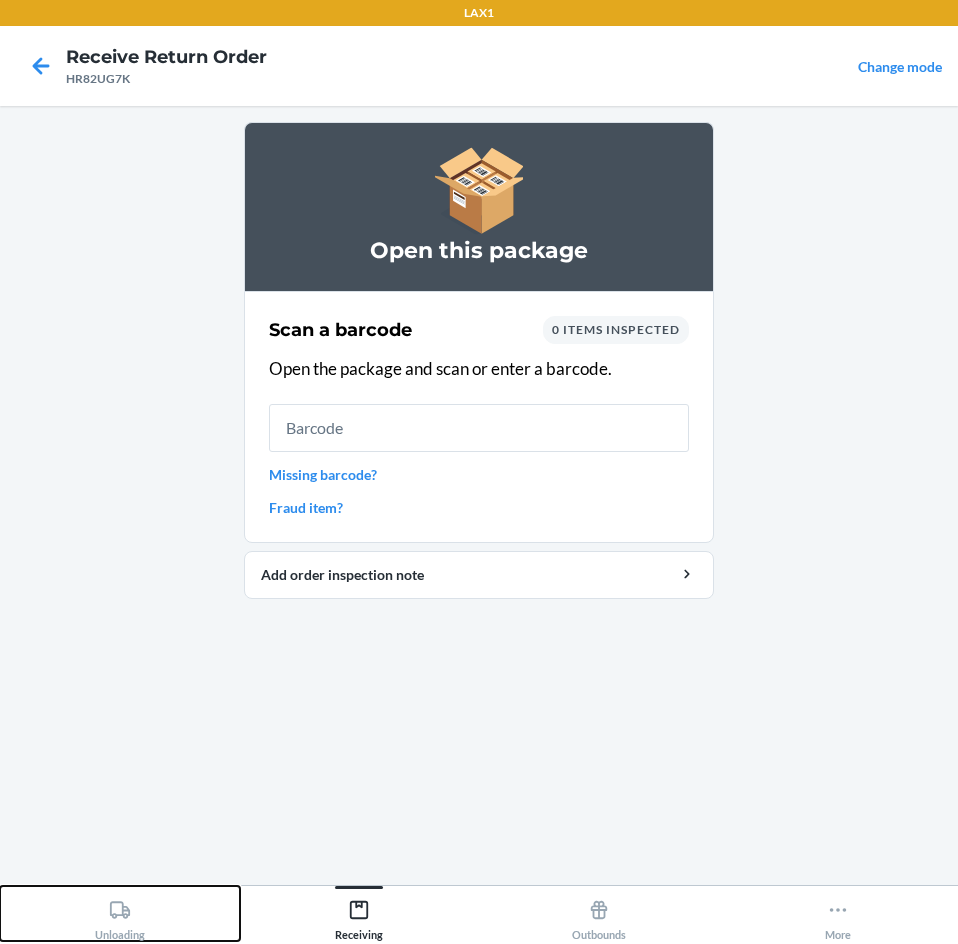 click on "Unloading" at bounding box center (120, 913) 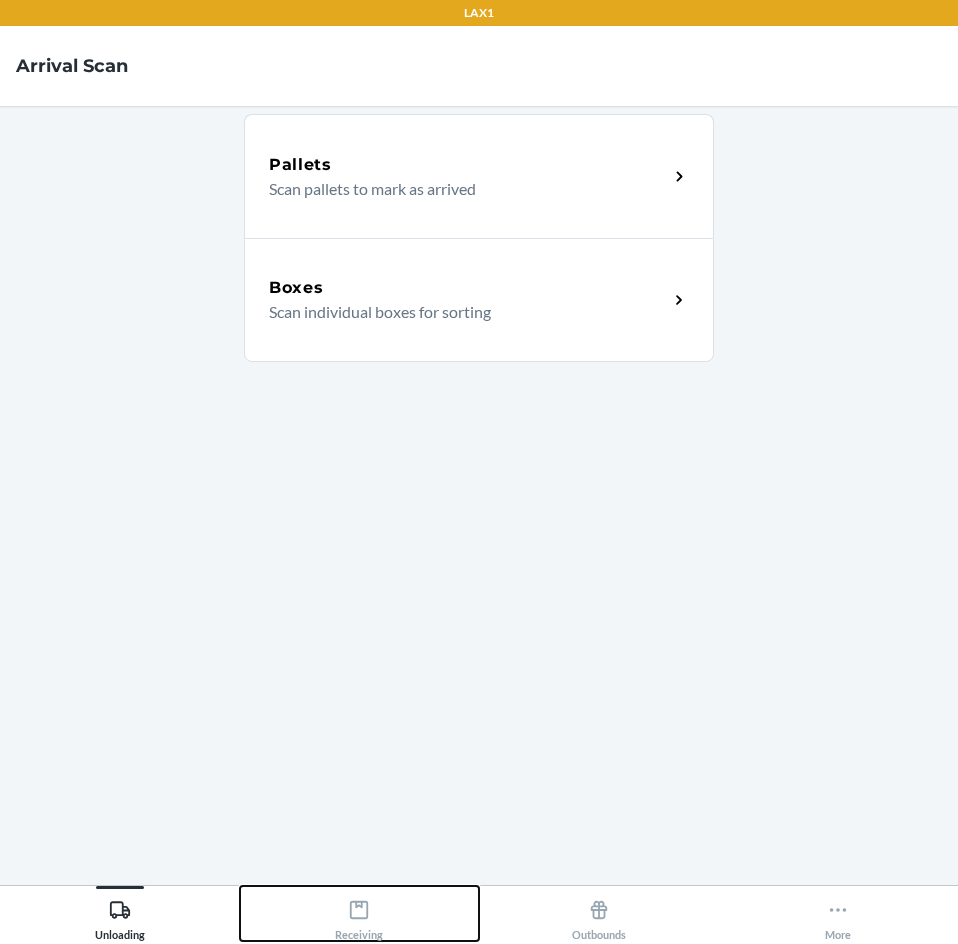 click on "Receiving" at bounding box center [360, 913] 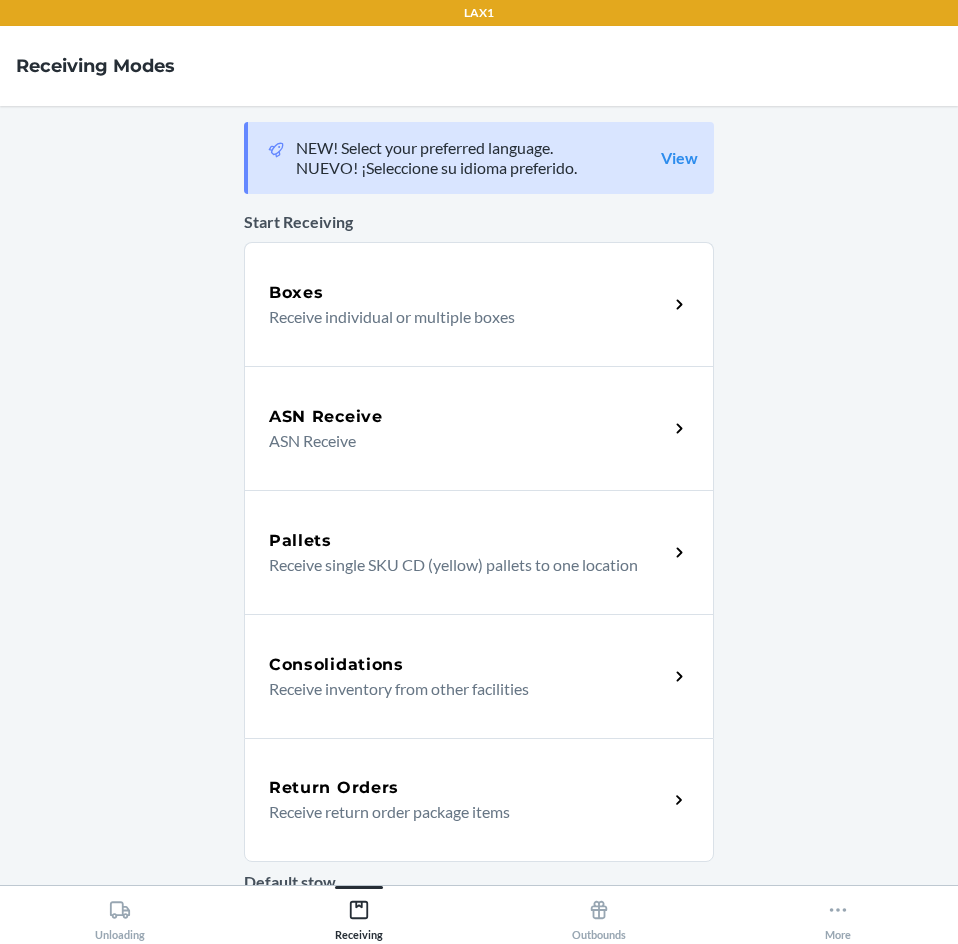 click on "Receive return order package items" at bounding box center (460, 812) 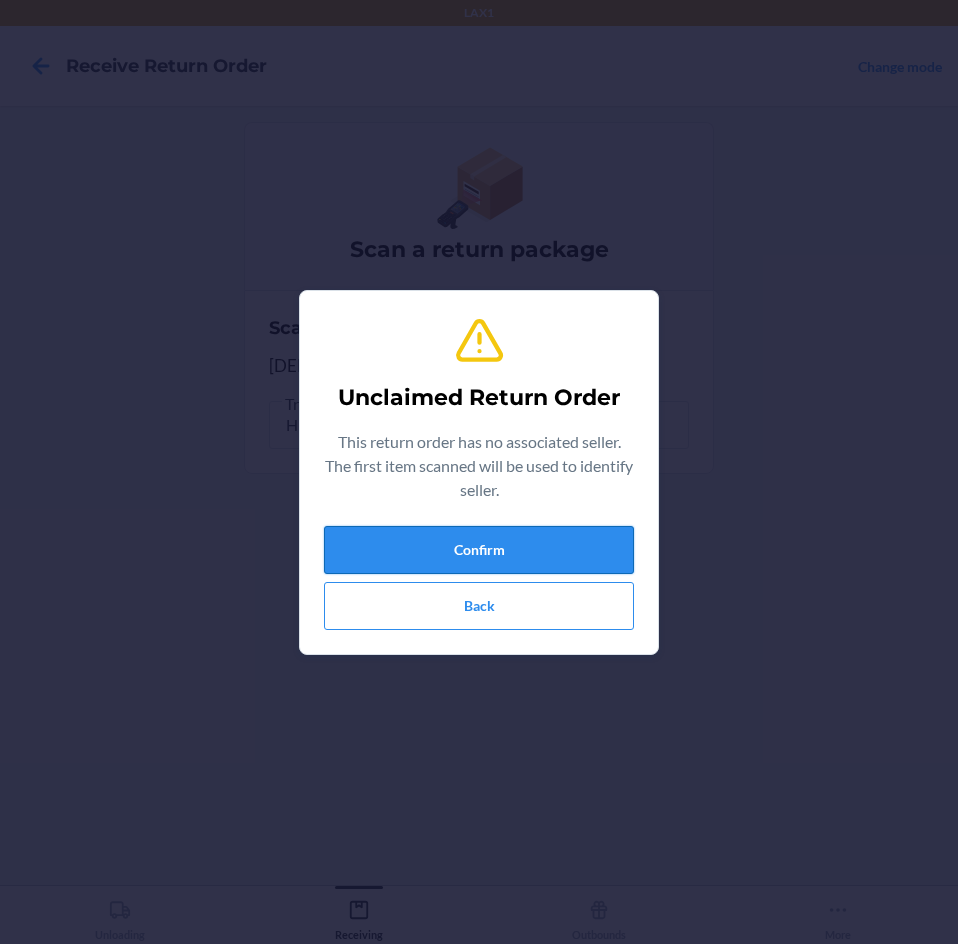 click on "Confirm" at bounding box center [479, 550] 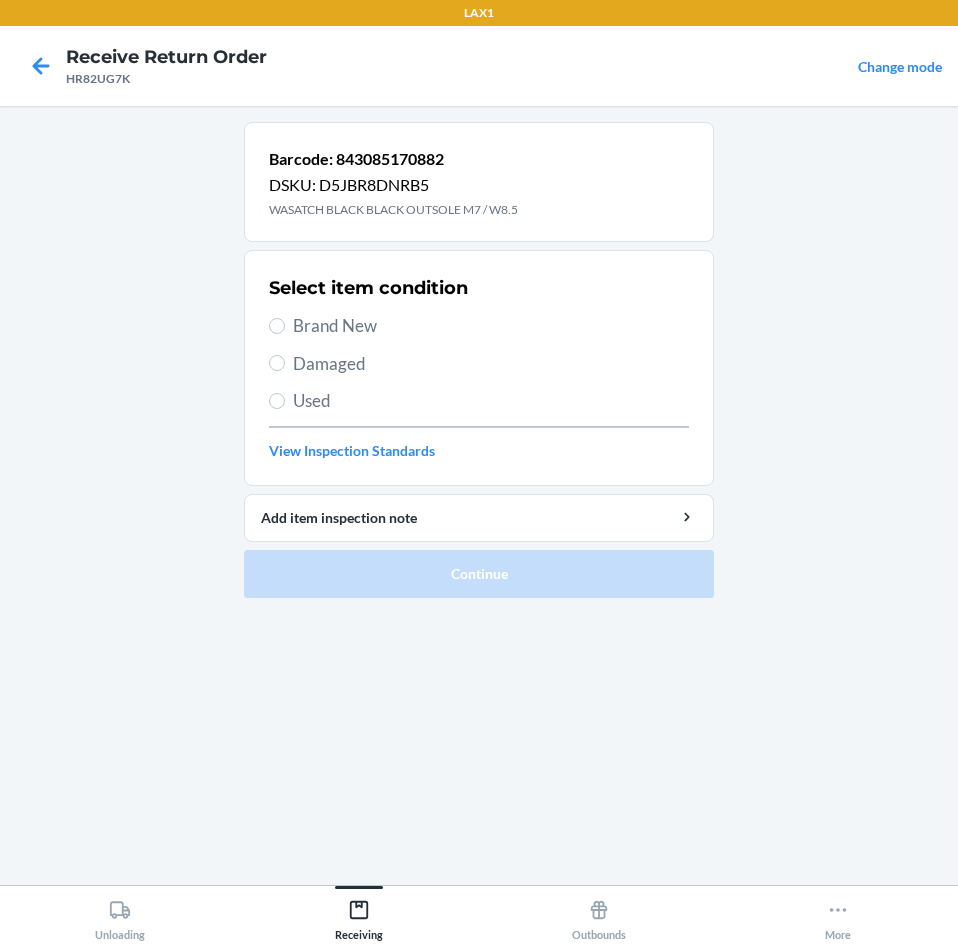 click on "Brand New" at bounding box center (479, 326) 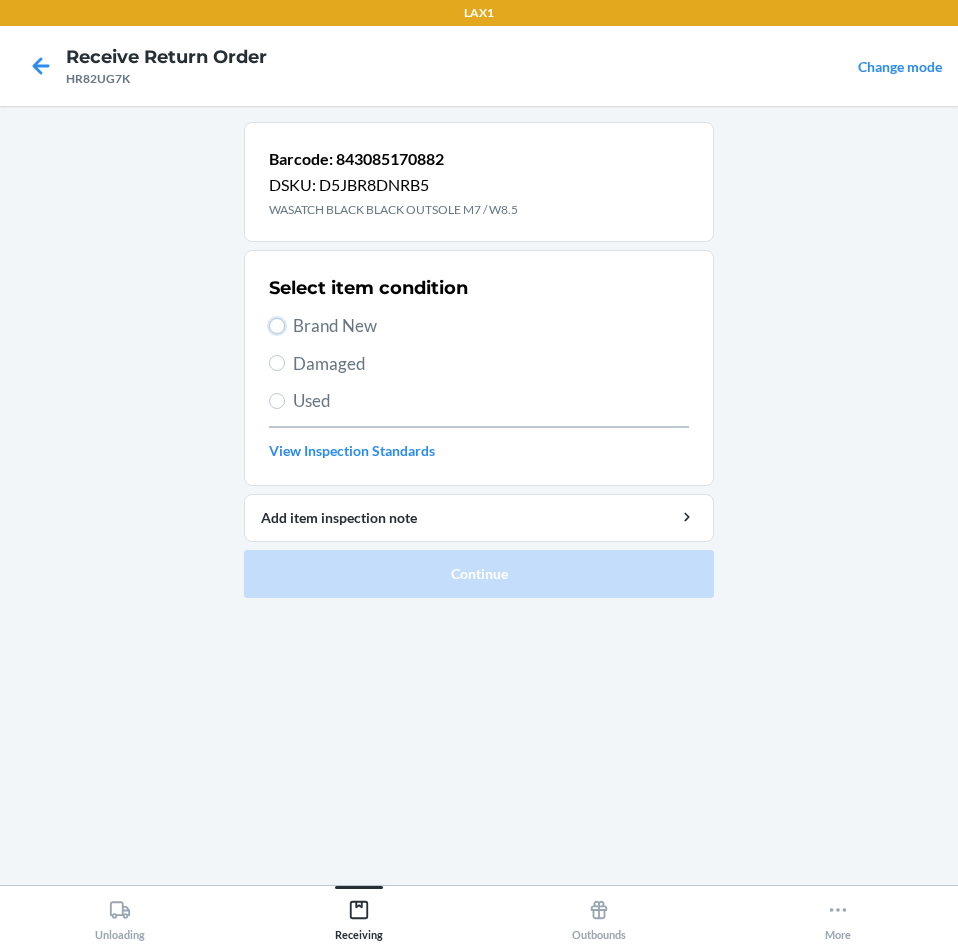 click on "Brand New" at bounding box center [277, 326] 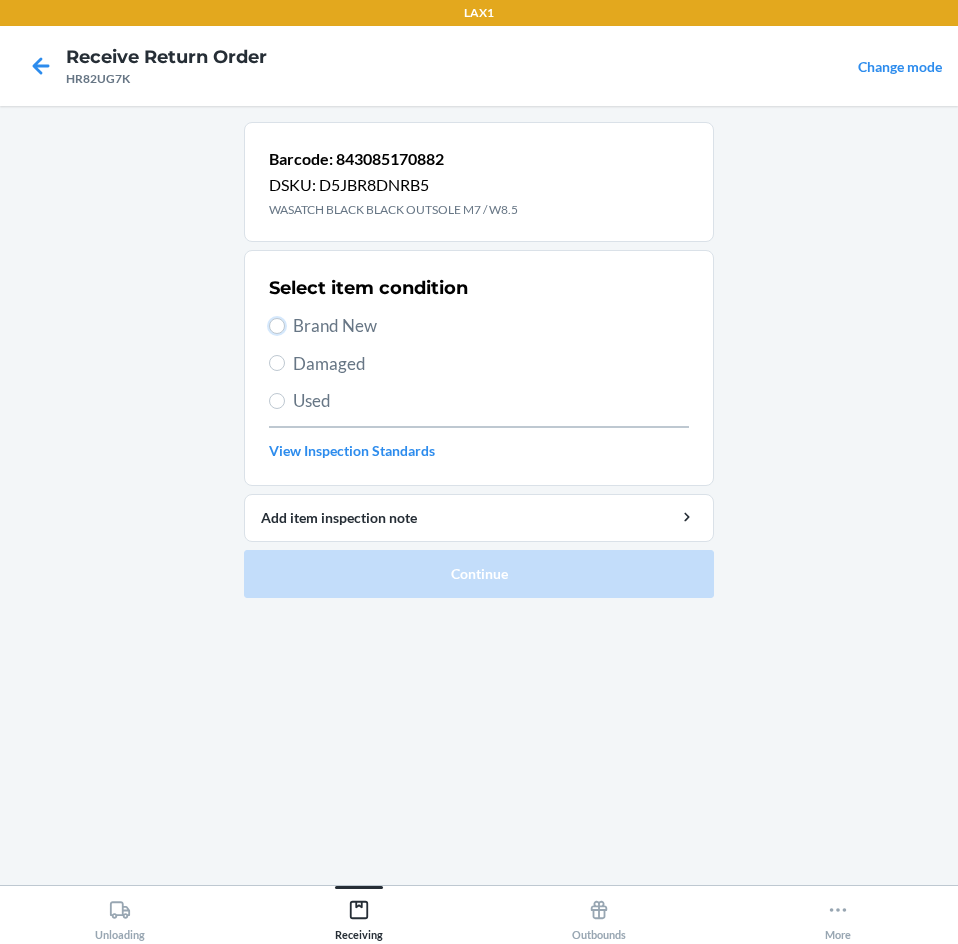 radio on "true" 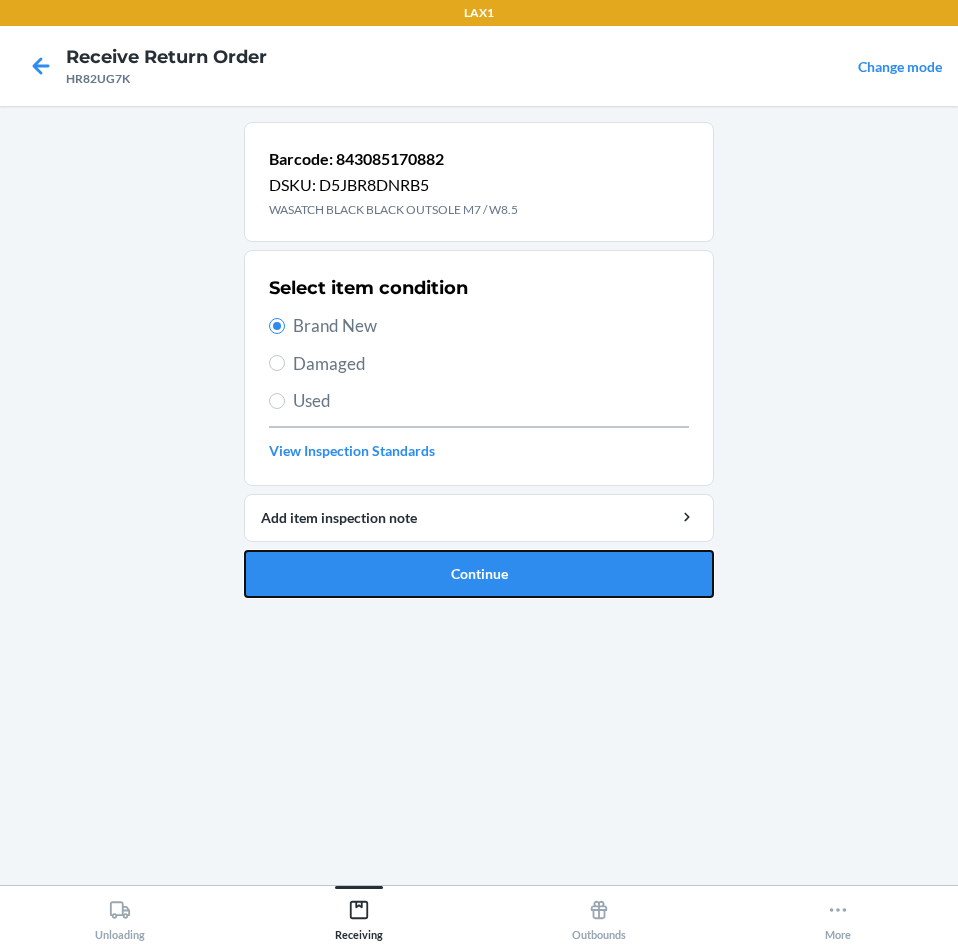 drag, startPoint x: 558, startPoint y: 564, endPoint x: 580, endPoint y: 565, distance: 22.022715 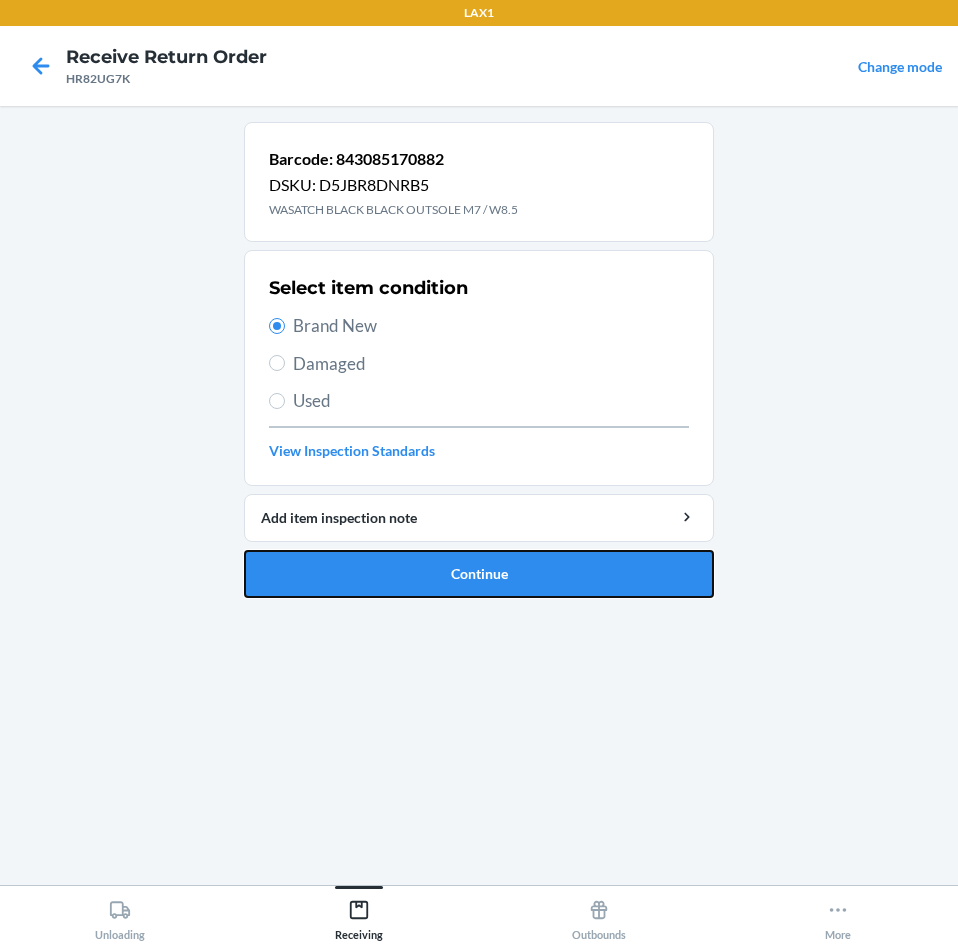 click on "Continue" at bounding box center (479, 574) 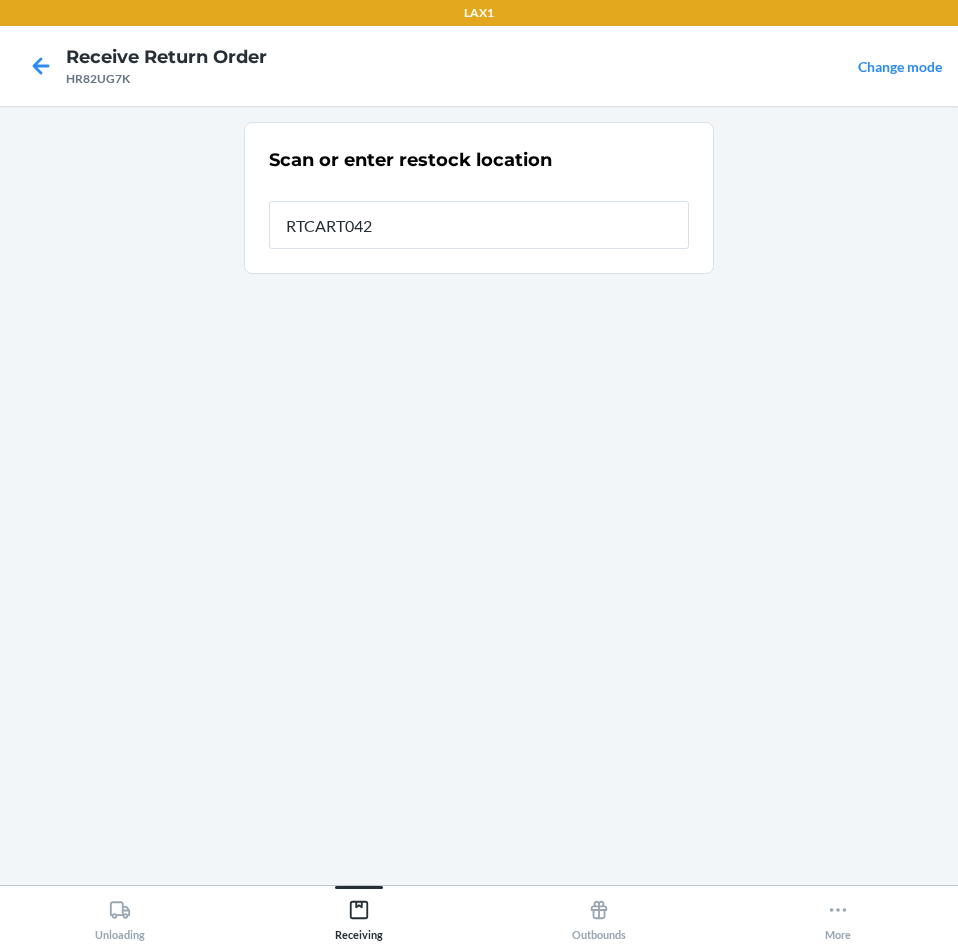 type on "RTCART042" 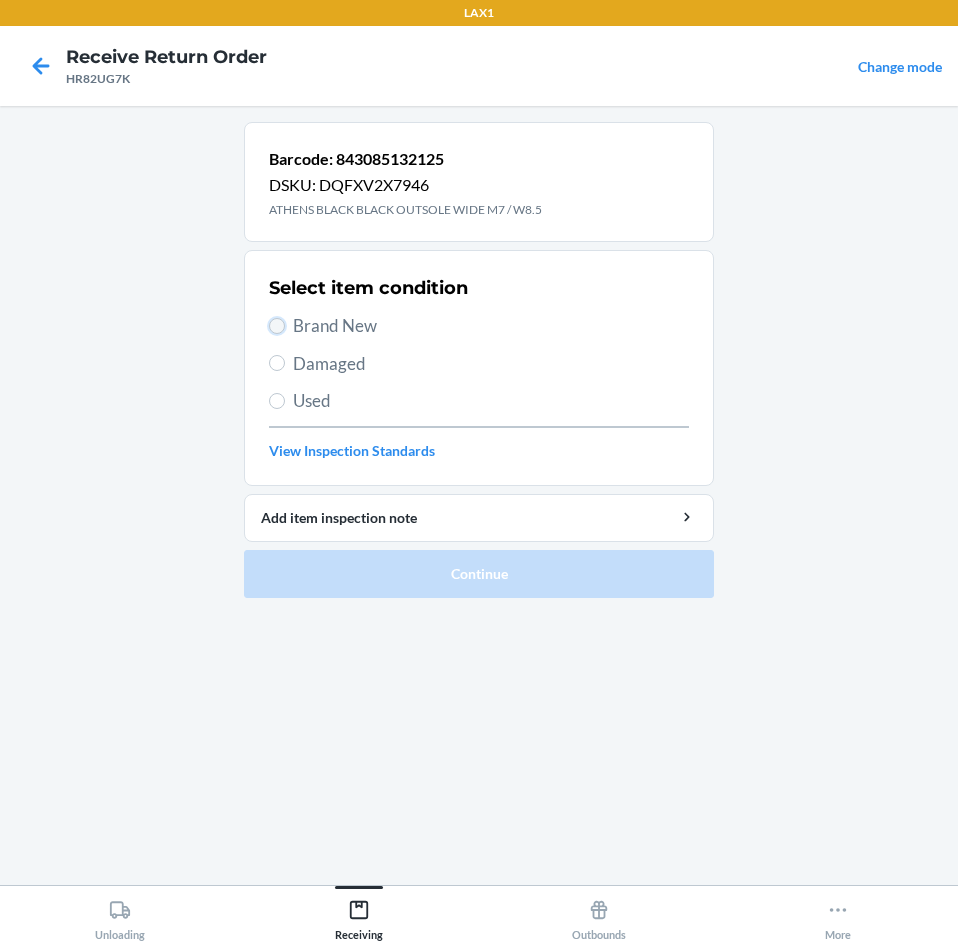 click on "Brand New" at bounding box center [277, 326] 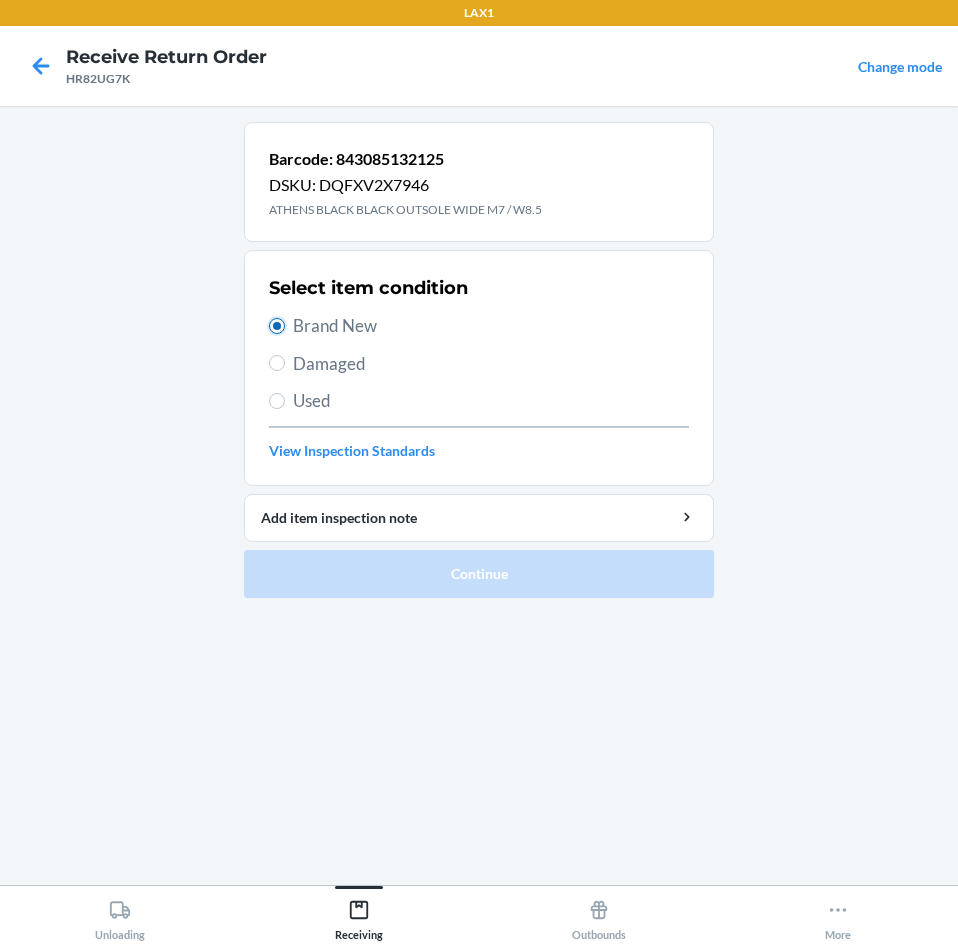 radio on "true" 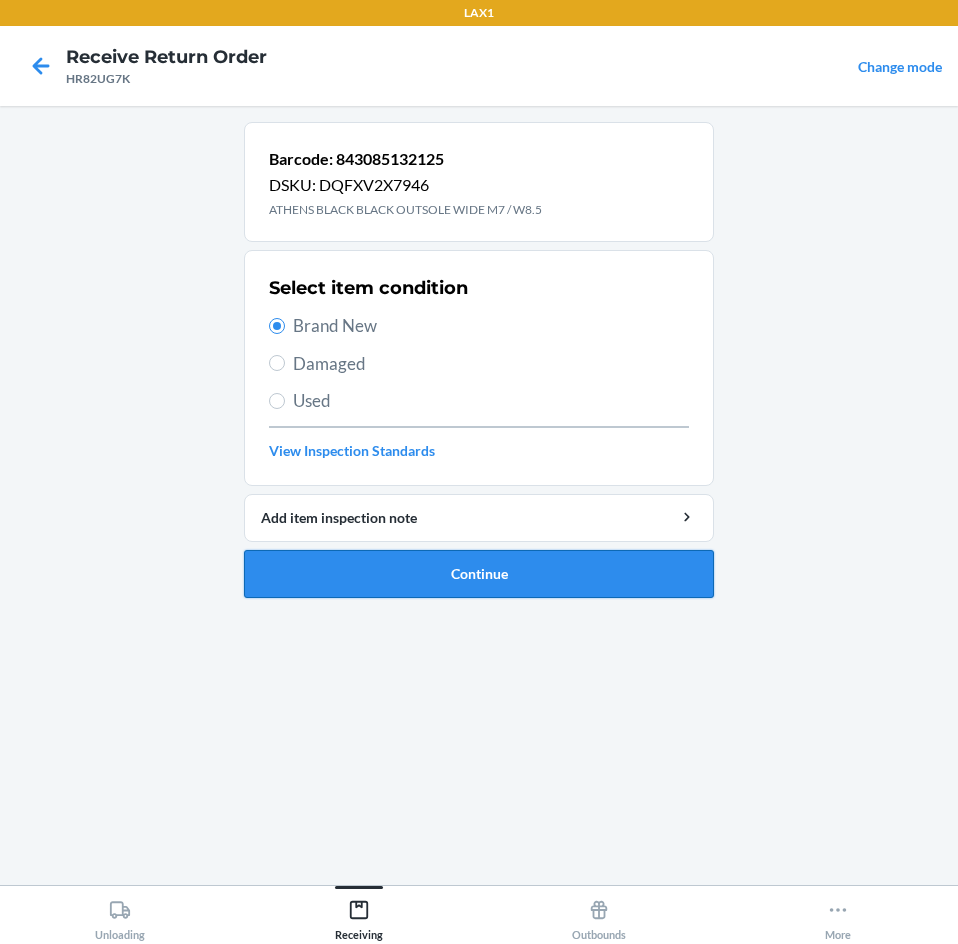 click on "Continue" at bounding box center (479, 574) 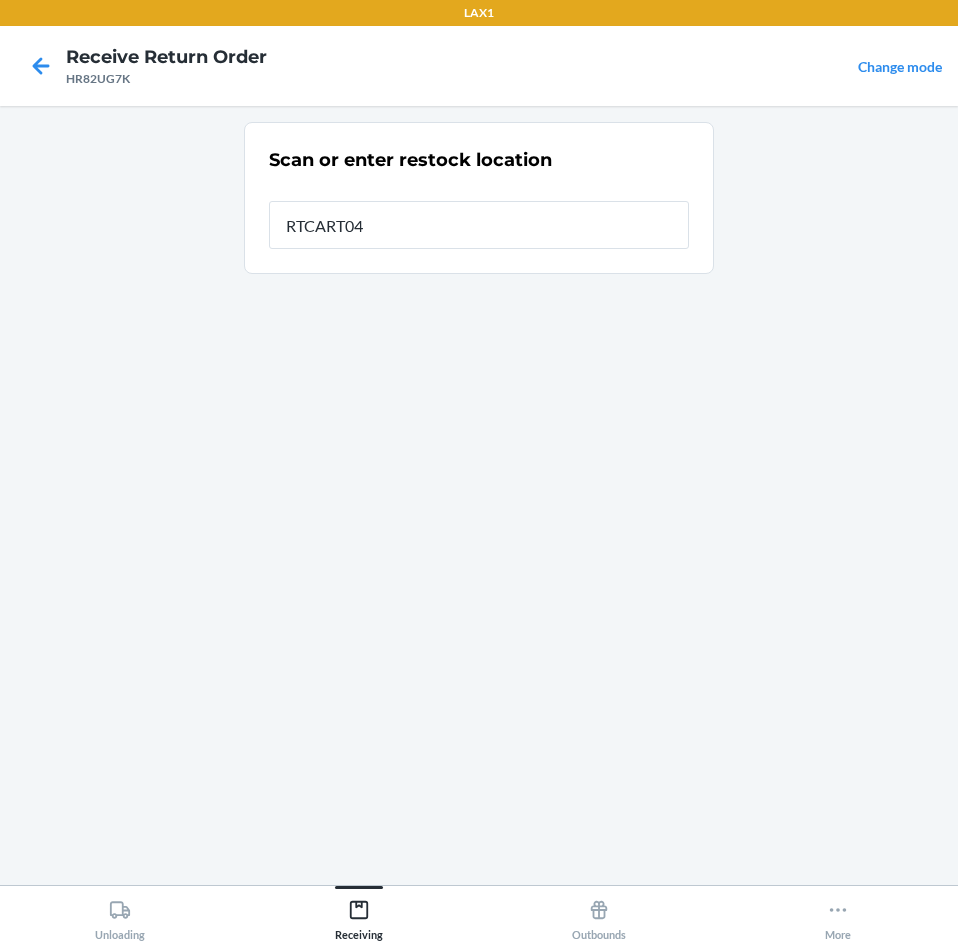 type on "RTCART042" 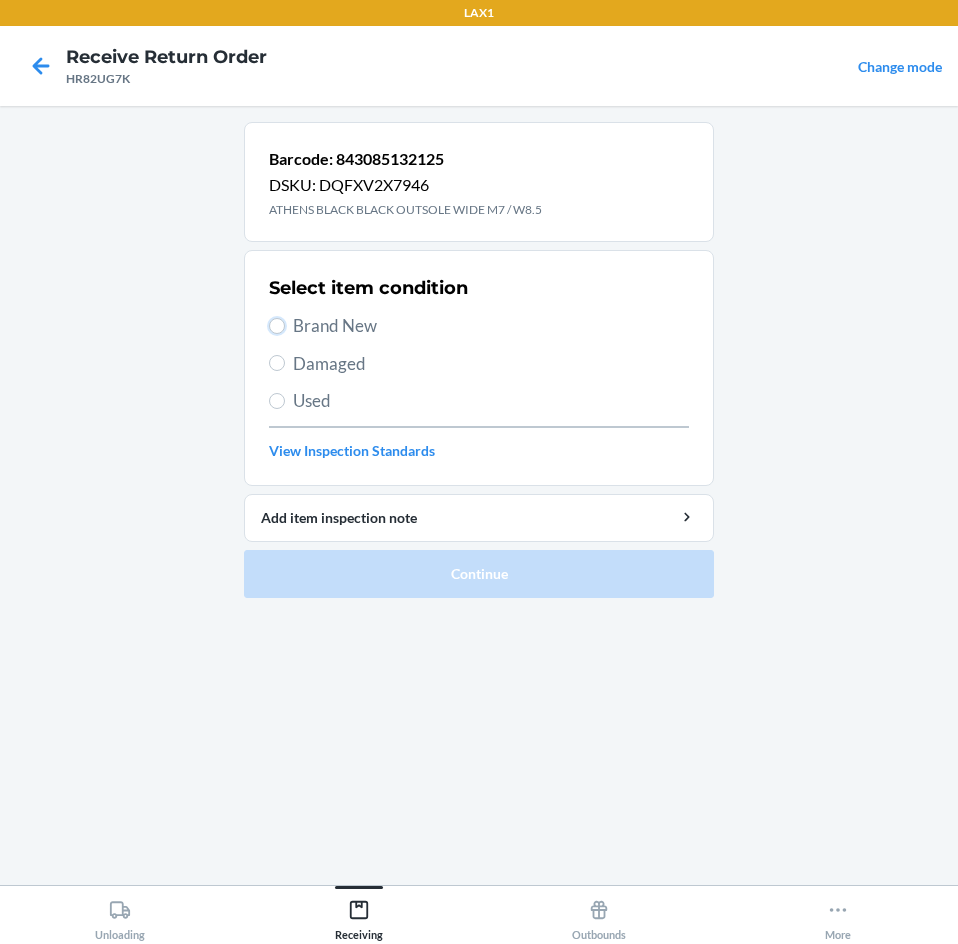 click on "Brand New" at bounding box center (277, 326) 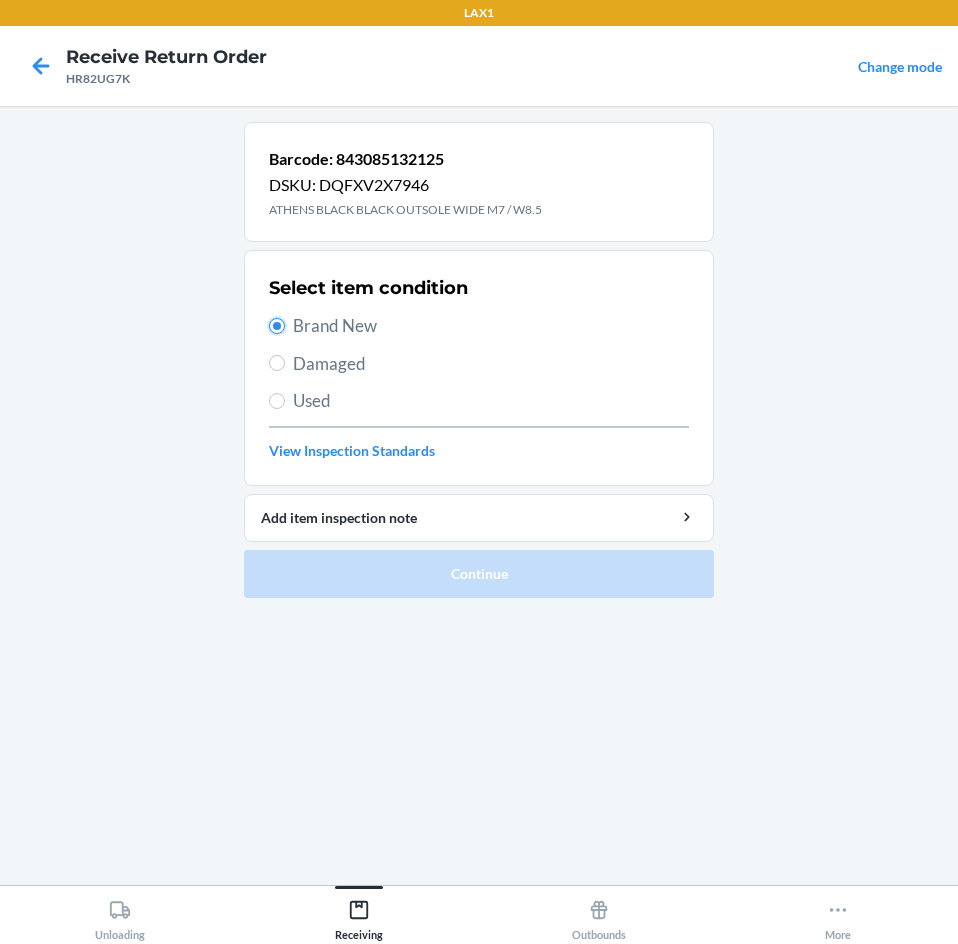 radio on "true" 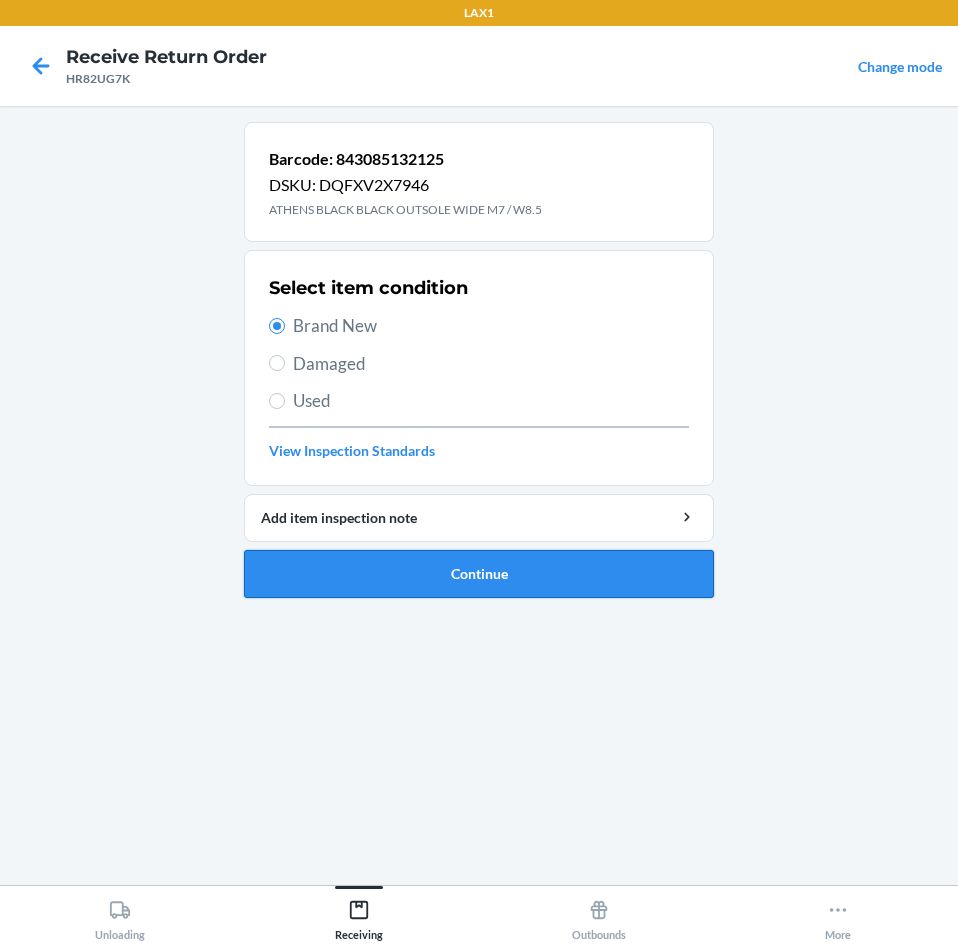 click on "Continue" at bounding box center (479, 574) 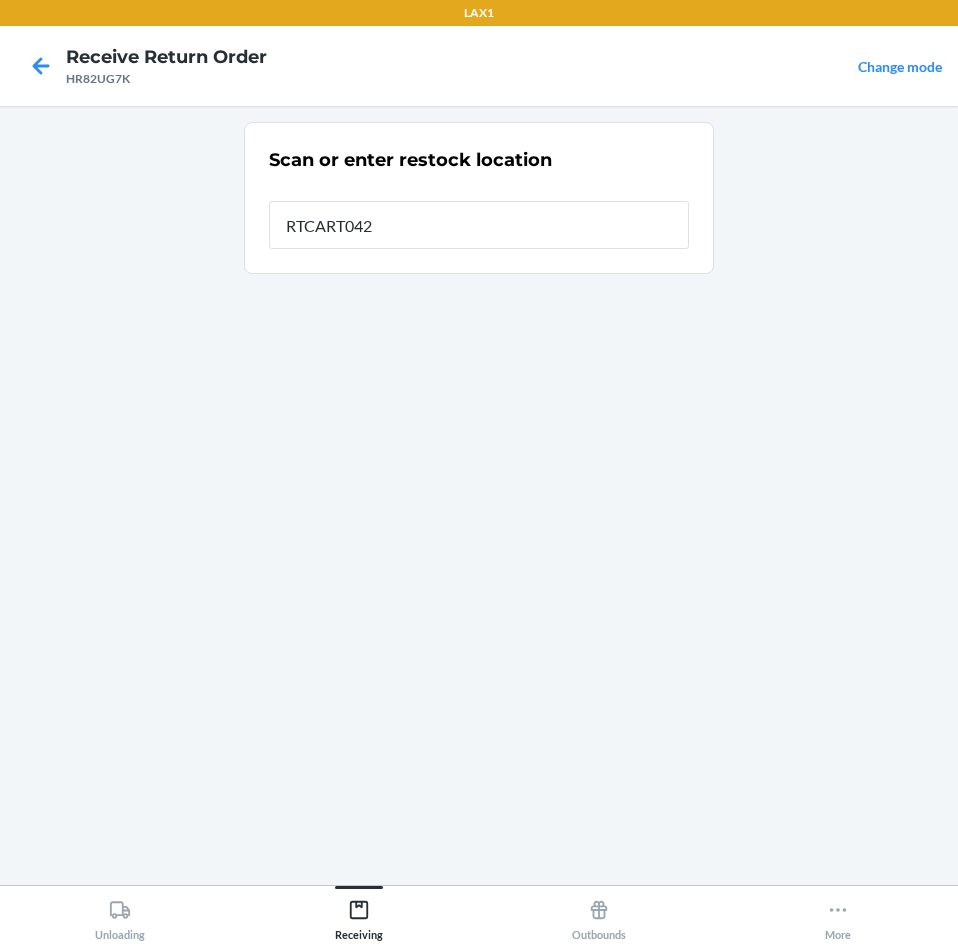type on "RTCART042" 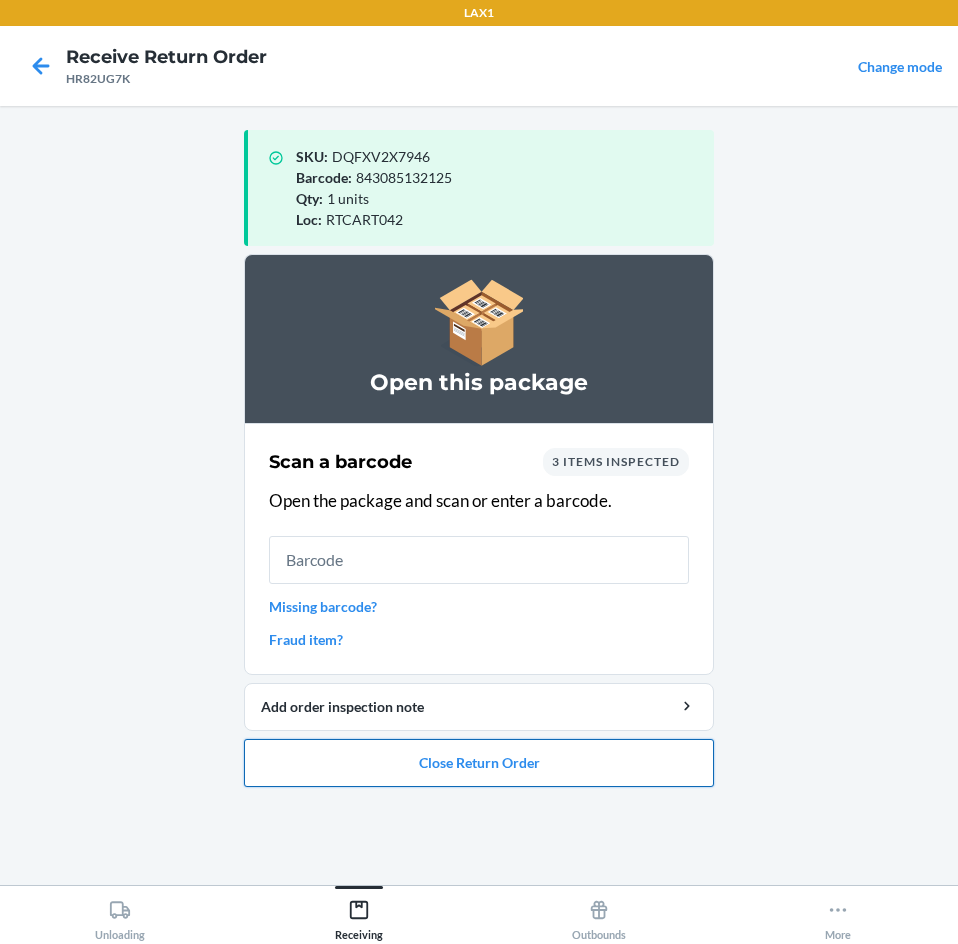 click on "Close Return Order" at bounding box center [479, 763] 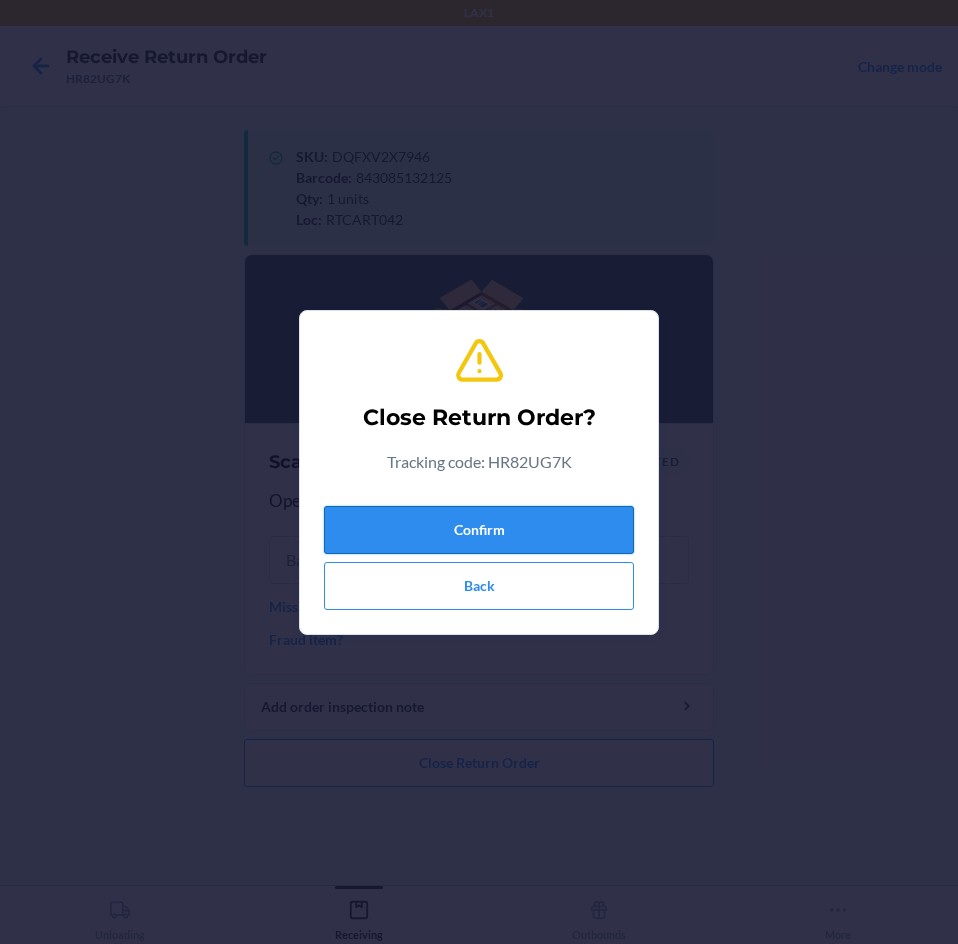 click on "Confirm" at bounding box center [479, 530] 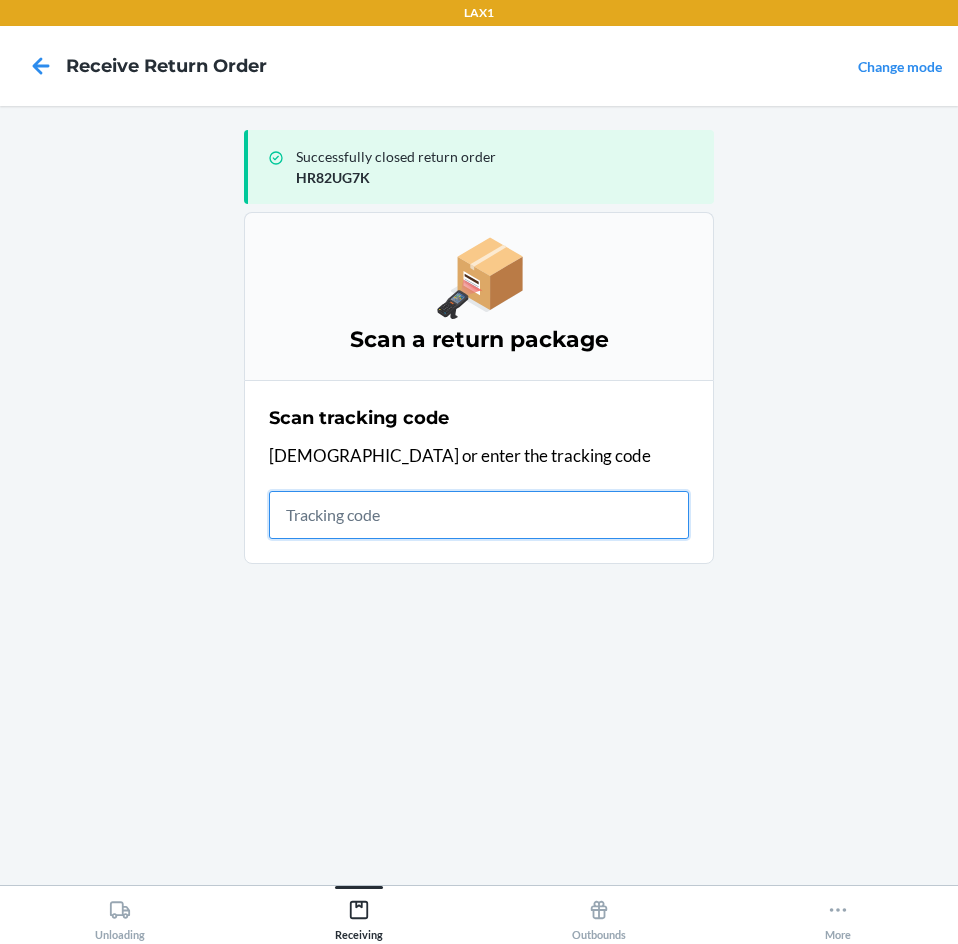 click at bounding box center [479, 515] 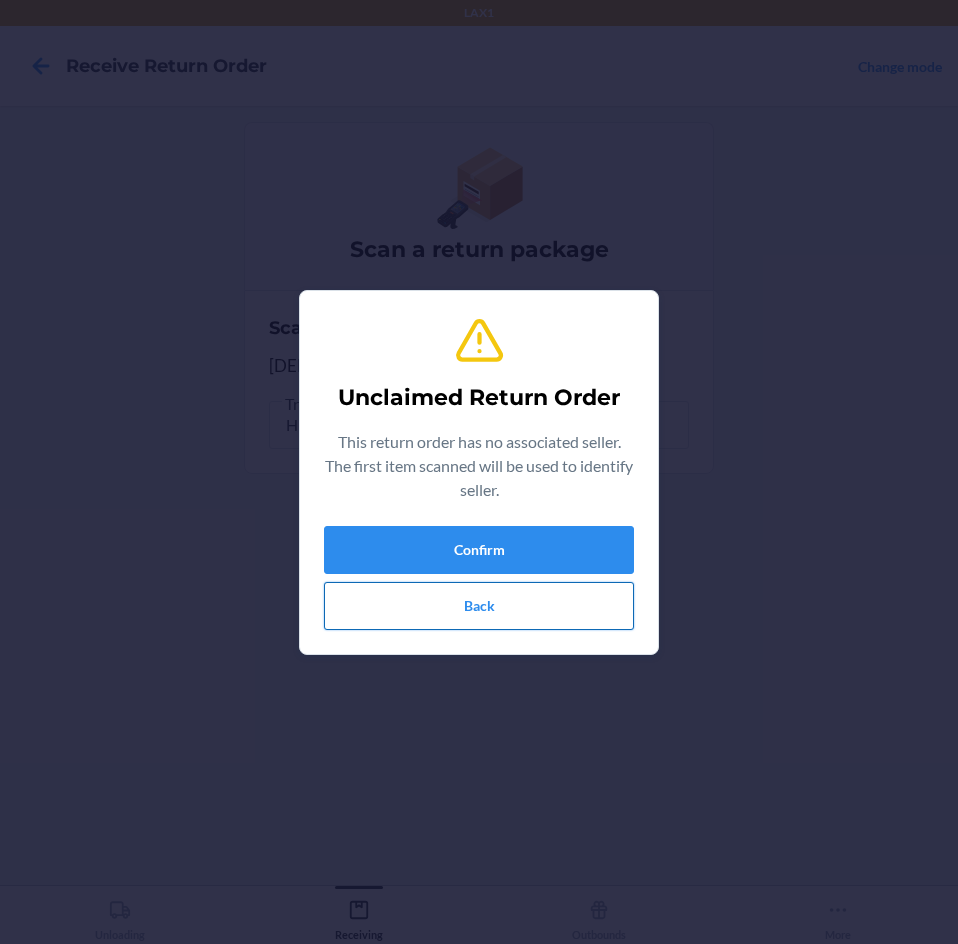 click on "Back" at bounding box center (479, 606) 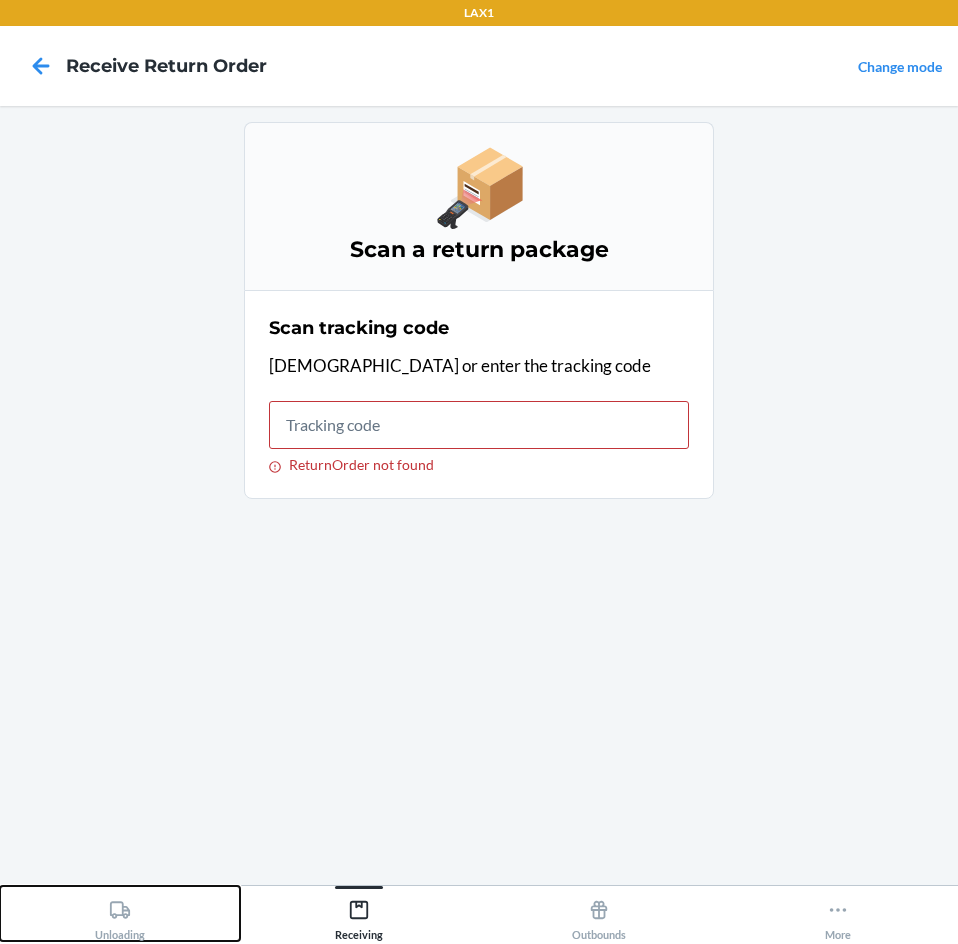 click on "Unloading" at bounding box center (120, 916) 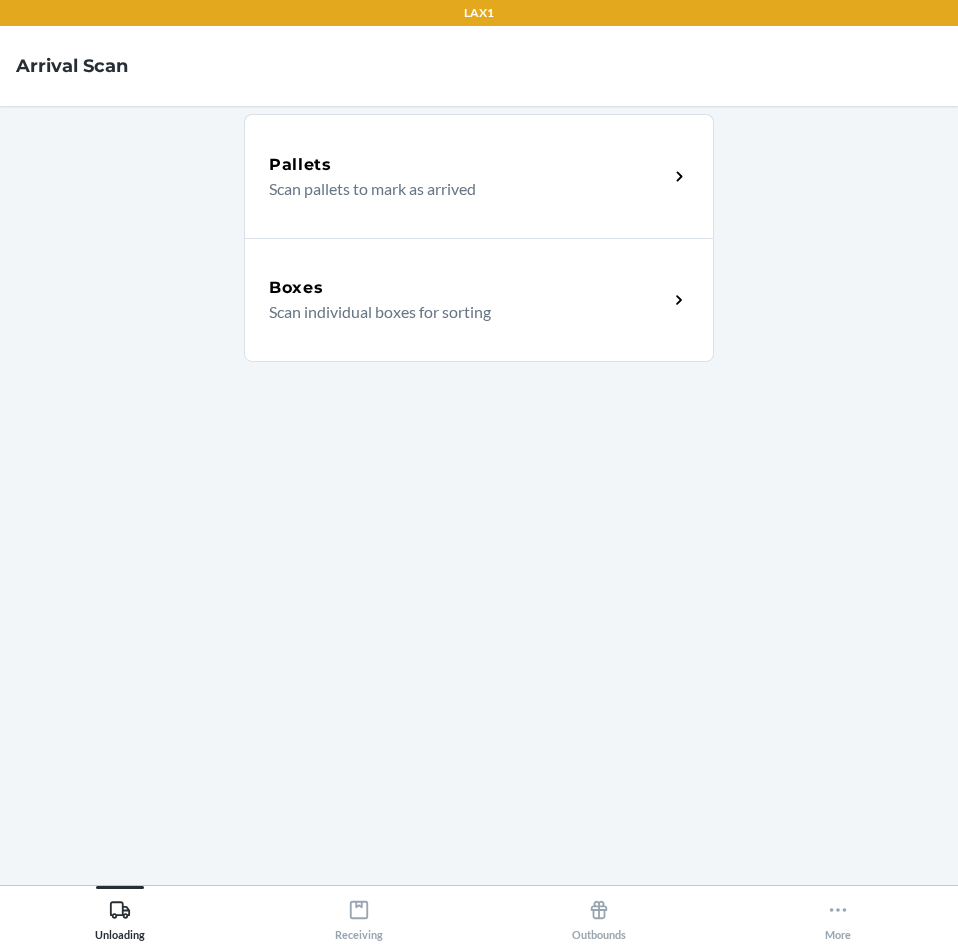 click on "Scan individual boxes for sorting" at bounding box center (460, 312) 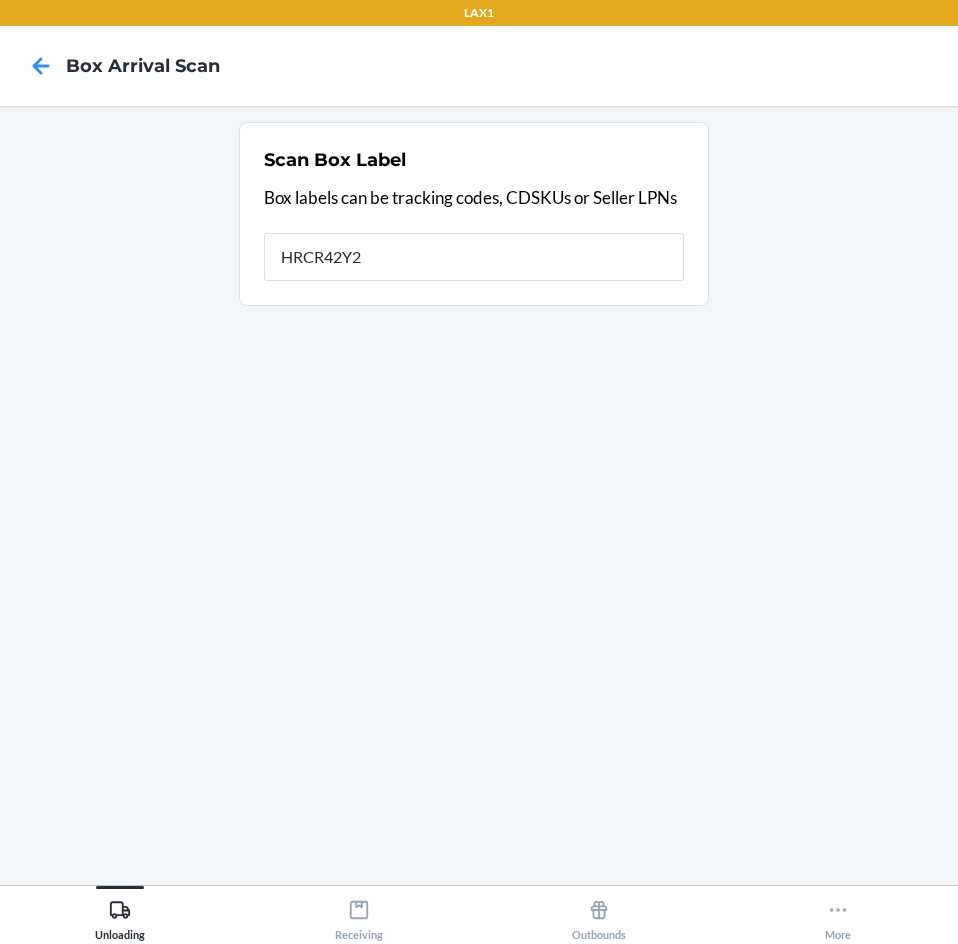 type on "HRCR42Y2" 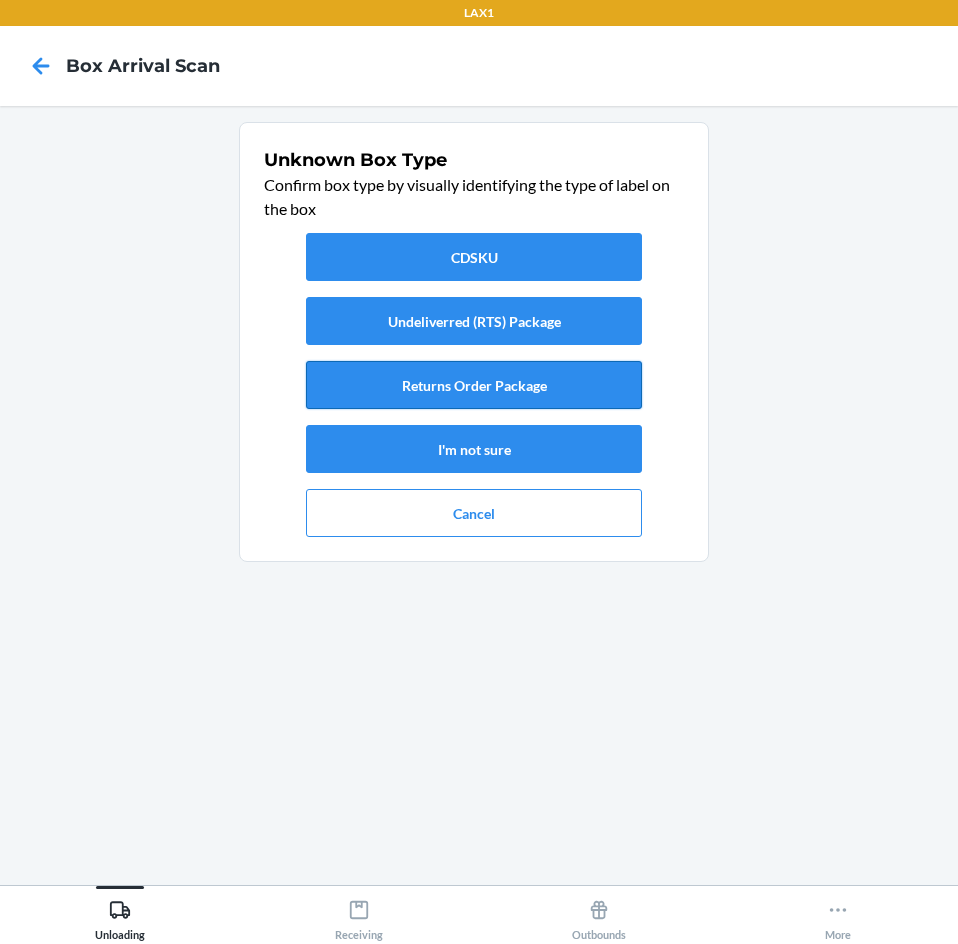 click on "Returns Order Package" at bounding box center [474, 385] 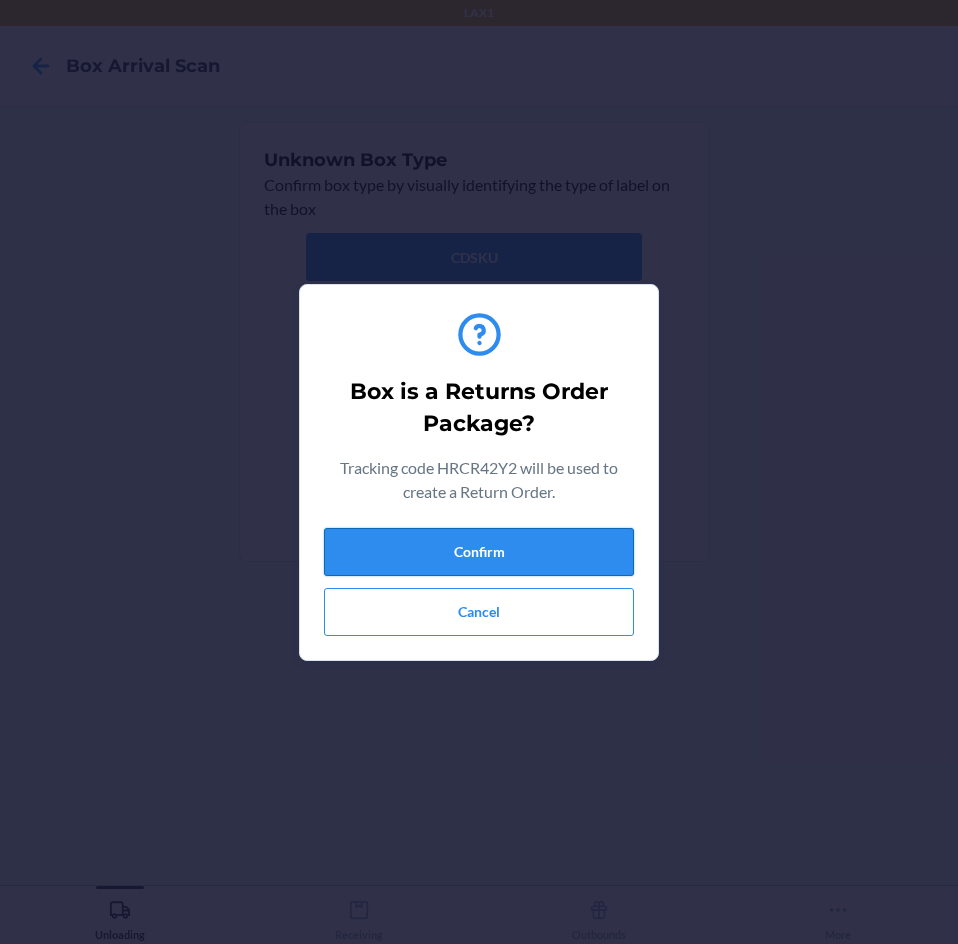 click on "Confirm" at bounding box center (479, 552) 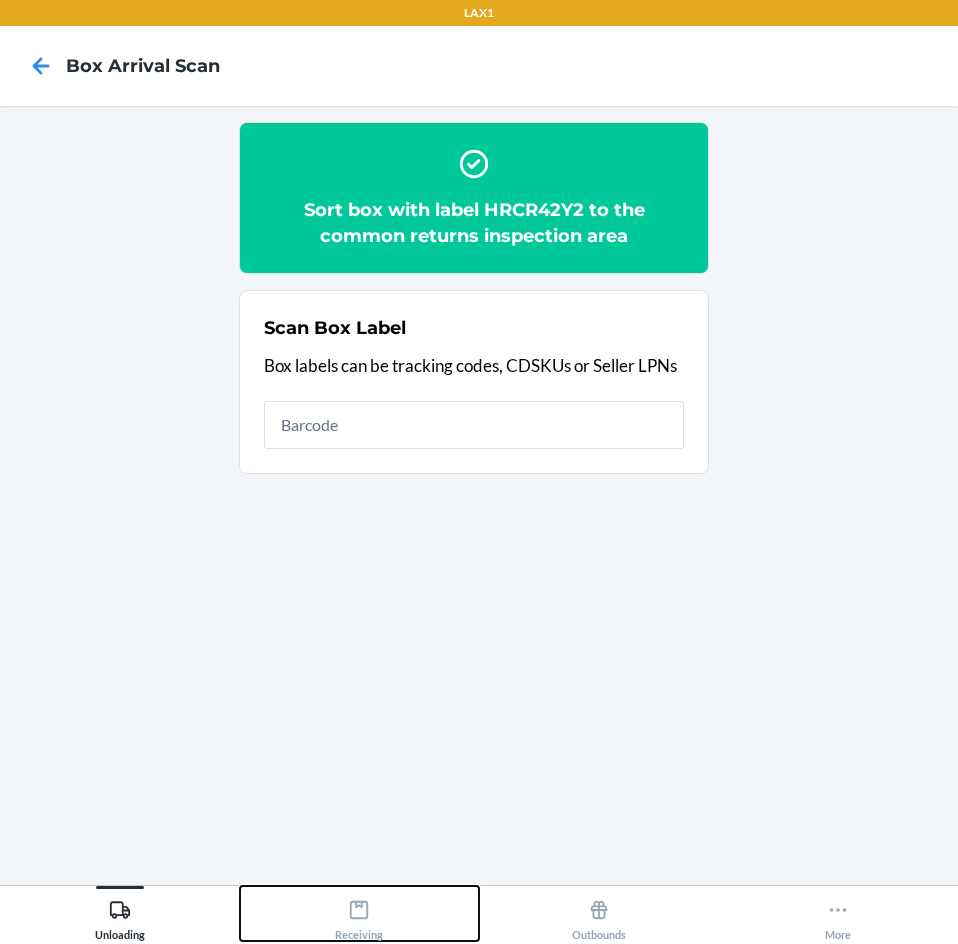 drag, startPoint x: 366, startPoint y: 919, endPoint x: 362, endPoint y: 898, distance: 21.377558 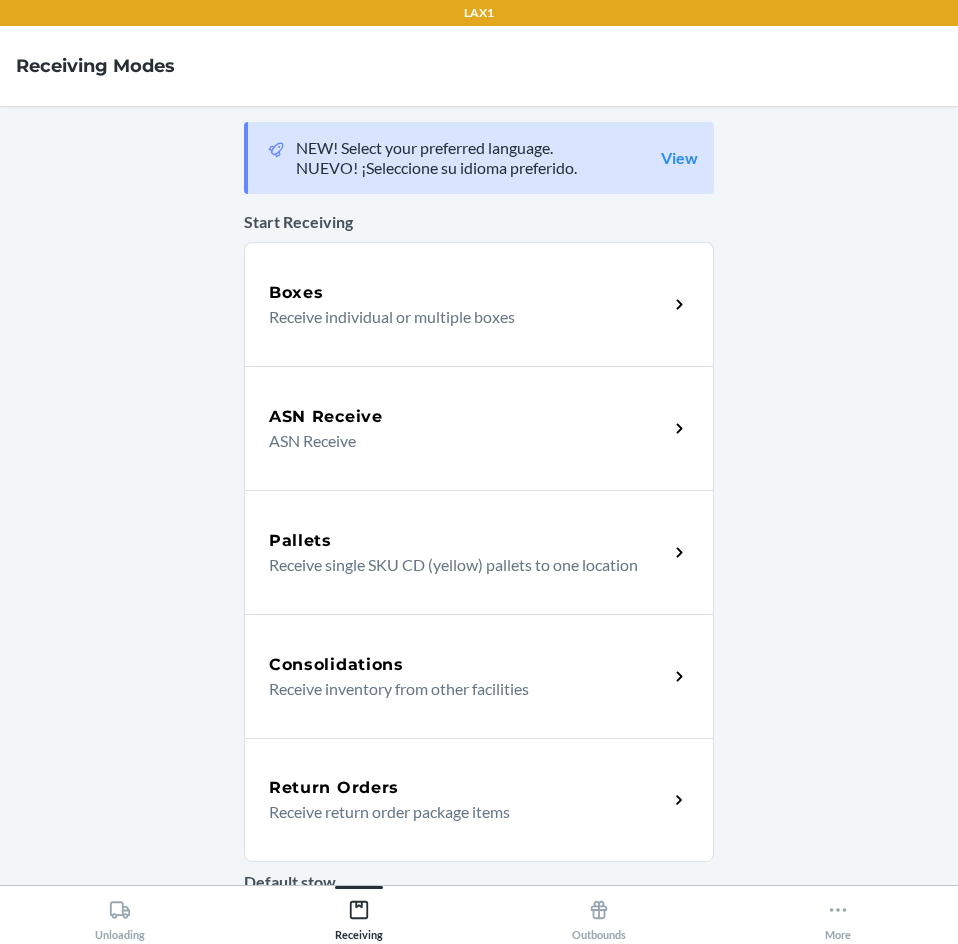click on "Return Orders Receive return order package items" at bounding box center [479, 800] 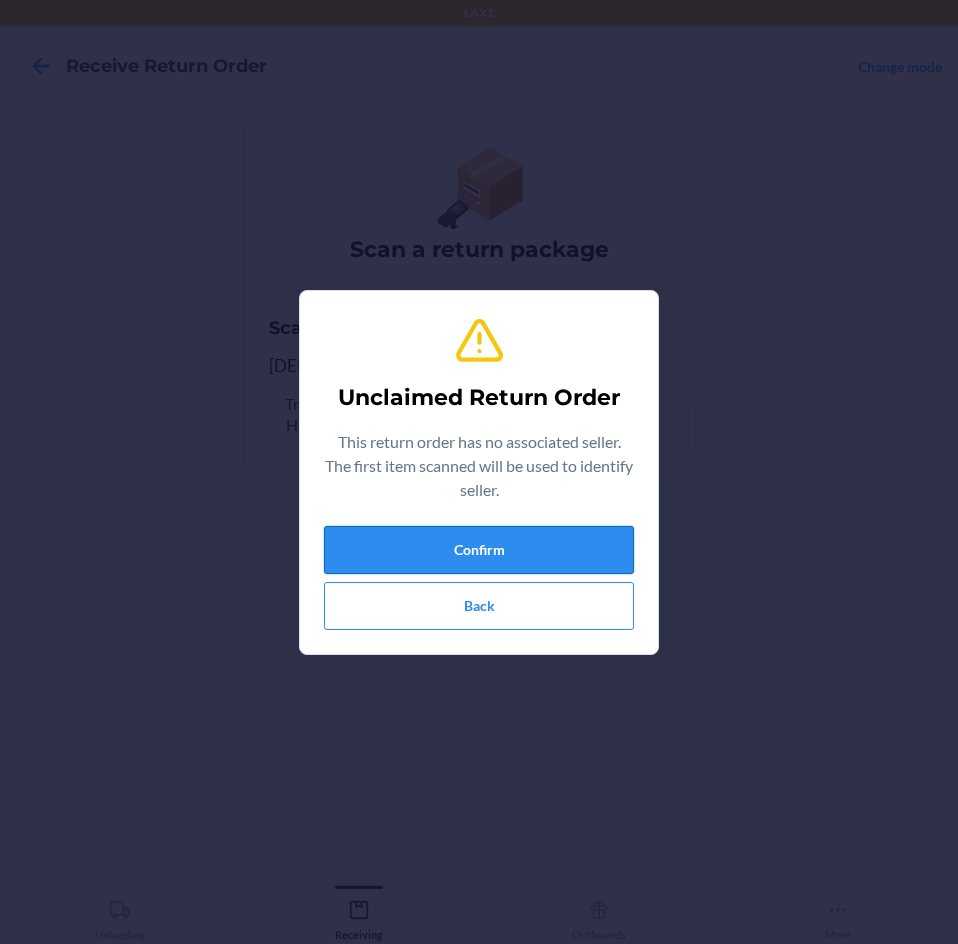 click on "Confirm" at bounding box center (479, 550) 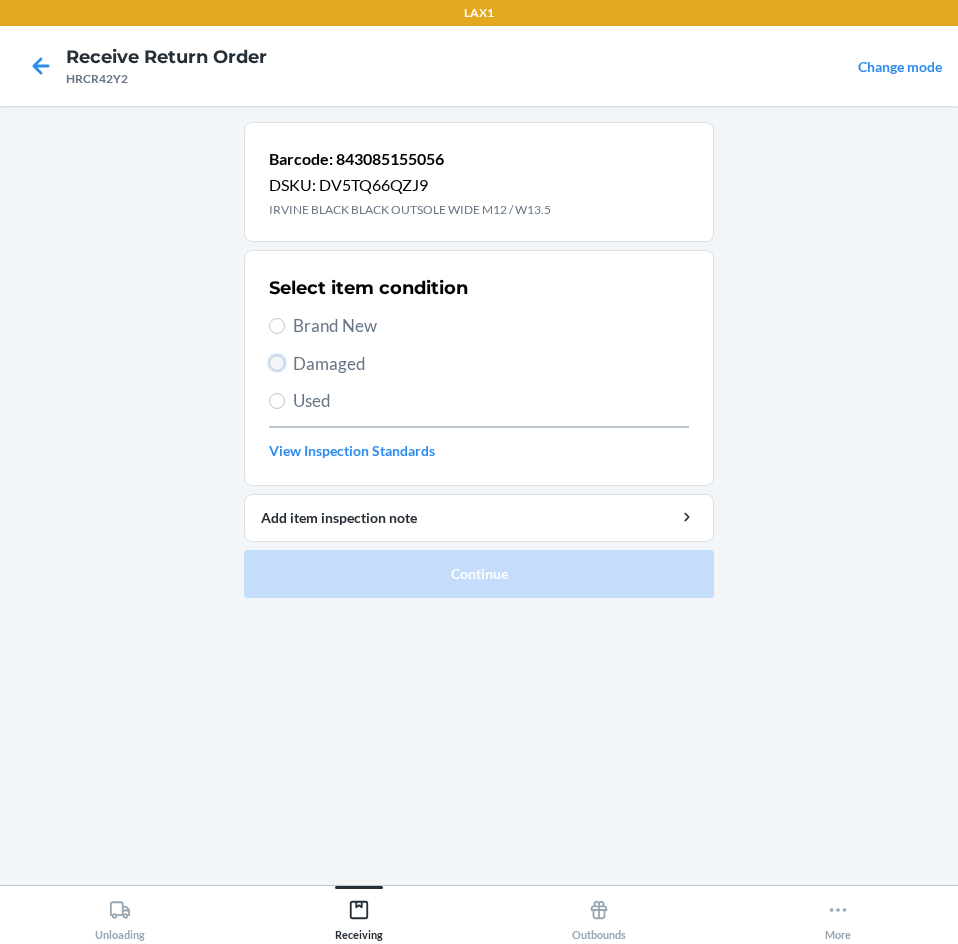 click on "Damaged" at bounding box center [277, 363] 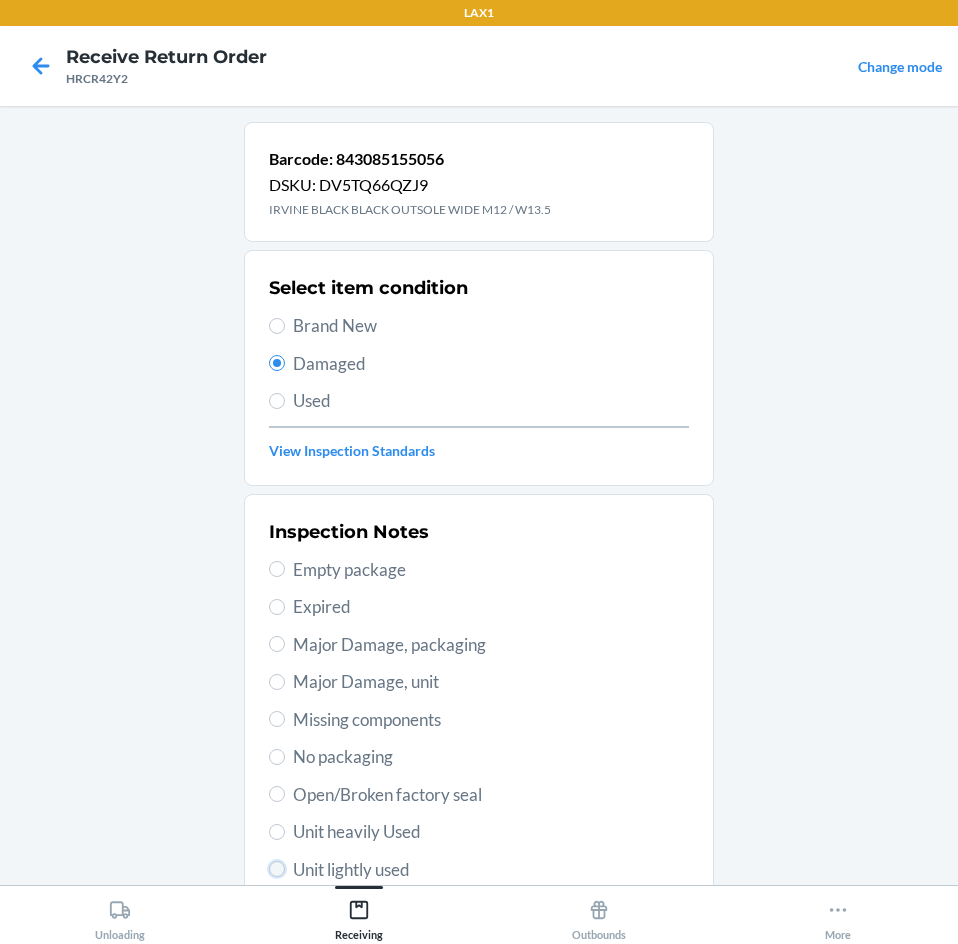 click on "Unit lightly used" at bounding box center (277, 869) 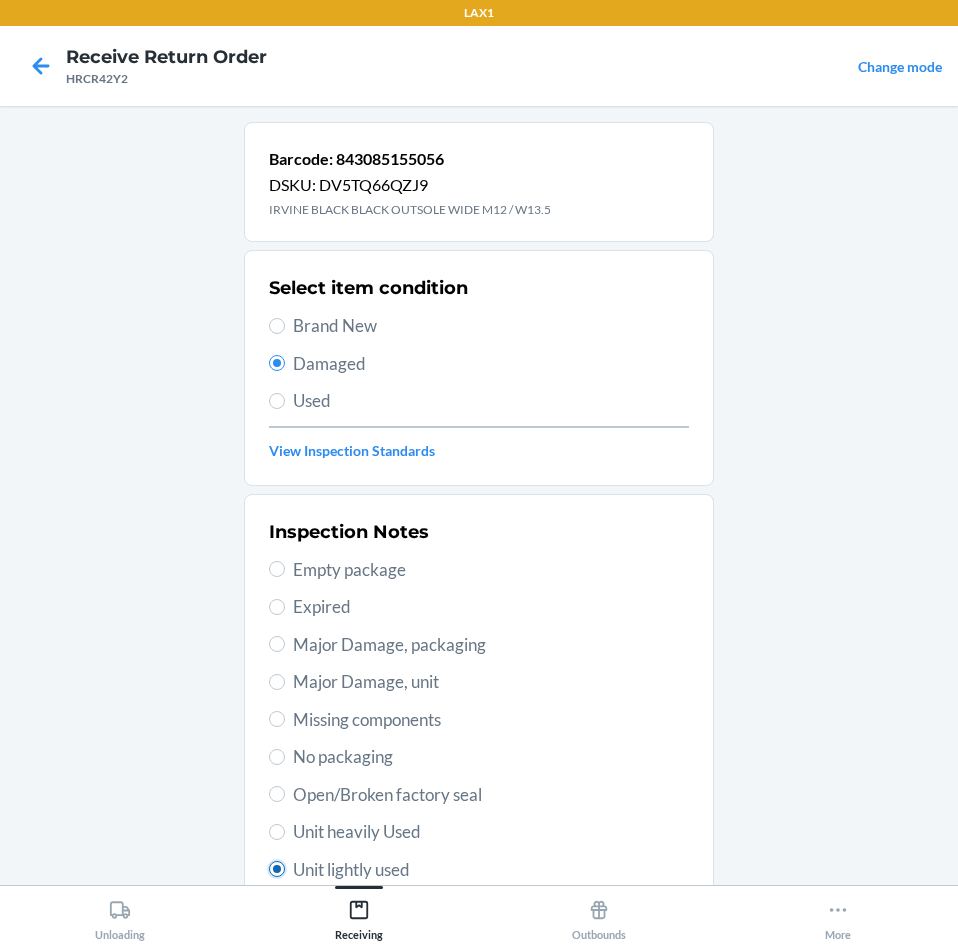 radio on "true" 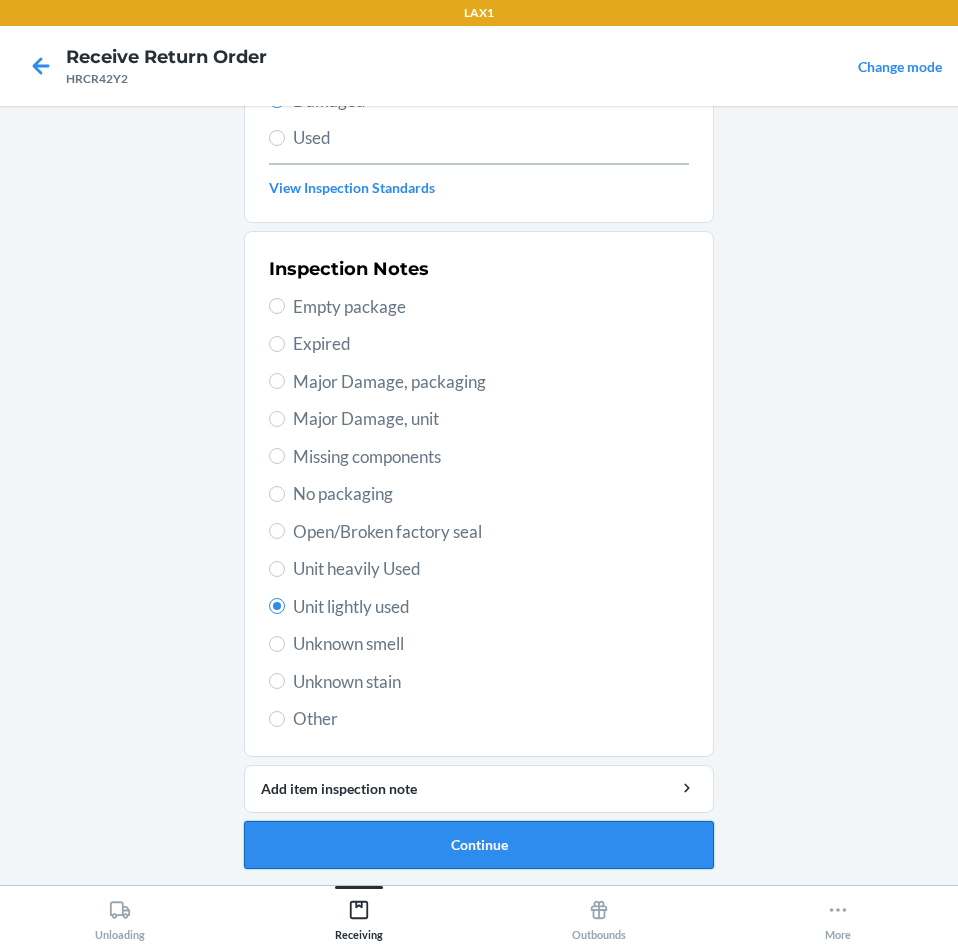 drag, startPoint x: 607, startPoint y: 827, endPoint x: 638, endPoint y: 825, distance: 31.06445 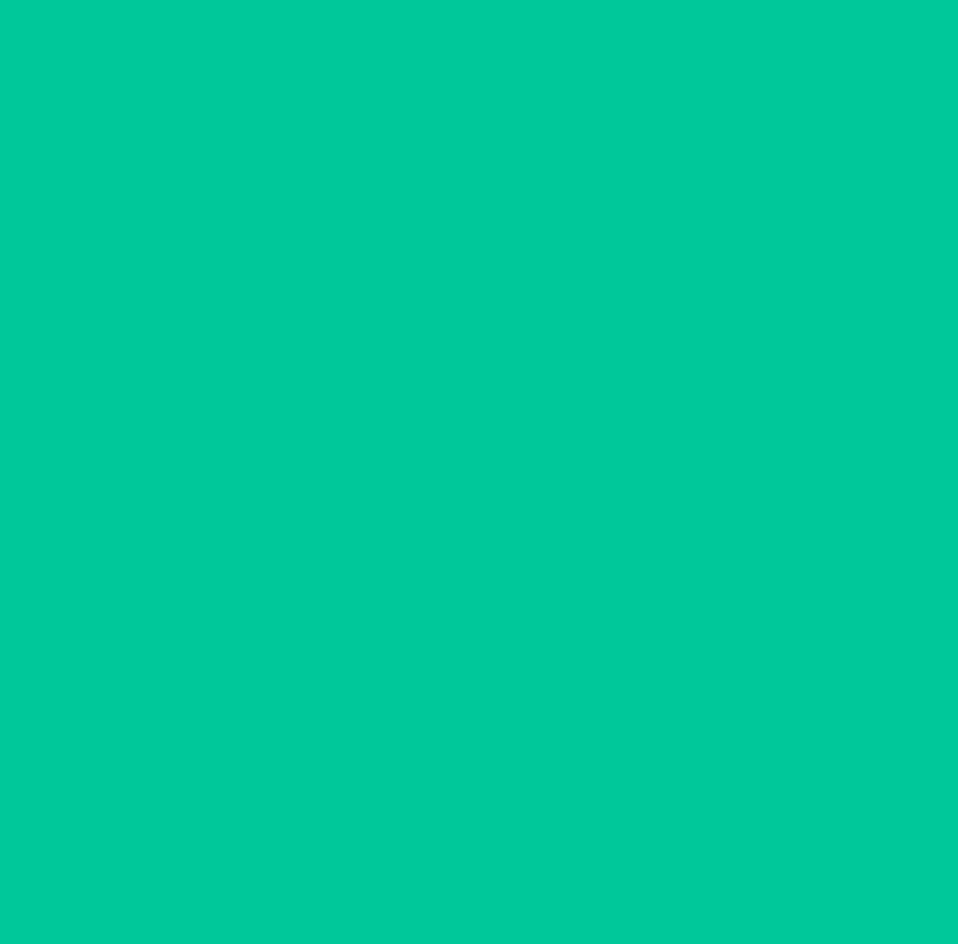 scroll, scrollTop: 98, scrollLeft: 0, axis: vertical 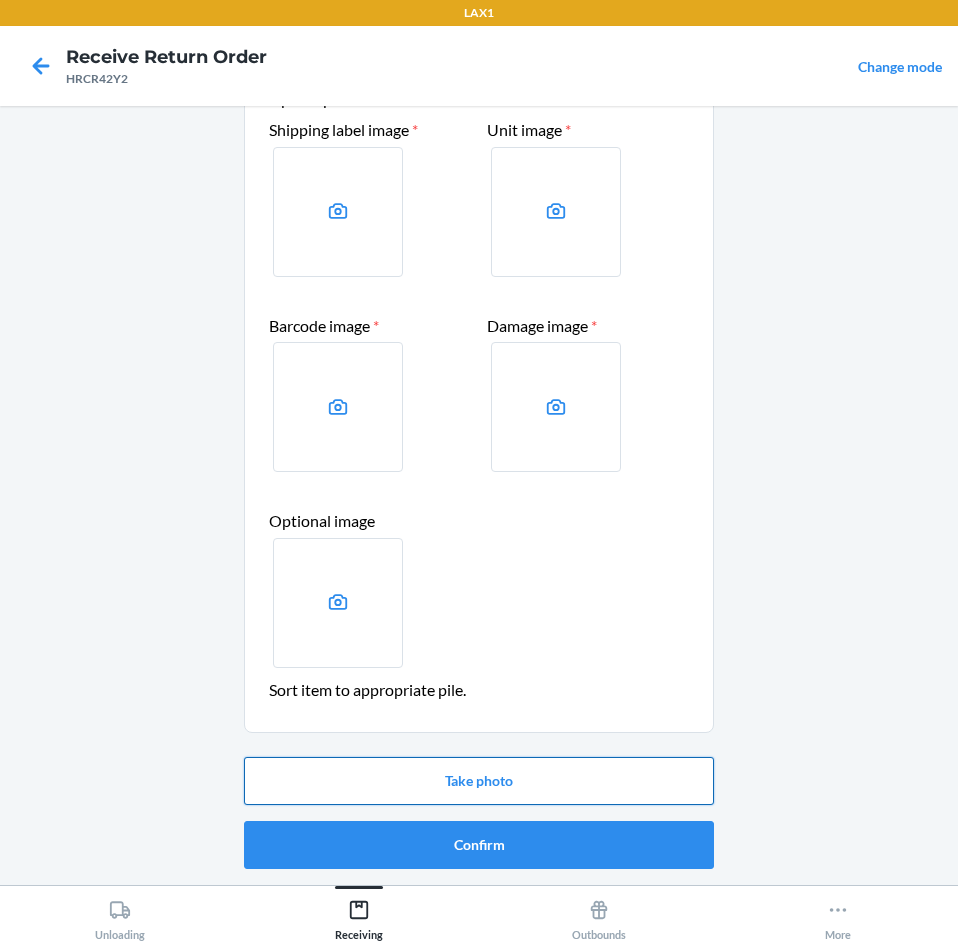 click on "Take photo" at bounding box center [479, 781] 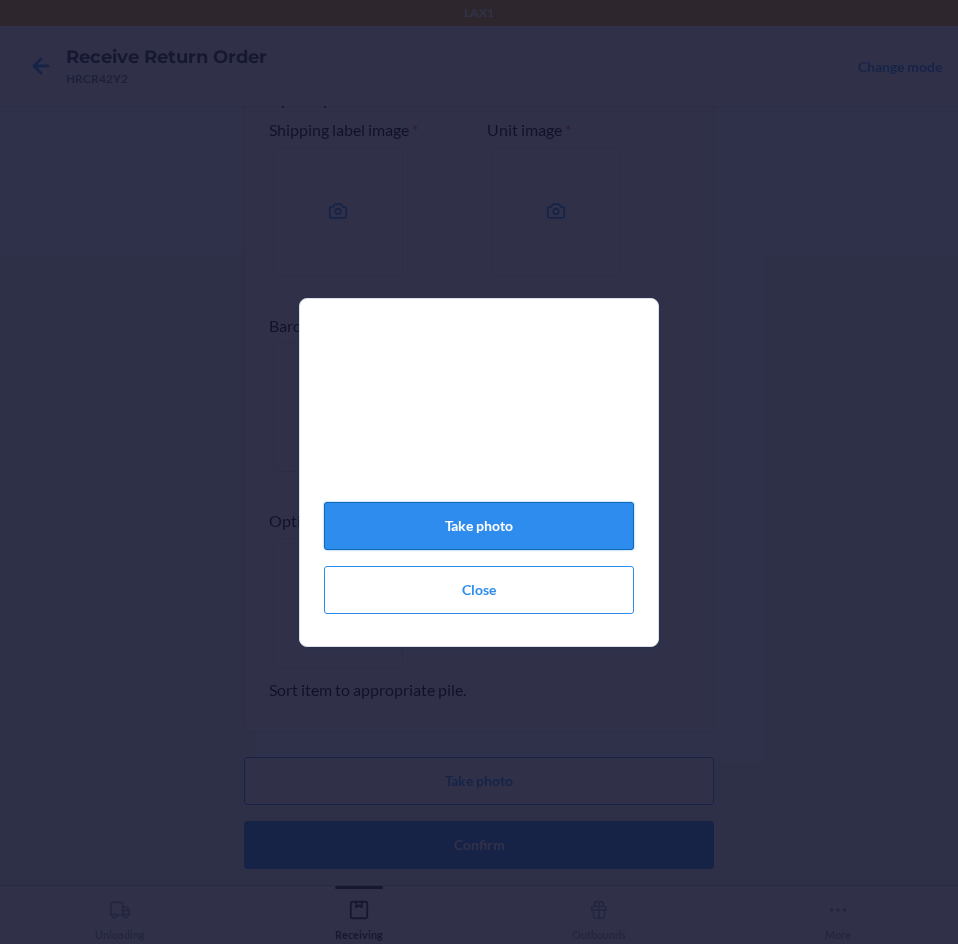 click on "Take photo" 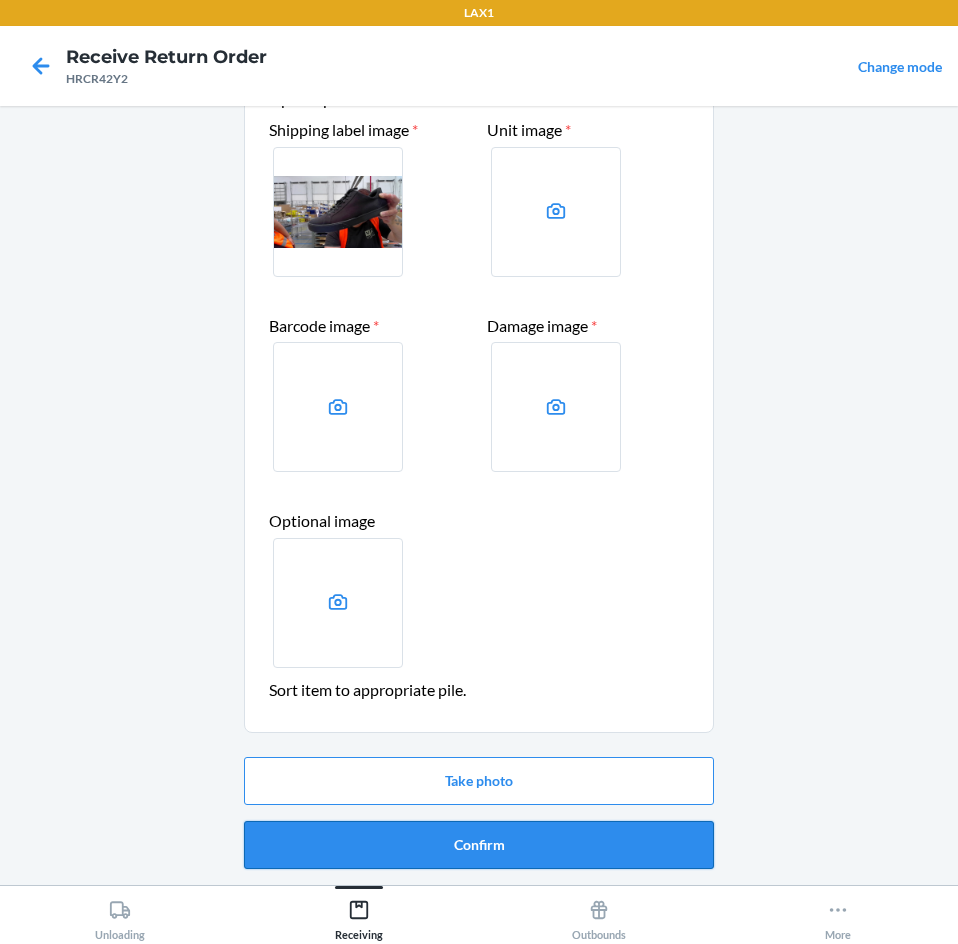 click on "Confirm" at bounding box center [479, 845] 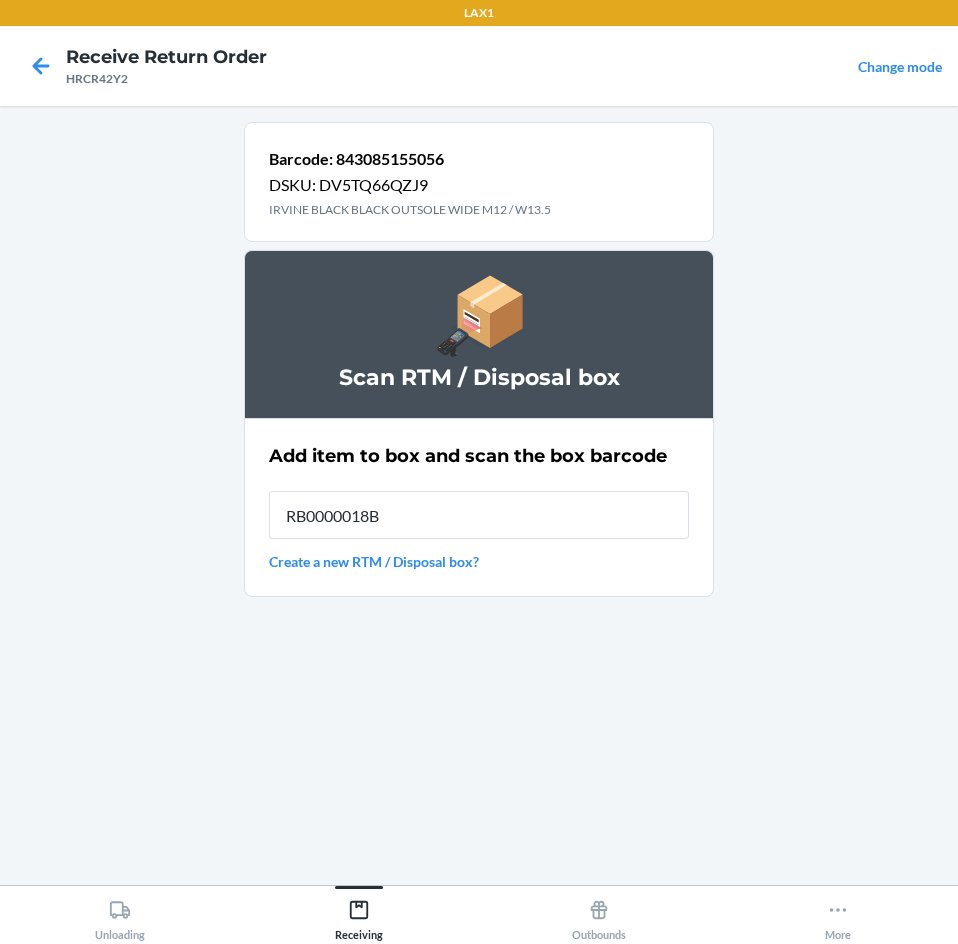 type on "RB0000018B1" 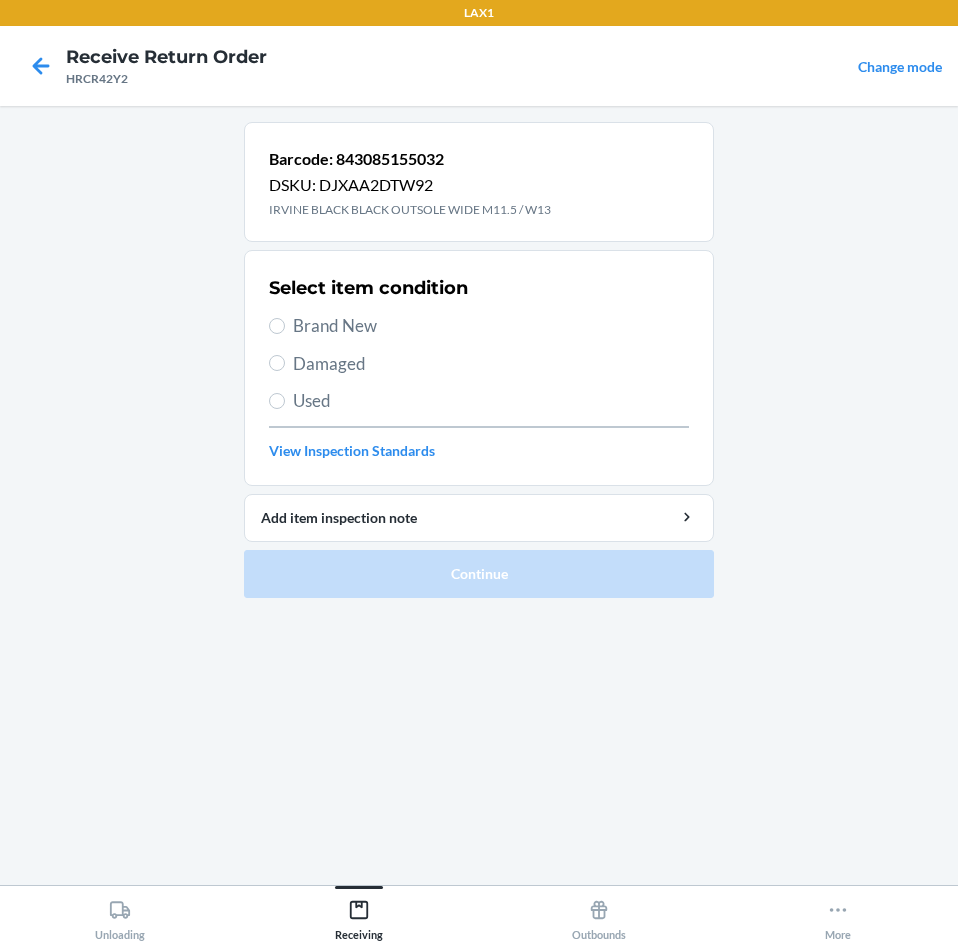 click on "Damaged" at bounding box center (479, 364) 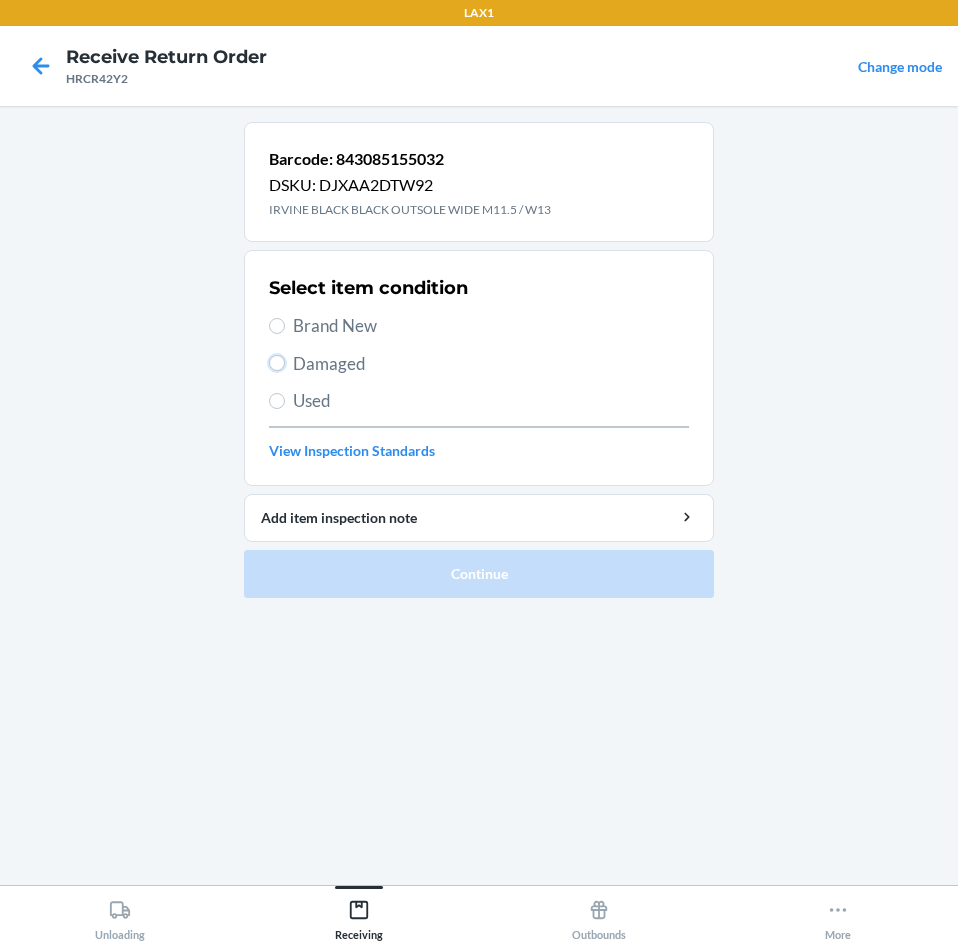 click on "Damaged" at bounding box center (277, 363) 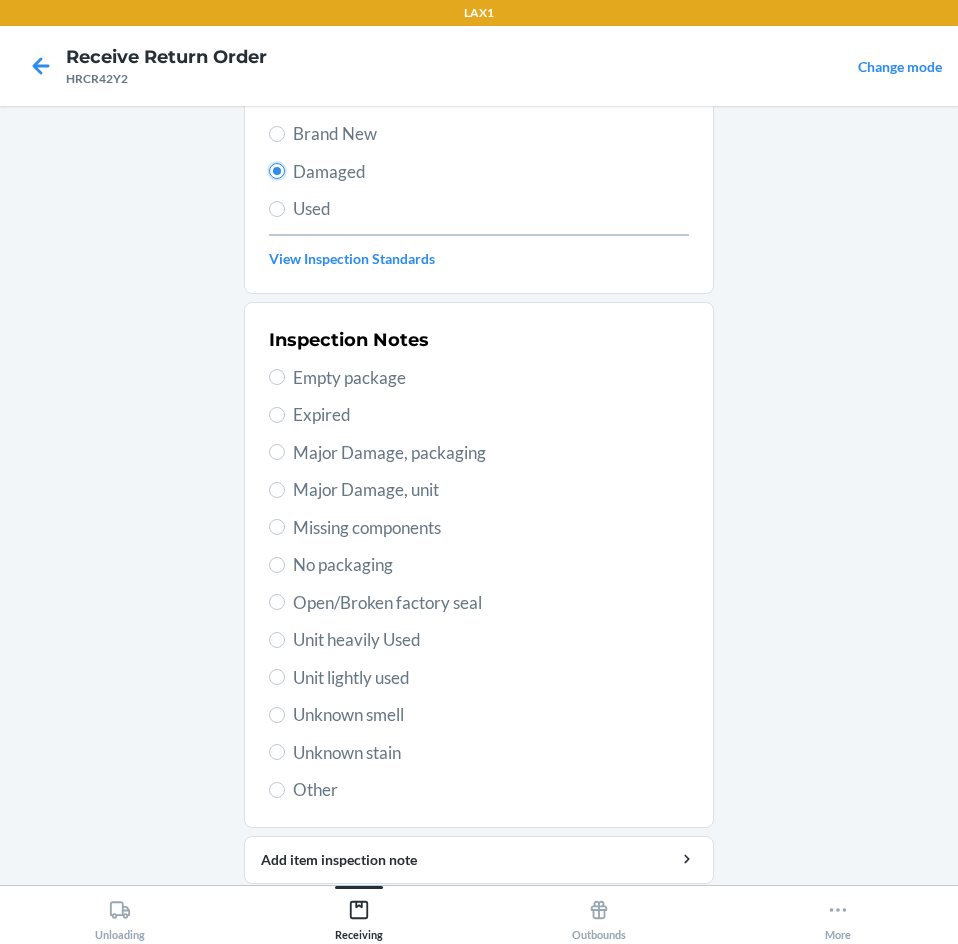 scroll, scrollTop: 200, scrollLeft: 0, axis: vertical 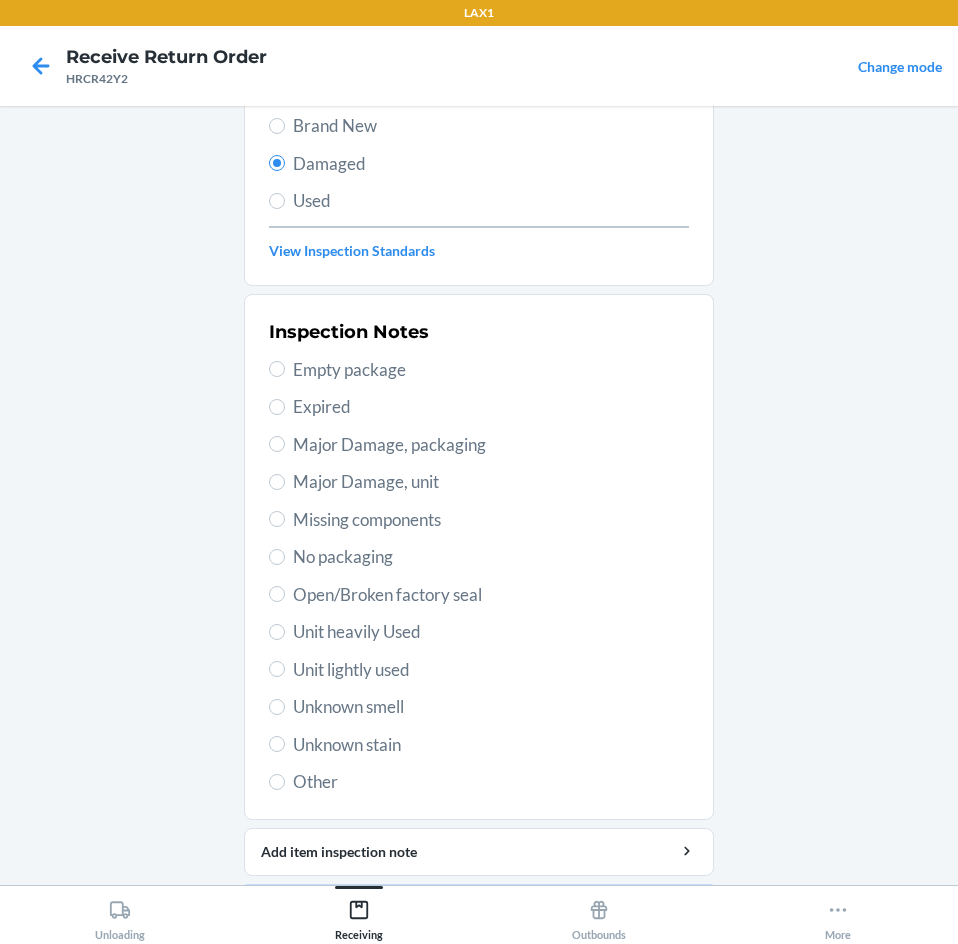 click on "Unit lightly used" at bounding box center (479, 670) 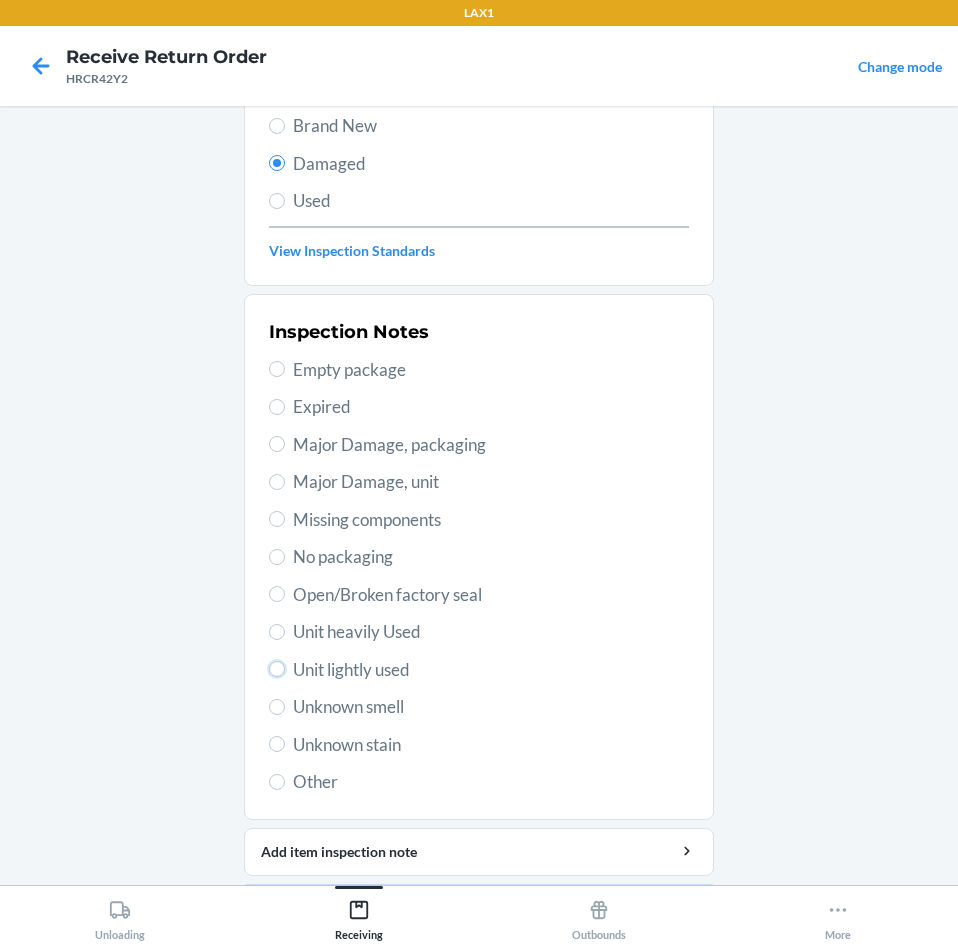 click on "Unit lightly used" at bounding box center (277, 669) 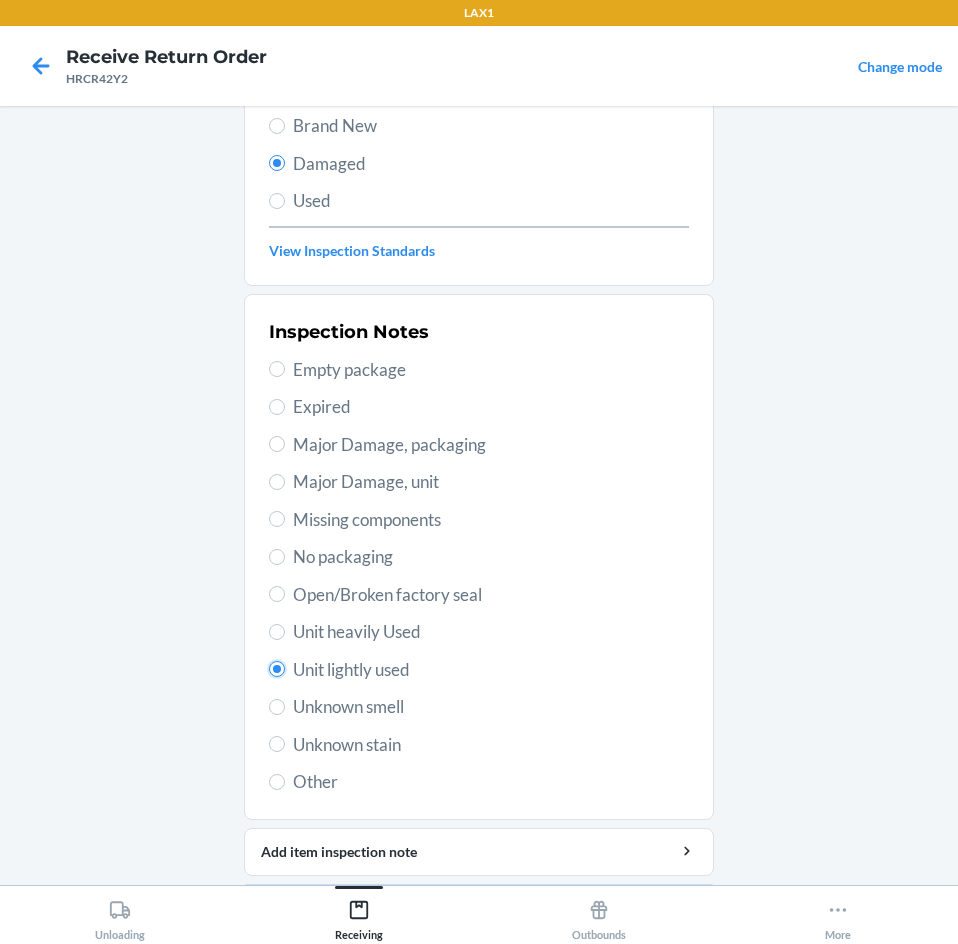 radio on "true" 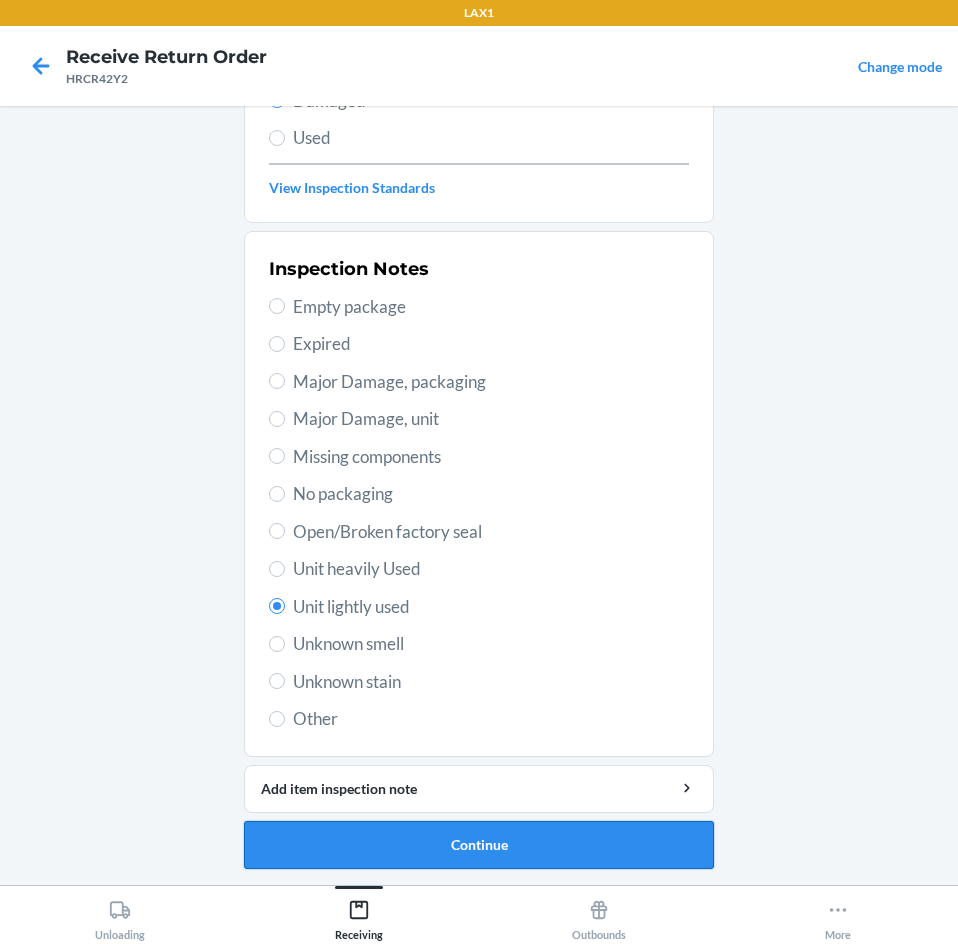 click on "Continue" at bounding box center (479, 845) 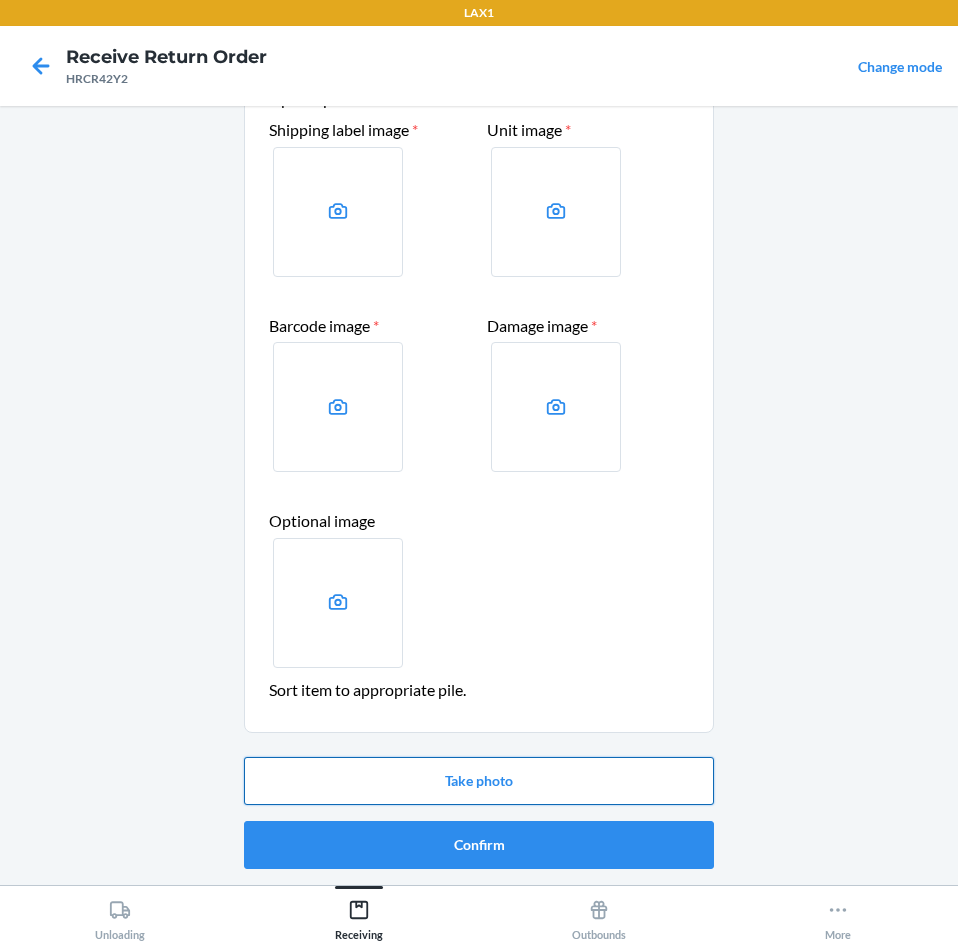 click on "Take photo" at bounding box center (479, 781) 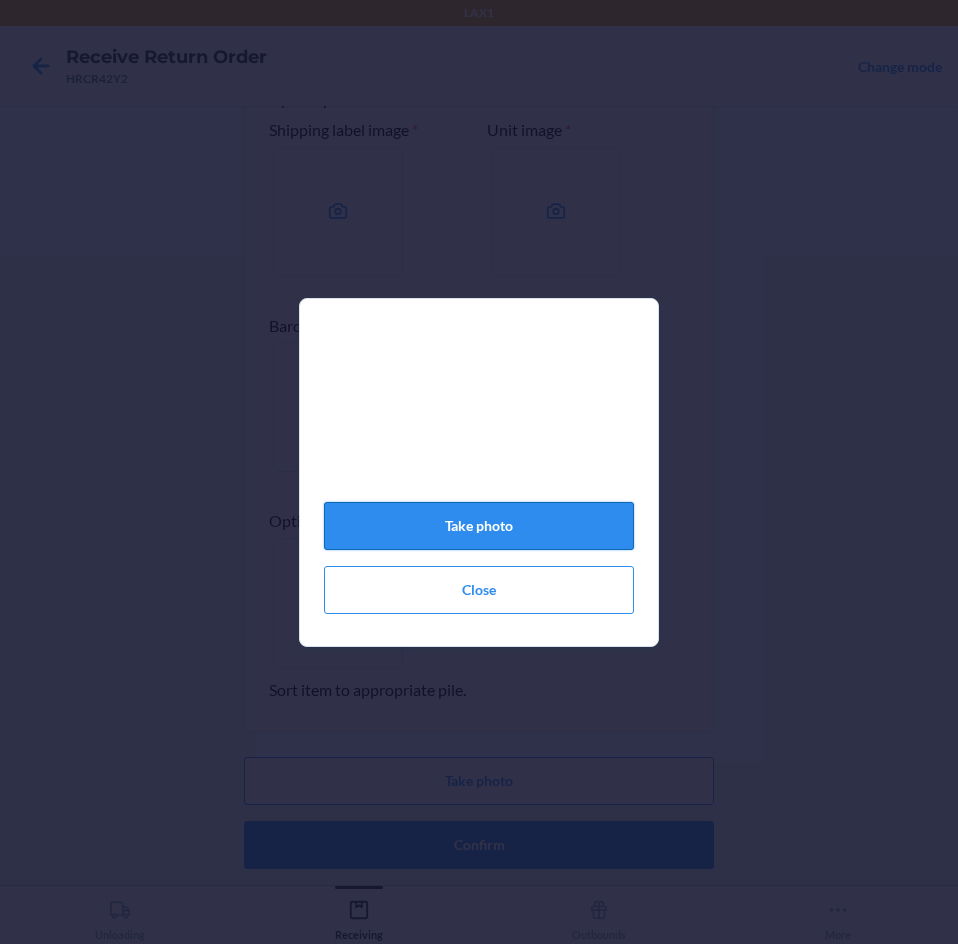 click on "Take photo" 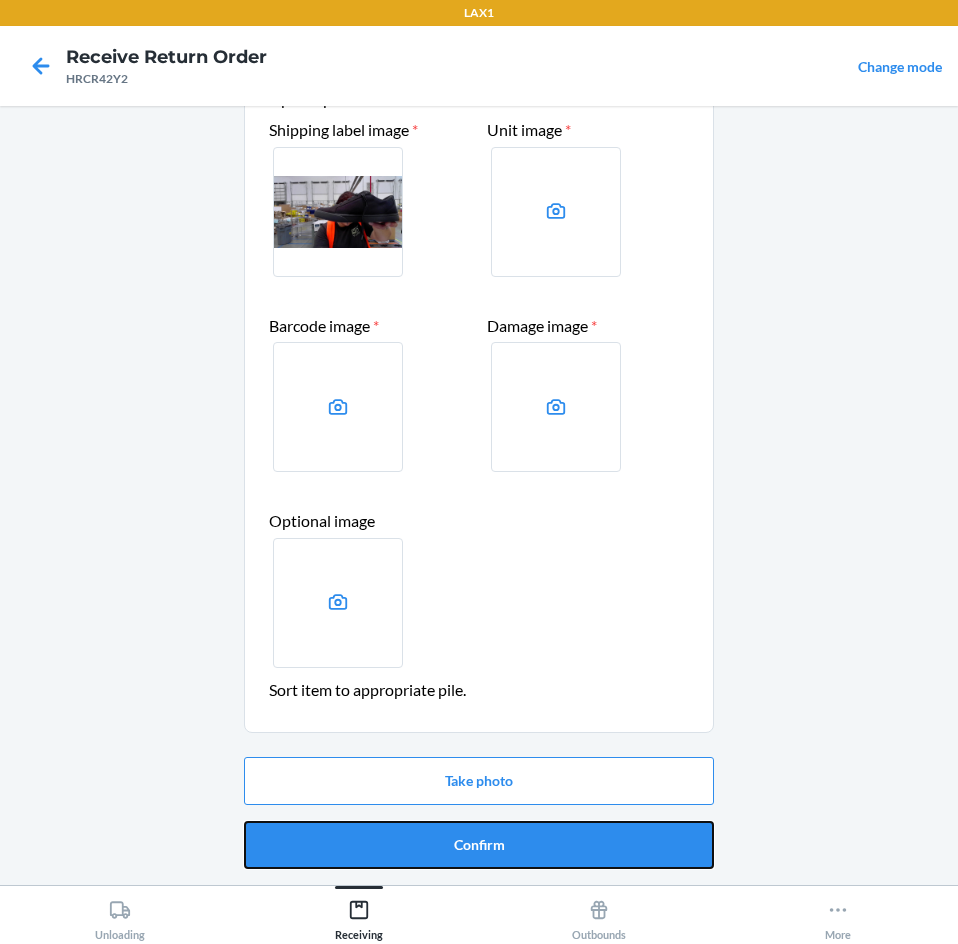 drag, startPoint x: 493, startPoint y: 846, endPoint x: 482, endPoint y: 833, distance: 17.029387 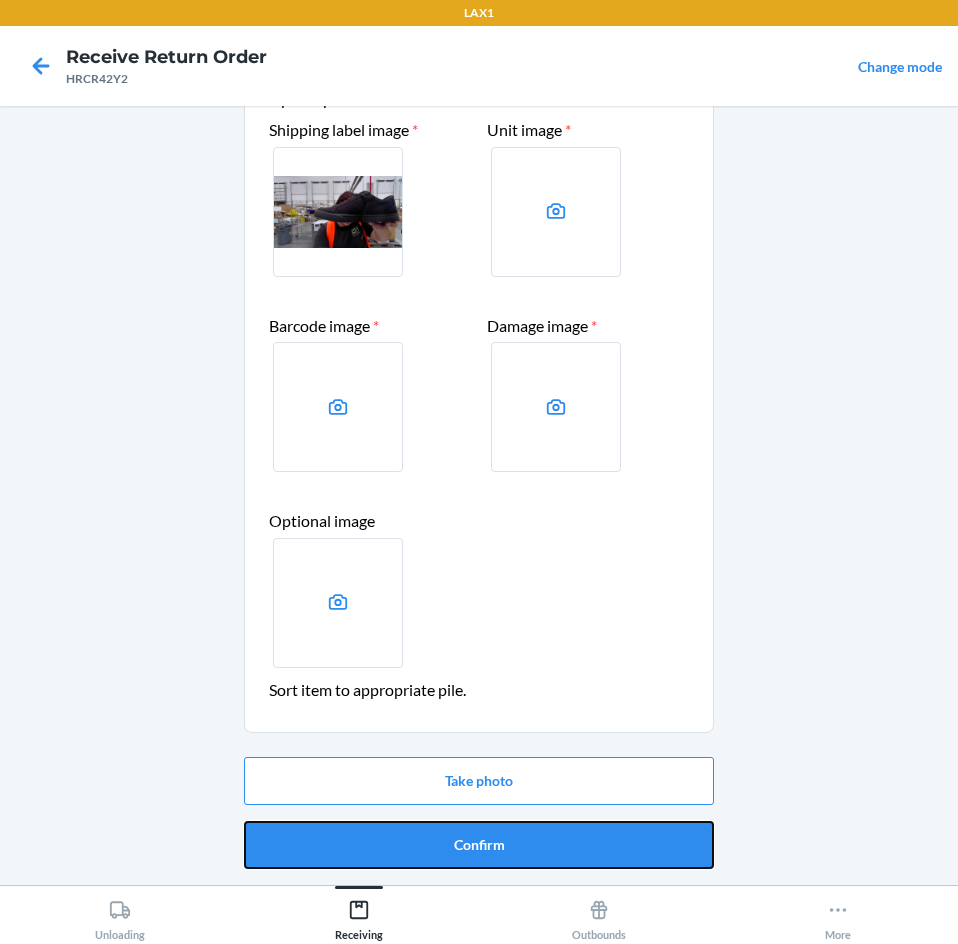 click on "Confirm" at bounding box center (479, 845) 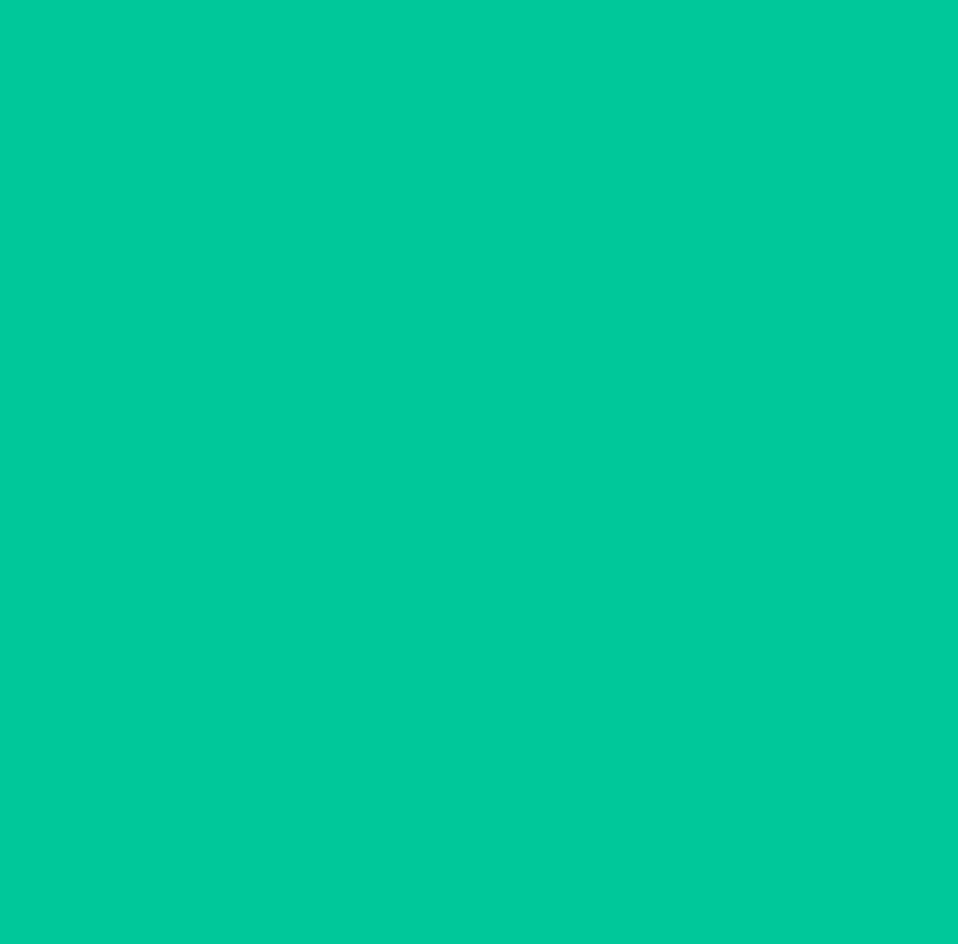scroll, scrollTop: 0, scrollLeft: 0, axis: both 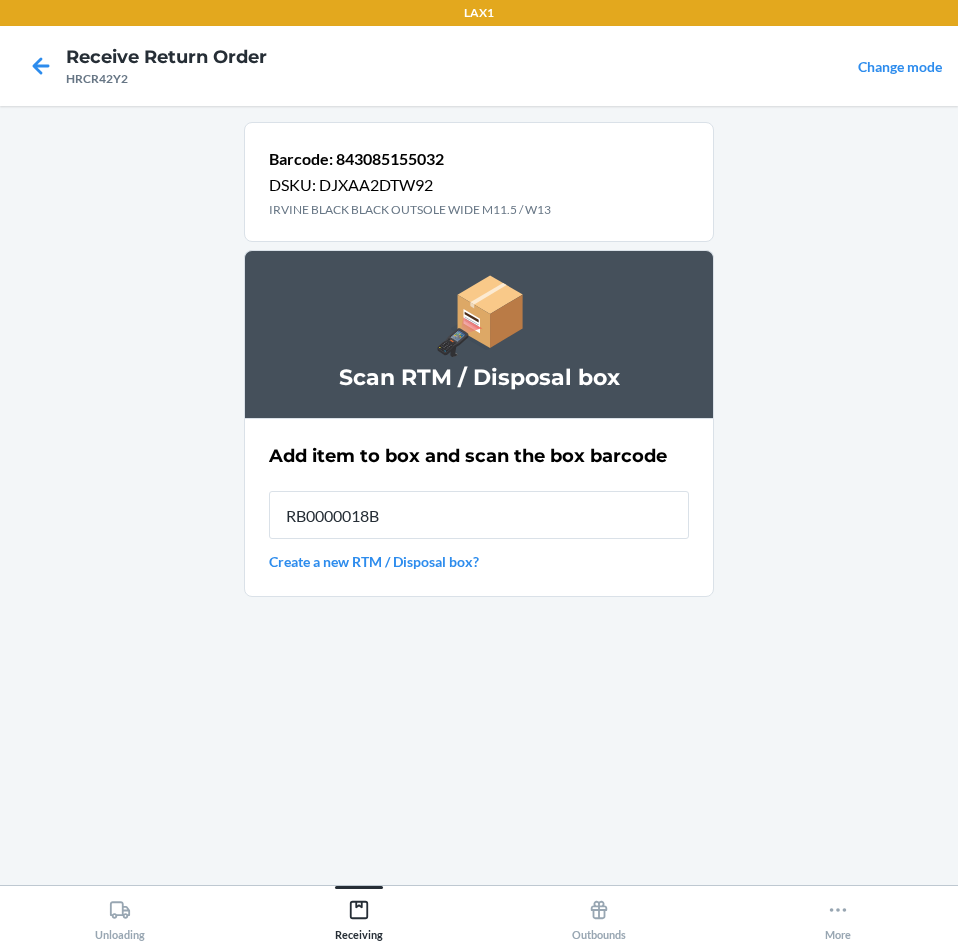 type on "RB0000018B1" 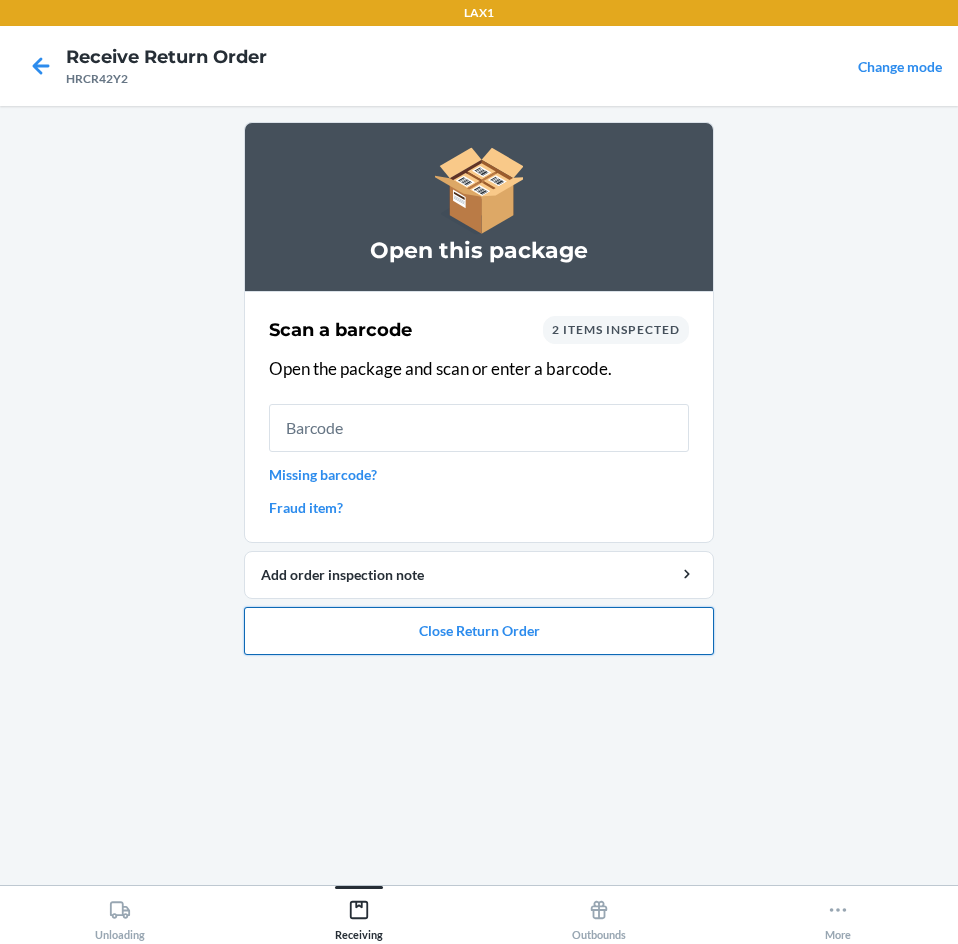 click on "Close Return Order" at bounding box center [479, 631] 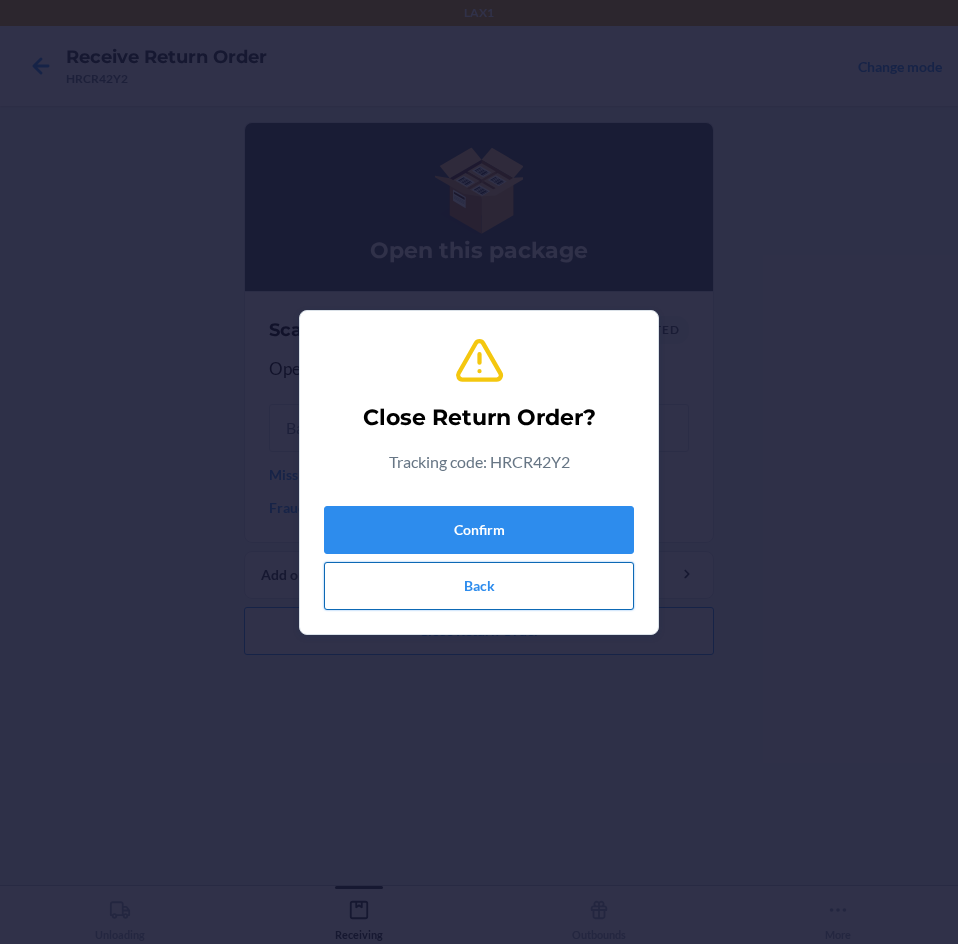 drag, startPoint x: 516, startPoint y: 596, endPoint x: 535, endPoint y: 589, distance: 20.248457 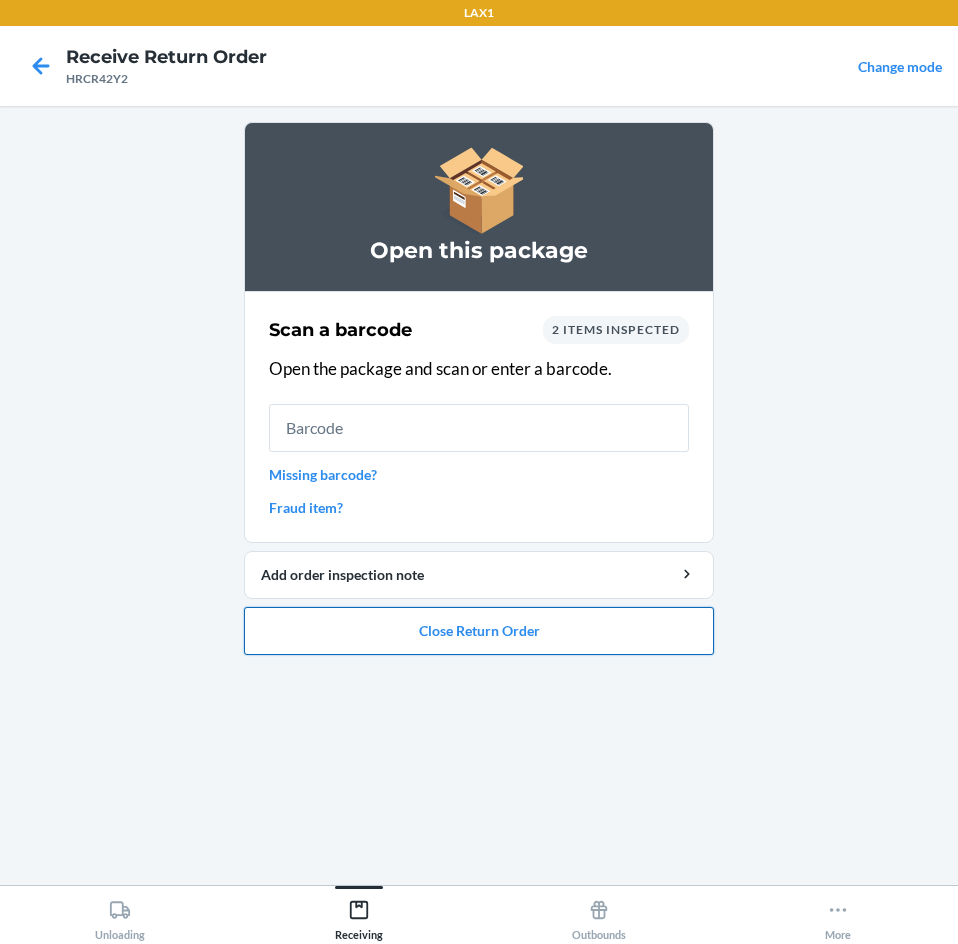 click on "Close Return Order" at bounding box center (479, 631) 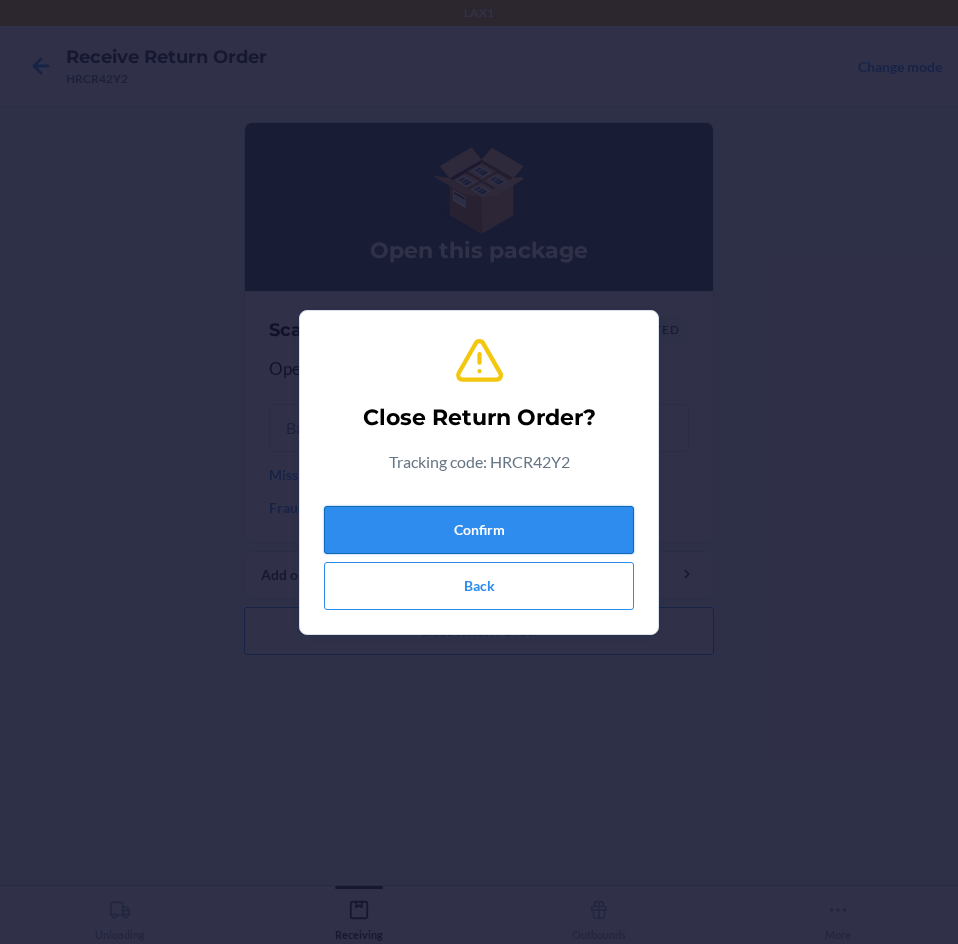 click on "Confirm" at bounding box center (479, 530) 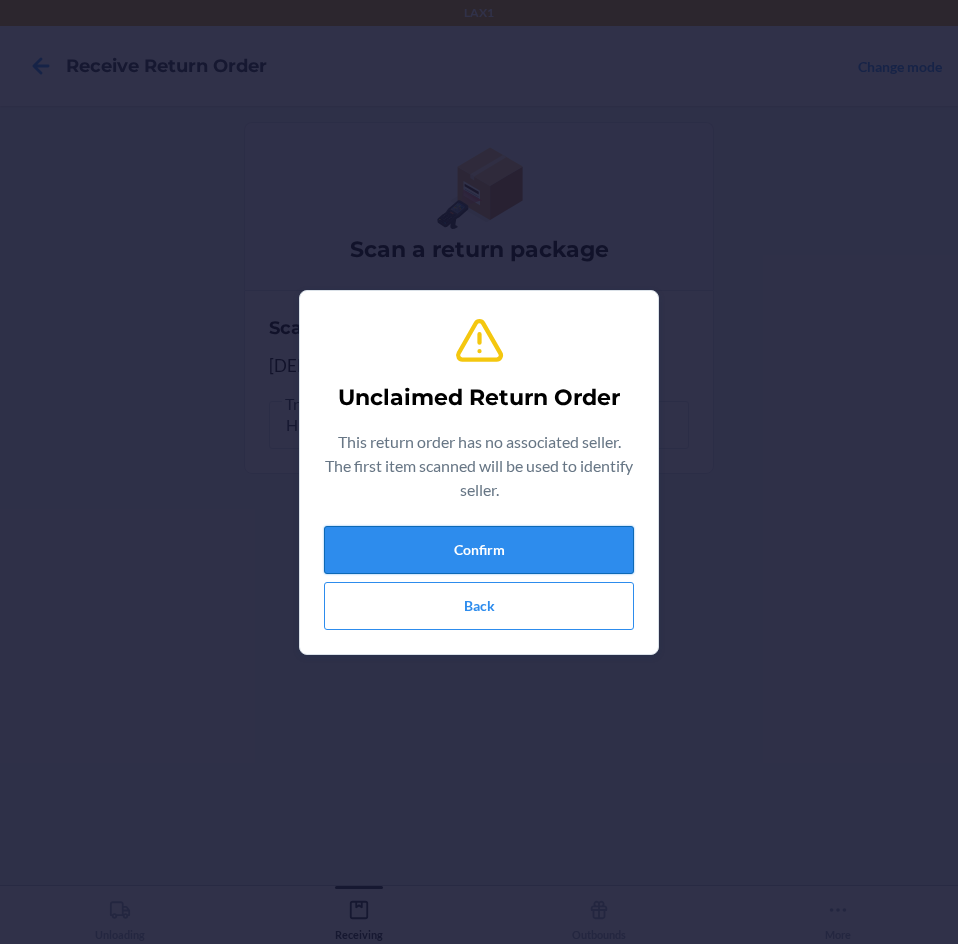 click on "Confirm" at bounding box center (479, 550) 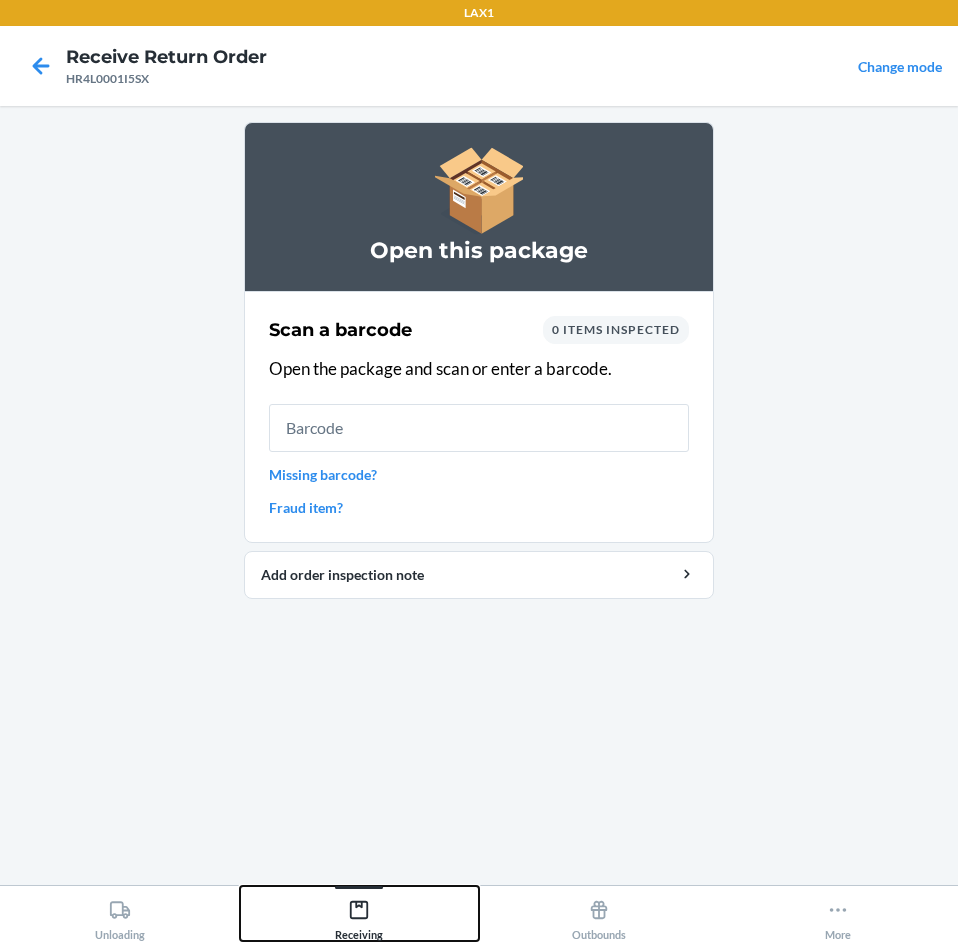 drag, startPoint x: 388, startPoint y: 926, endPoint x: 390, endPoint y: 863, distance: 63.03174 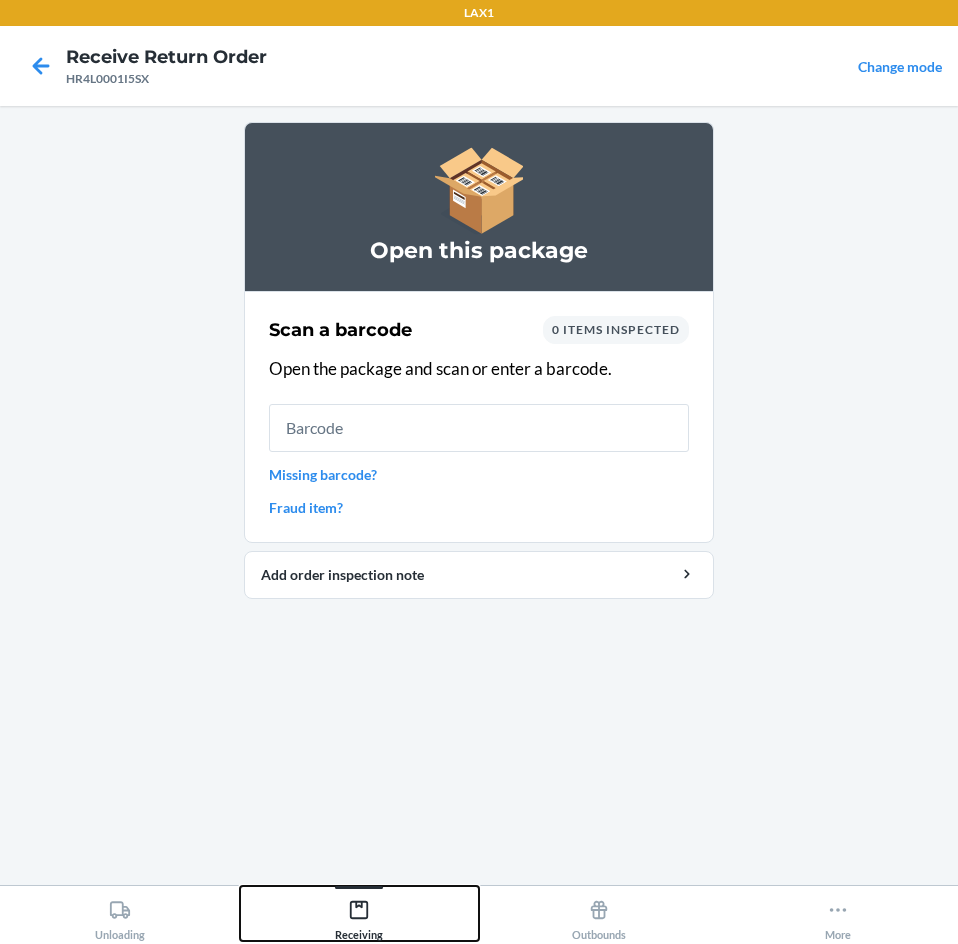 click on "Receiving" at bounding box center [360, 913] 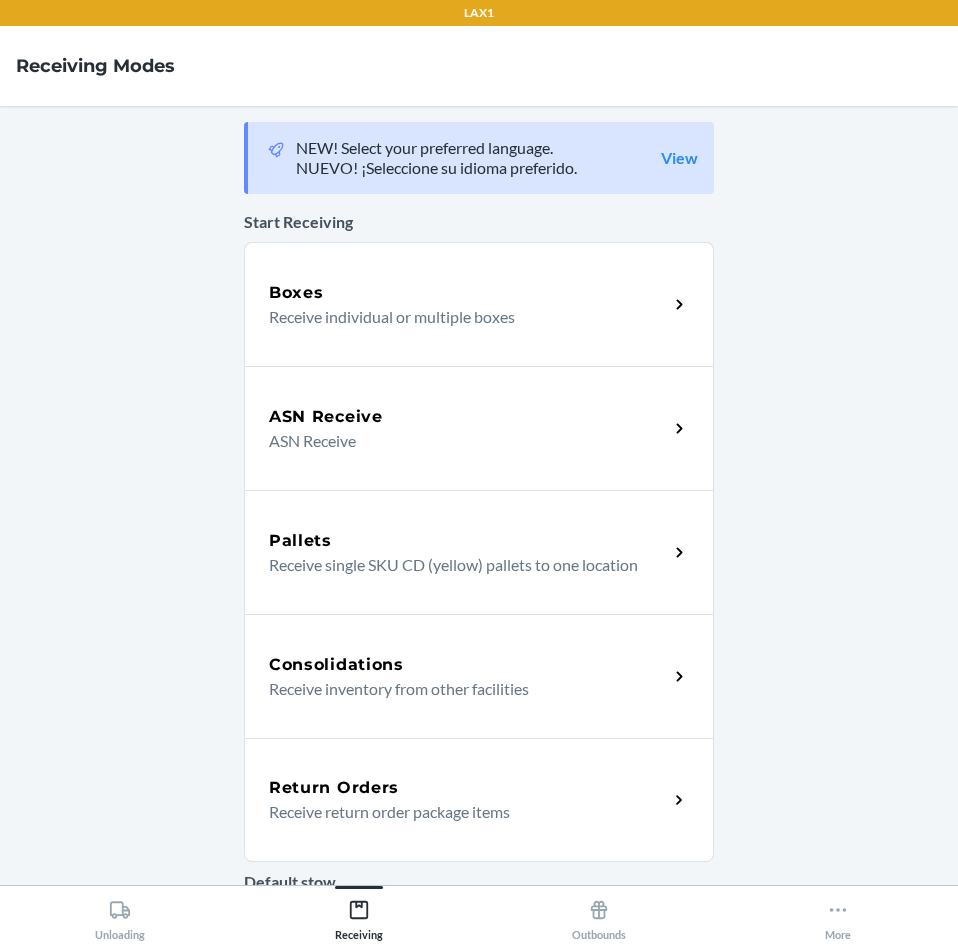 click on "Return Orders Receive return order package items" at bounding box center (479, 800) 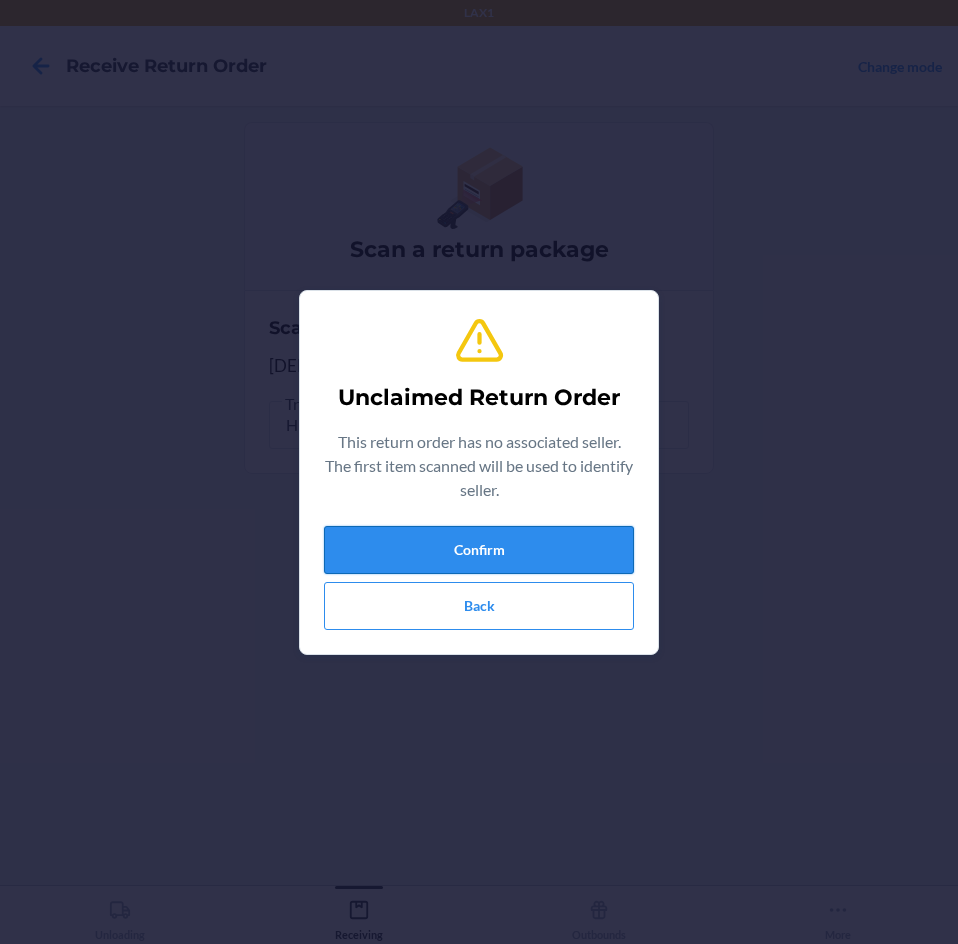 click on "Confirm" at bounding box center [479, 550] 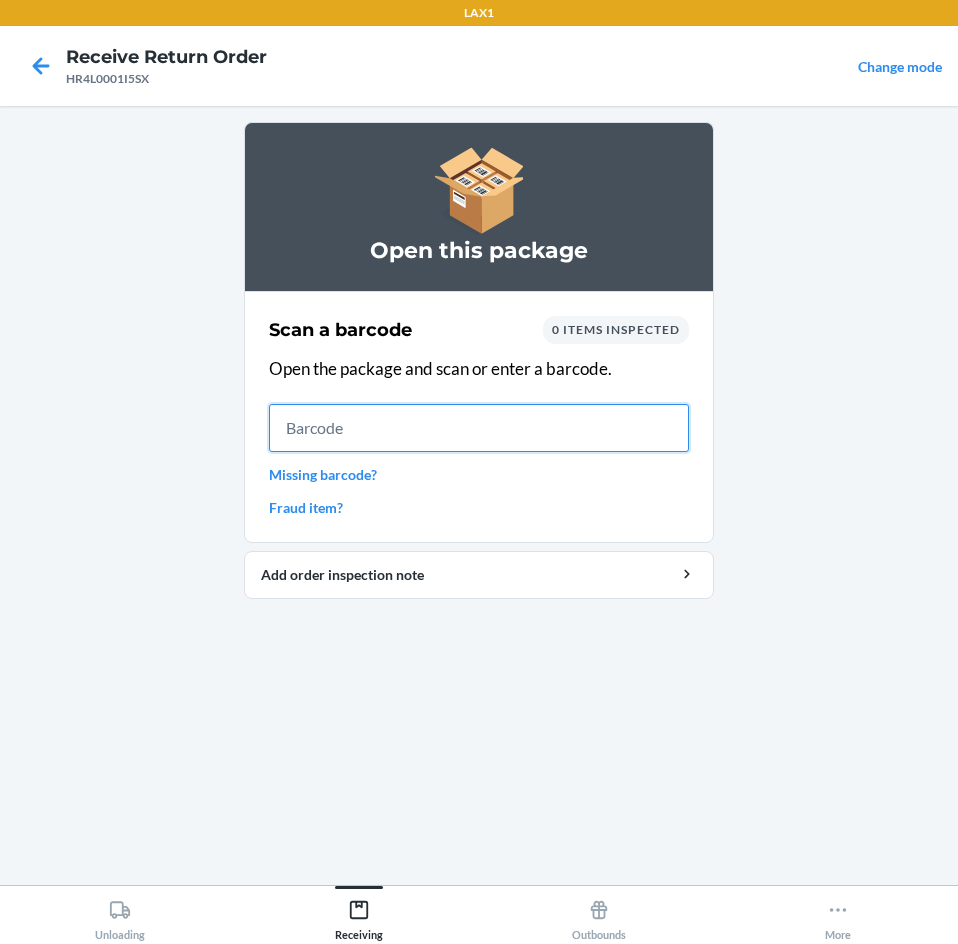 click at bounding box center (479, 428) 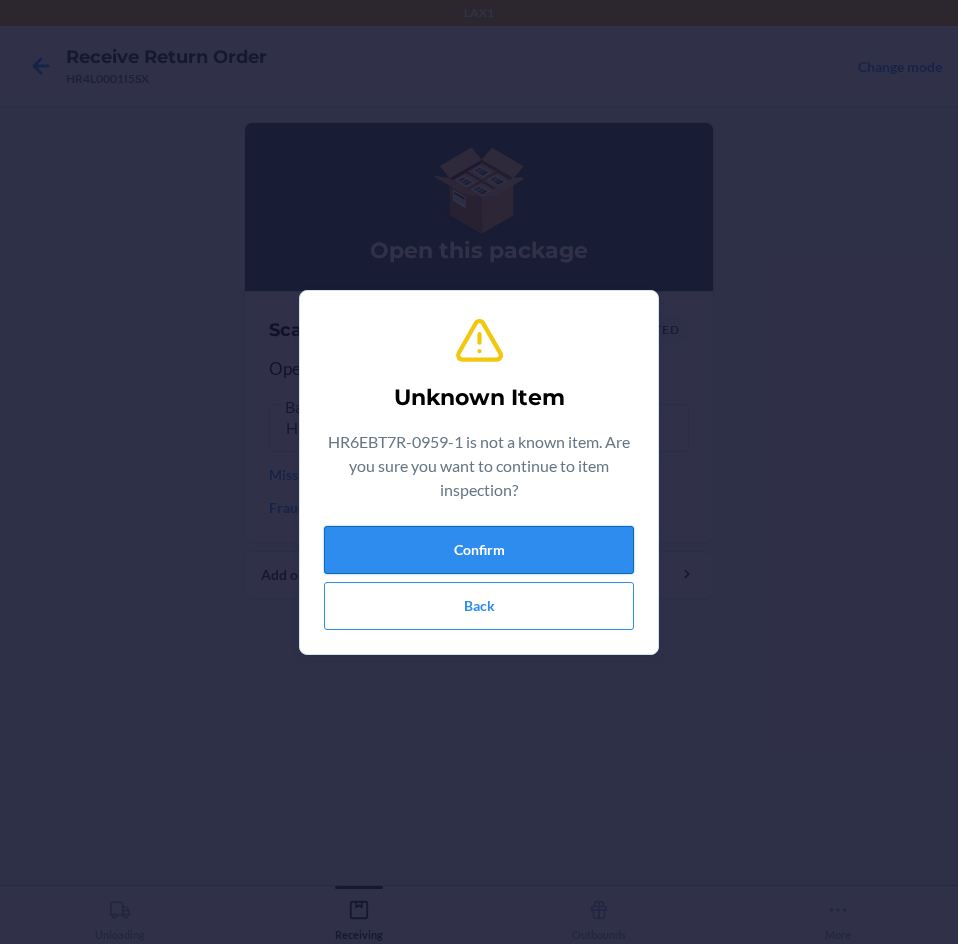 click on "Confirm" at bounding box center [479, 550] 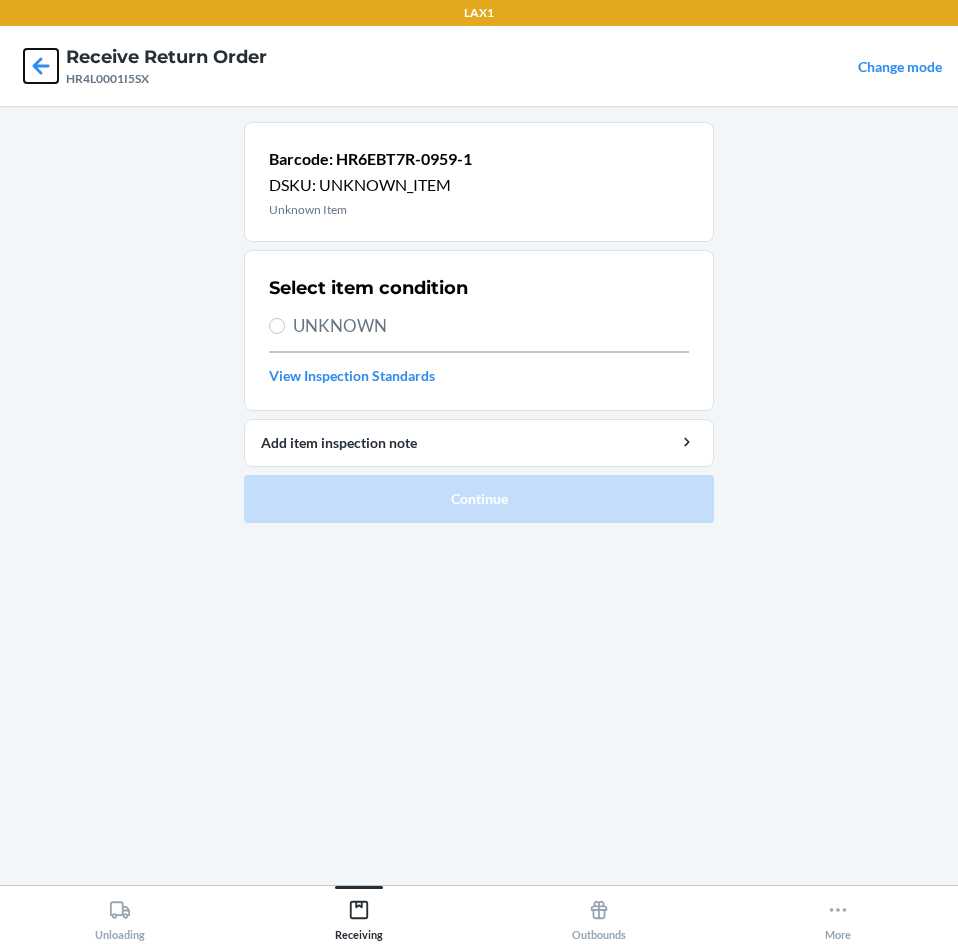 click 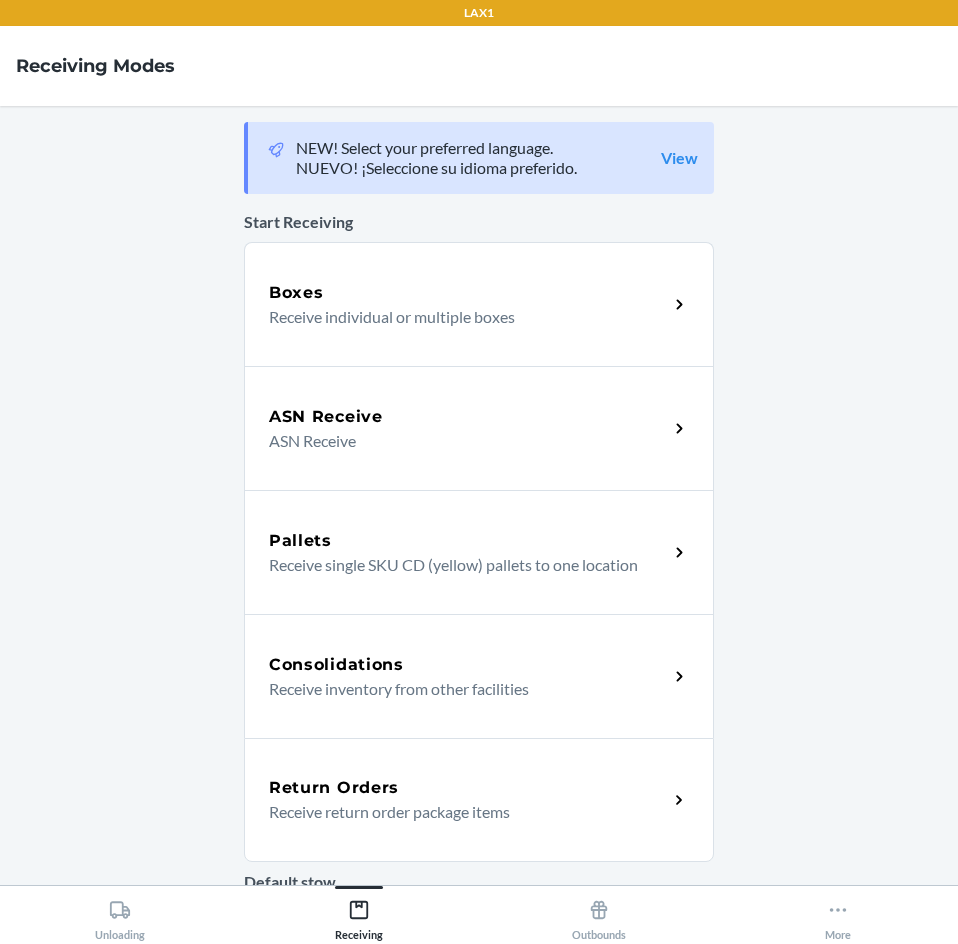 click on "Return Orders" at bounding box center (468, 788) 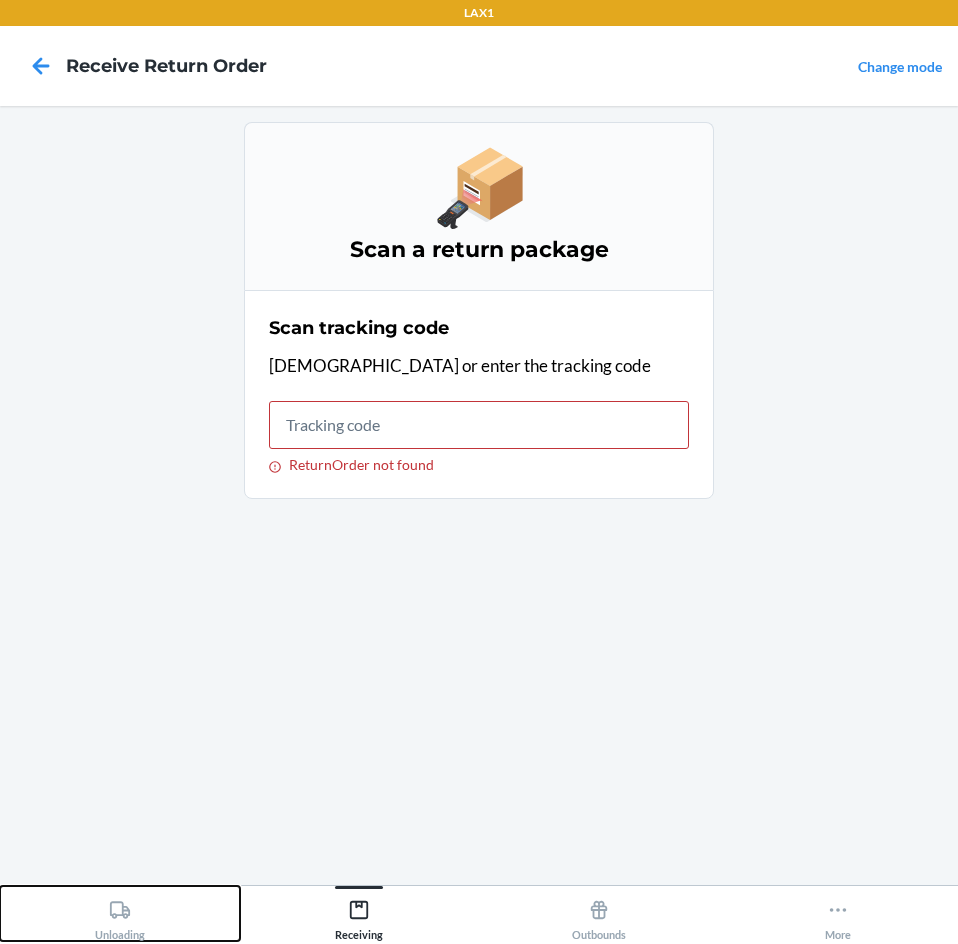 click 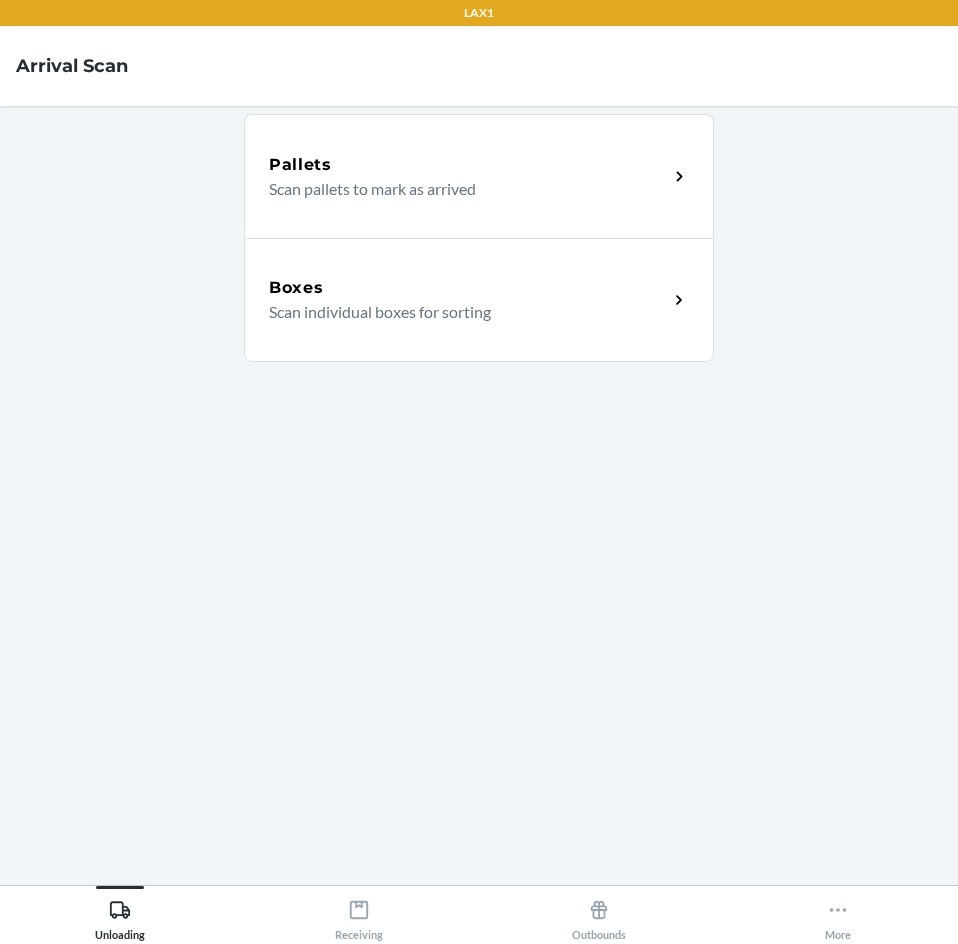 click on "Scan individual boxes for sorting" at bounding box center [460, 312] 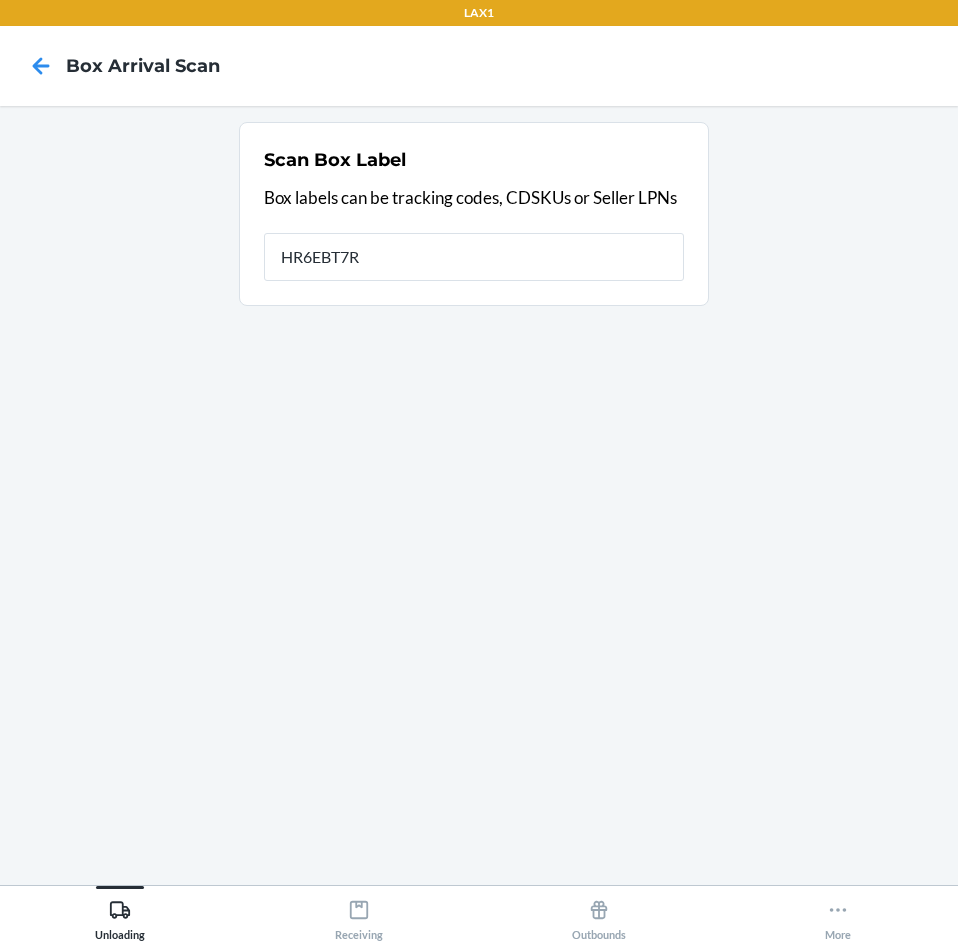 type on "HR6EBT7R" 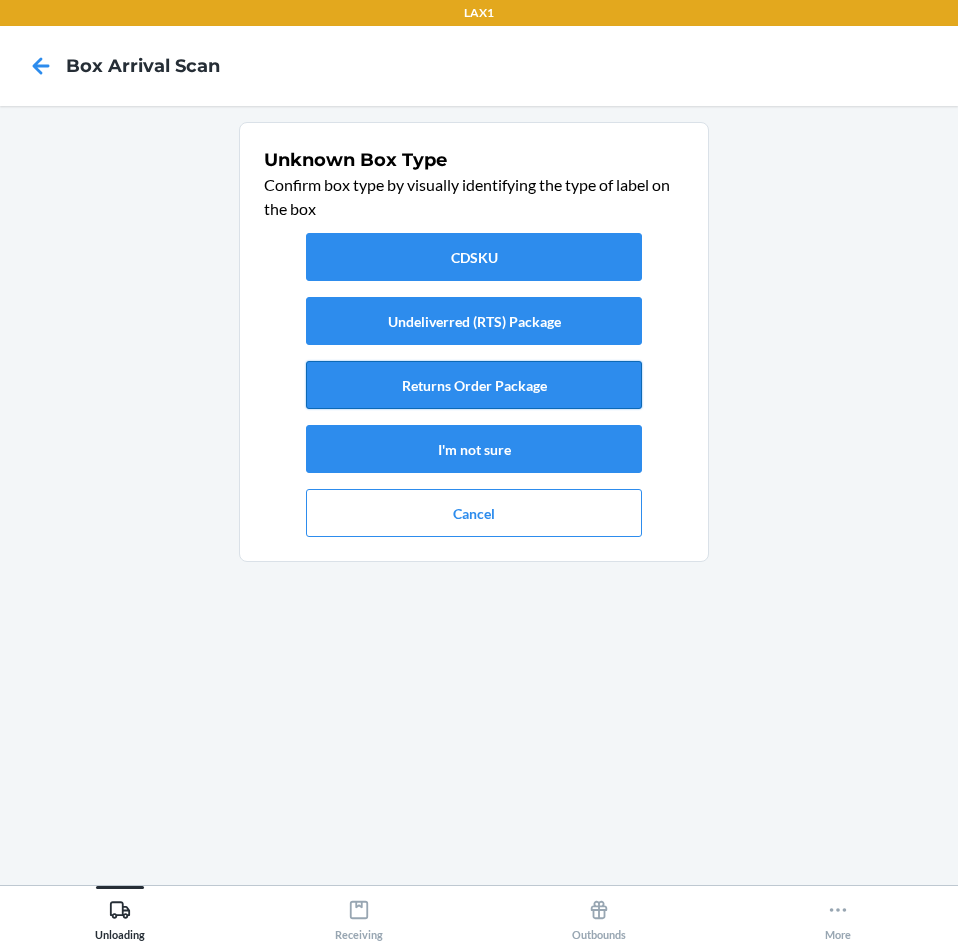 click on "Returns Order Package" at bounding box center (474, 385) 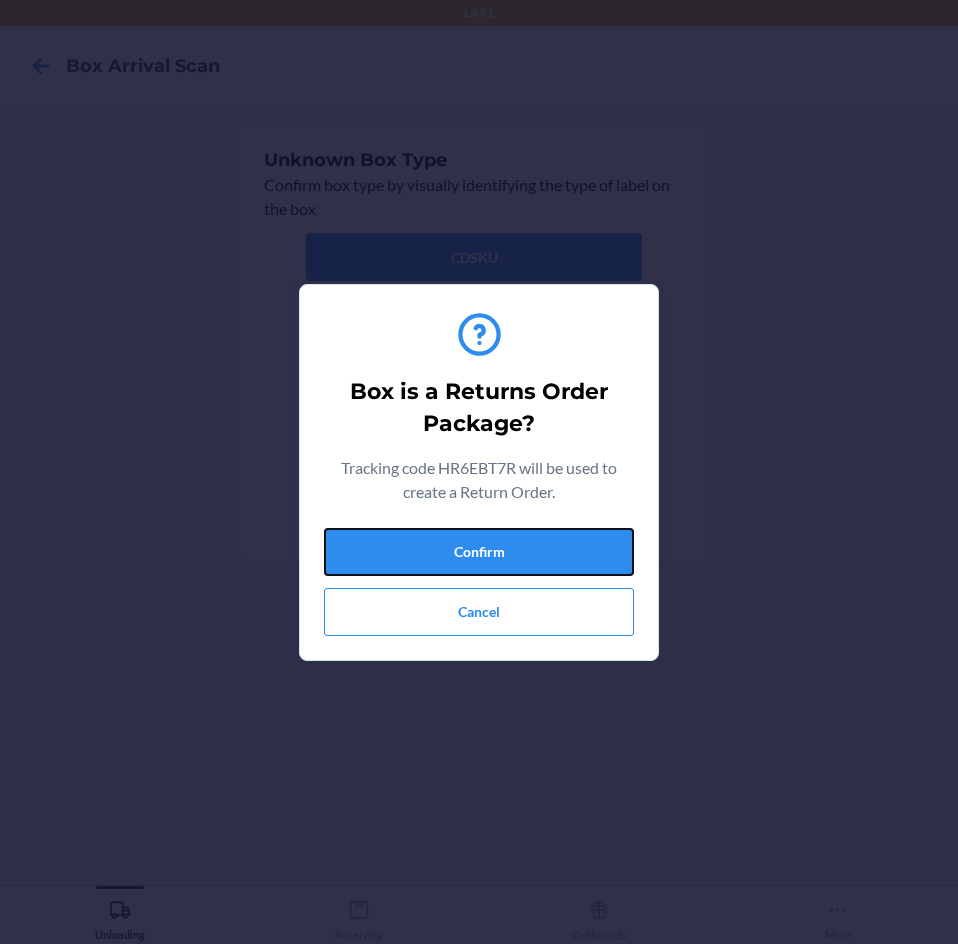drag, startPoint x: 526, startPoint y: 542, endPoint x: 518, endPoint y: 524, distance: 19.697716 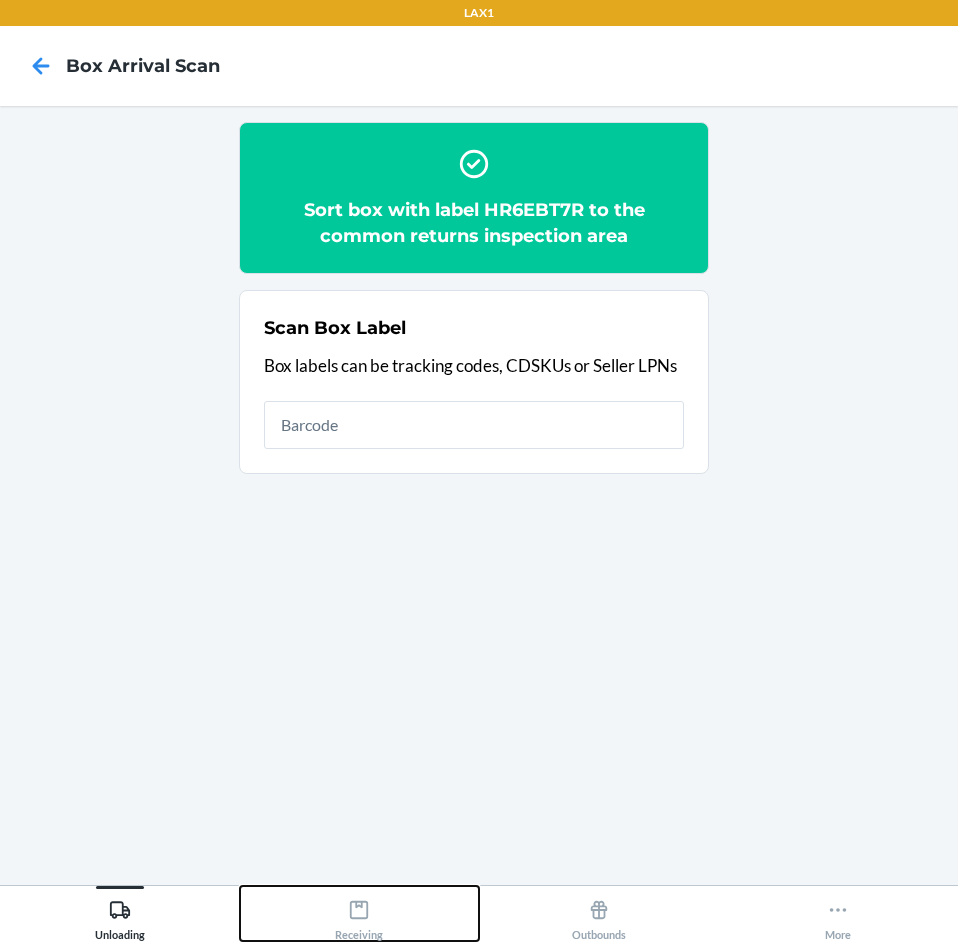 click 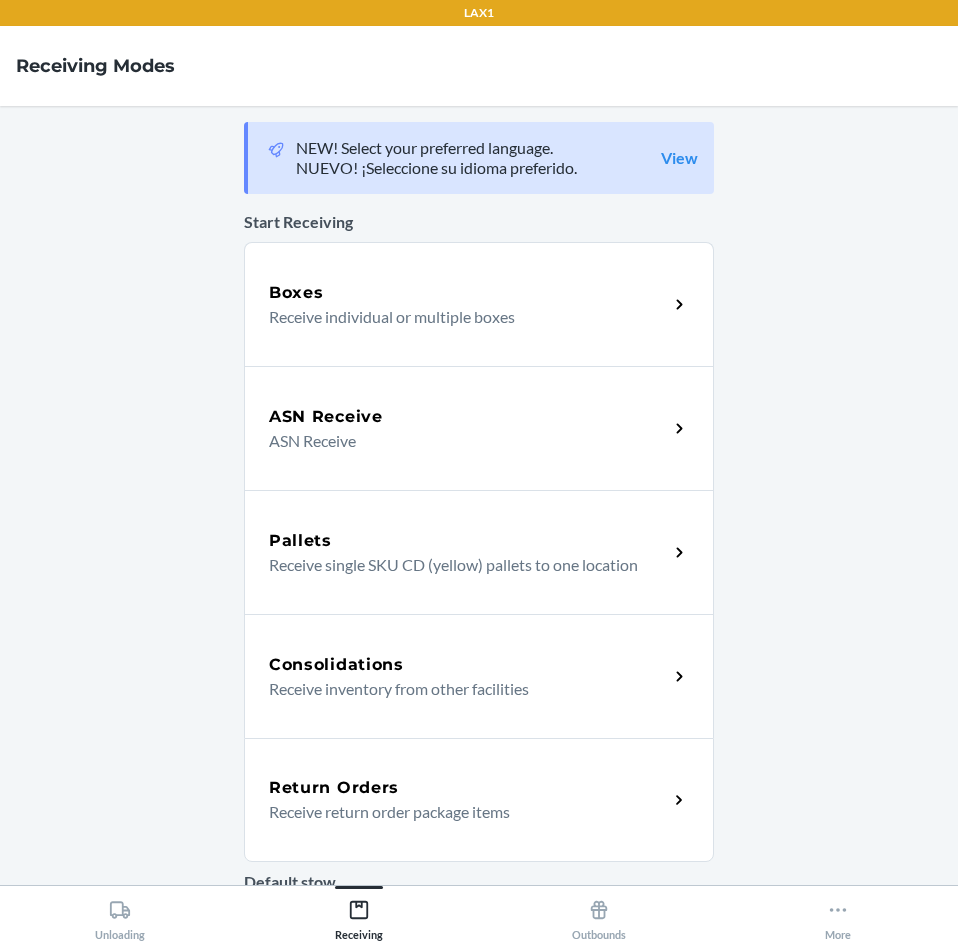 click on "Return Orders" at bounding box center (468, 788) 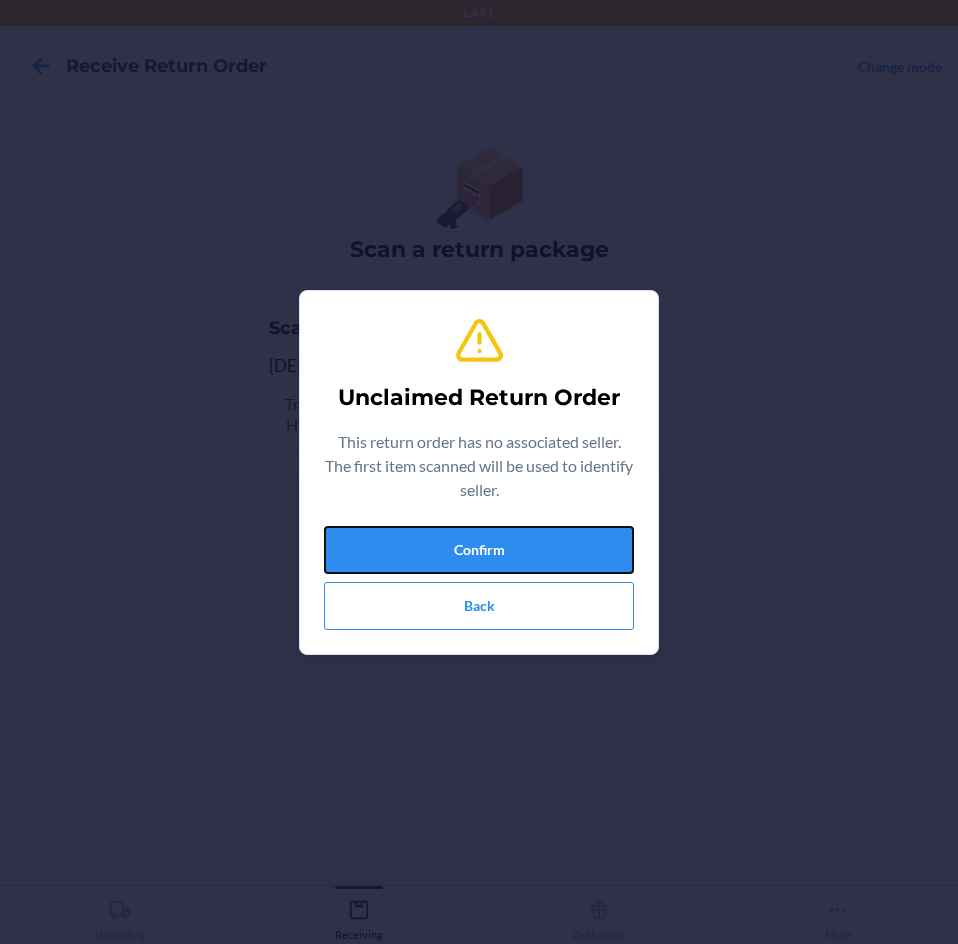 drag, startPoint x: 549, startPoint y: 543, endPoint x: 786, endPoint y: 517, distance: 238.42189 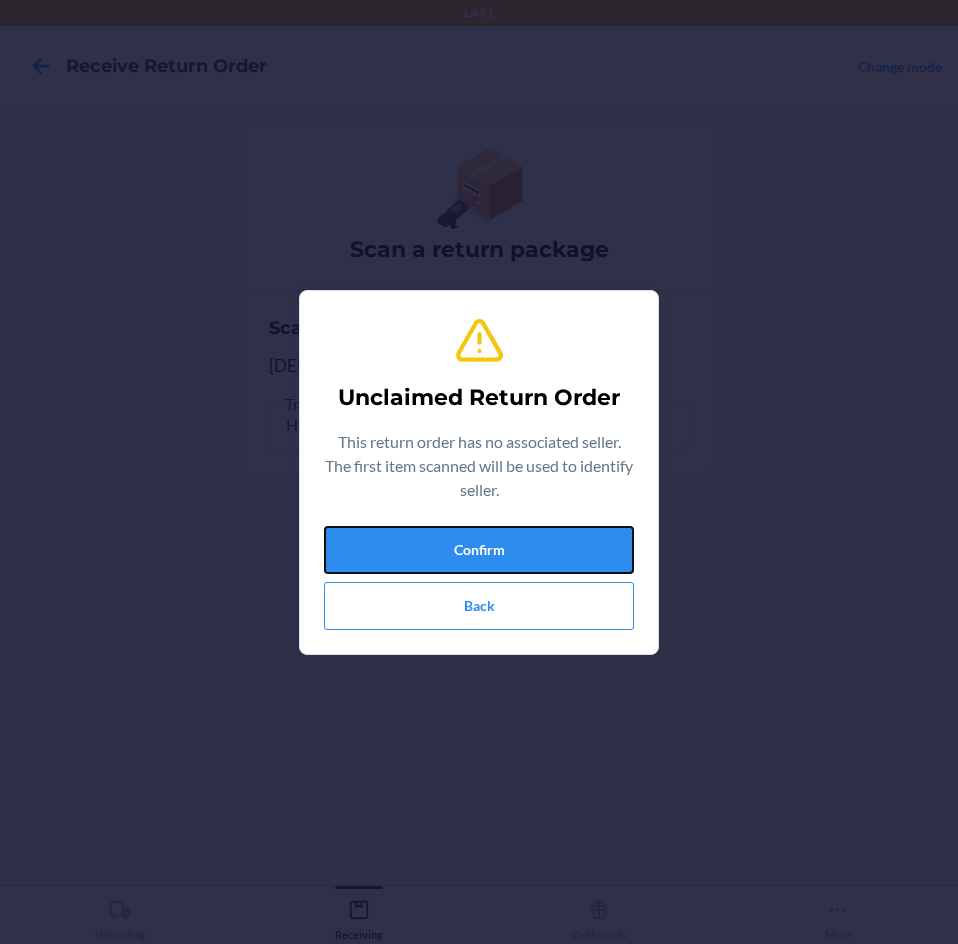 click on "Unclaimed Return Order This return order has no associated seller. The first item scanned will be used to identify seller. Confirm Back" at bounding box center (479, 472) 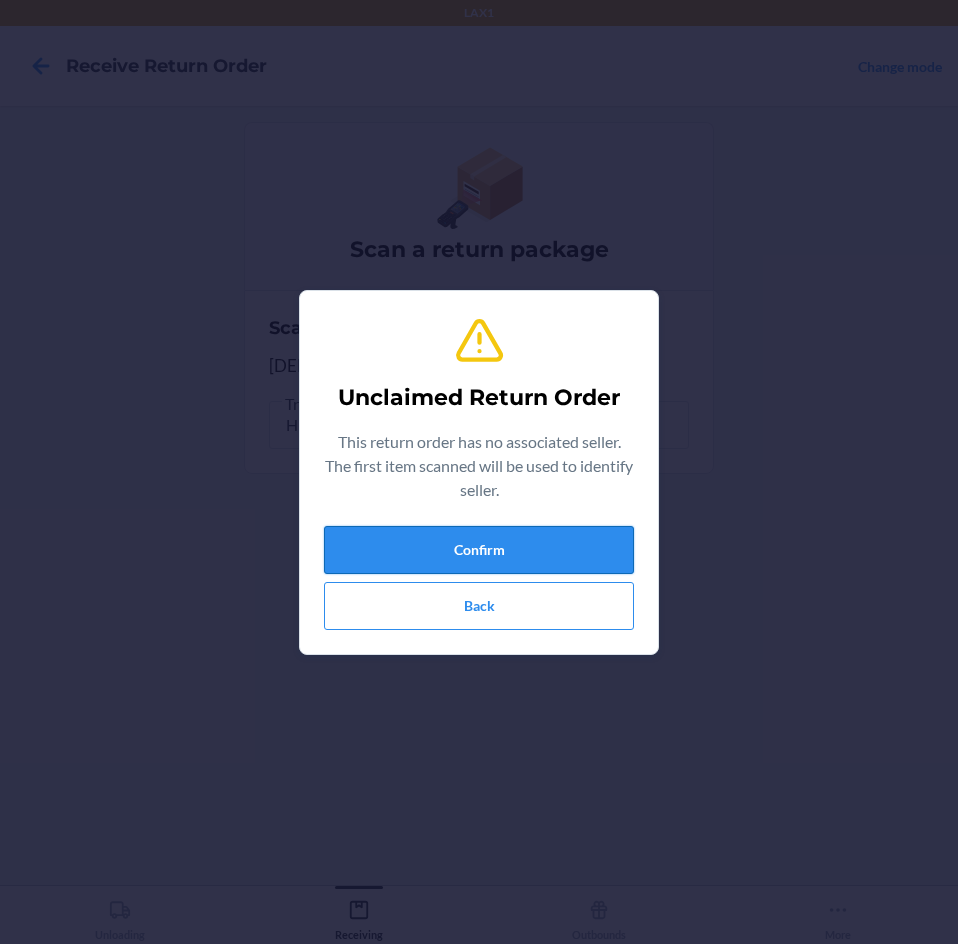 click on "Confirm" at bounding box center [479, 550] 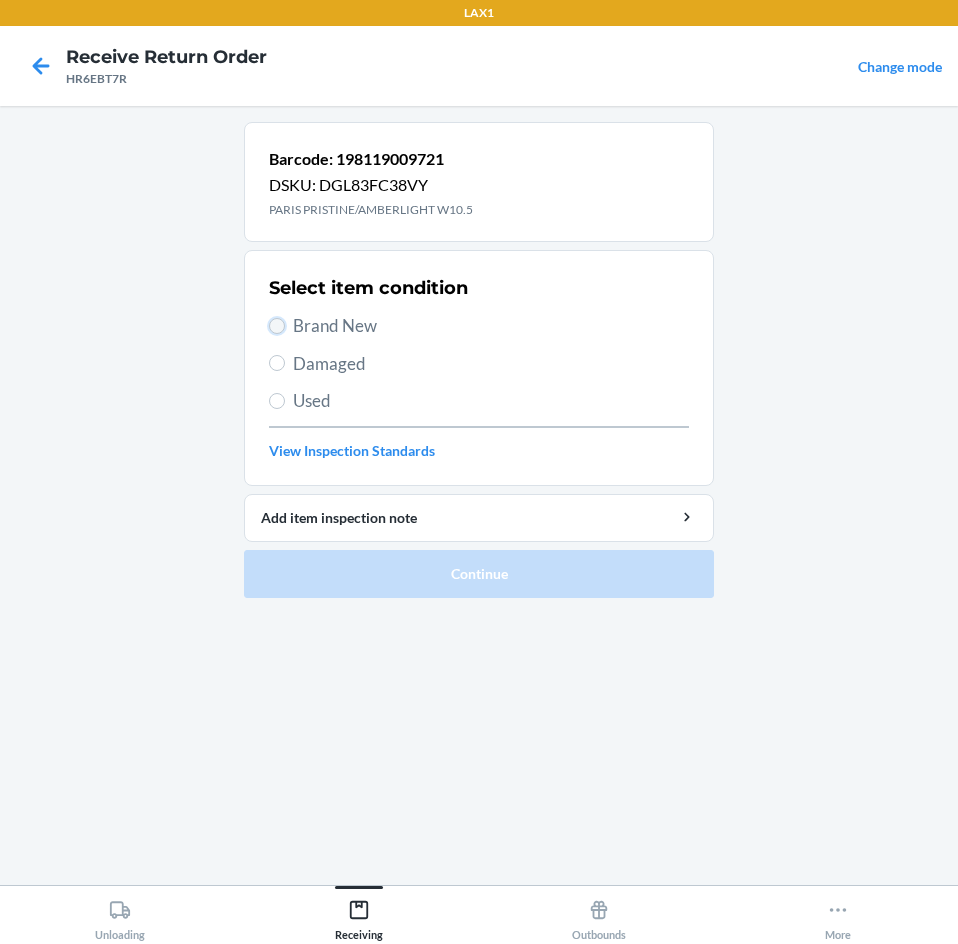 click on "Brand New" at bounding box center [277, 326] 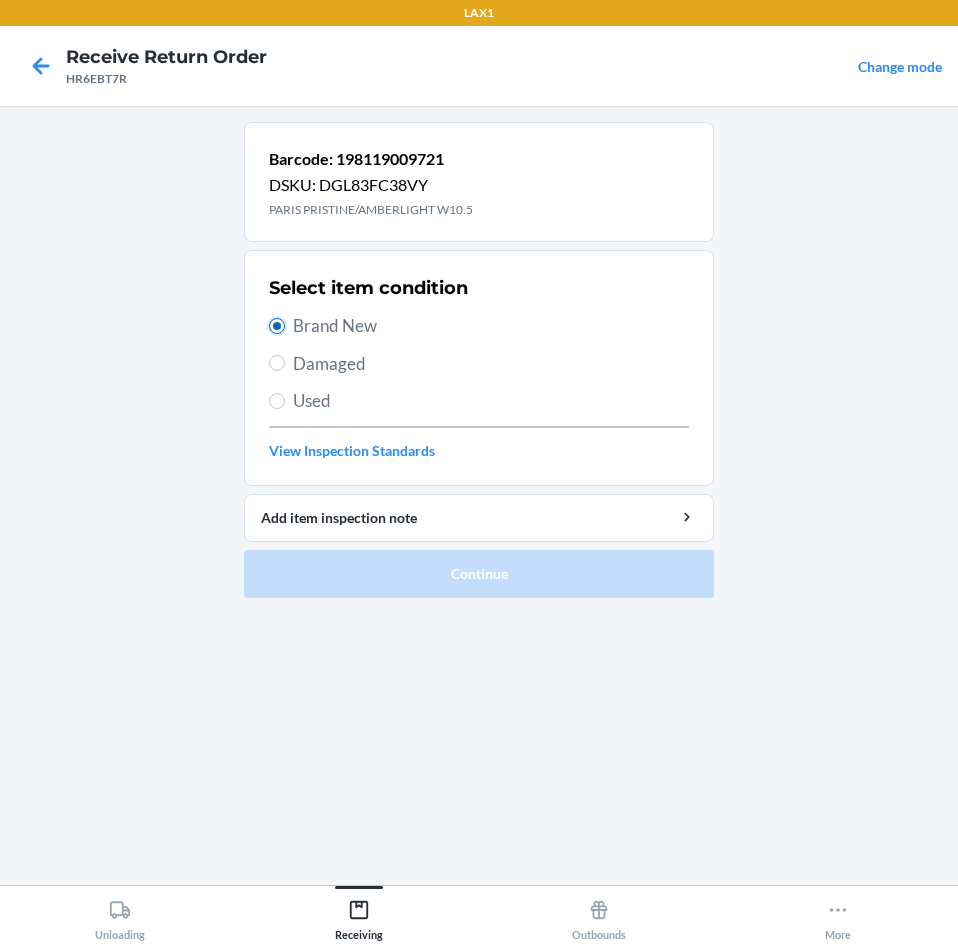 radio on "true" 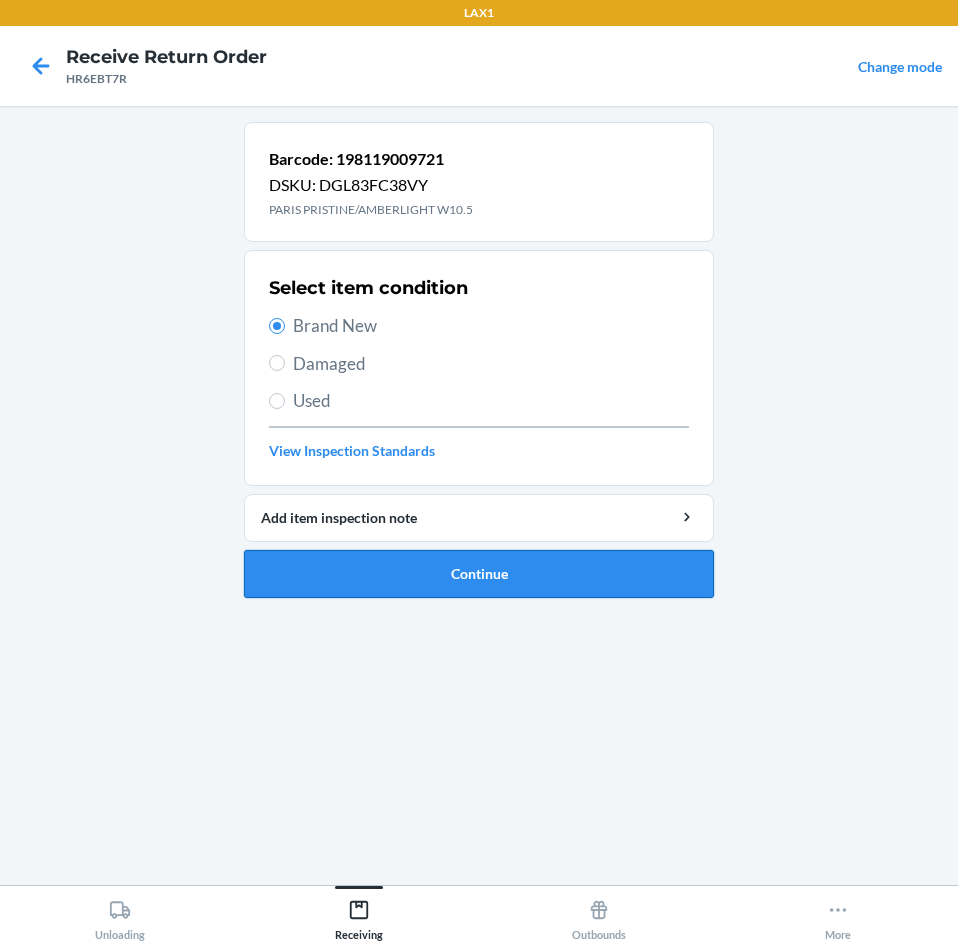 drag, startPoint x: 508, startPoint y: 585, endPoint x: 550, endPoint y: 559, distance: 49.396355 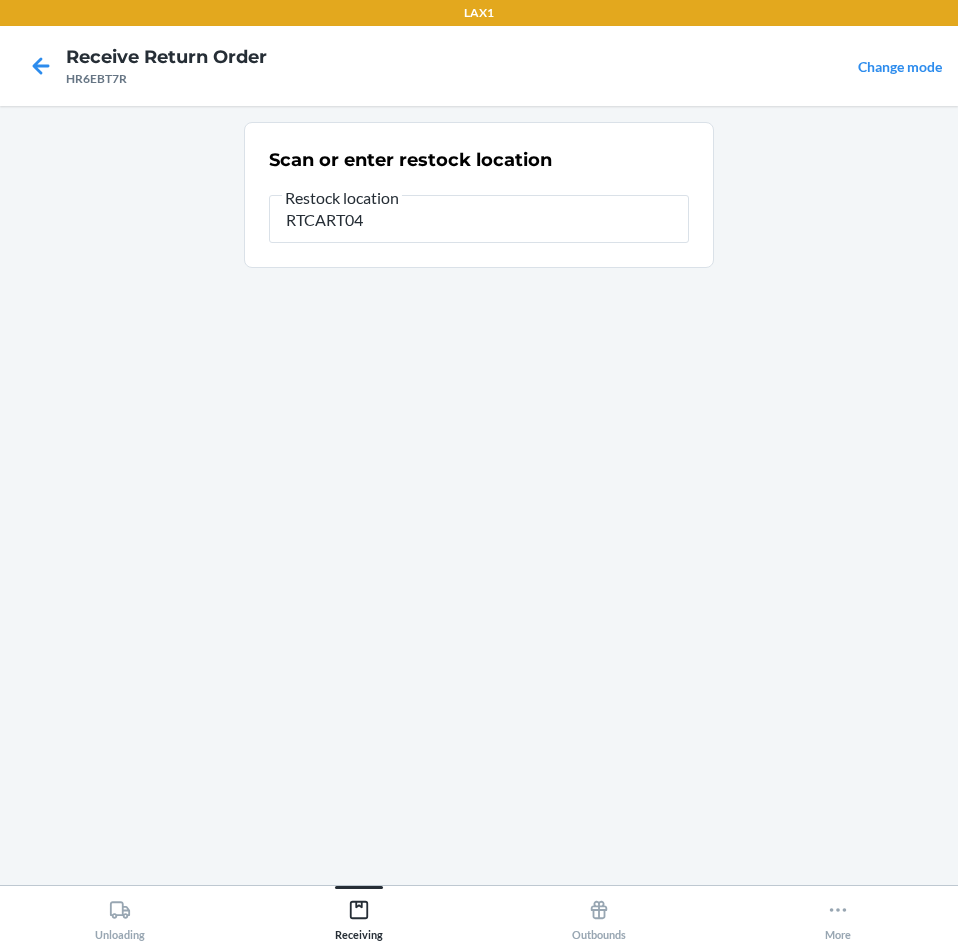 type on "RTCART042" 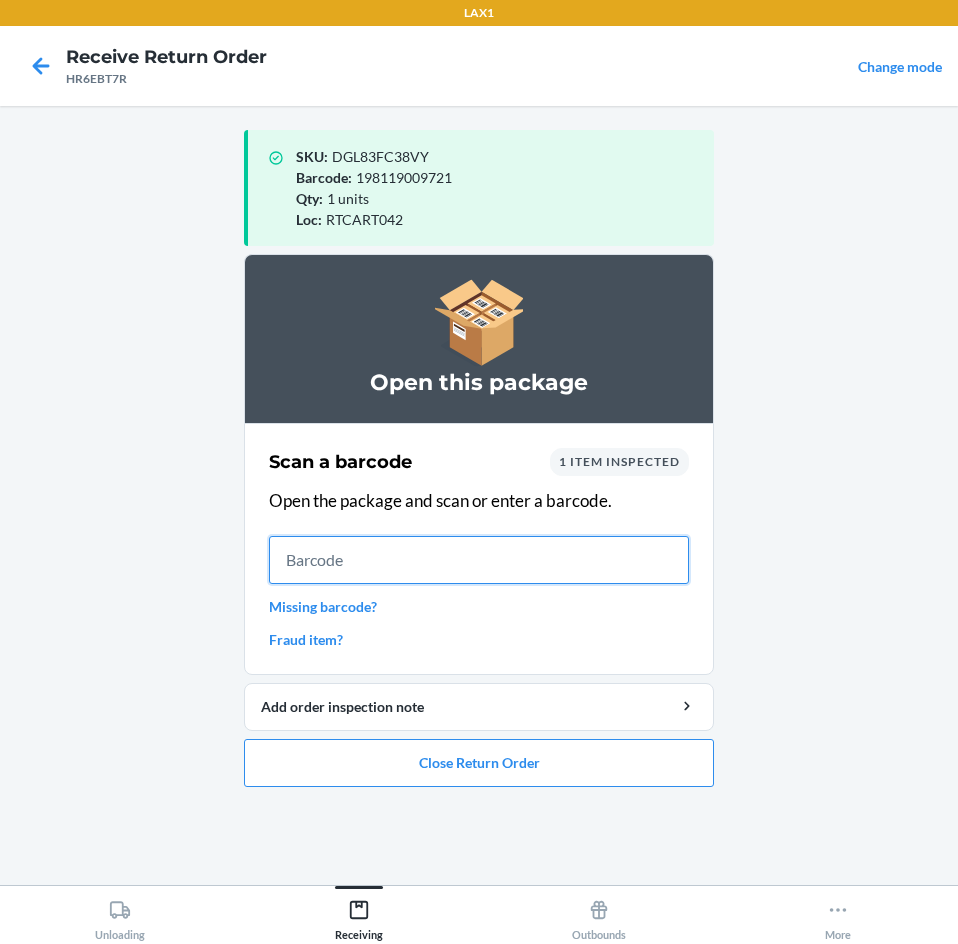 drag, startPoint x: 424, startPoint y: 568, endPoint x: 366, endPoint y: 572, distance: 58.137768 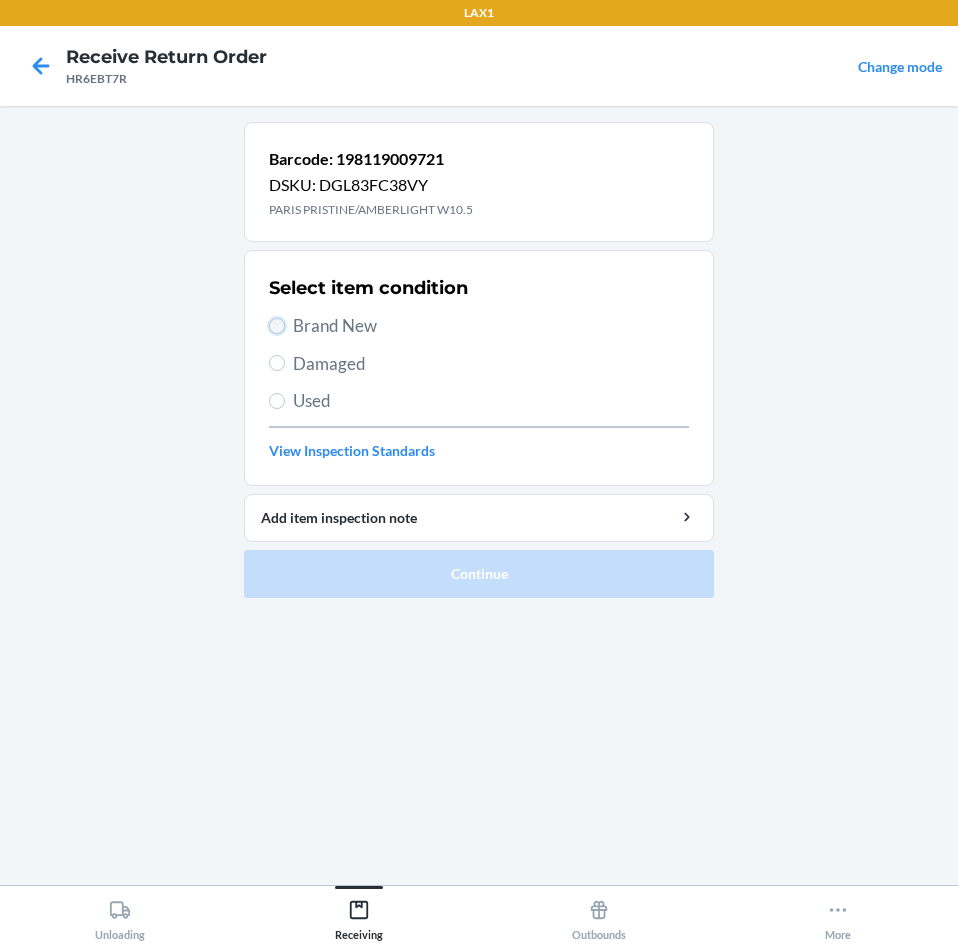 click on "Brand New" at bounding box center [277, 326] 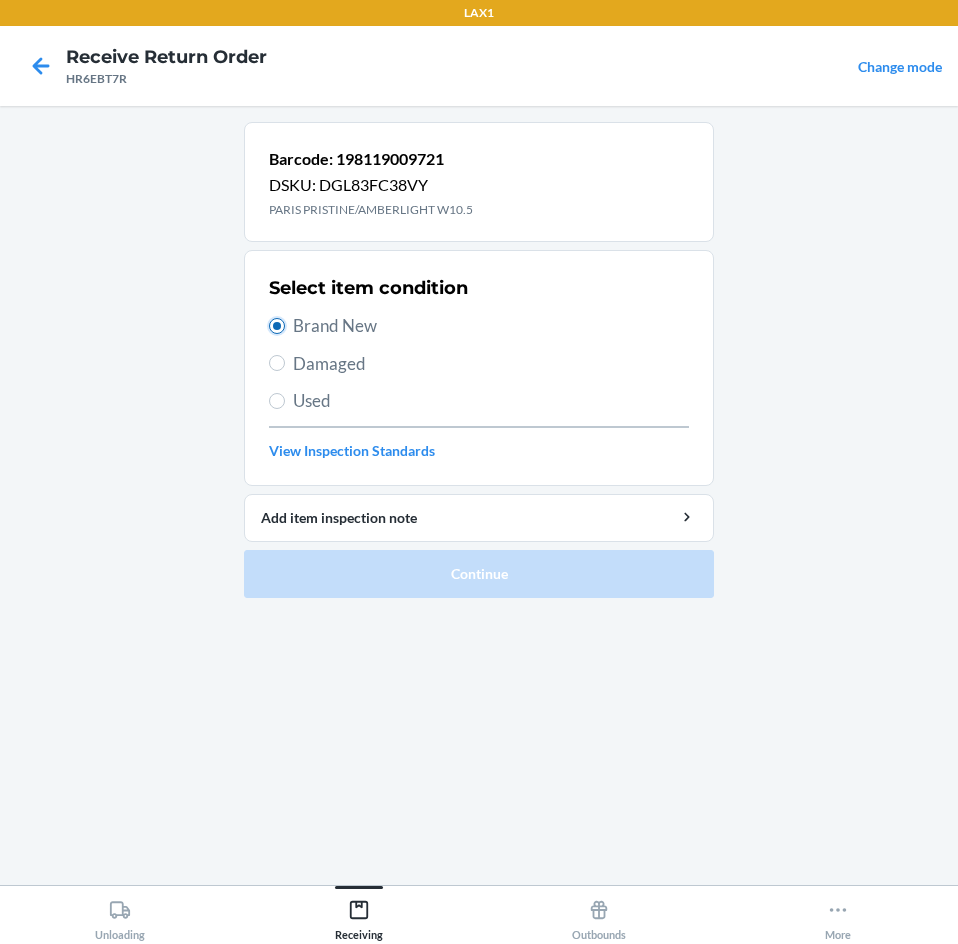 radio on "true" 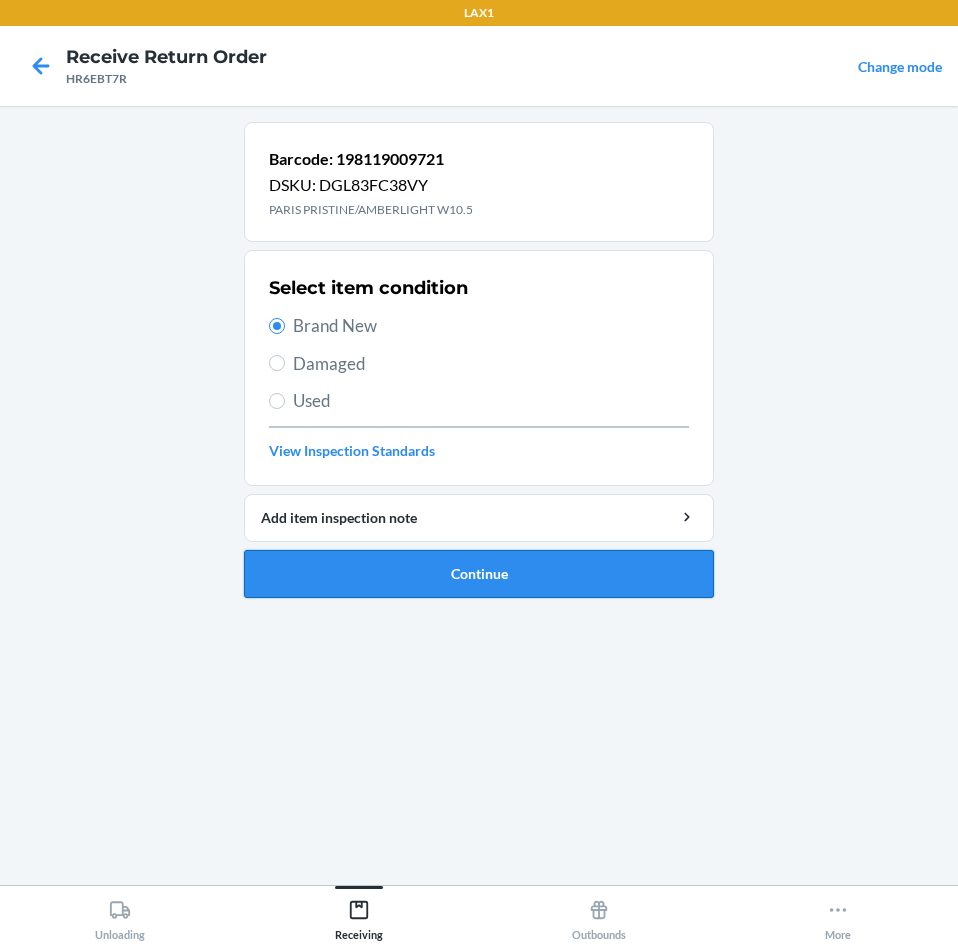 click on "Continue" at bounding box center [479, 574] 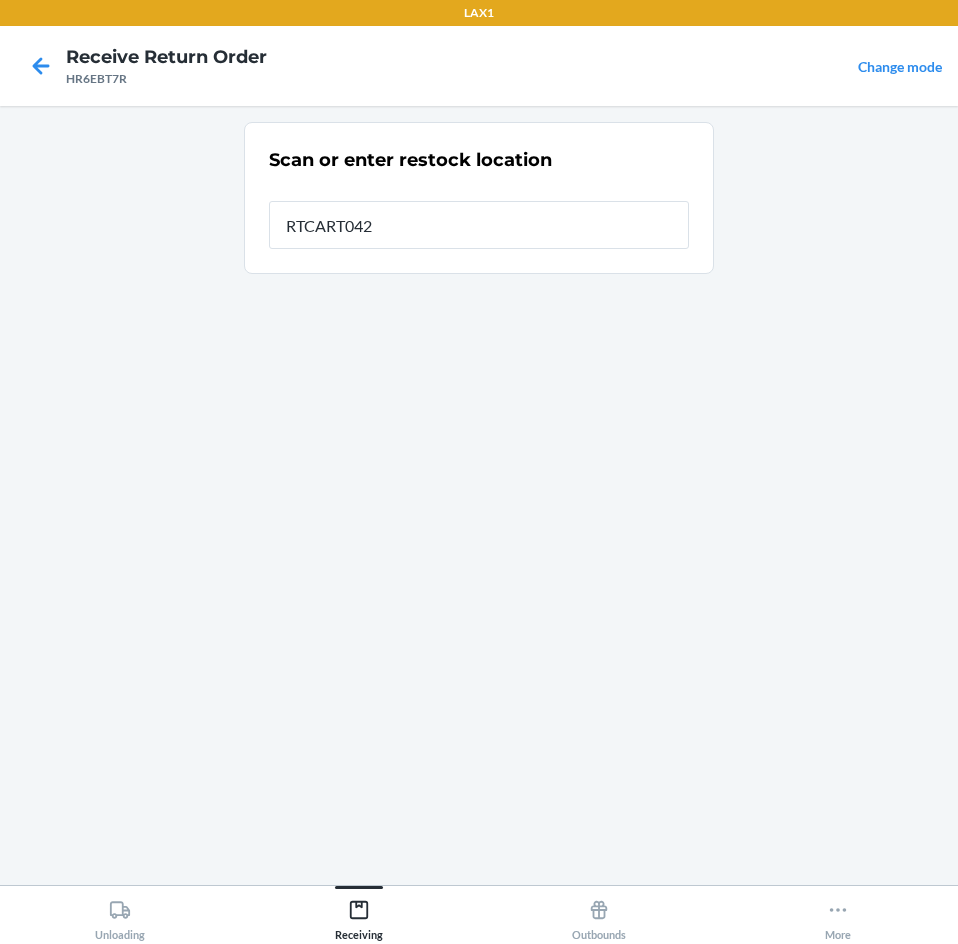 type on "RTCART042" 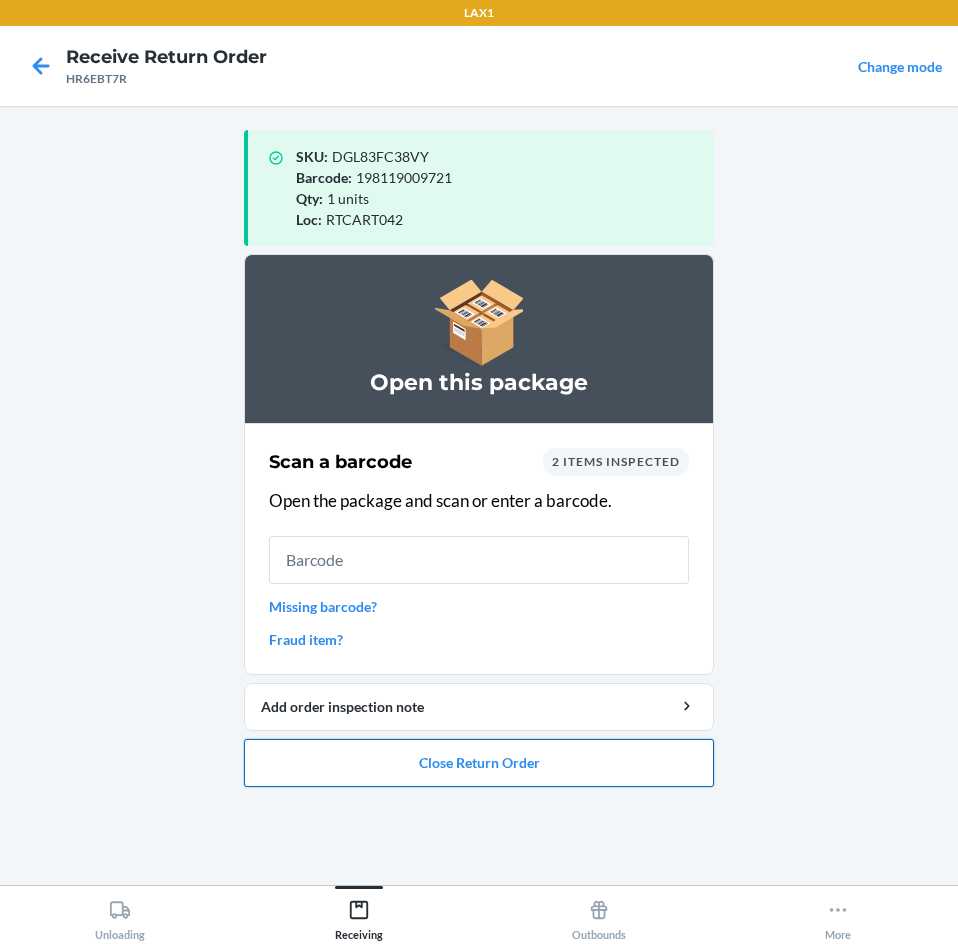 click on "Close Return Order" at bounding box center (479, 763) 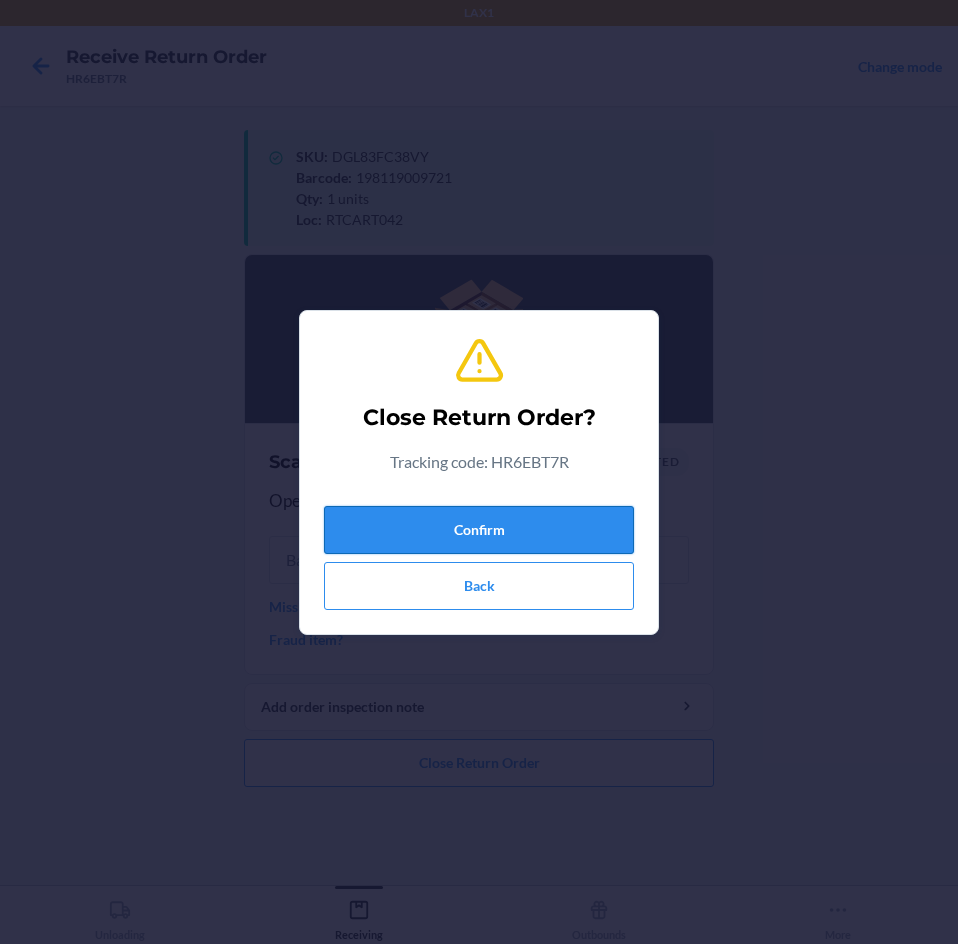click on "Confirm" at bounding box center [479, 530] 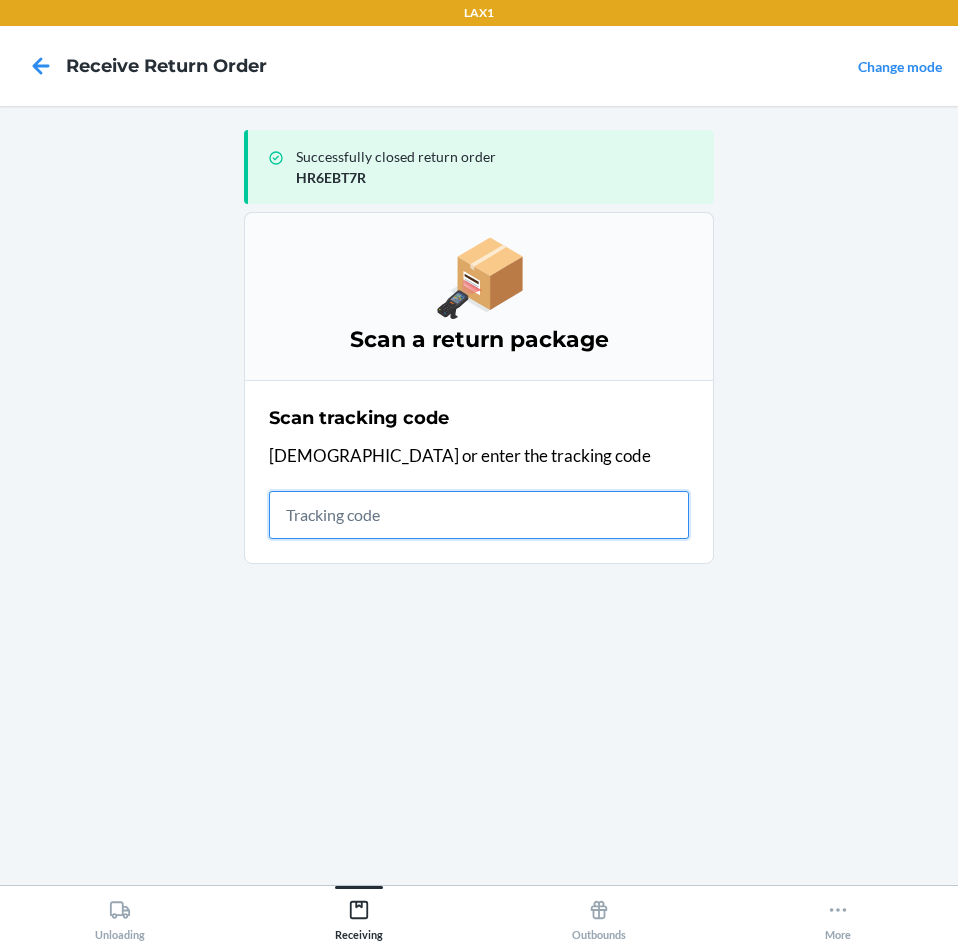 click at bounding box center [479, 515] 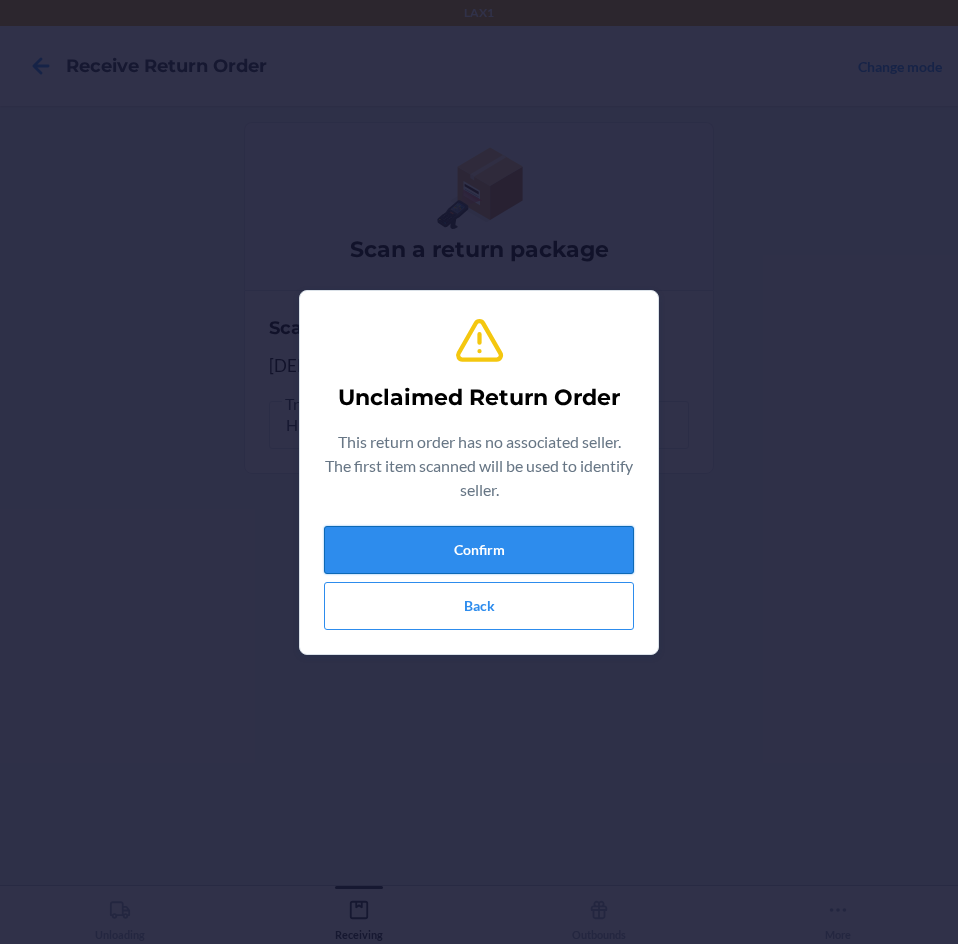 click on "Confirm" at bounding box center (479, 550) 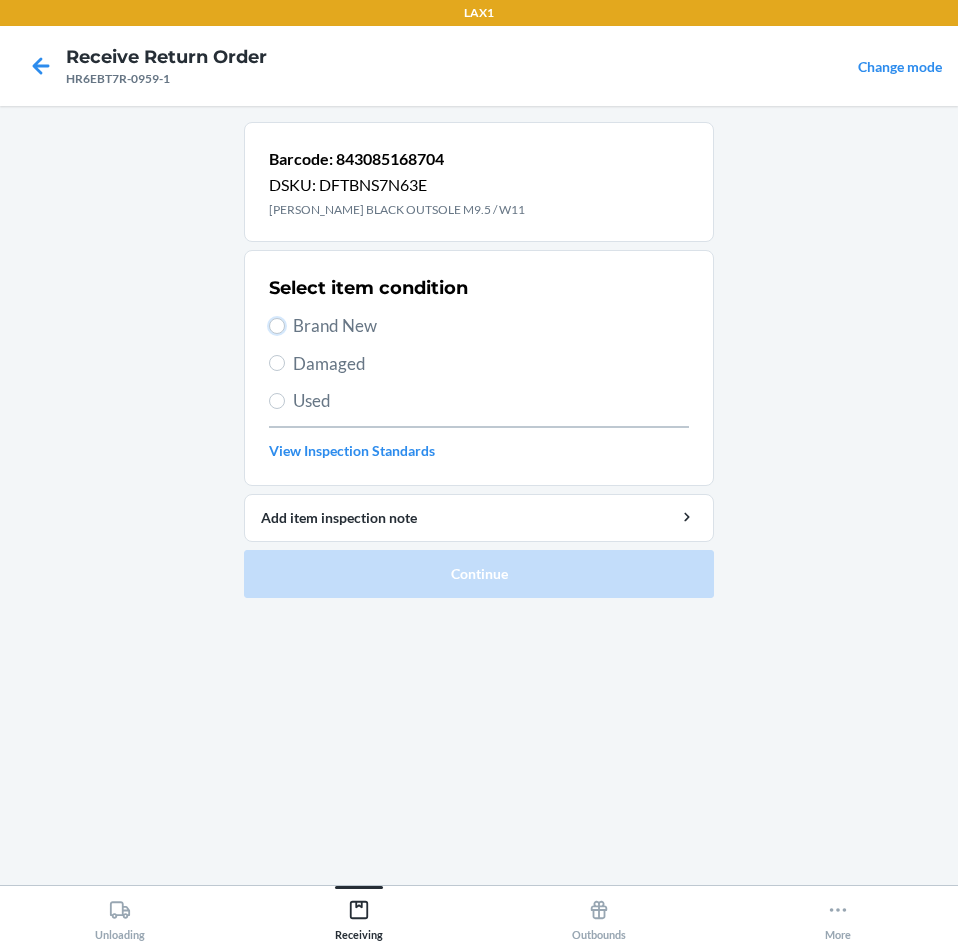drag, startPoint x: 278, startPoint y: 327, endPoint x: 266, endPoint y: 325, distance: 12.165525 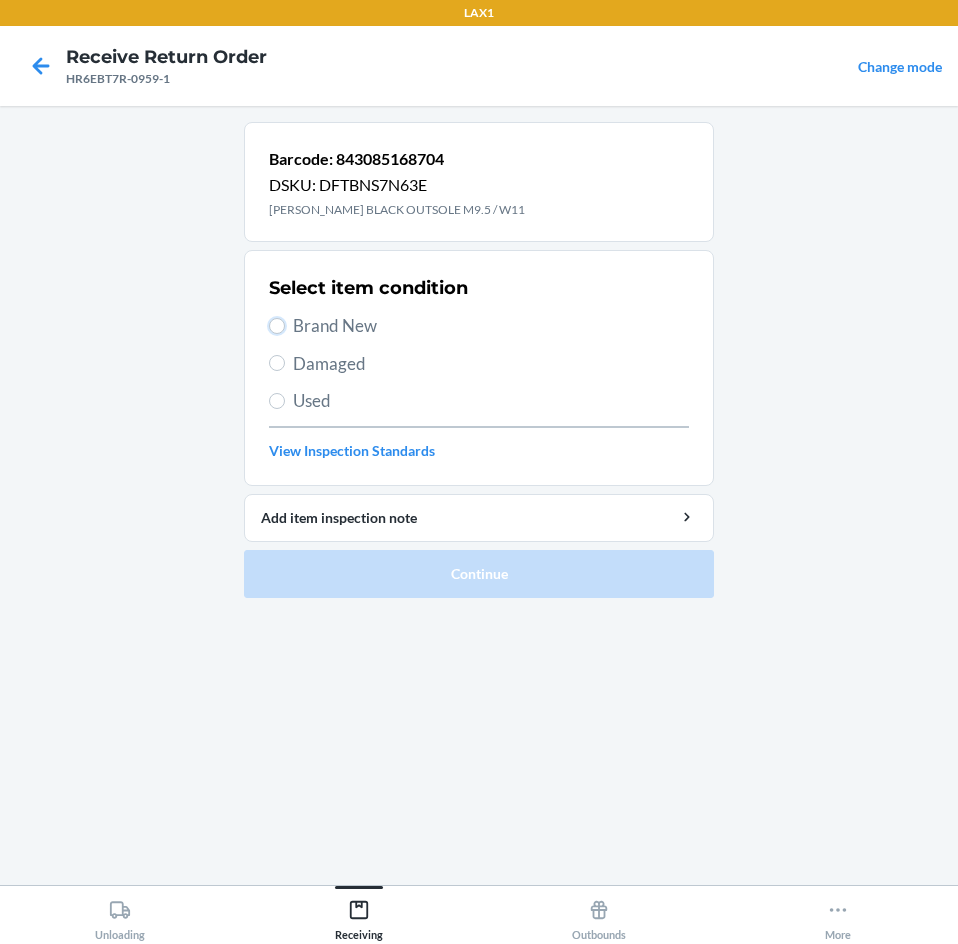 click on "Brand New" at bounding box center (277, 326) 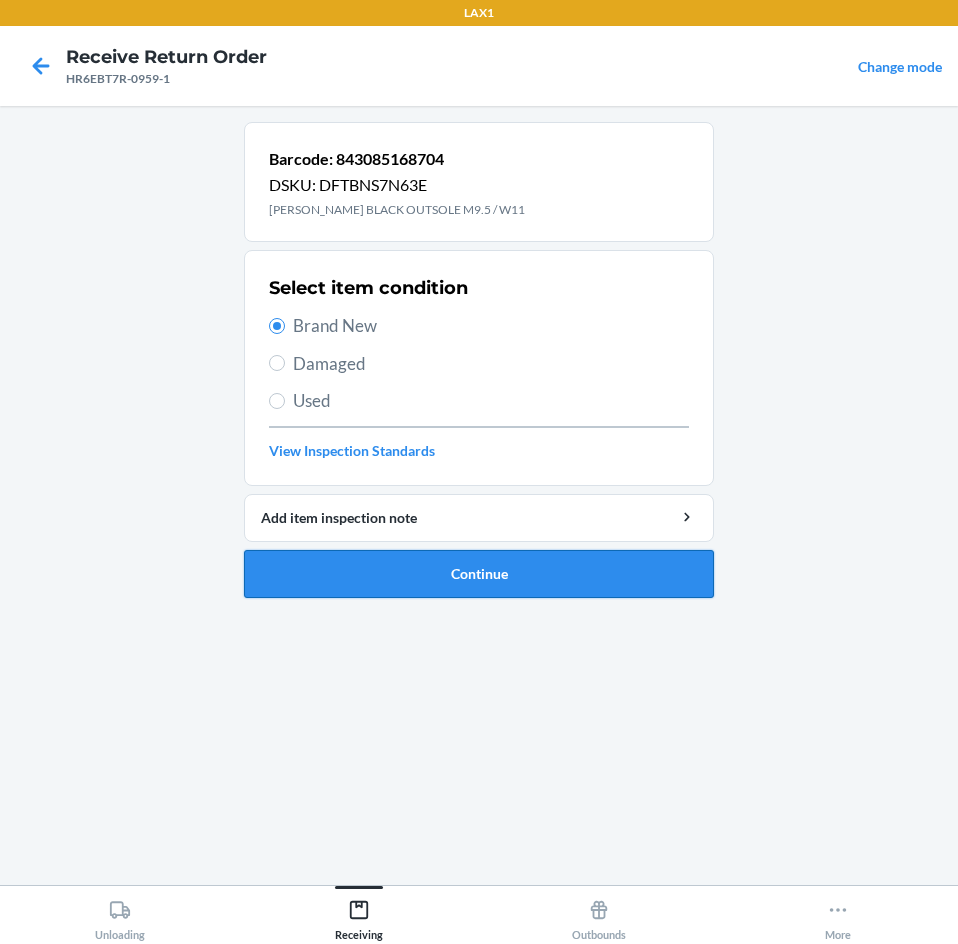 click on "Continue" at bounding box center [479, 574] 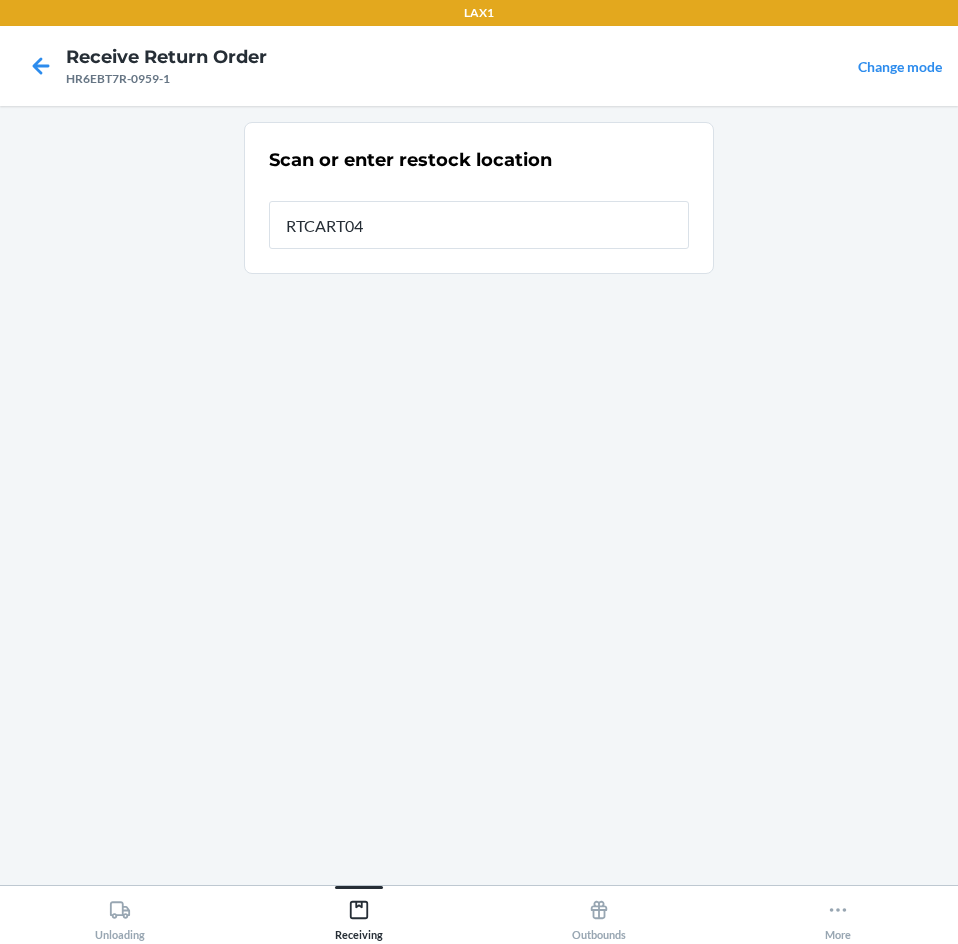 type on "RTCART042" 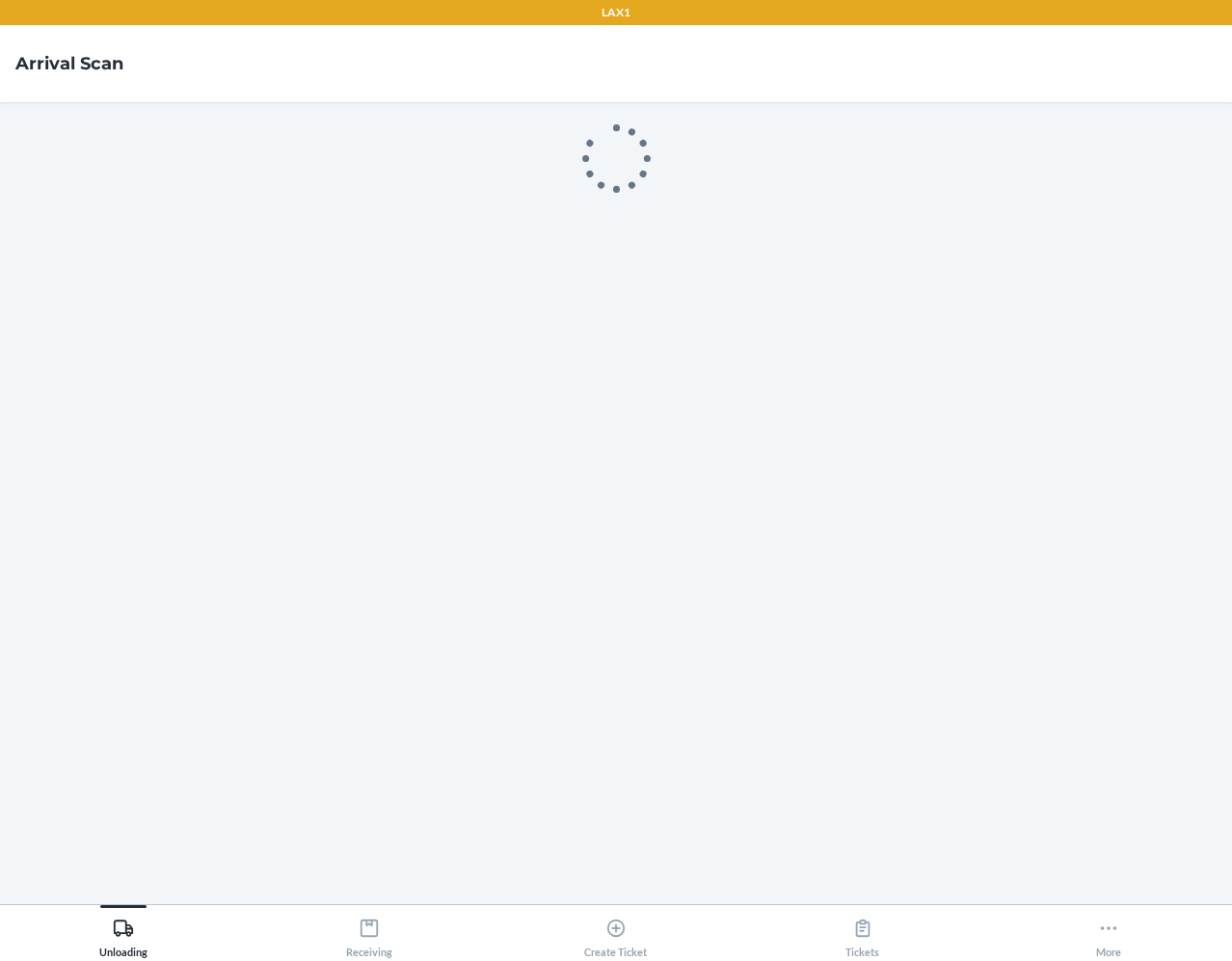 scroll, scrollTop: 0, scrollLeft: 0, axis: both 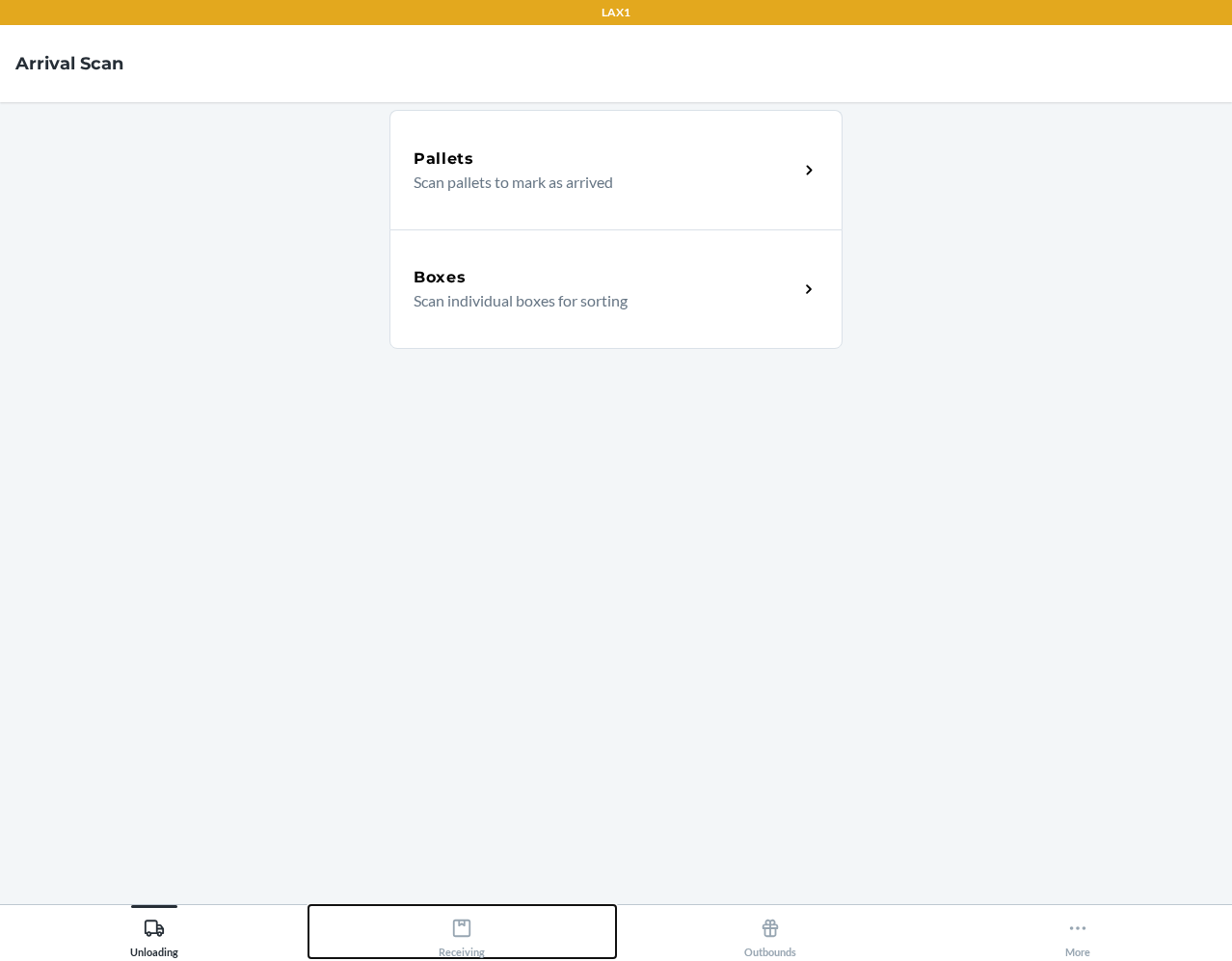 click 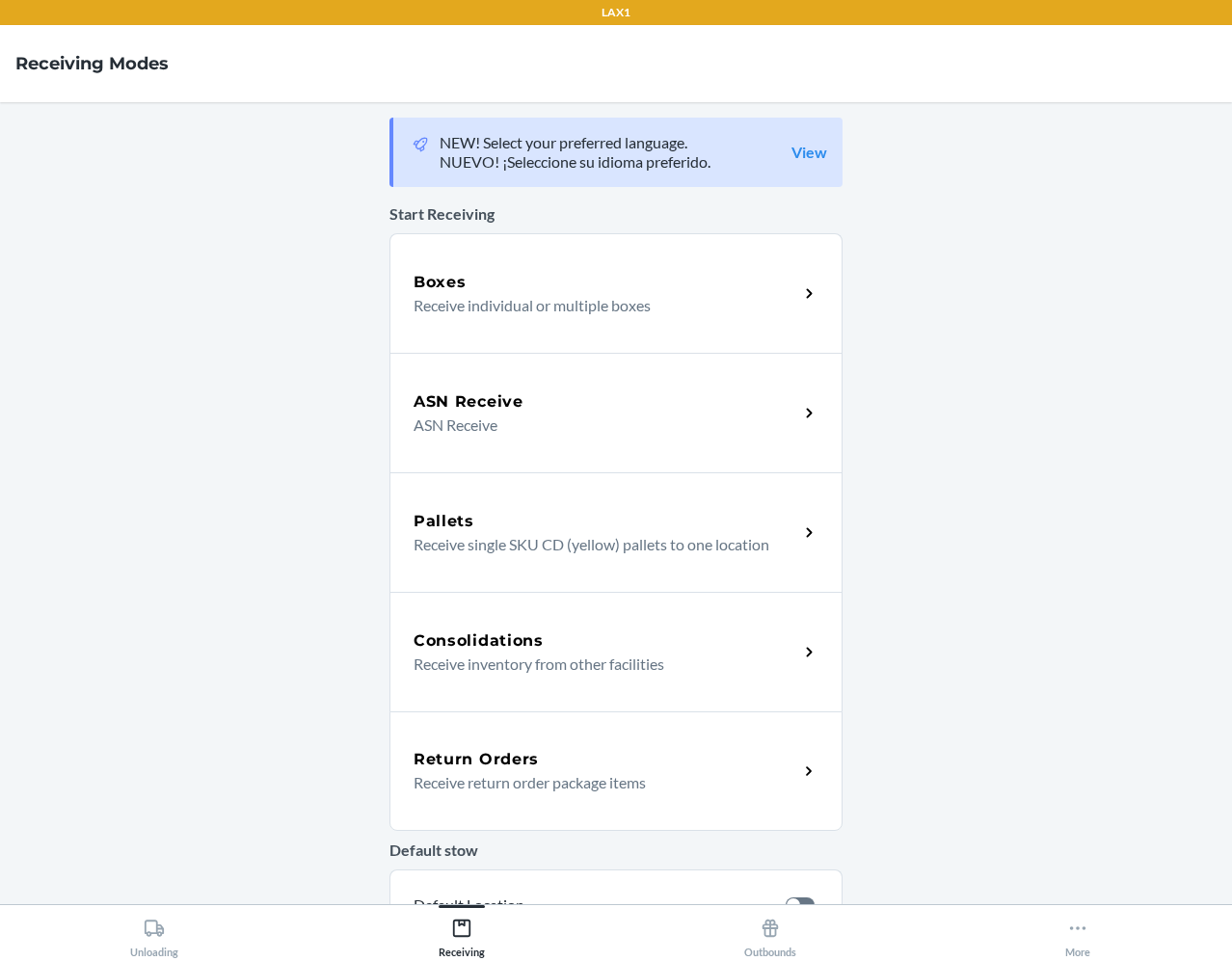 drag, startPoint x: 550, startPoint y: 796, endPoint x: 550, endPoint y: 784, distance: 12 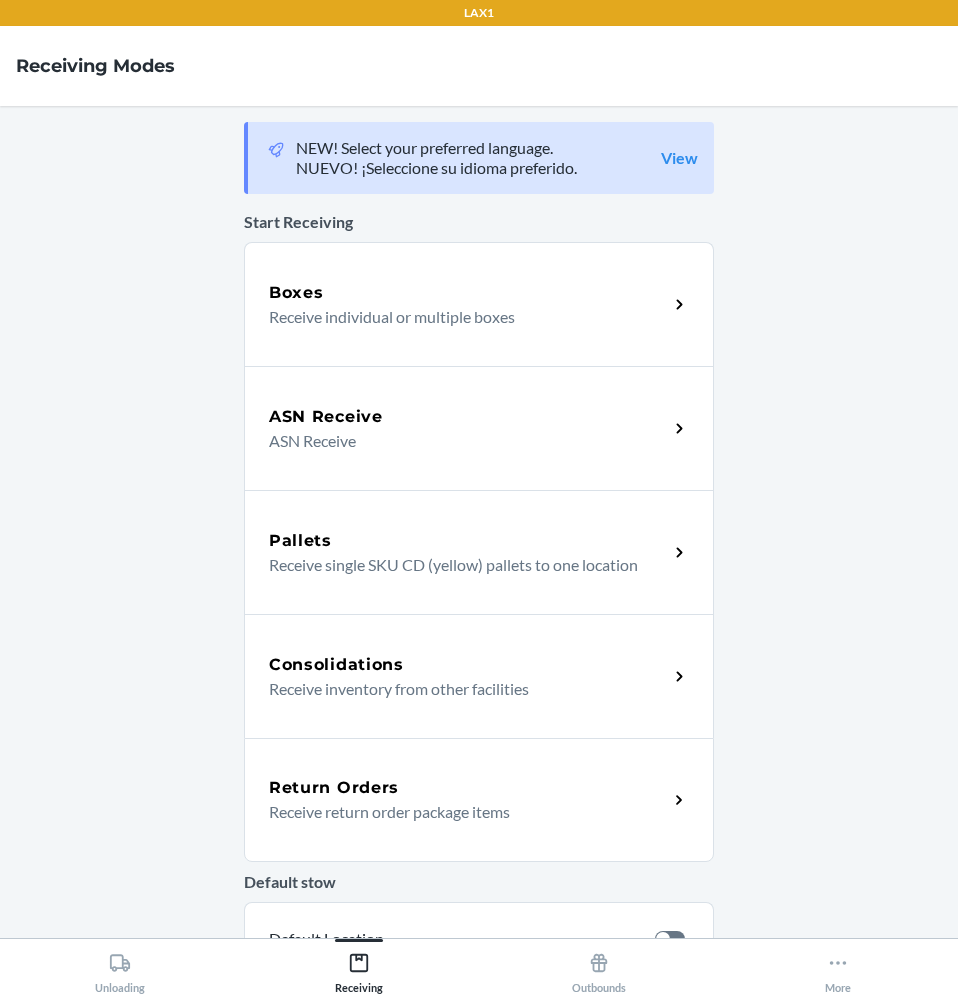 click on "Return Orders Receive return order package items" at bounding box center (479, 800) 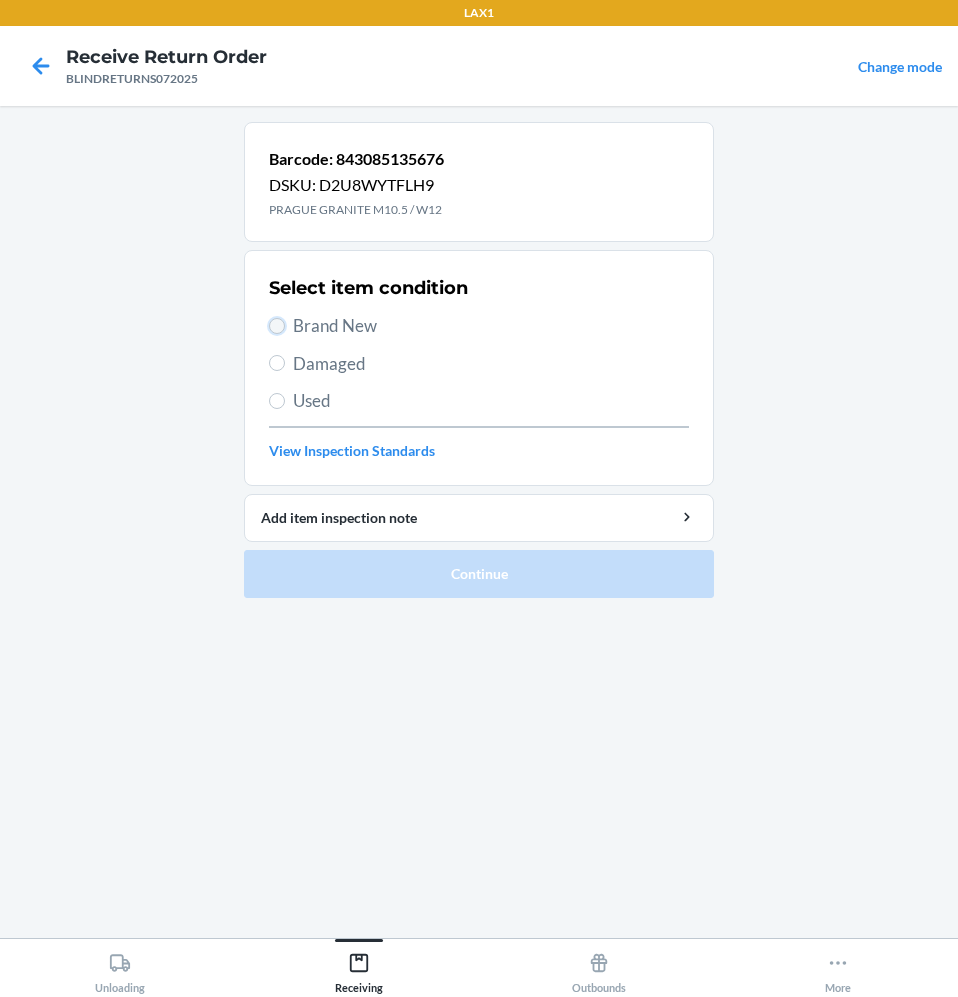 click on "Brand New" at bounding box center [277, 326] 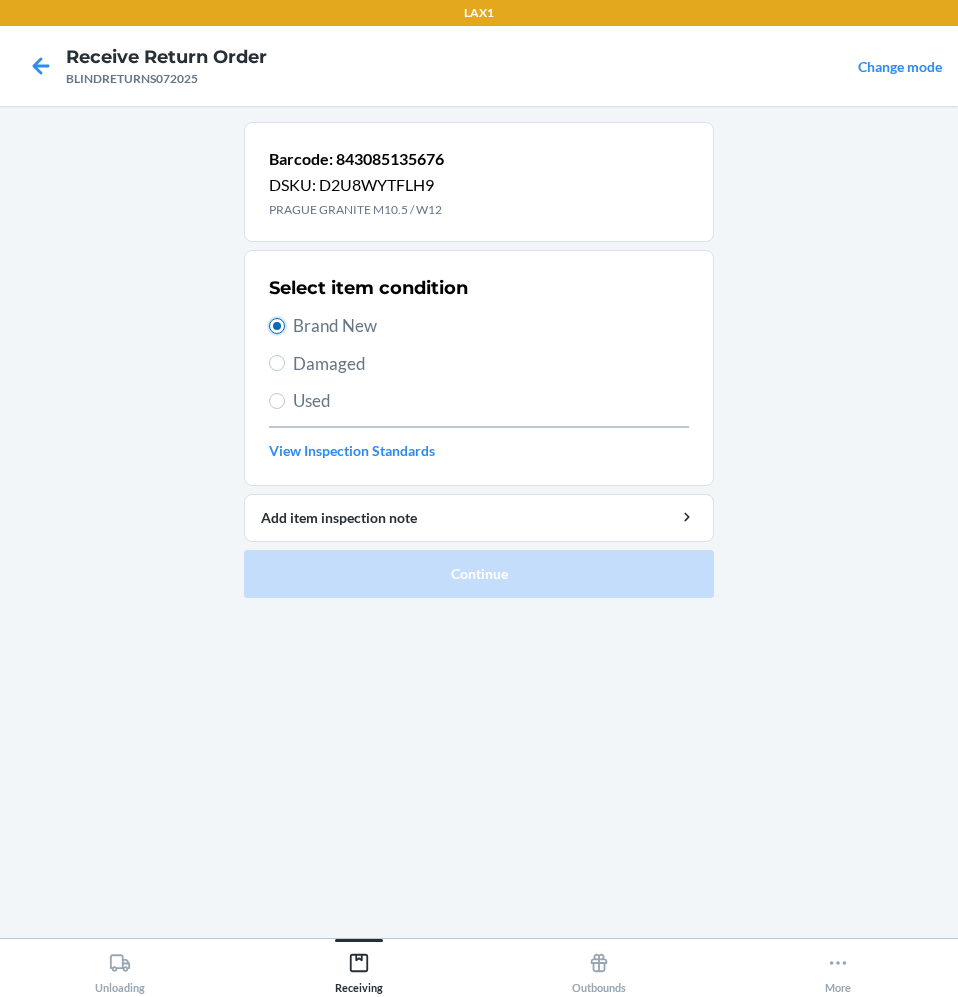 radio on "true" 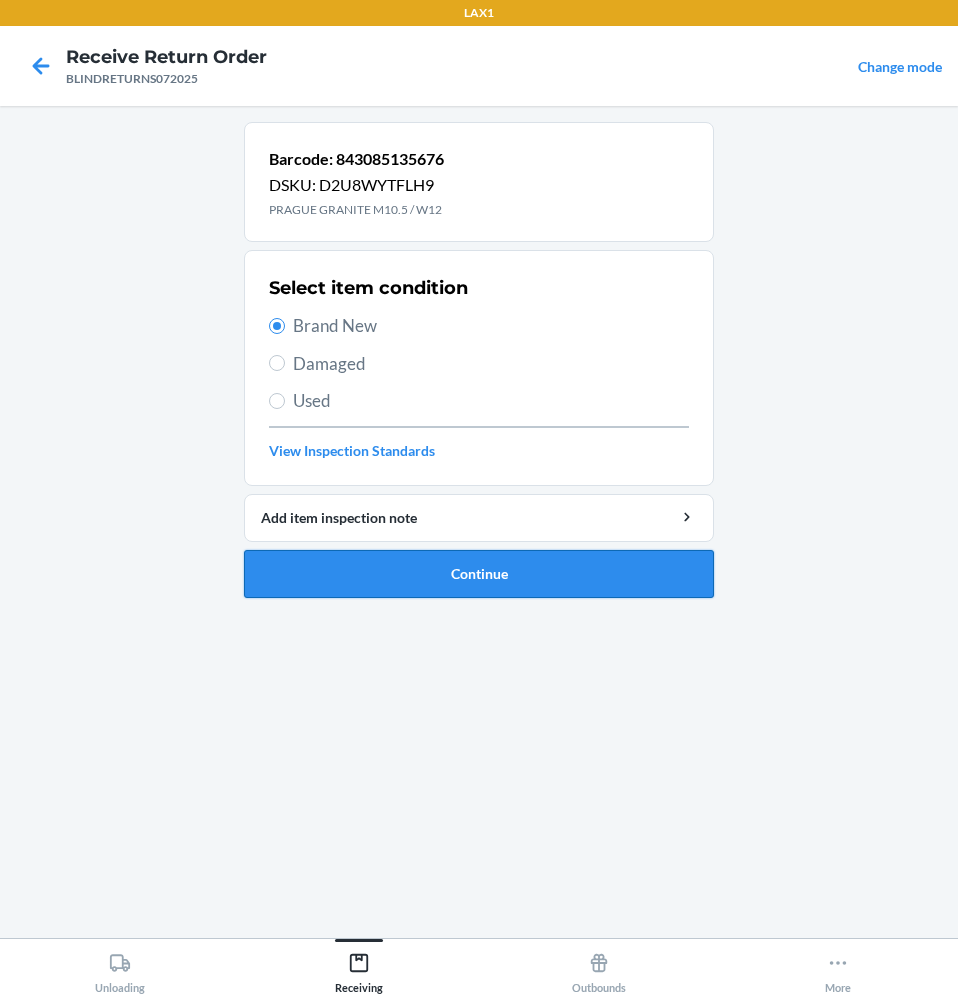 drag, startPoint x: 474, startPoint y: 576, endPoint x: 361, endPoint y: 516, distance: 127.94139 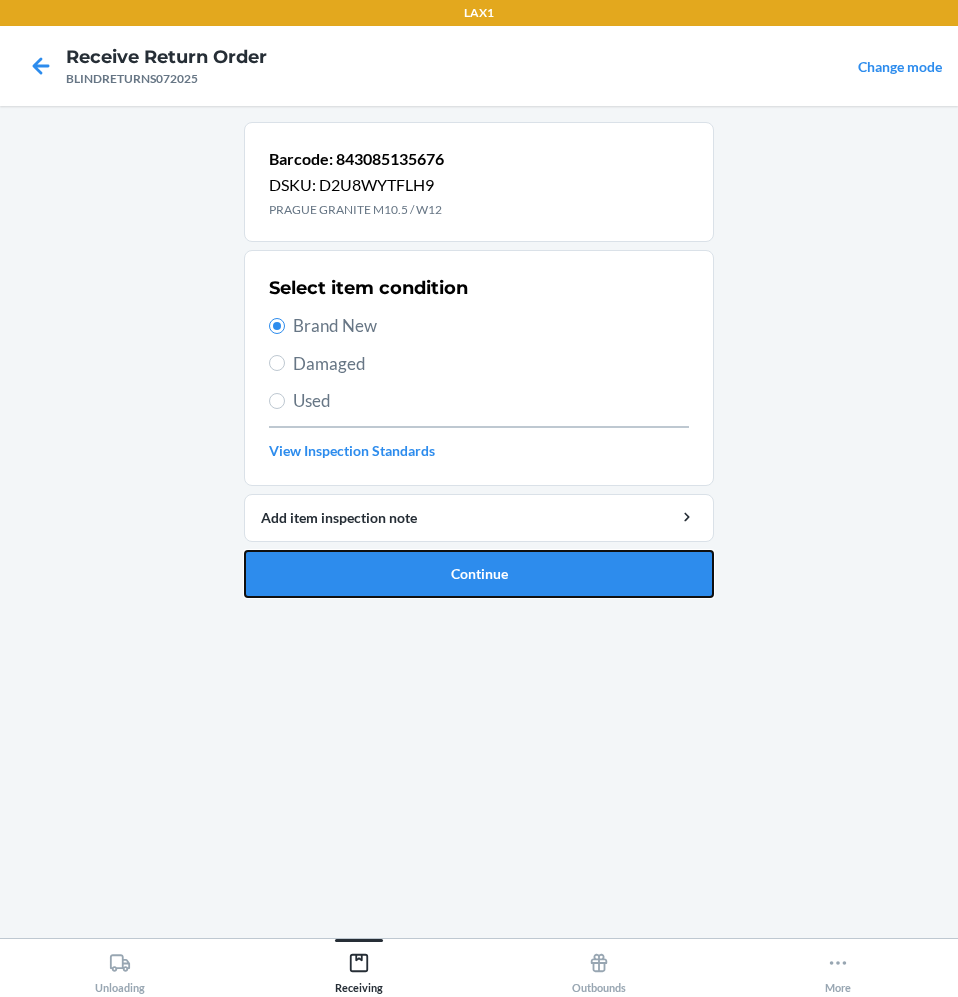 click on "Continue" at bounding box center (479, 574) 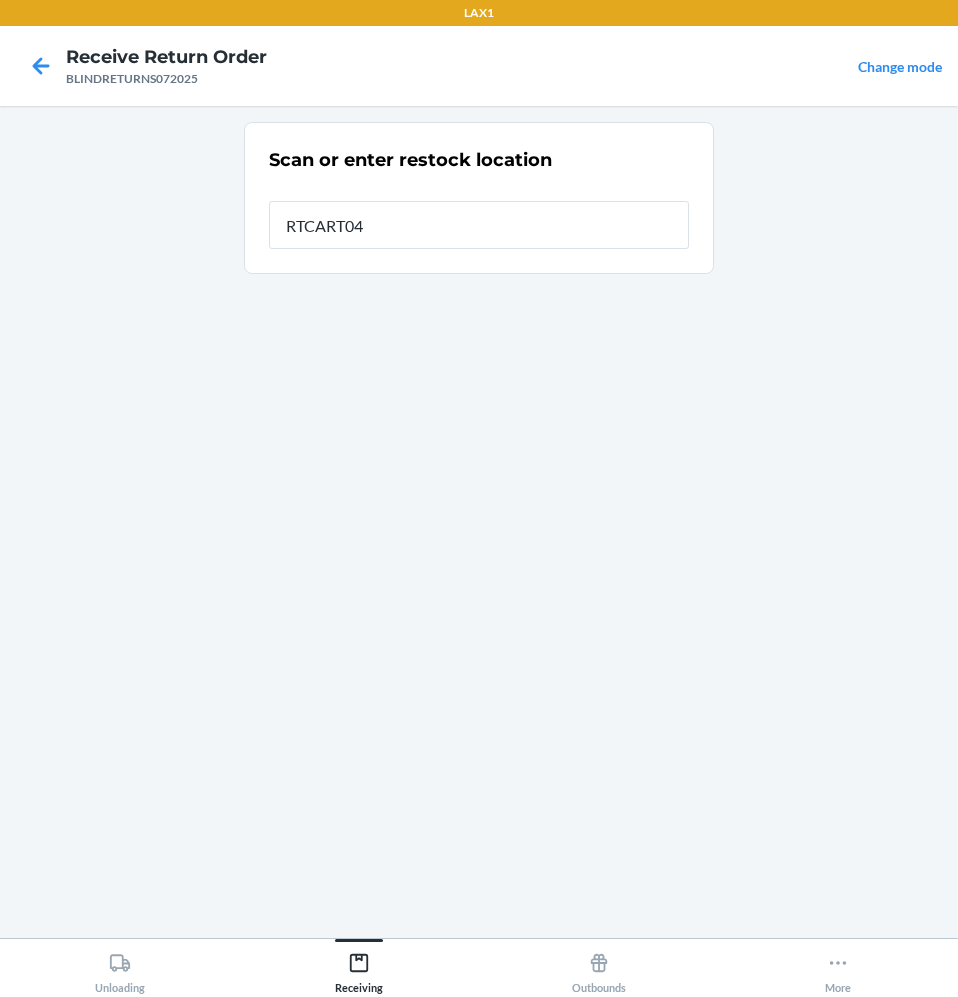 type on "RTCART042" 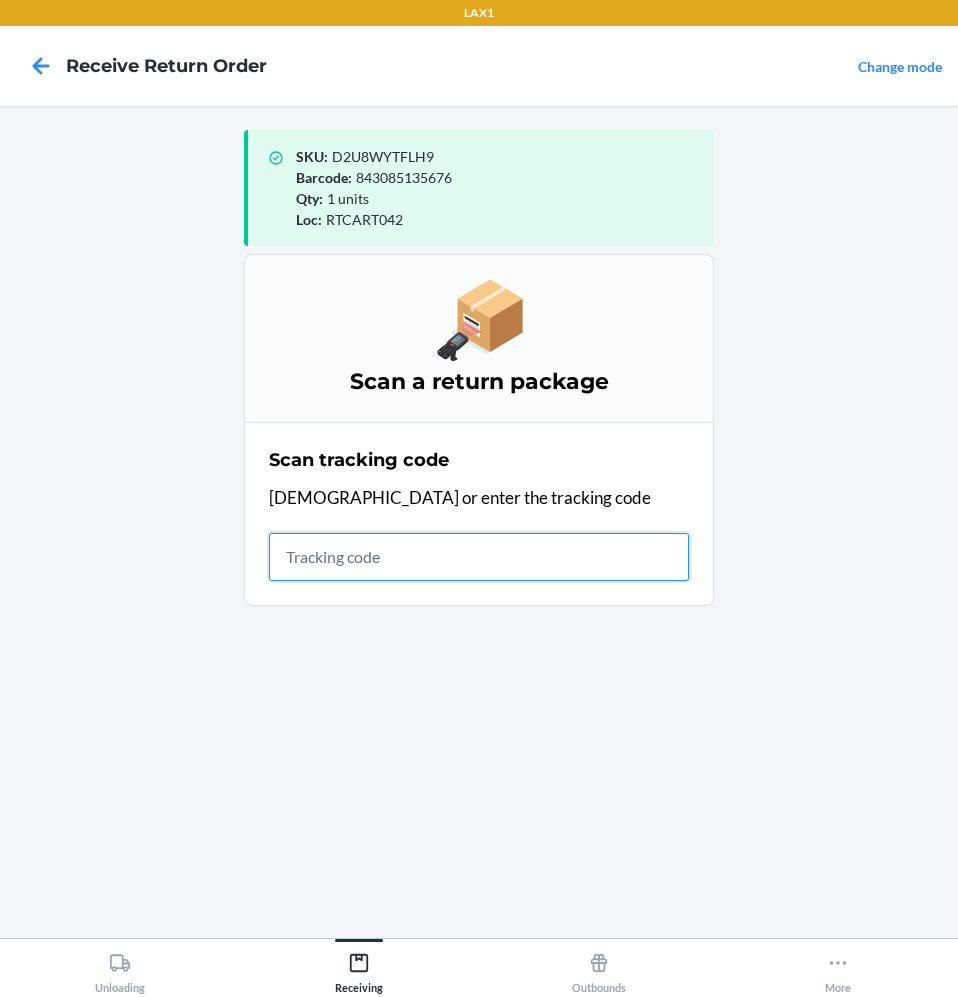 drag, startPoint x: 476, startPoint y: 563, endPoint x: 457, endPoint y: 544, distance: 26.870058 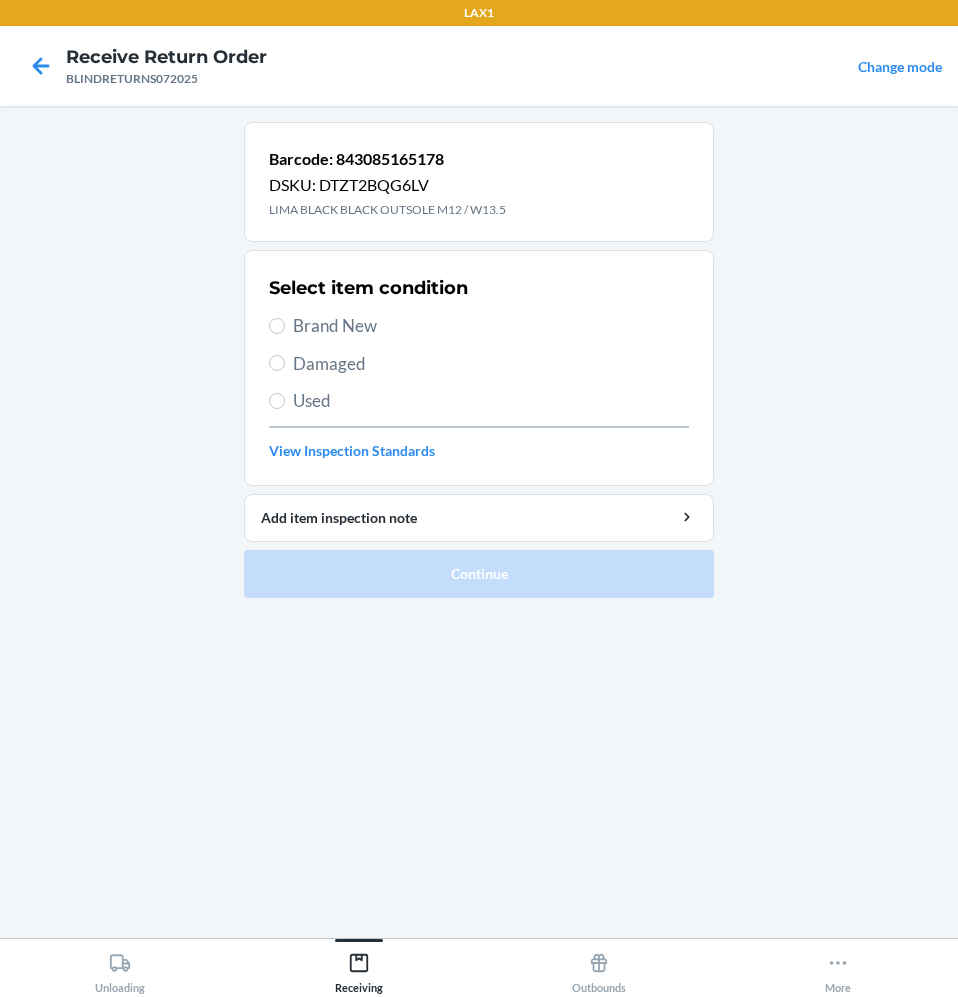 click on "Select item condition Brand New Damaged Used View Inspection Standards" at bounding box center (479, 368) 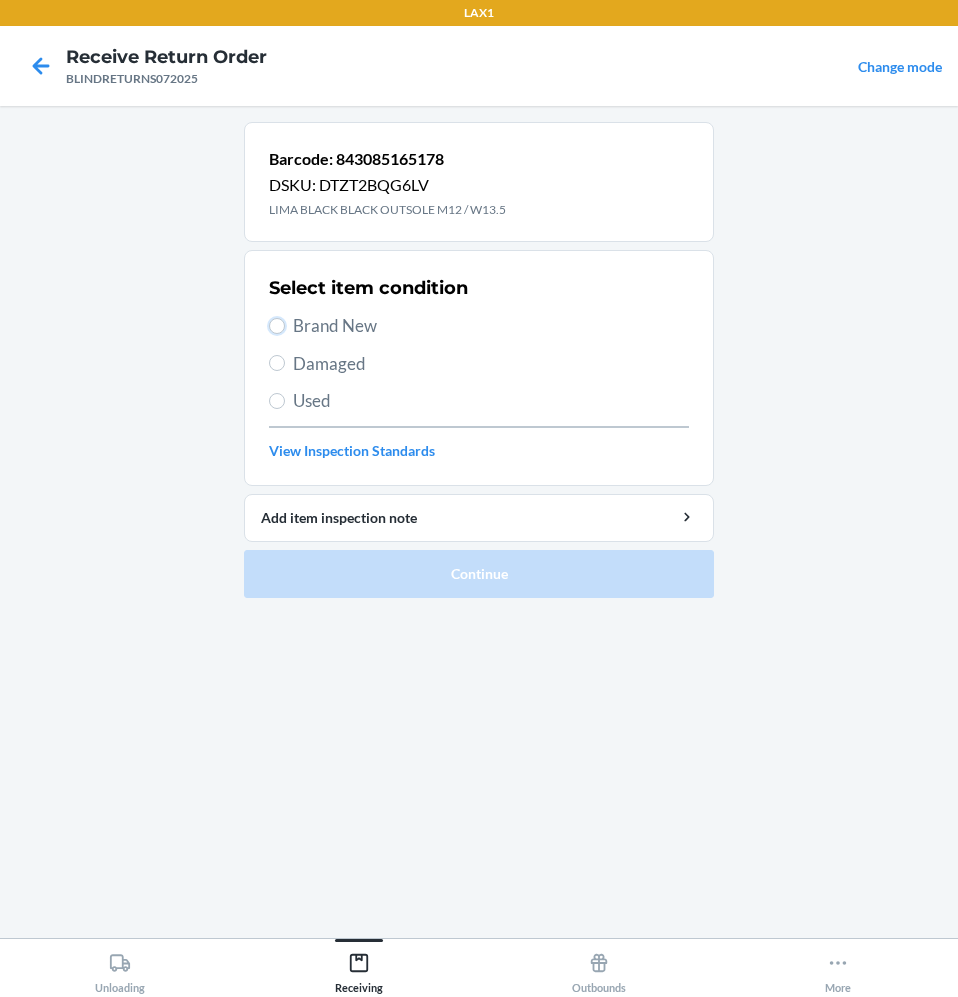 click on "Brand New" at bounding box center [277, 326] 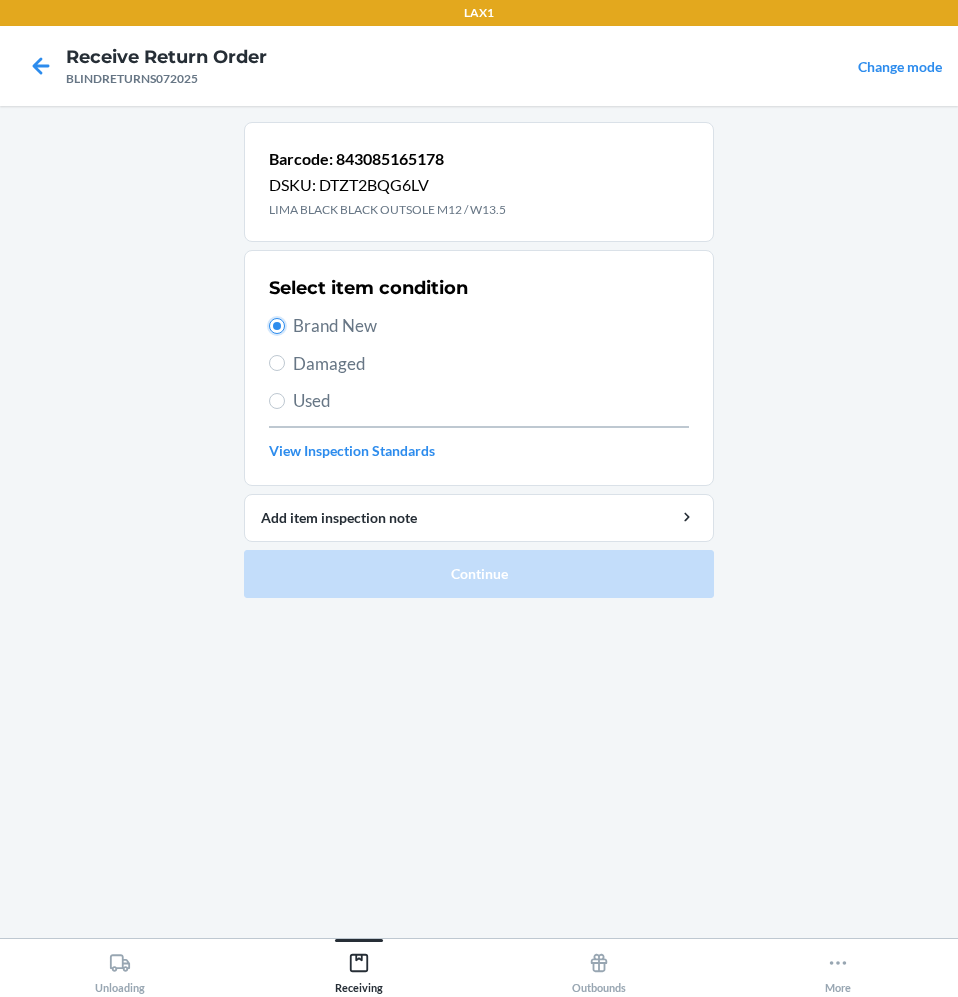 radio on "true" 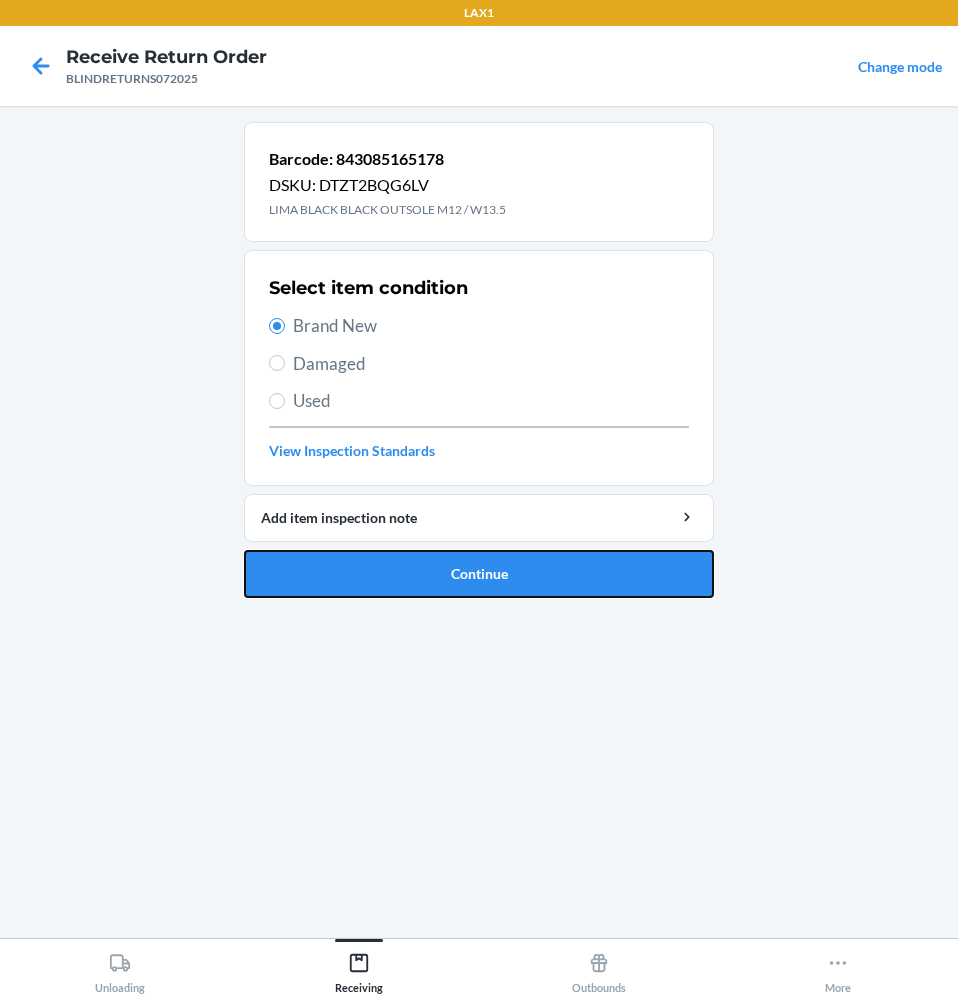 drag, startPoint x: 340, startPoint y: 588, endPoint x: 375, endPoint y: 579, distance: 36.138622 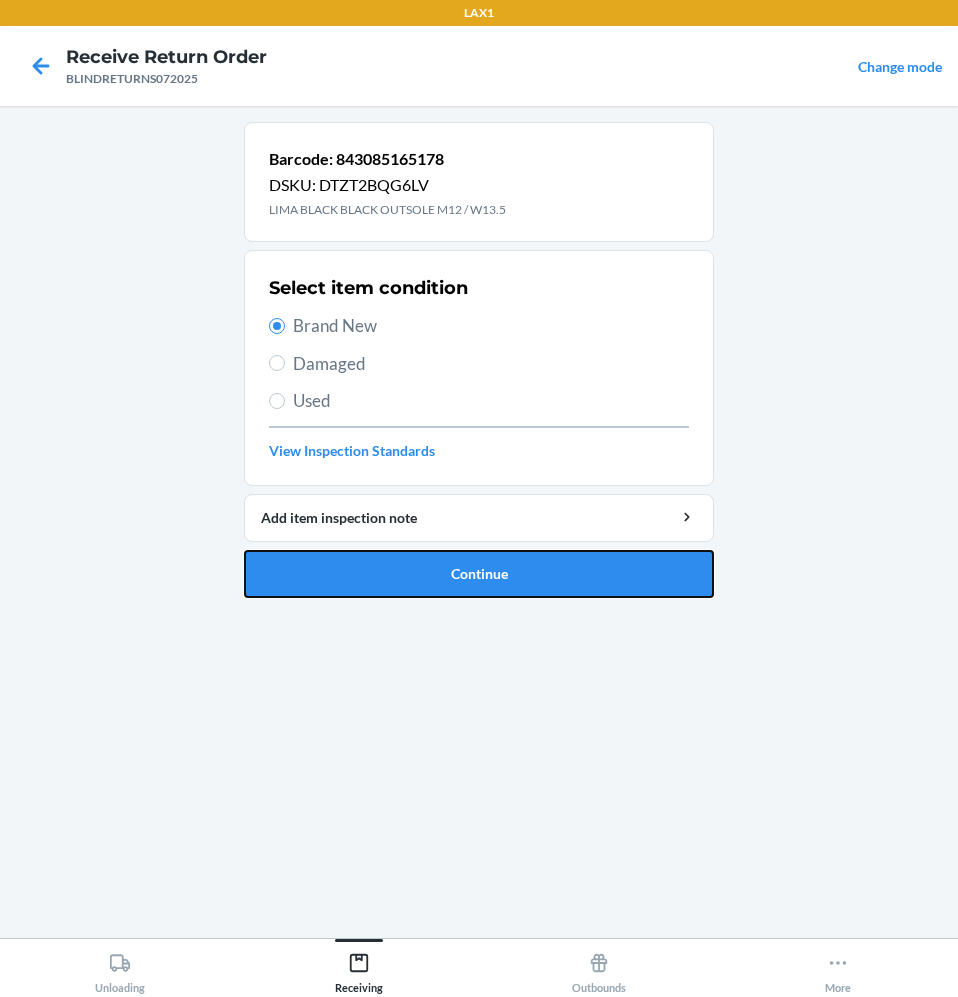 click on "Continue" at bounding box center (479, 574) 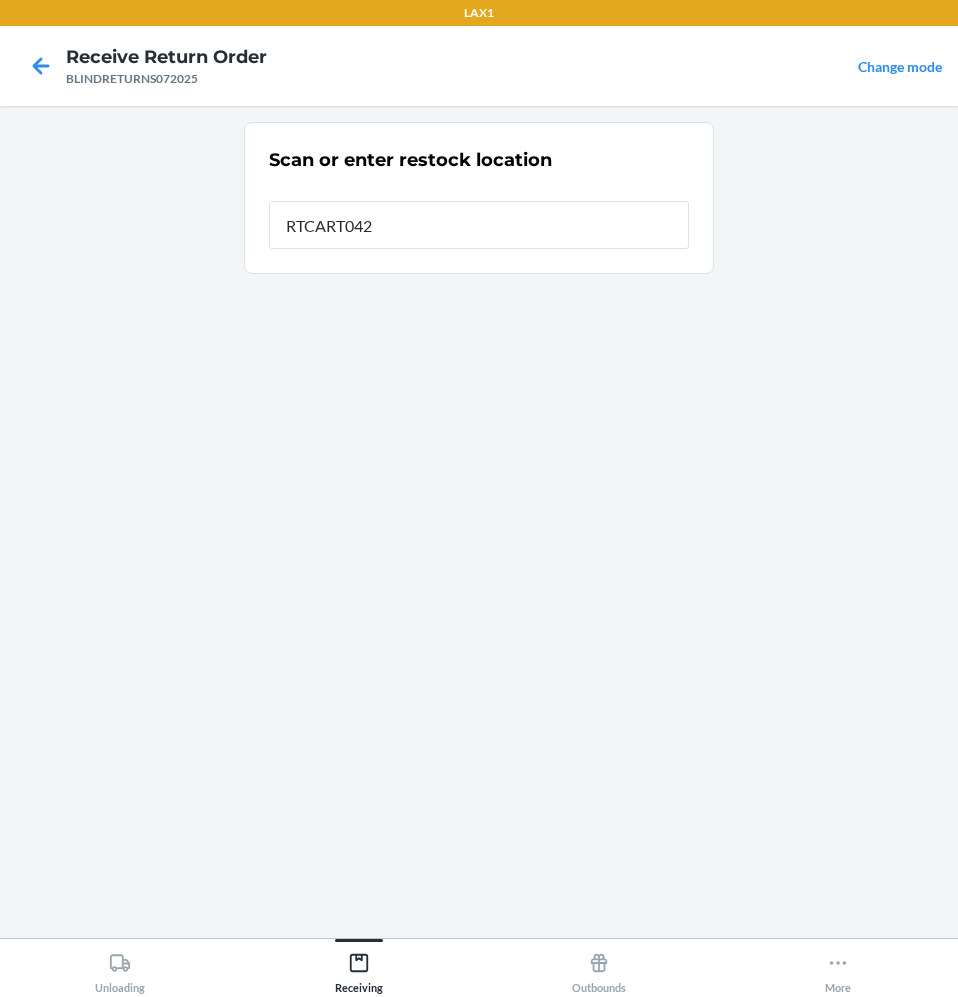 type on "RTCART042" 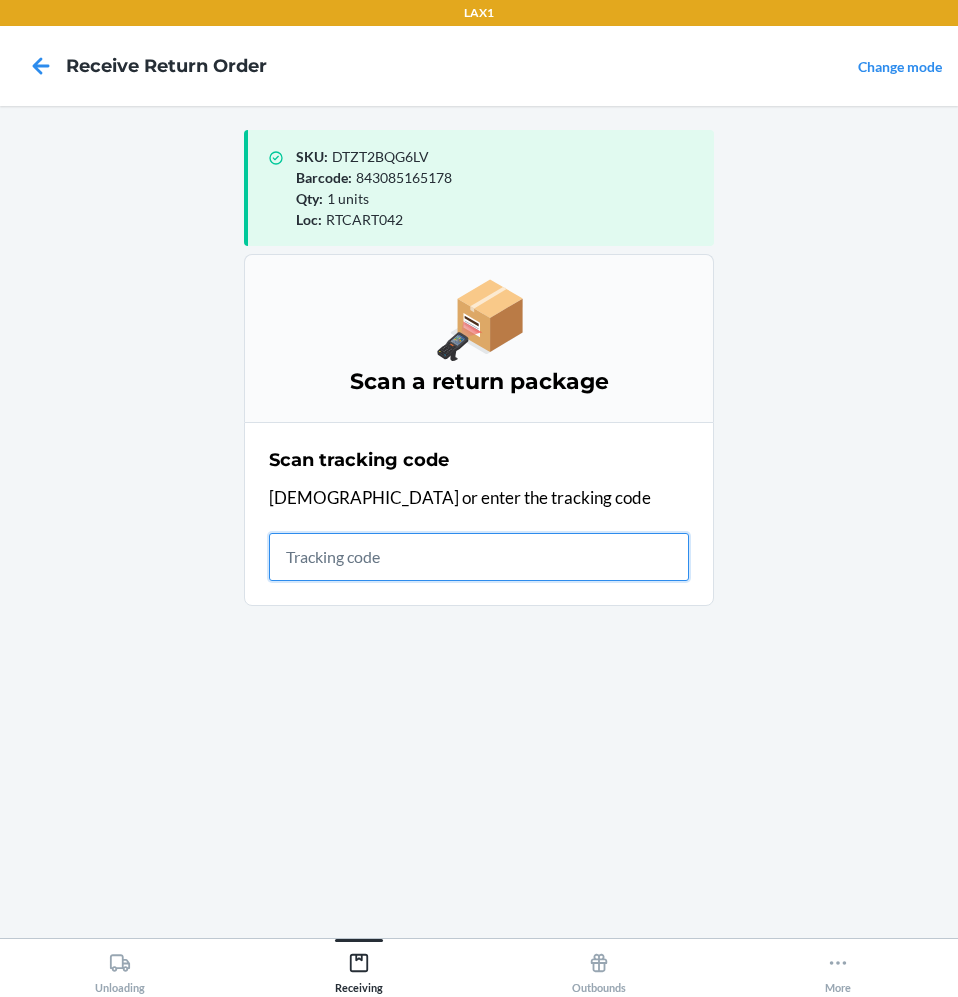 drag, startPoint x: 383, startPoint y: 568, endPoint x: 410, endPoint y: 567, distance: 27.018513 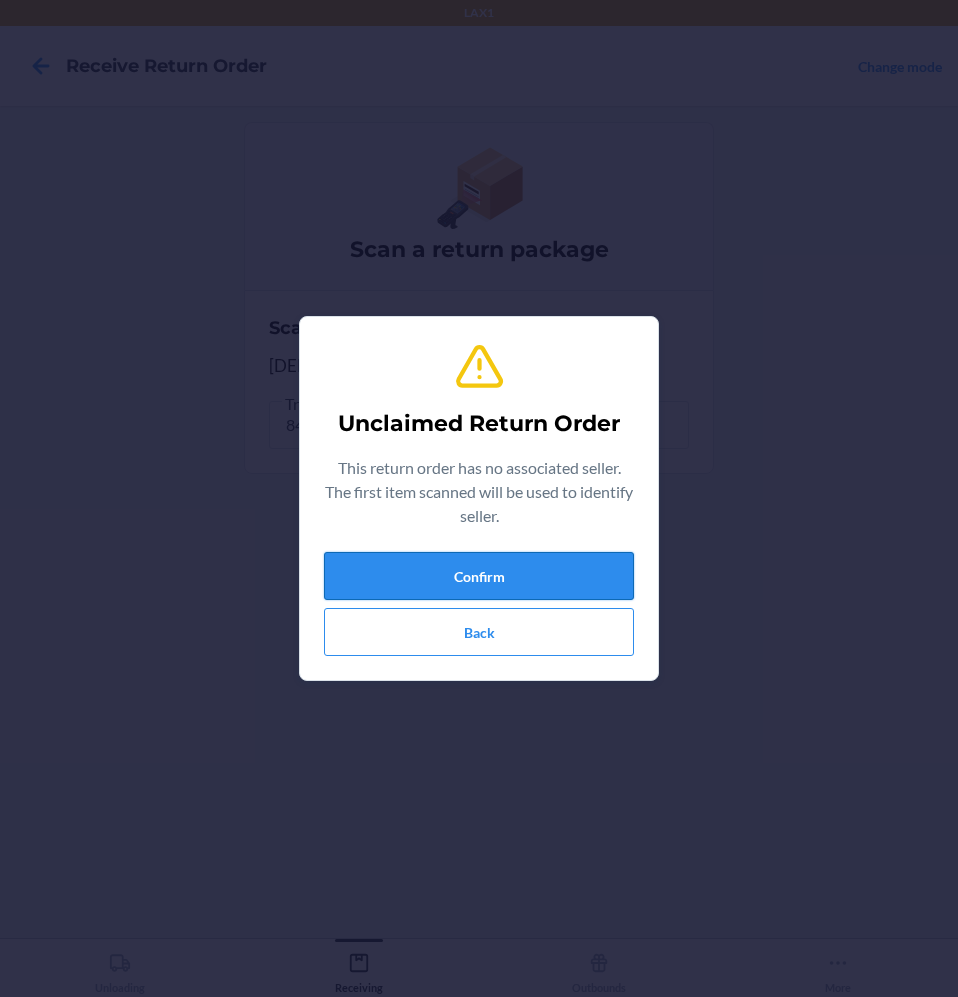 click on "Confirm" at bounding box center [479, 576] 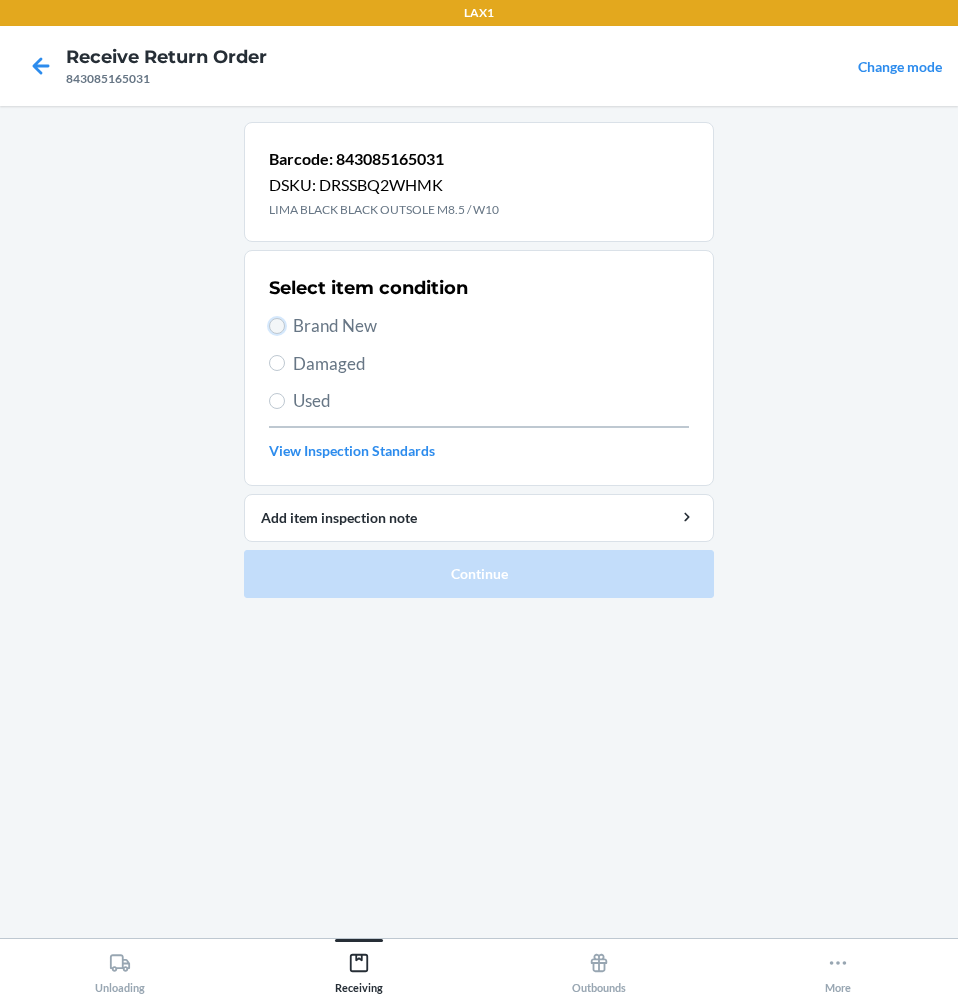 click on "Brand New" at bounding box center (277, 326) 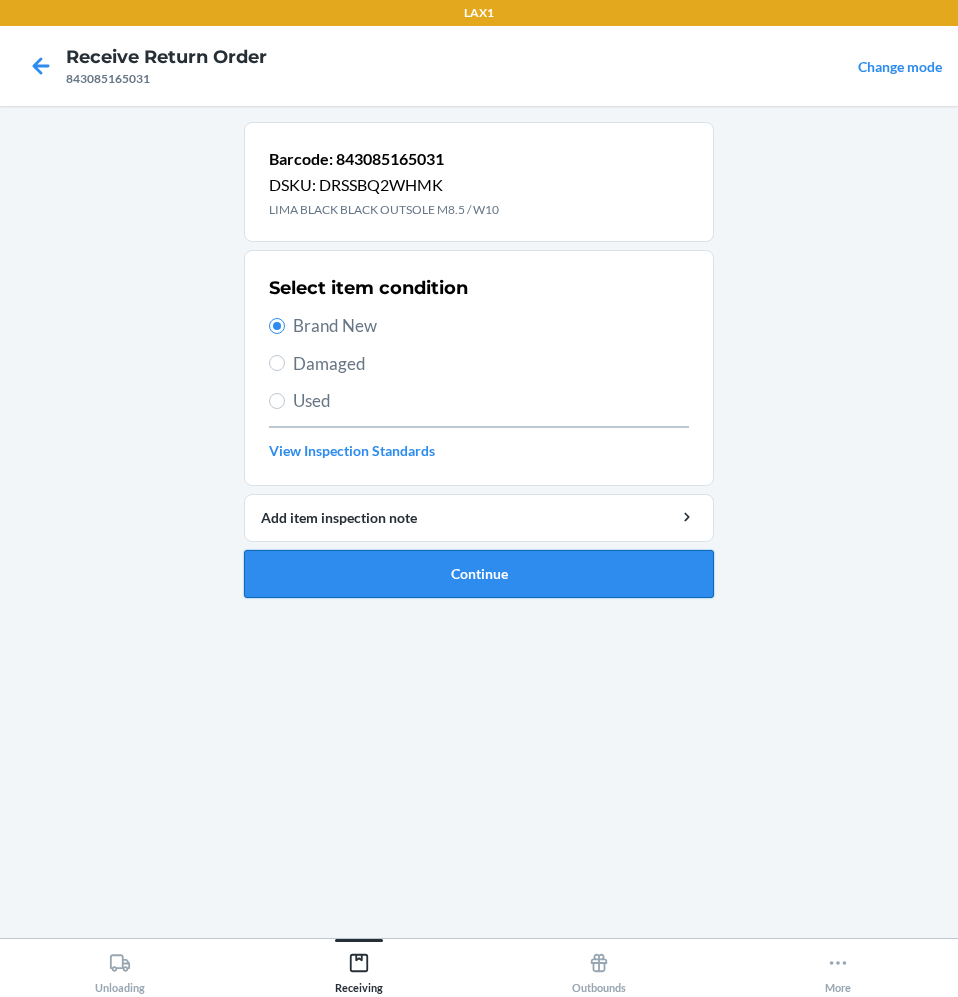 click on "Continue" at bounding box center (479, 574) 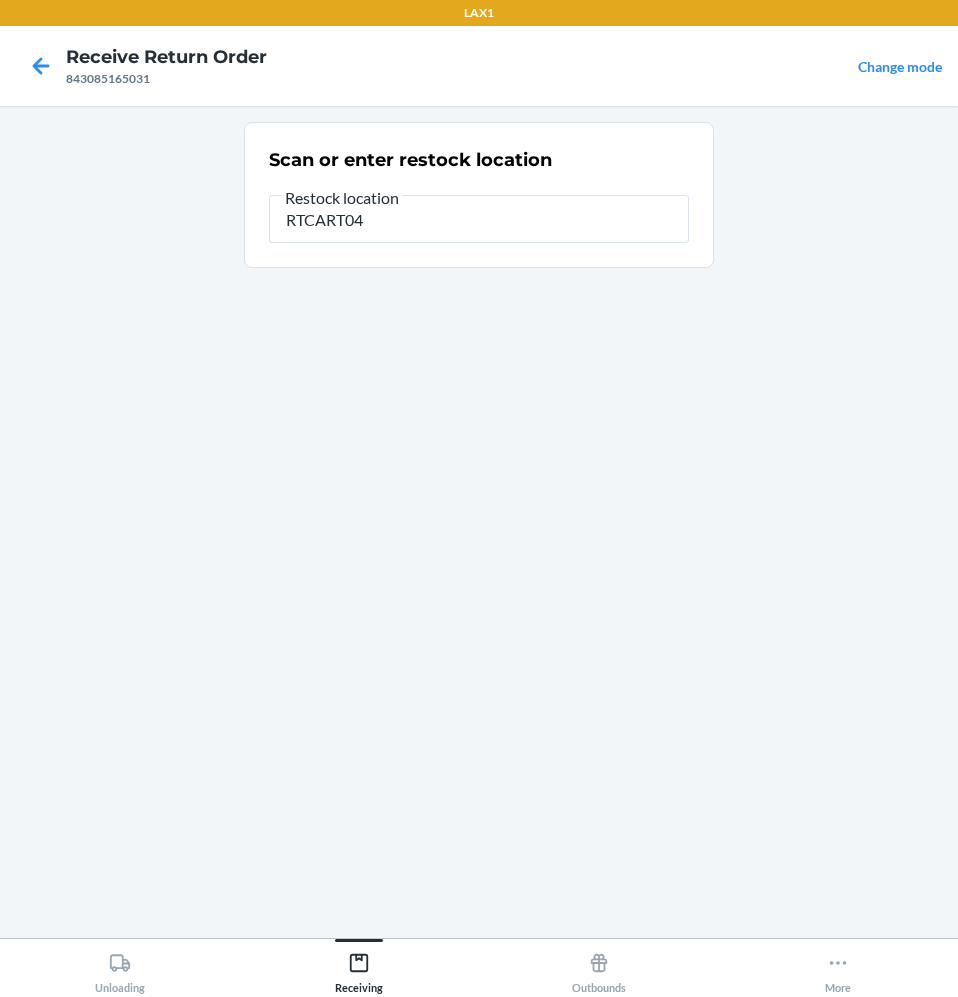 type on "RTCART042" 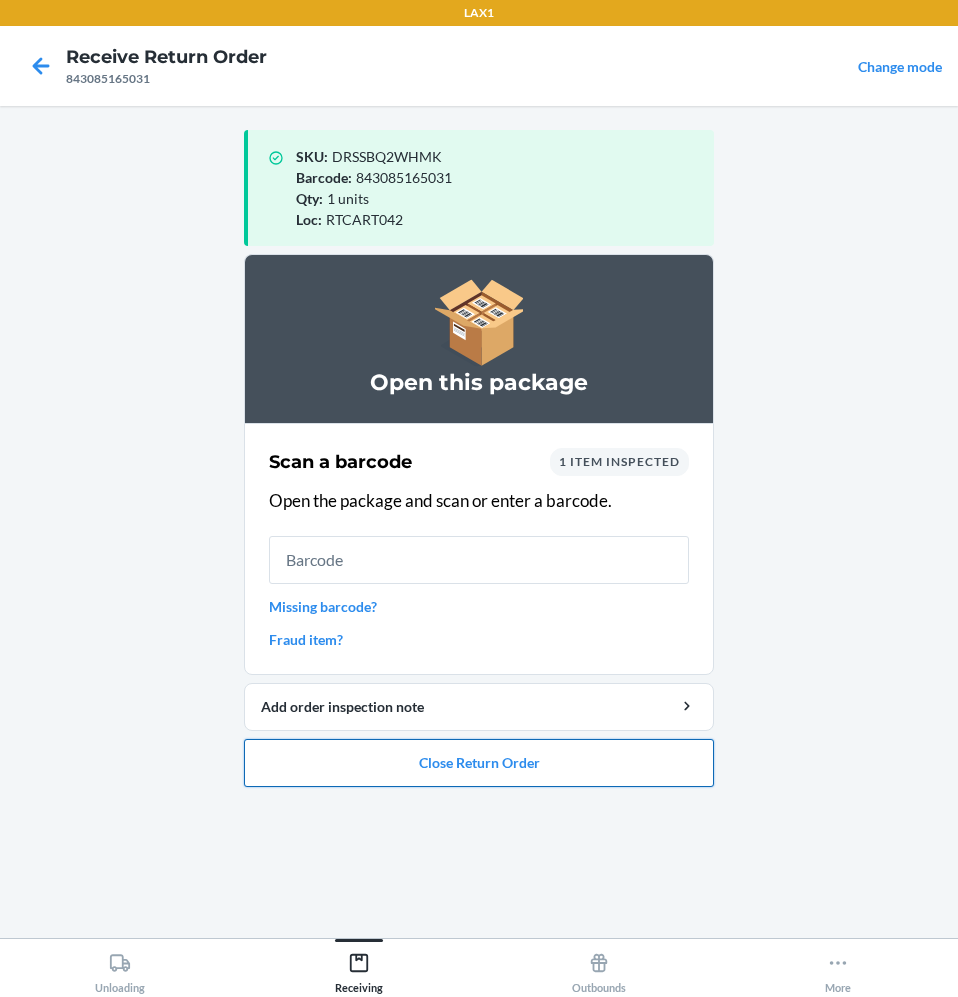 click on "Close Return Order" at bounding box center (479, 763) 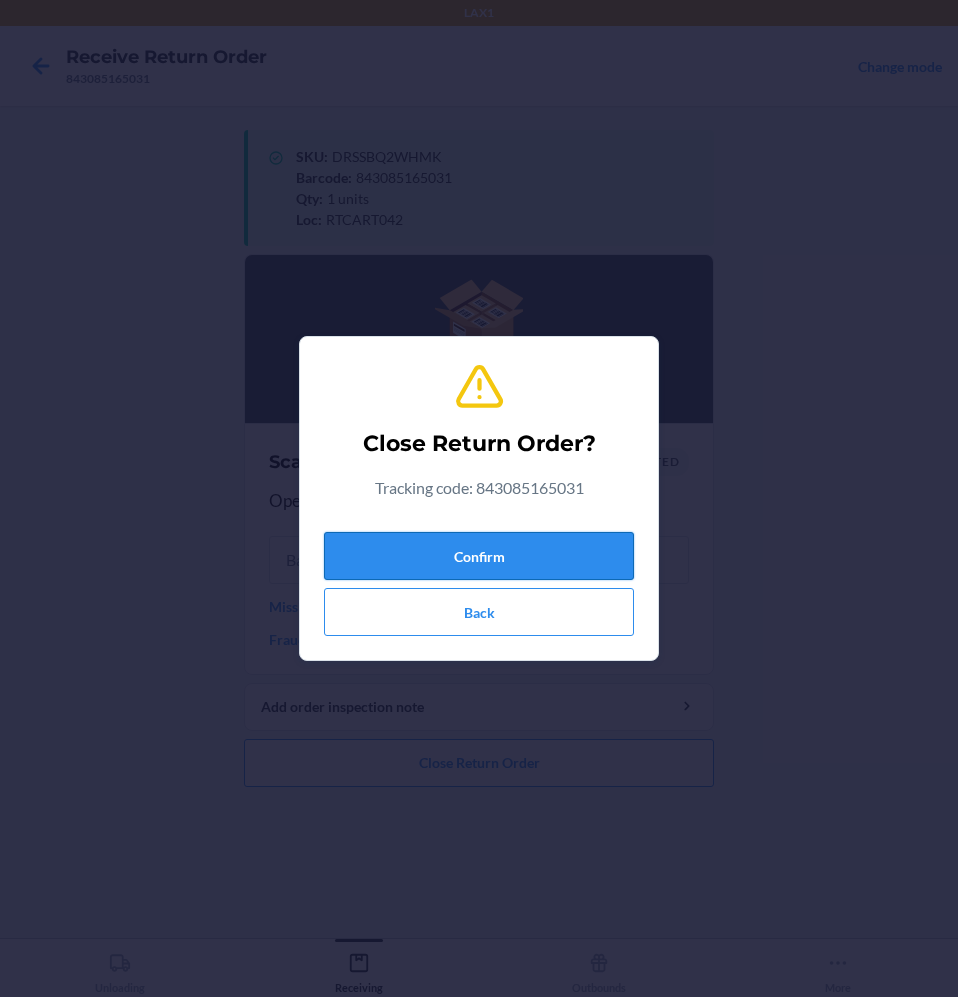 click on "Confirm" at bounding box center (479, 556) 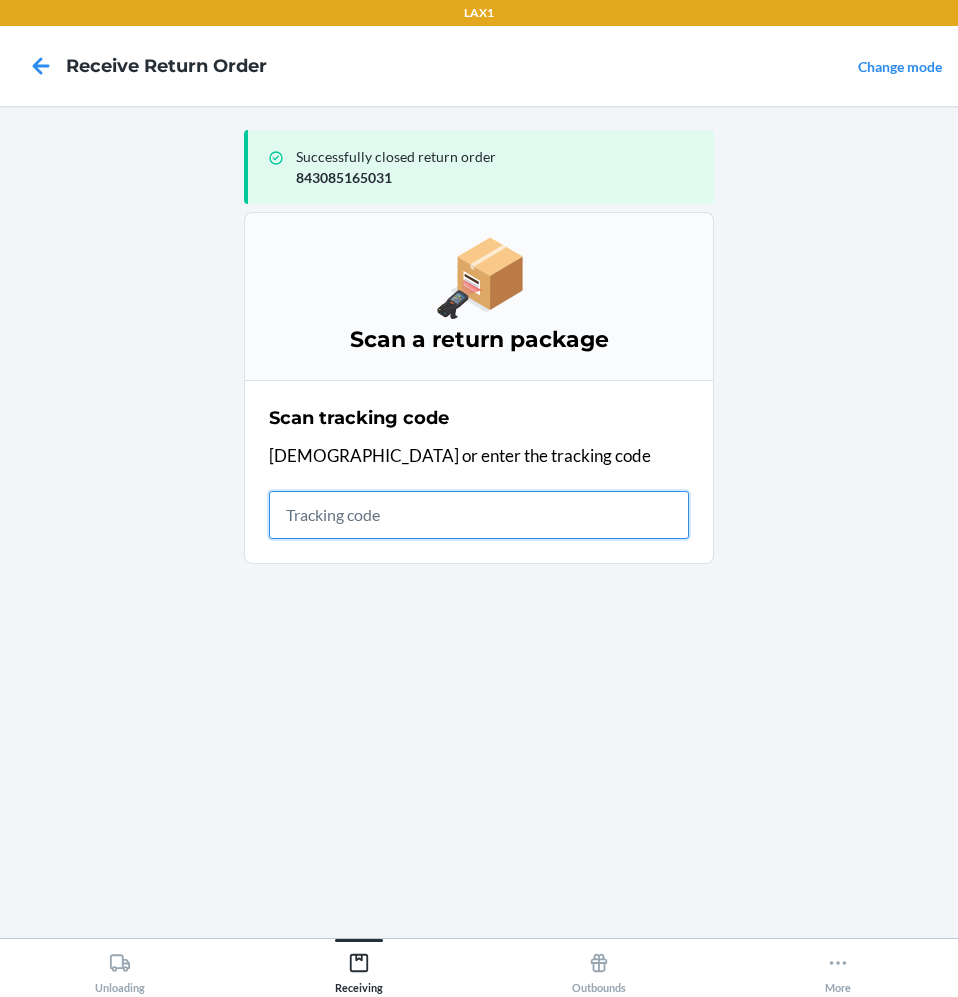 click at bounding box center [479, 515] 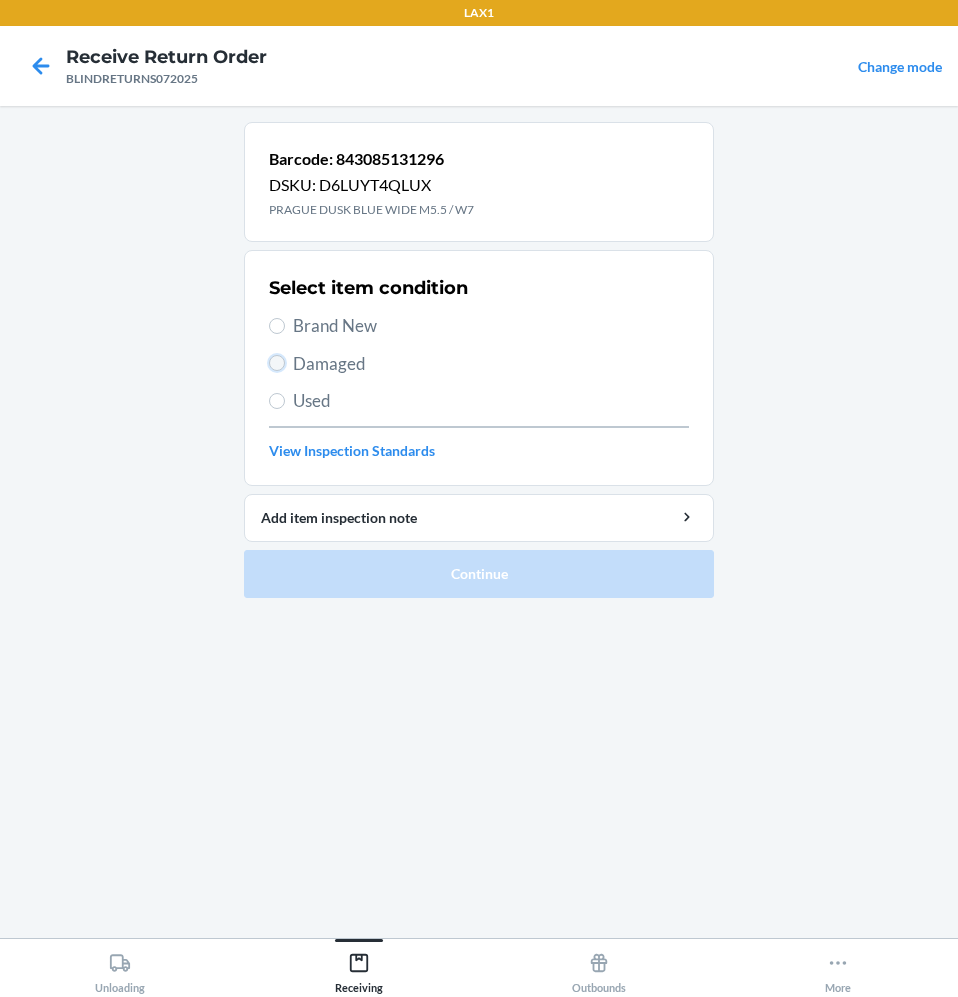 click on "Damaged" at bounding box center (277, 363) 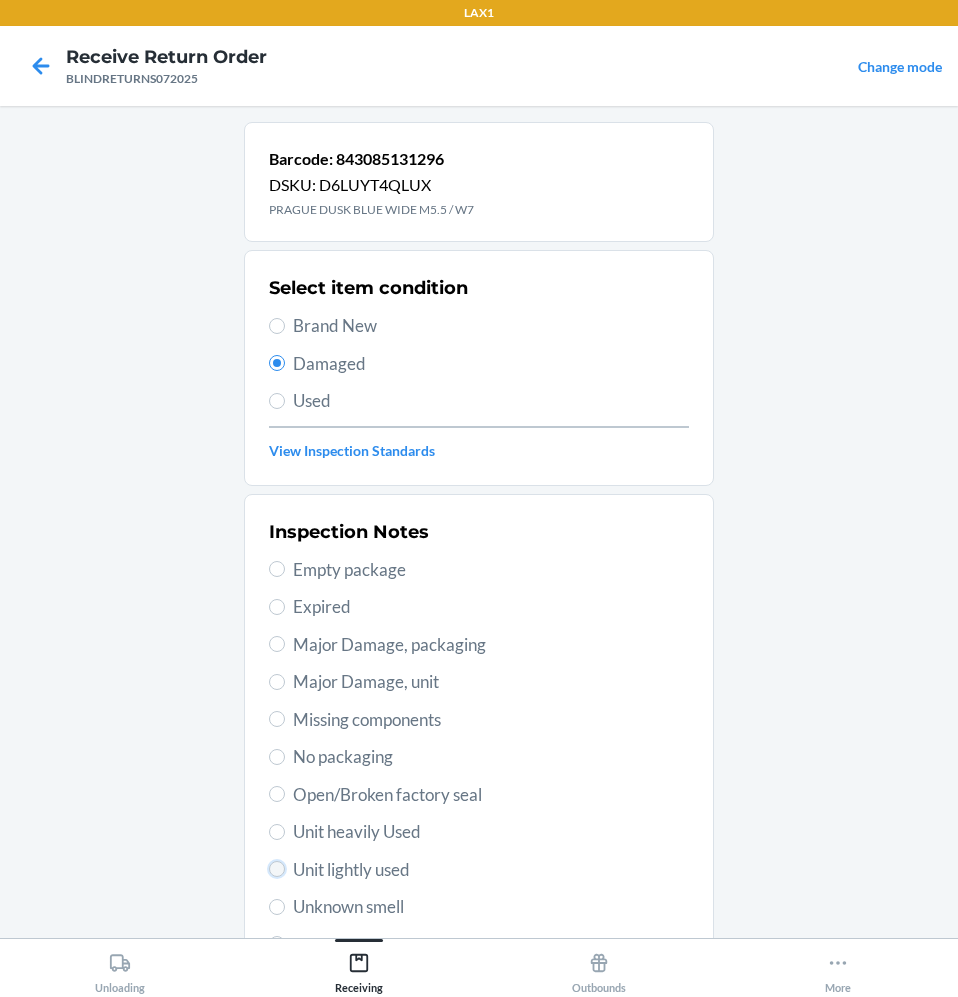 click on "Unit lightly used" at bounding box center (277, 869) 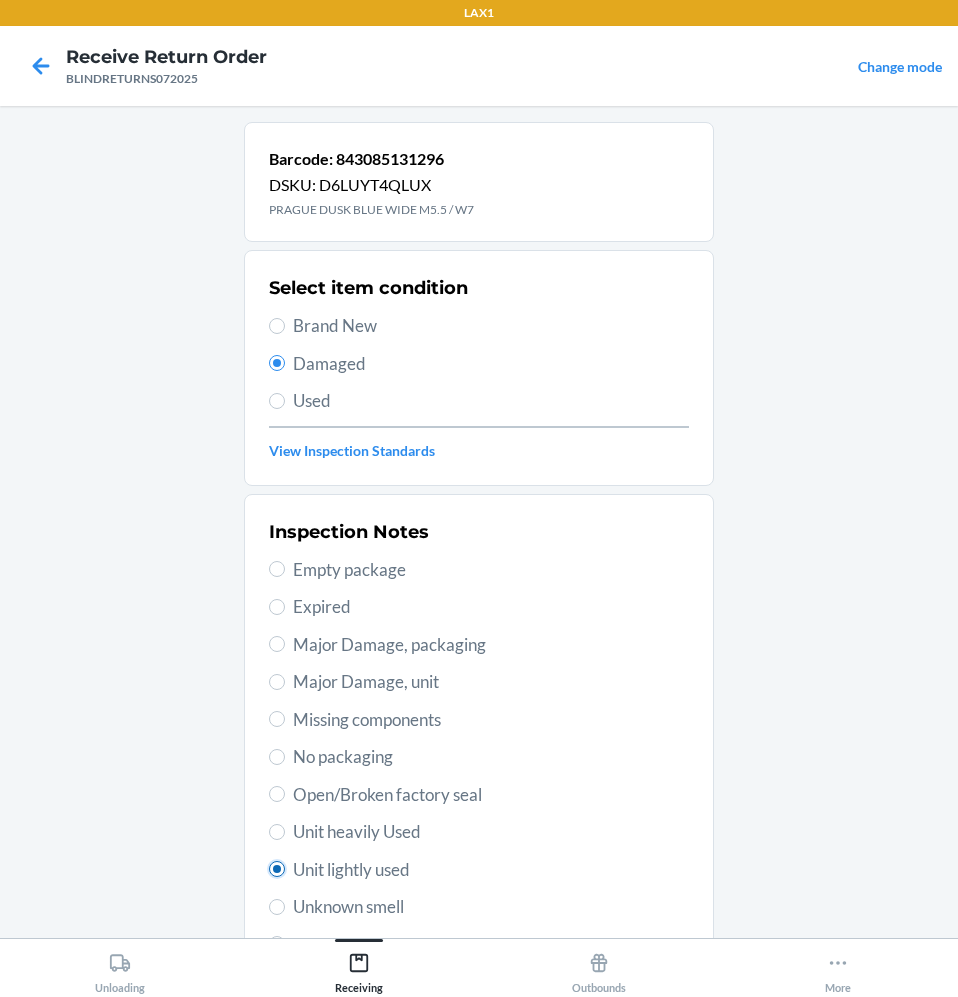 radio on "true" 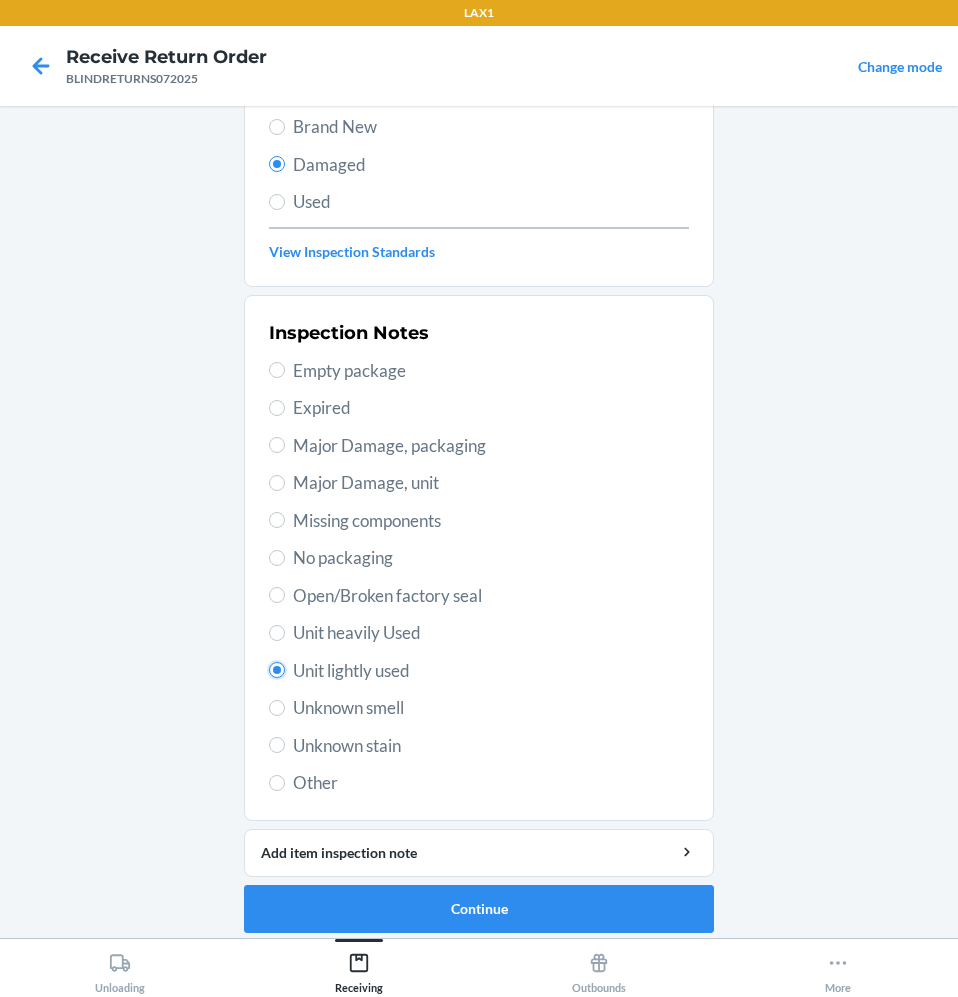 scroll, scrollTop: 210, scrollLeft: 0, axis: vertical 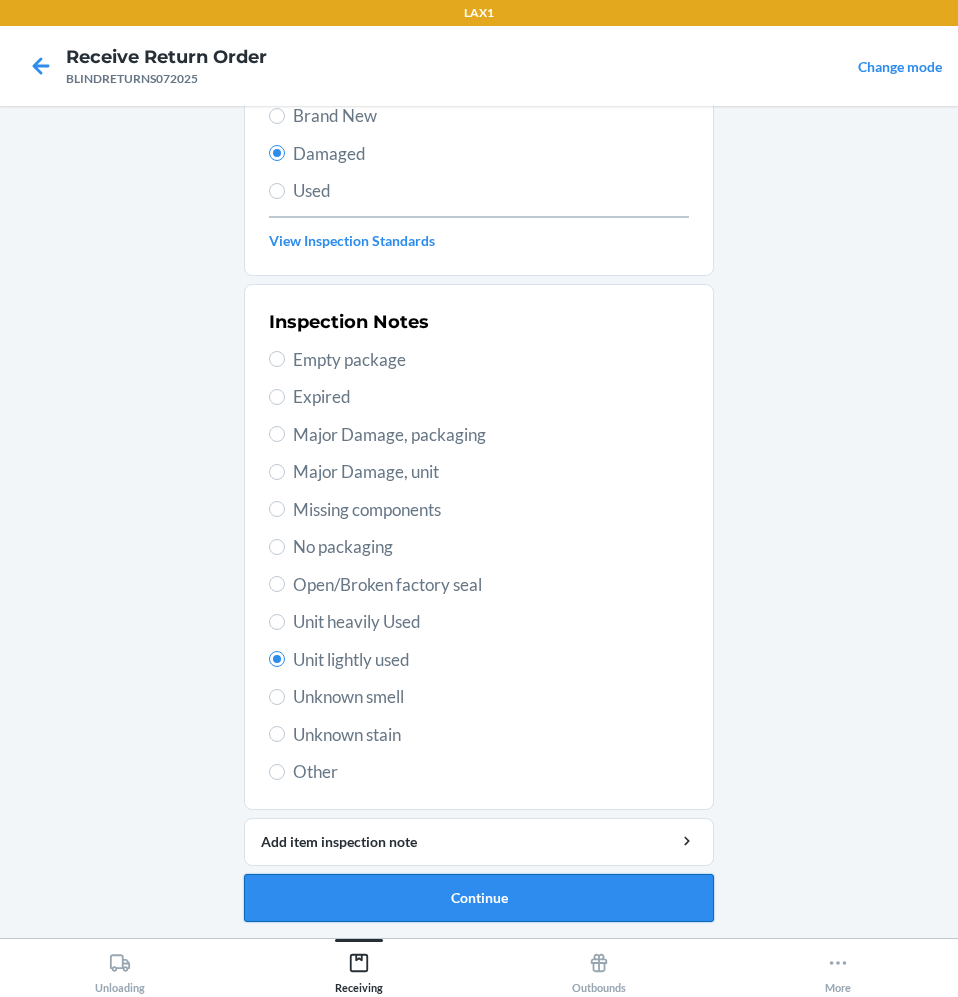click on "Continue" at bounding box center (479, 898) 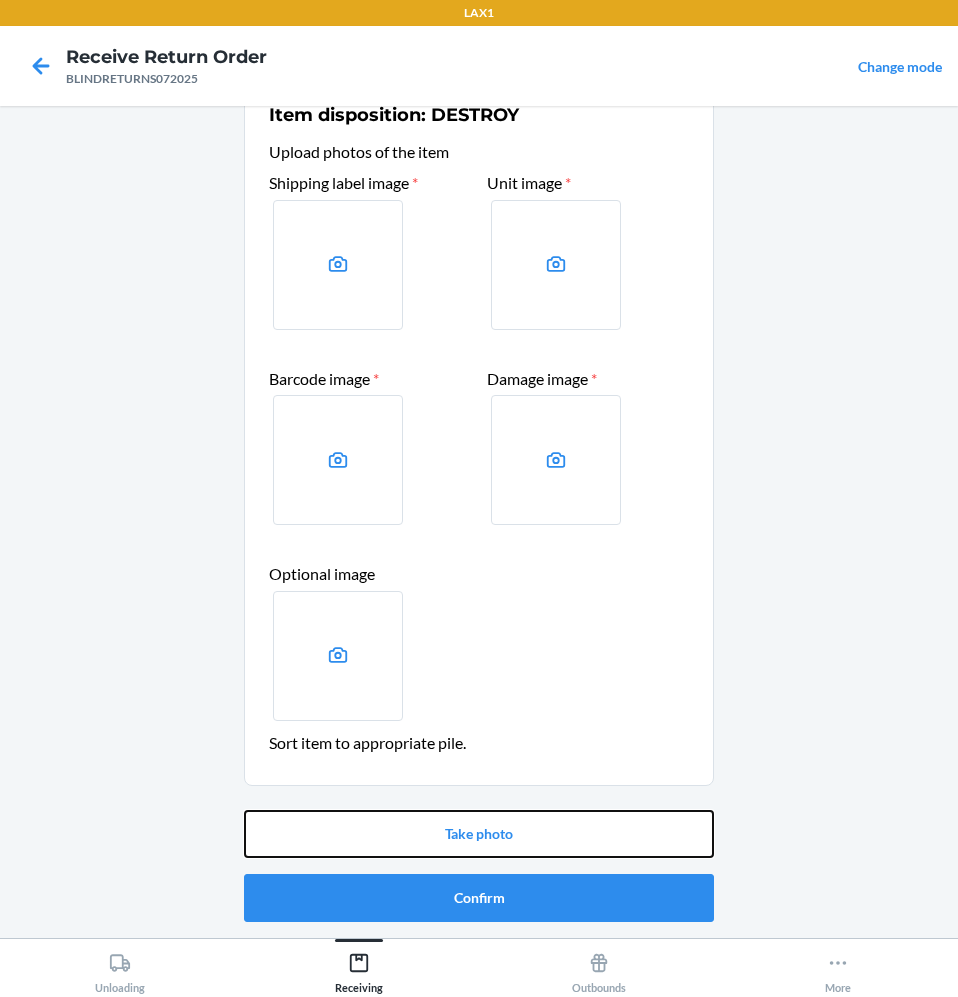 click on "Take photo" at bounding box center (479, 834) 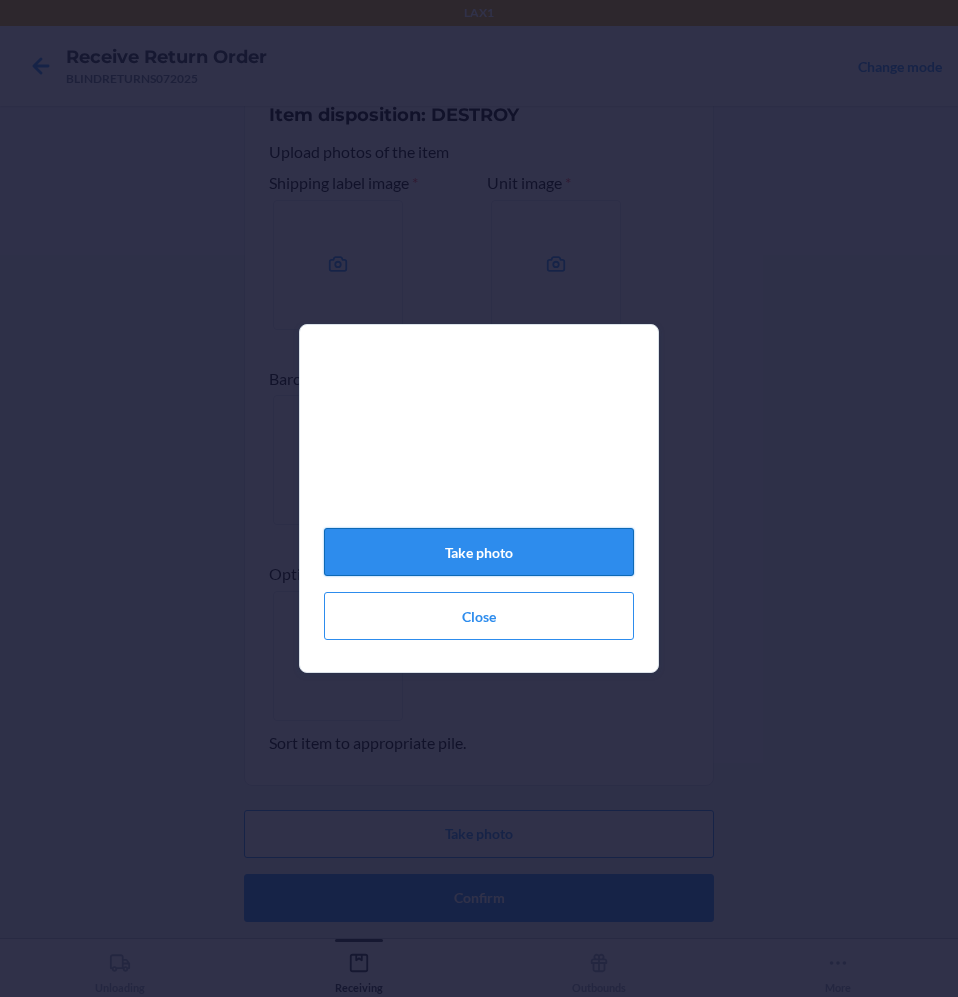 click on "Take photo" 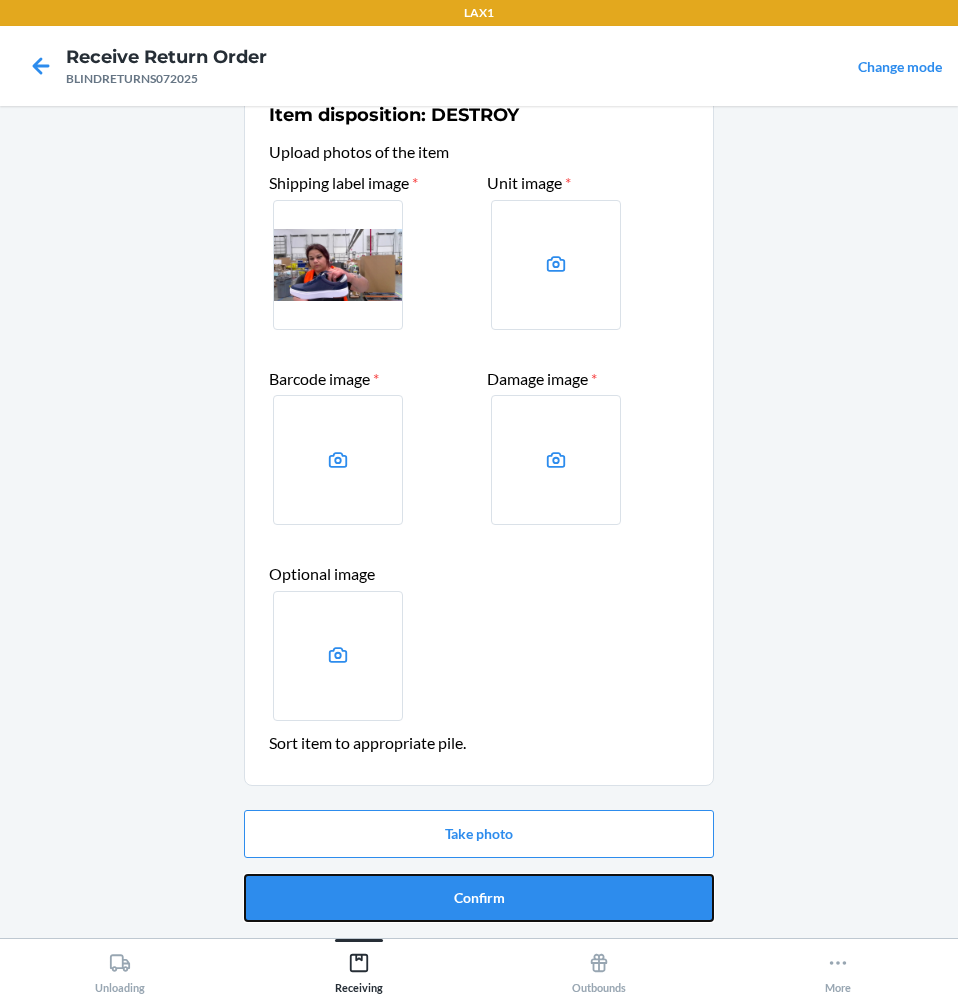 click on "Confirm" at bounding box center [479, 898] 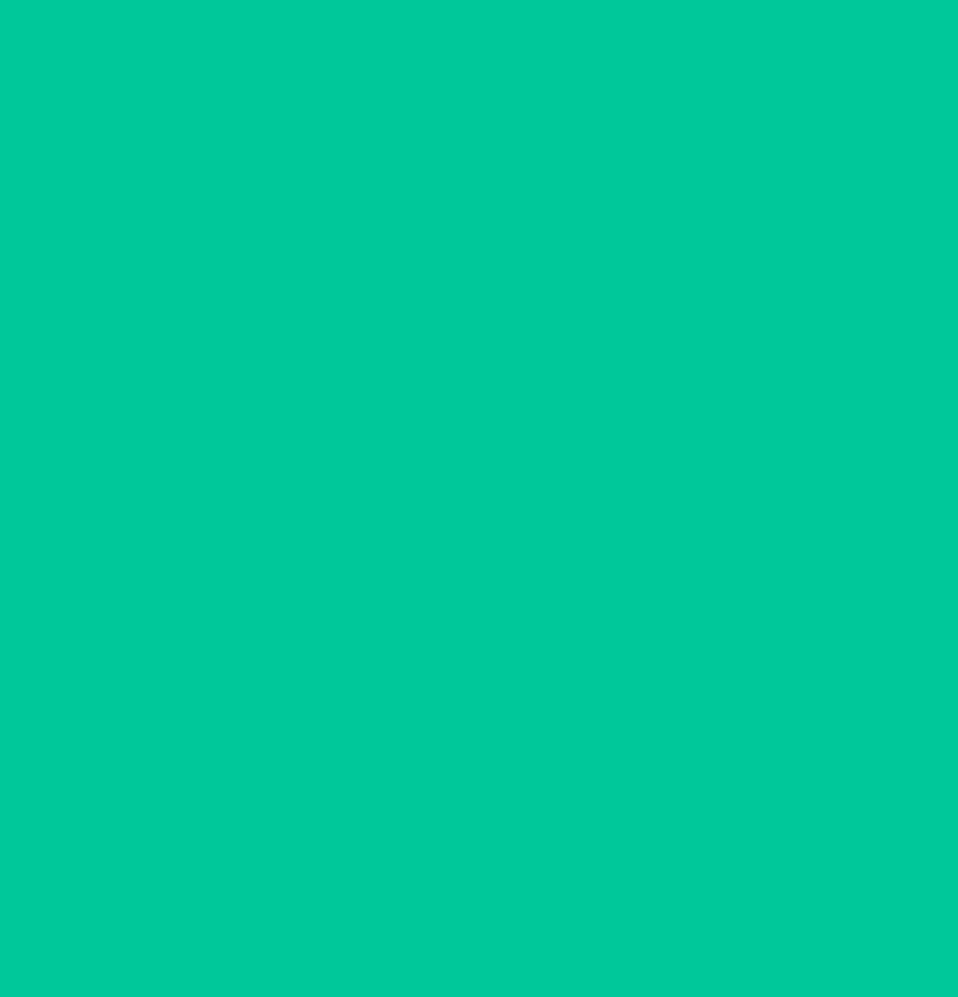 scroll, scrollTop: 0, scrollLeft: 0, axis: both 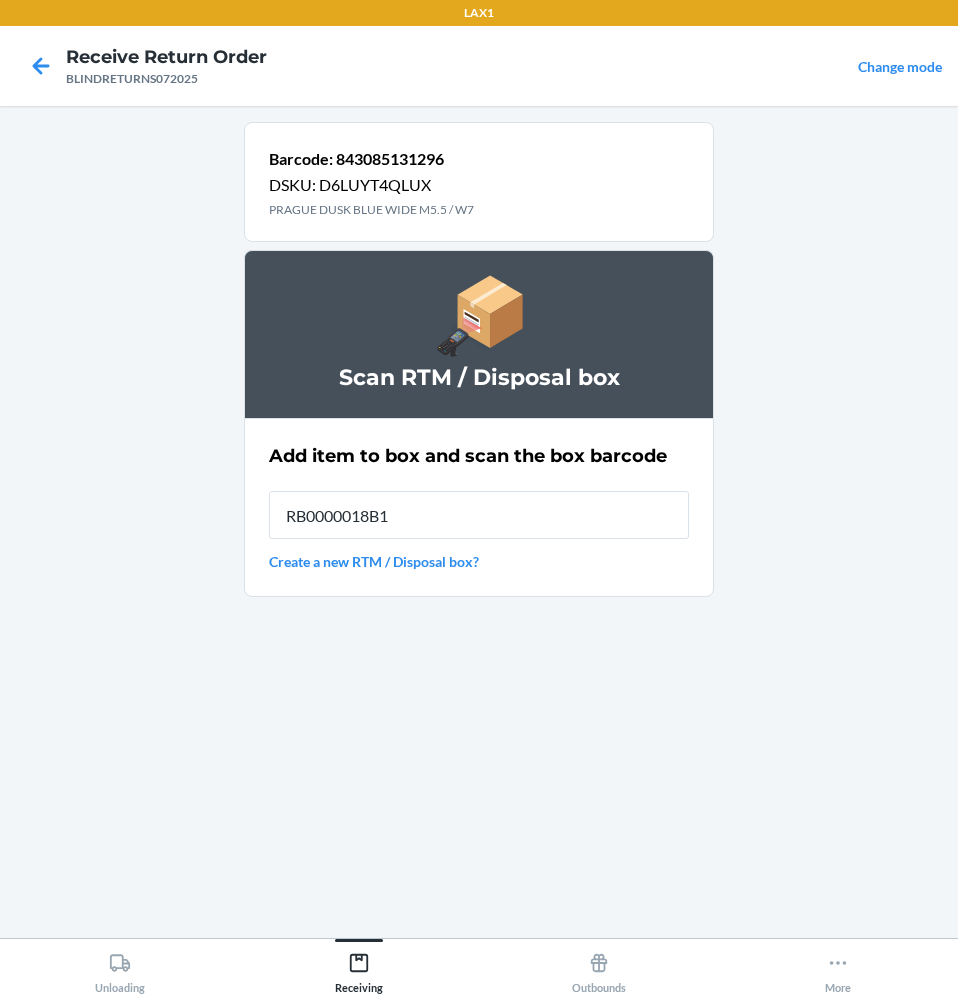 type on "RB0000018B1" 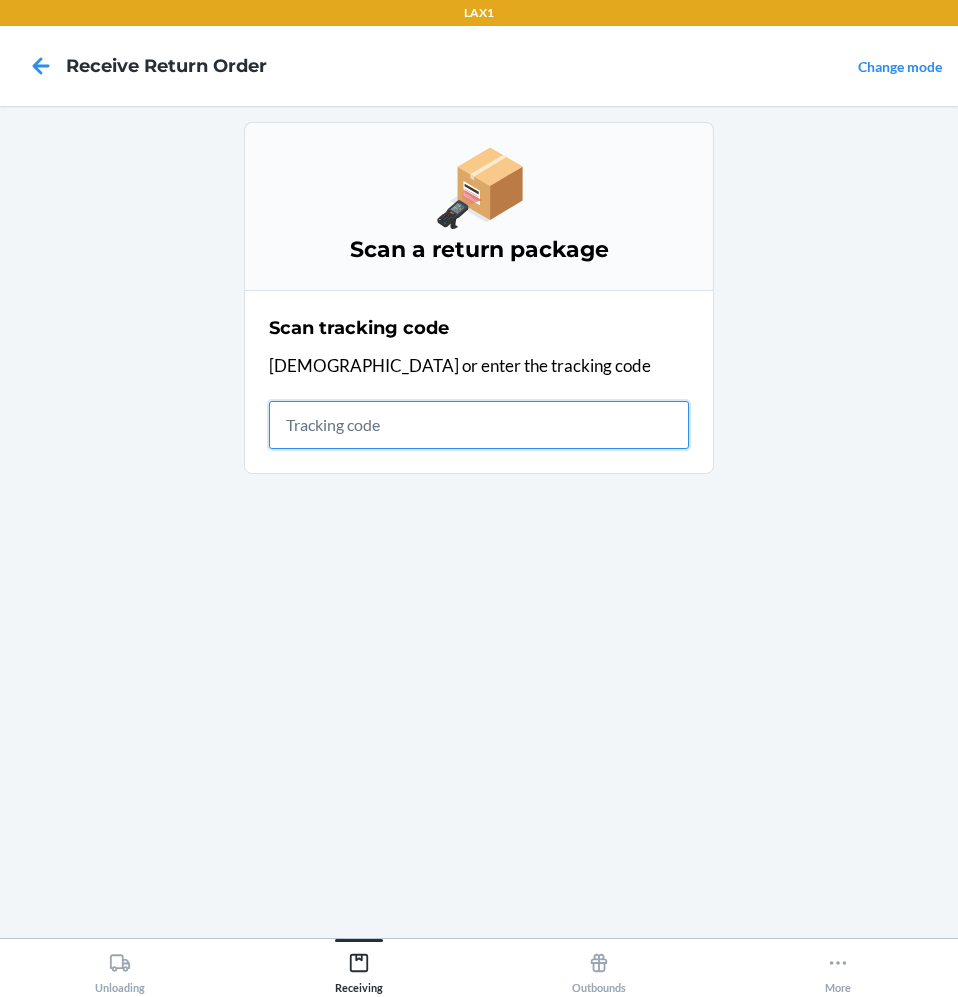 click at bounding box center (479, 425) 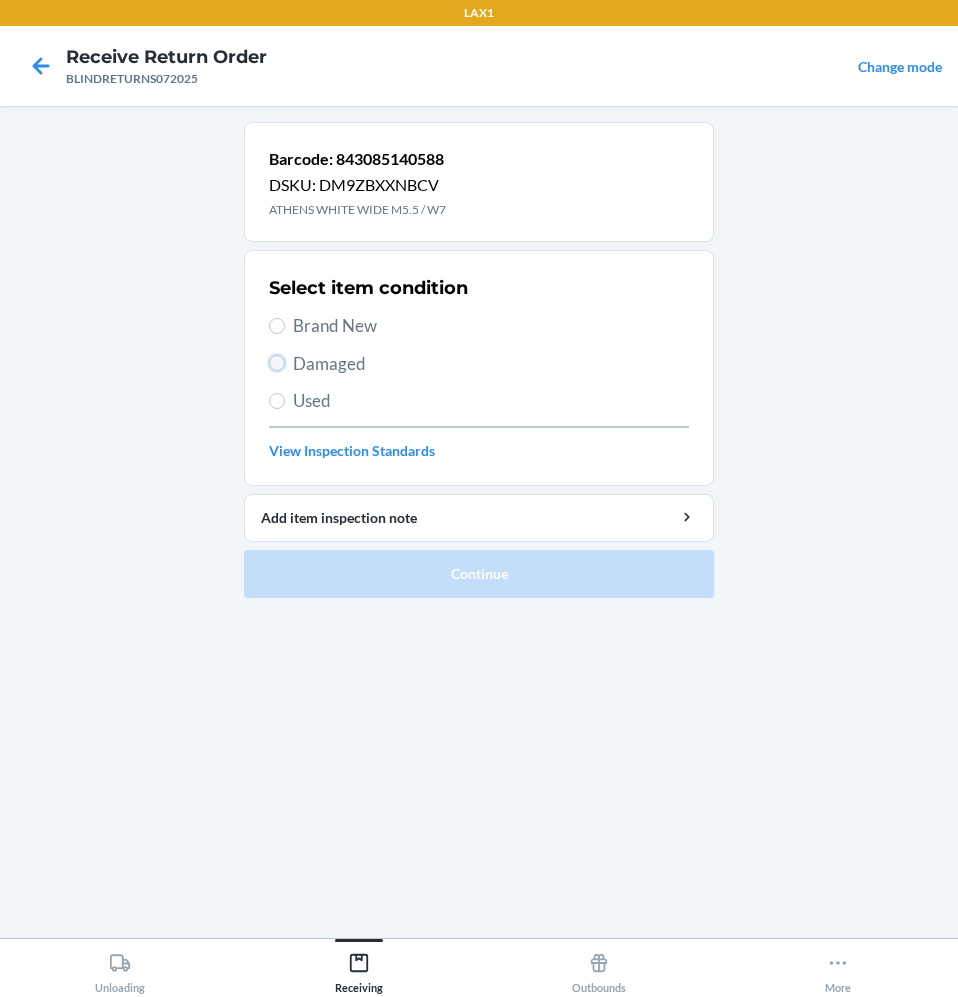 click on "Damaged" at bounding box center [277, 363] 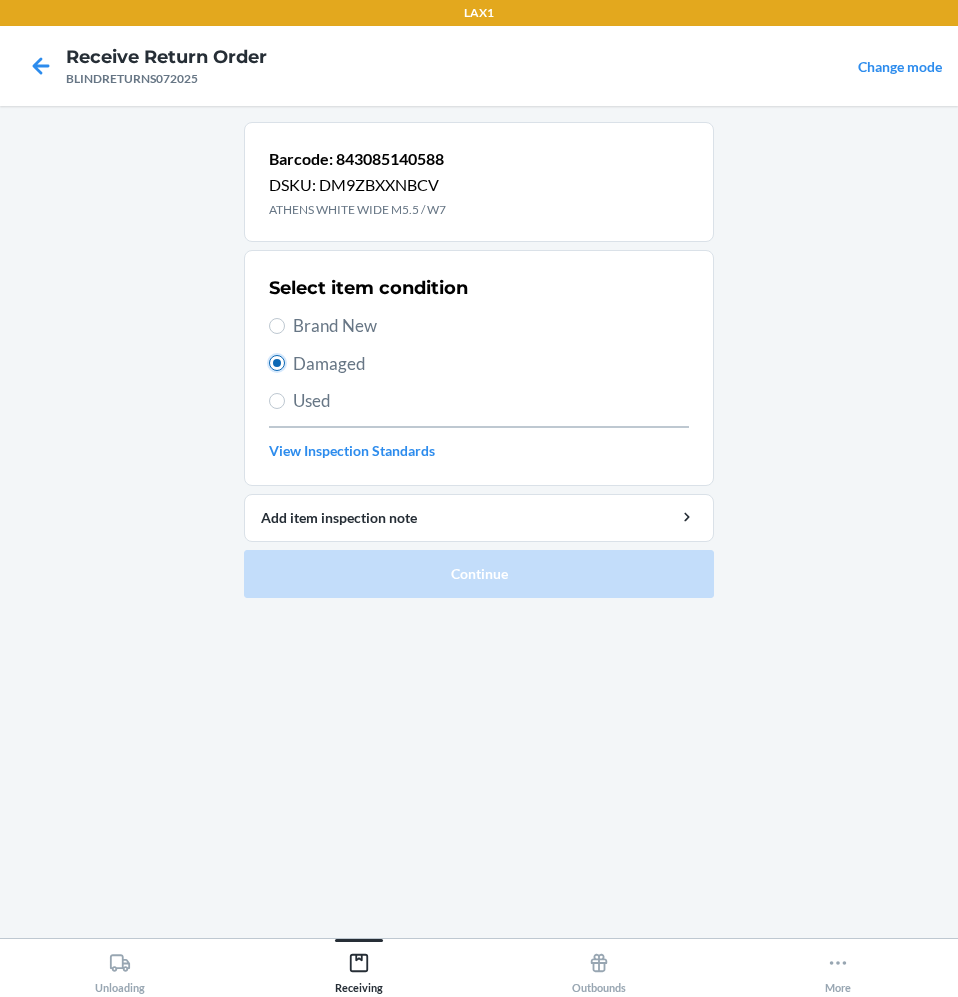 radio on "true" 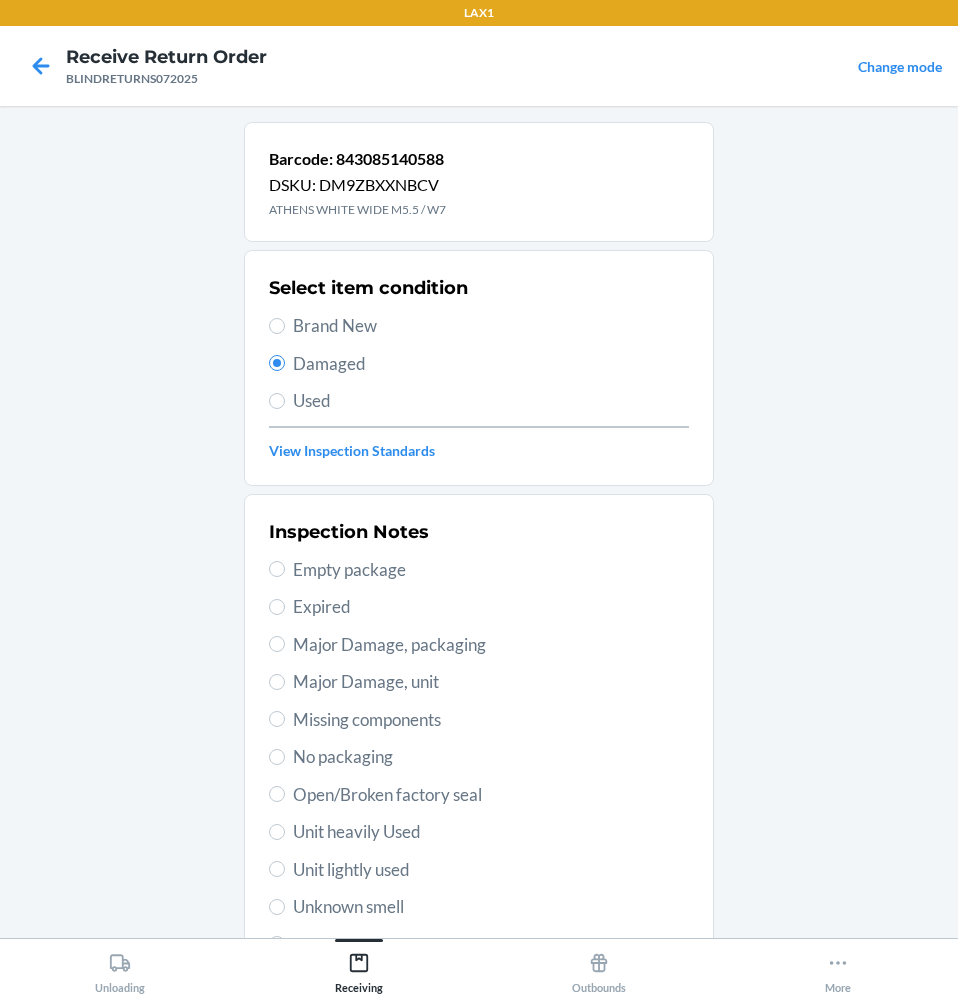 click on "Barcode: 843085140588 DSKU: DM9ZBXXNBCV ATHENS WHITE WIDE M5.5 / W7 Select item condition Brand New Damaged Used View Inspection Standards Inspection Notes Empty package Expired Major Damage, packaging Major Damage, unit Missing components No packaging Open/Broken factory seal Unit heavily Used Unit lightly used Unknown smell Unknown stain Other Add item inspection note Continue" at bounding box center (479, 522) 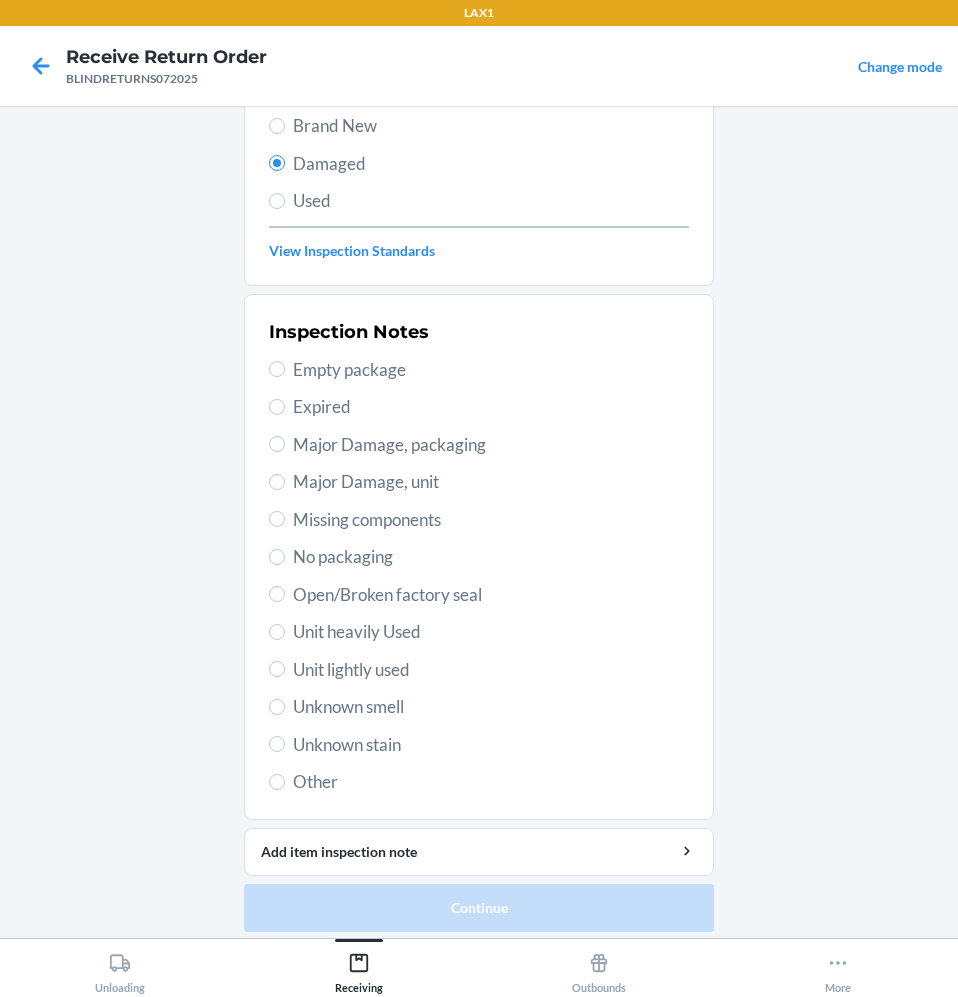 scroll, scrollTop: 210, scrollLeft: 0, axis: vertical 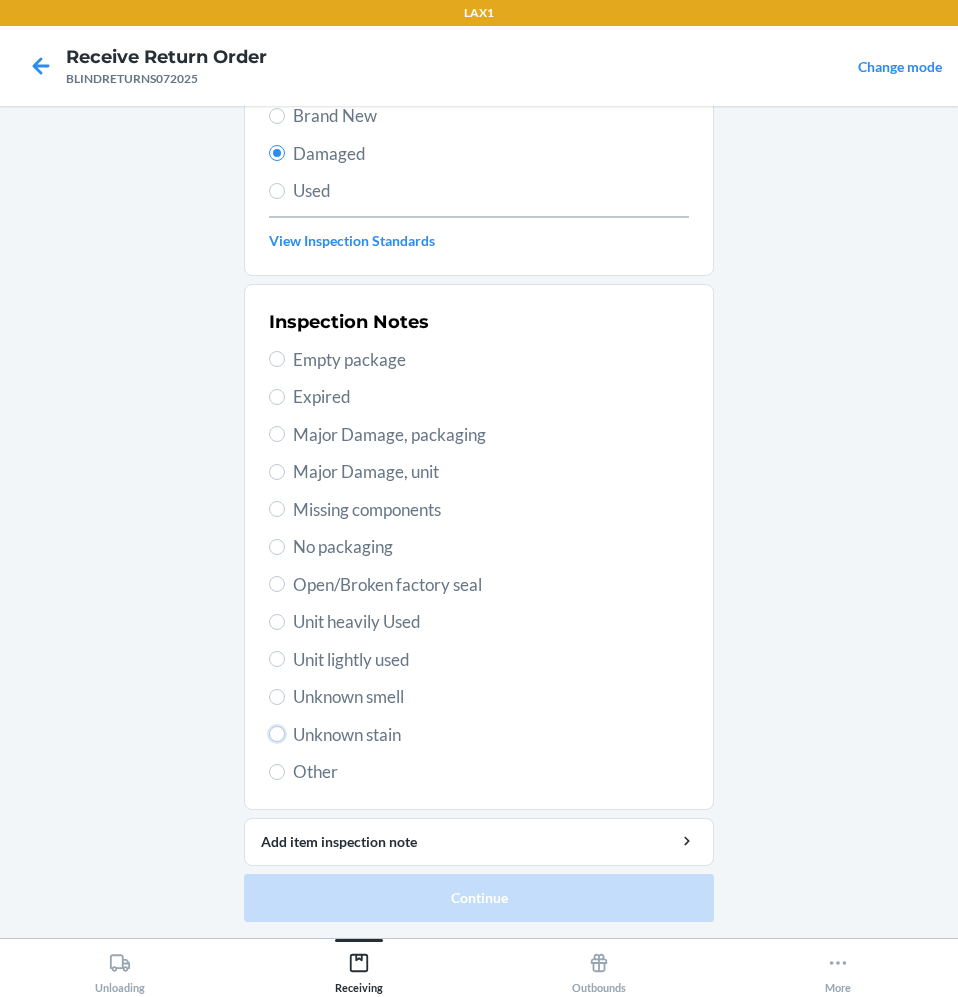 drag, startPoint x: 277, startPoint y: 735, endPoint x: 300, endPoint y: 724, distance: 25.495098 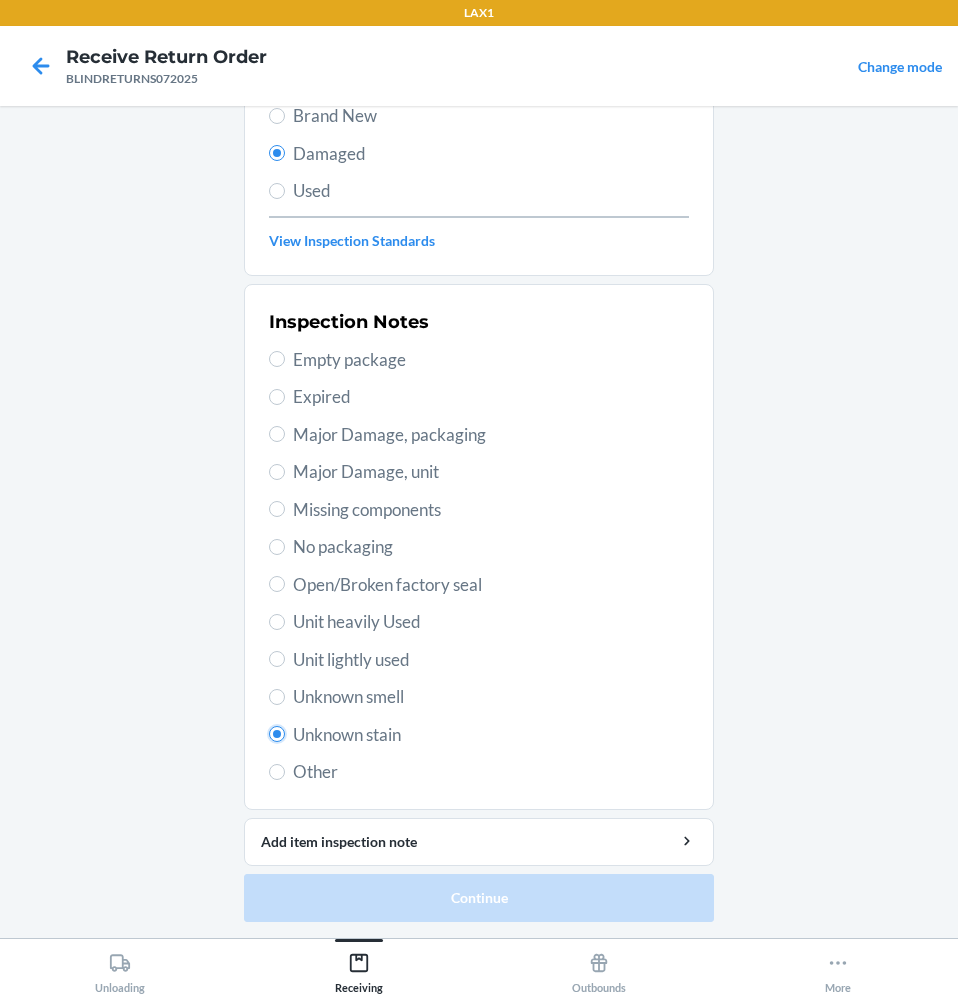 radio on "true" 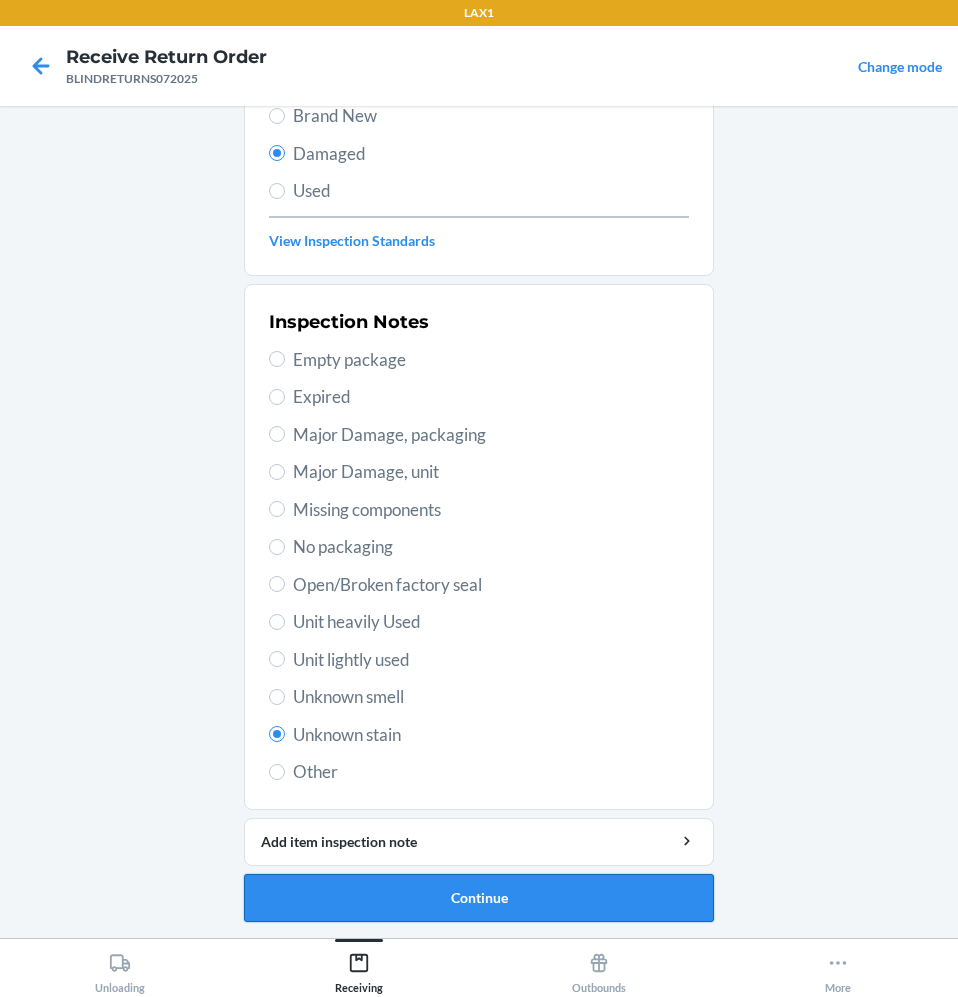 click on "Continue" at bounding box center (479, 898) 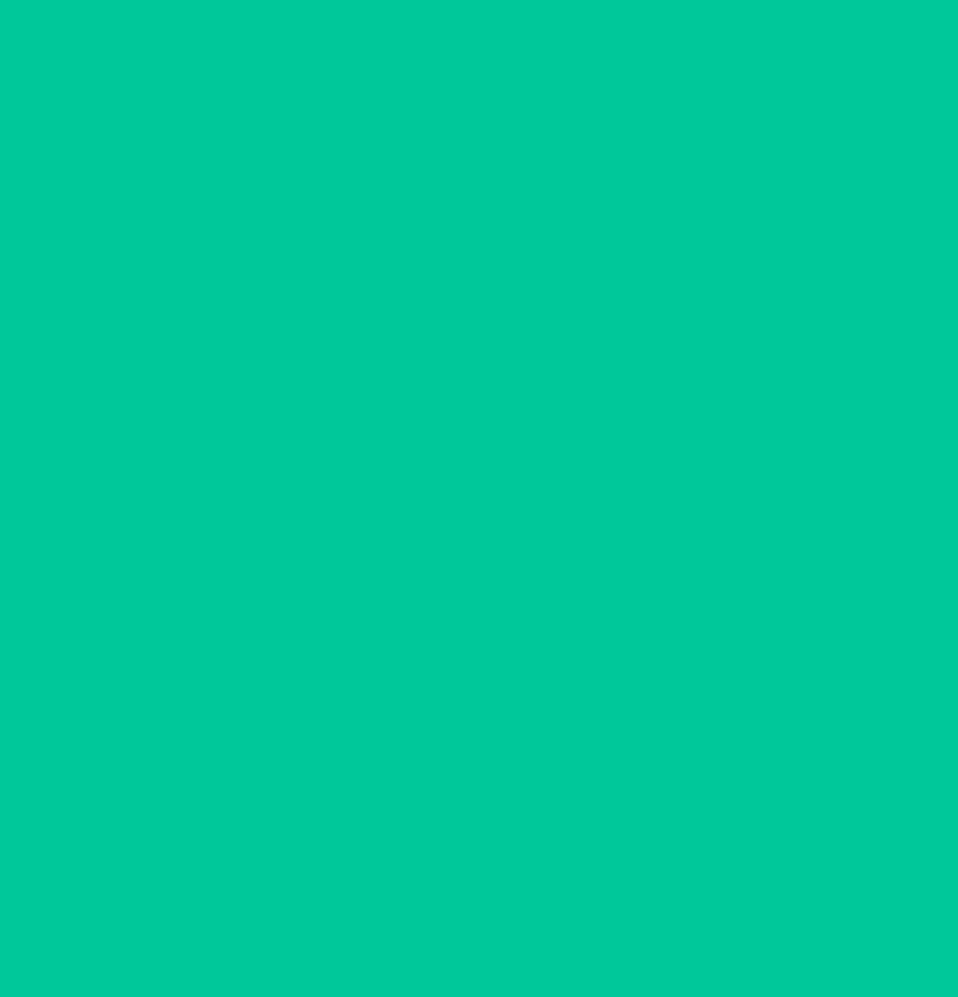 scroll, scrollTop: 45, scrollLeft: 0, axis: vertical 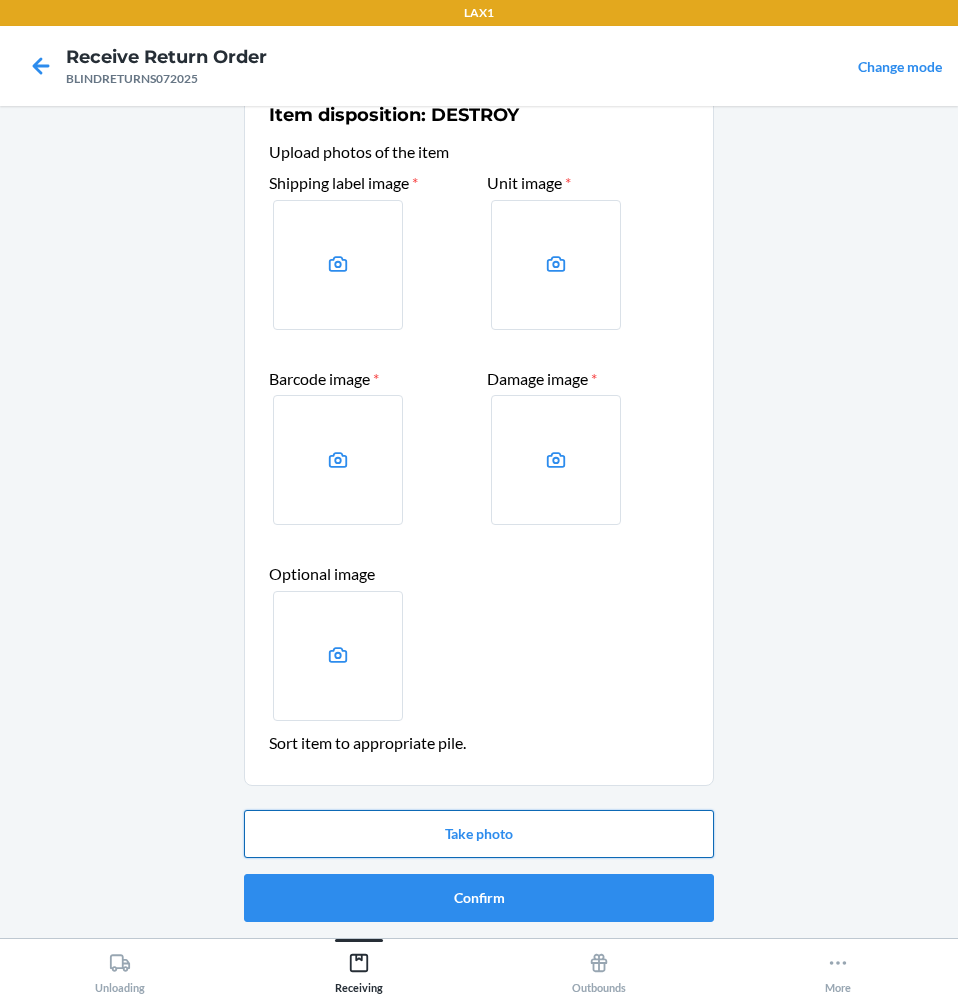 click on "Take photo" at bounding box center [479, 834] 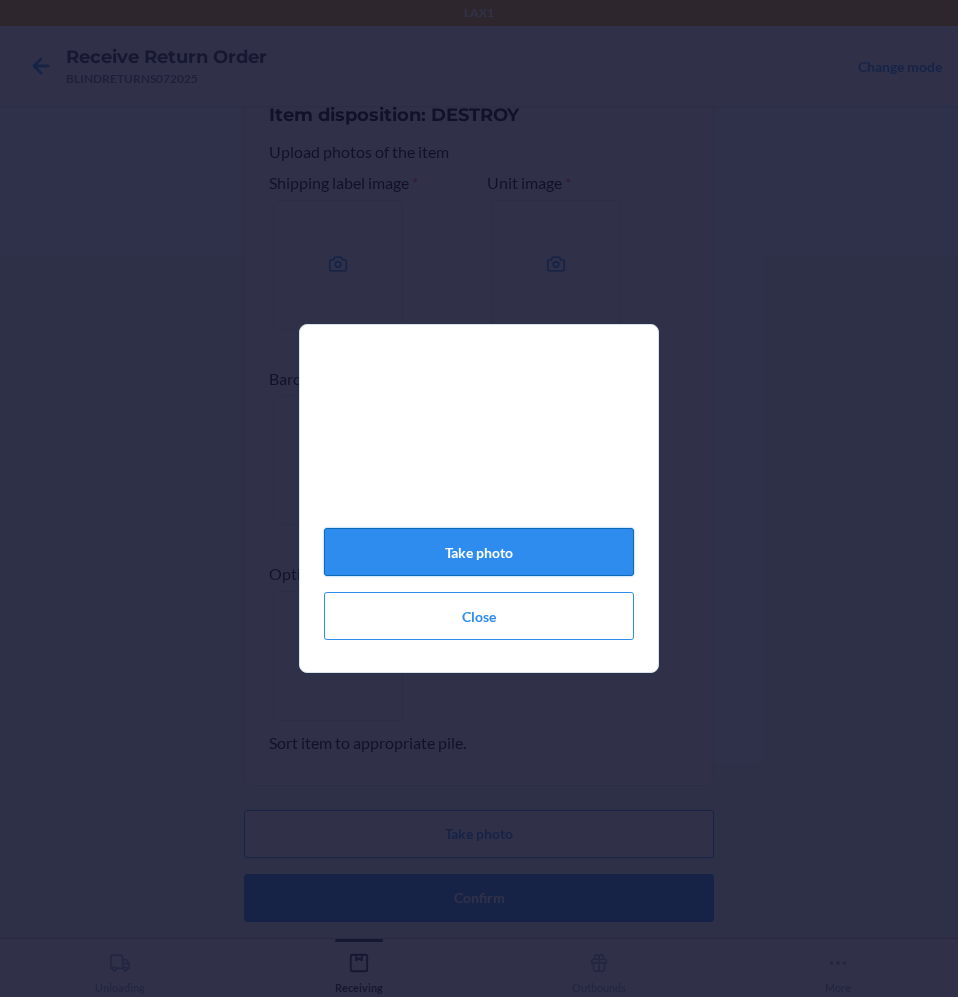 click on "Take photo" 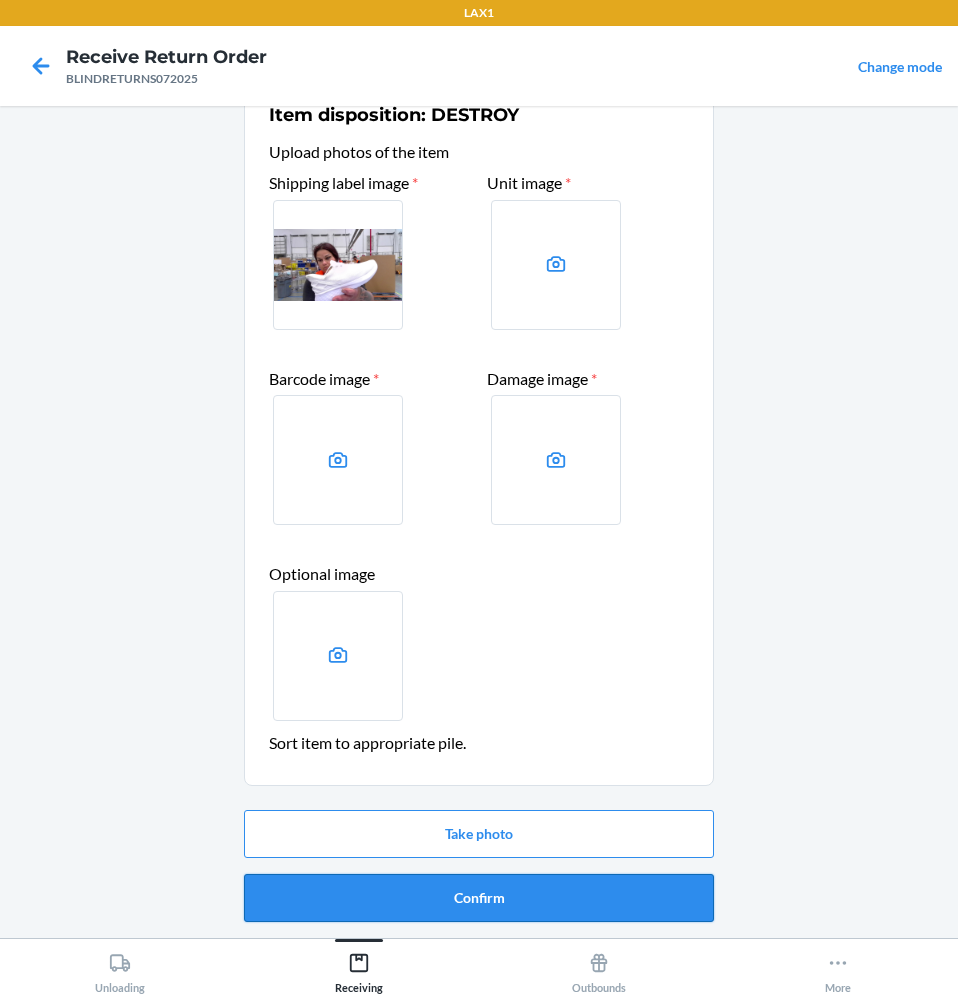 click on "Confirm" at bounding box center [479, 898] 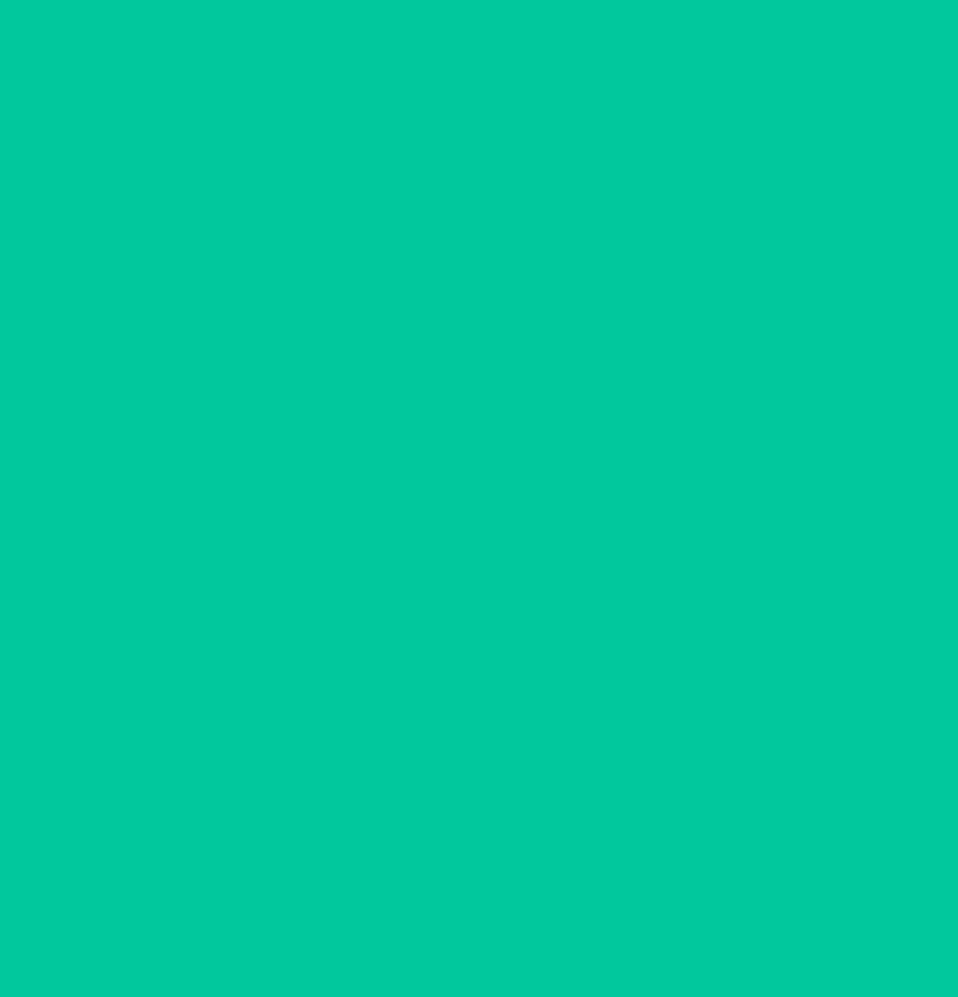 scroll, scrollTop: 0, scrollLeft: 0, axis: both 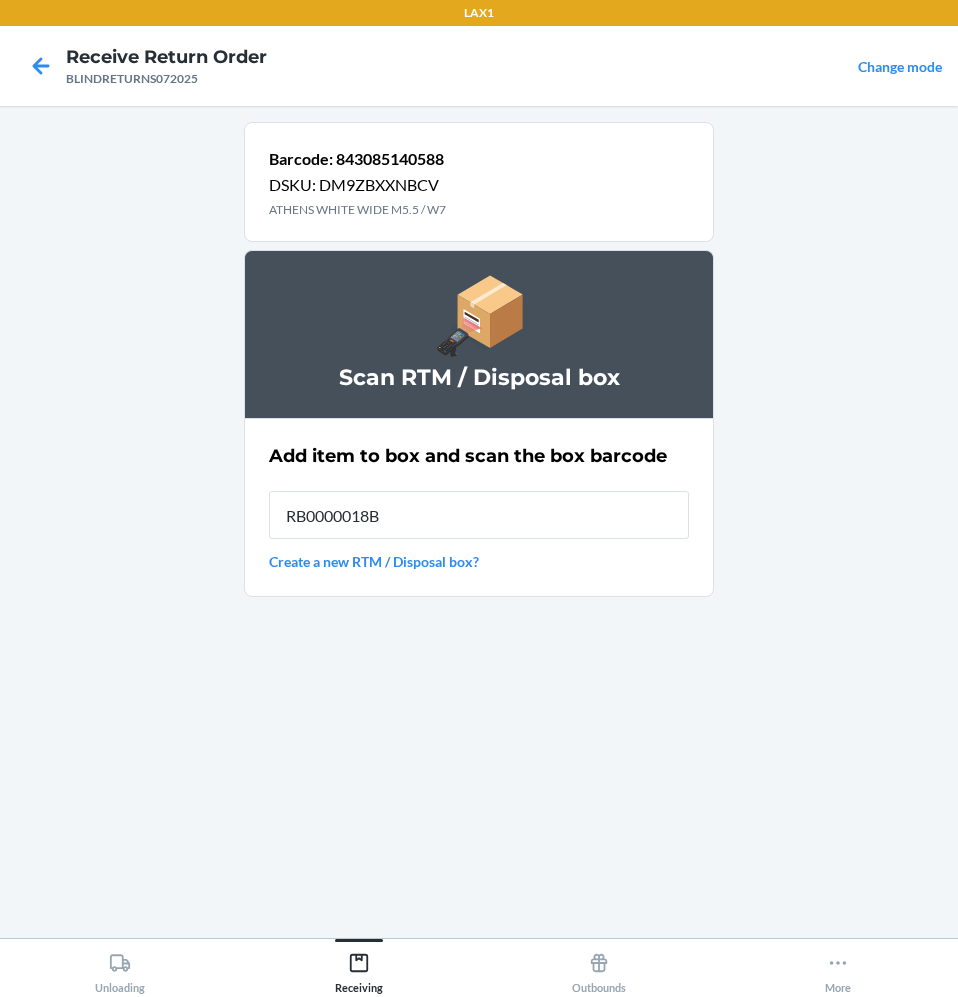 type on "RB0000018B1" 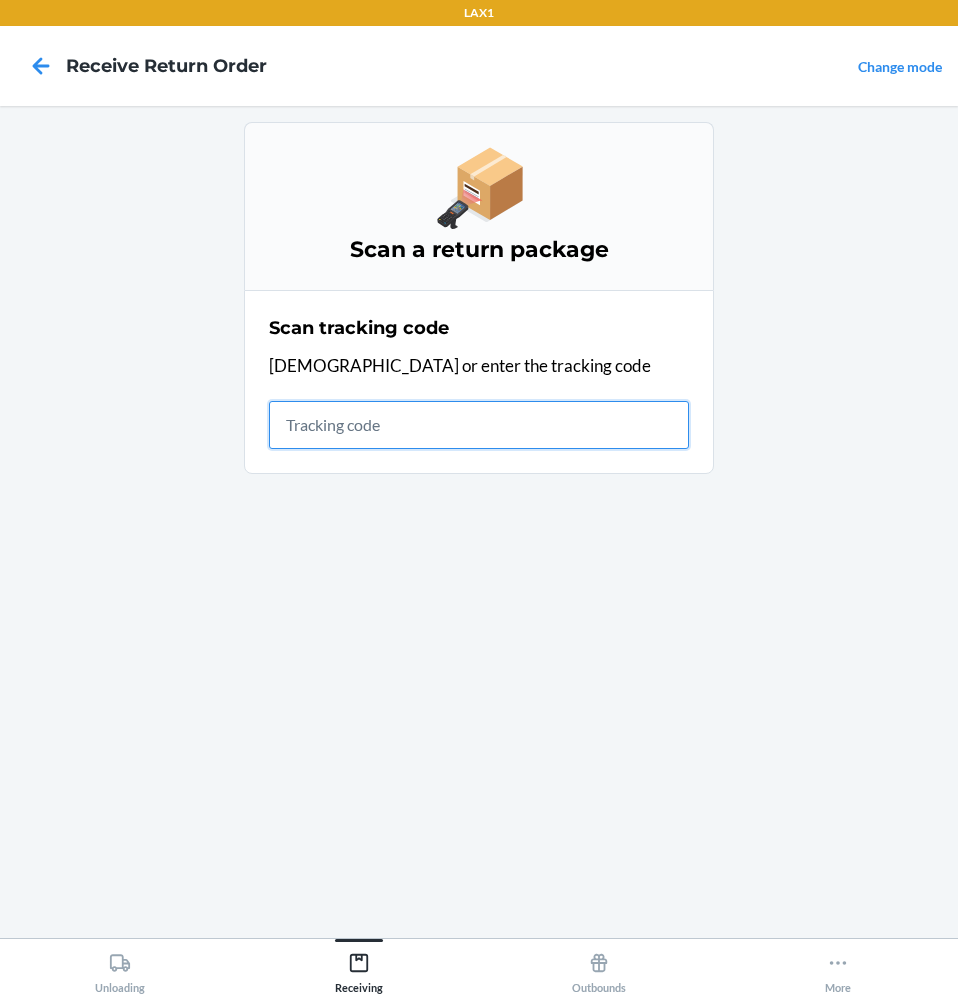 click at bounding box center [479, 425] 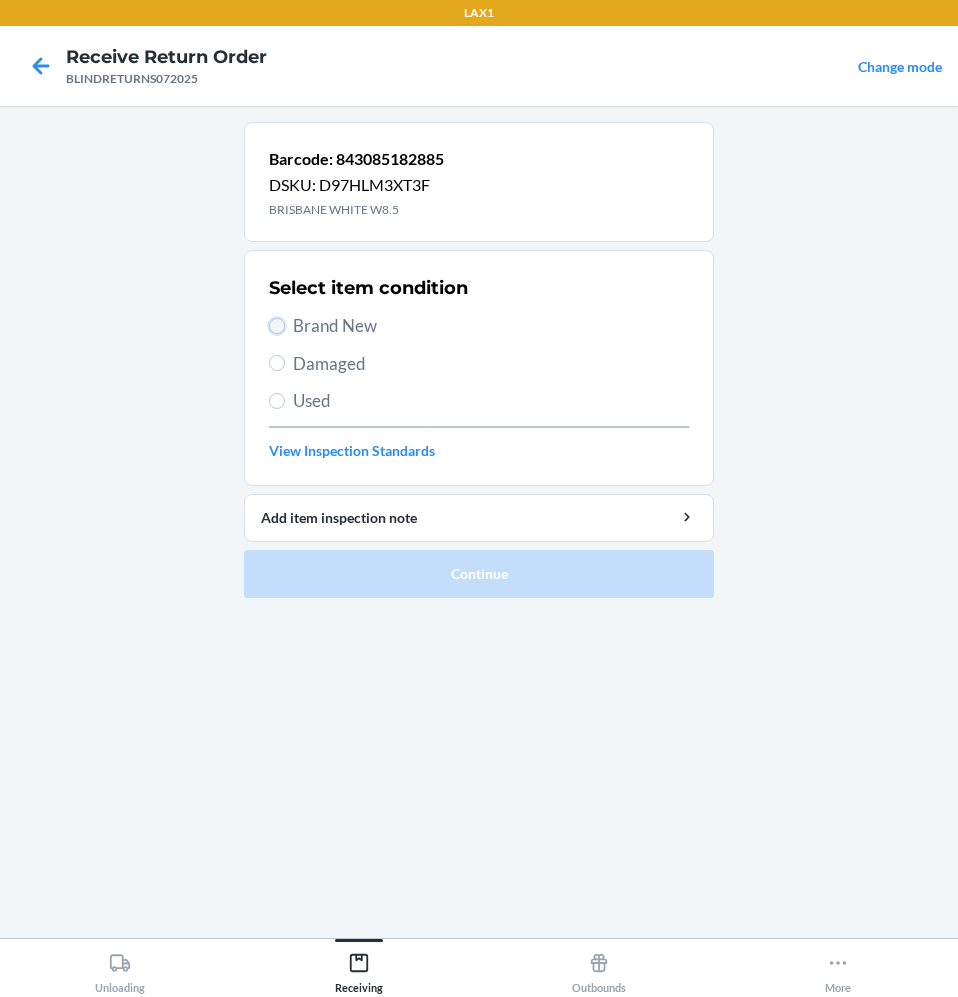 click on "Brand New" at bounding box center (277, 326) 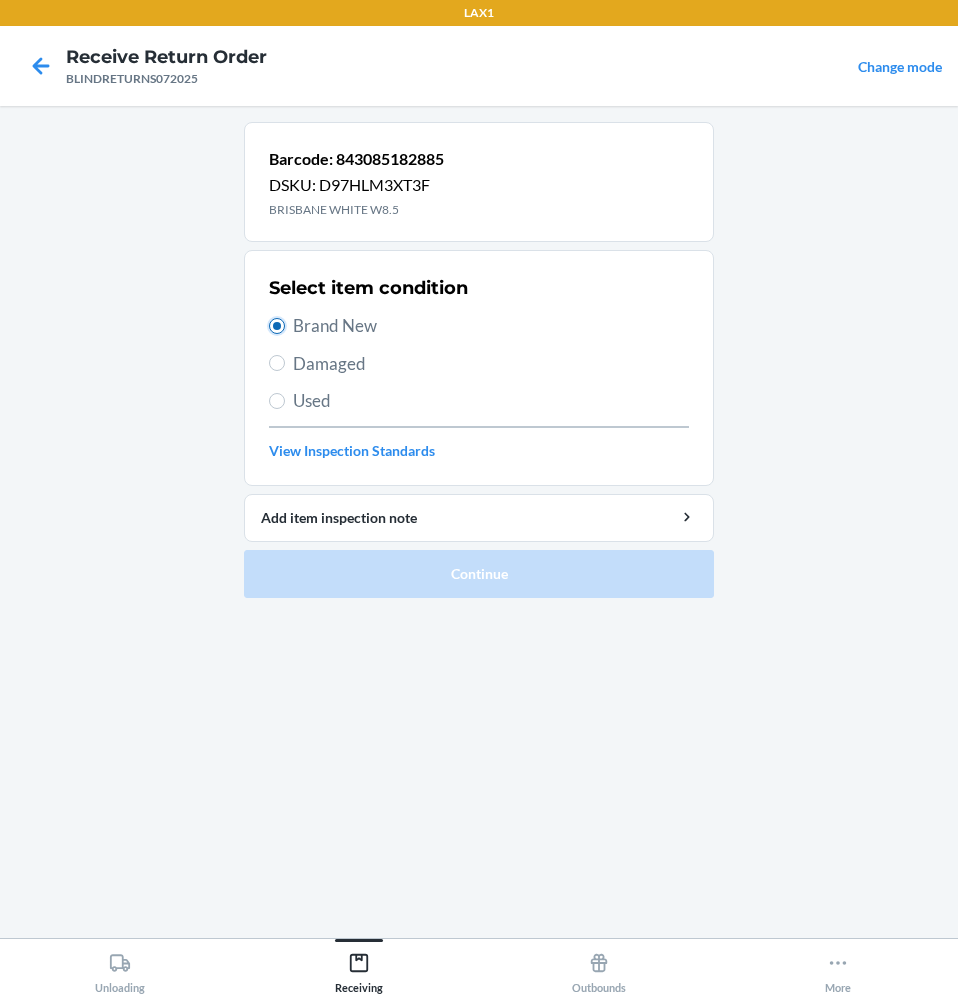 radio on "true" 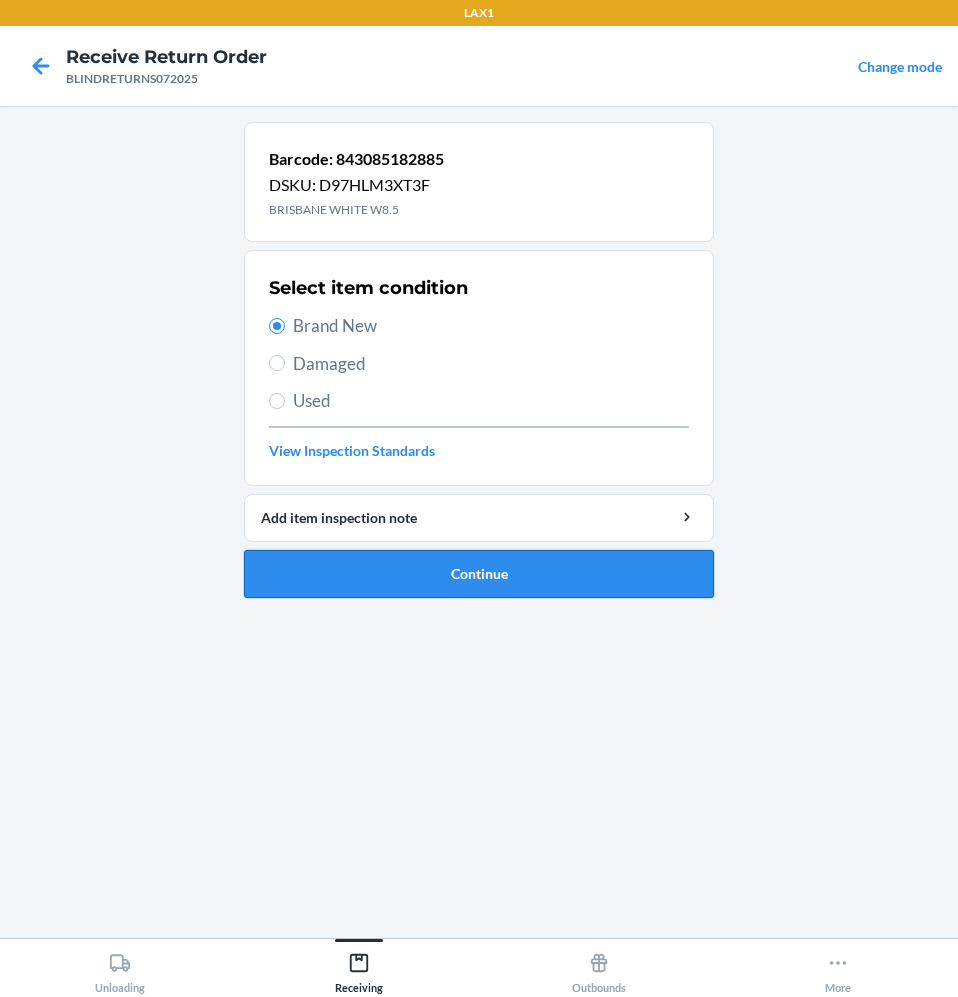 click on "Continue" at bounding box center (479, 574) 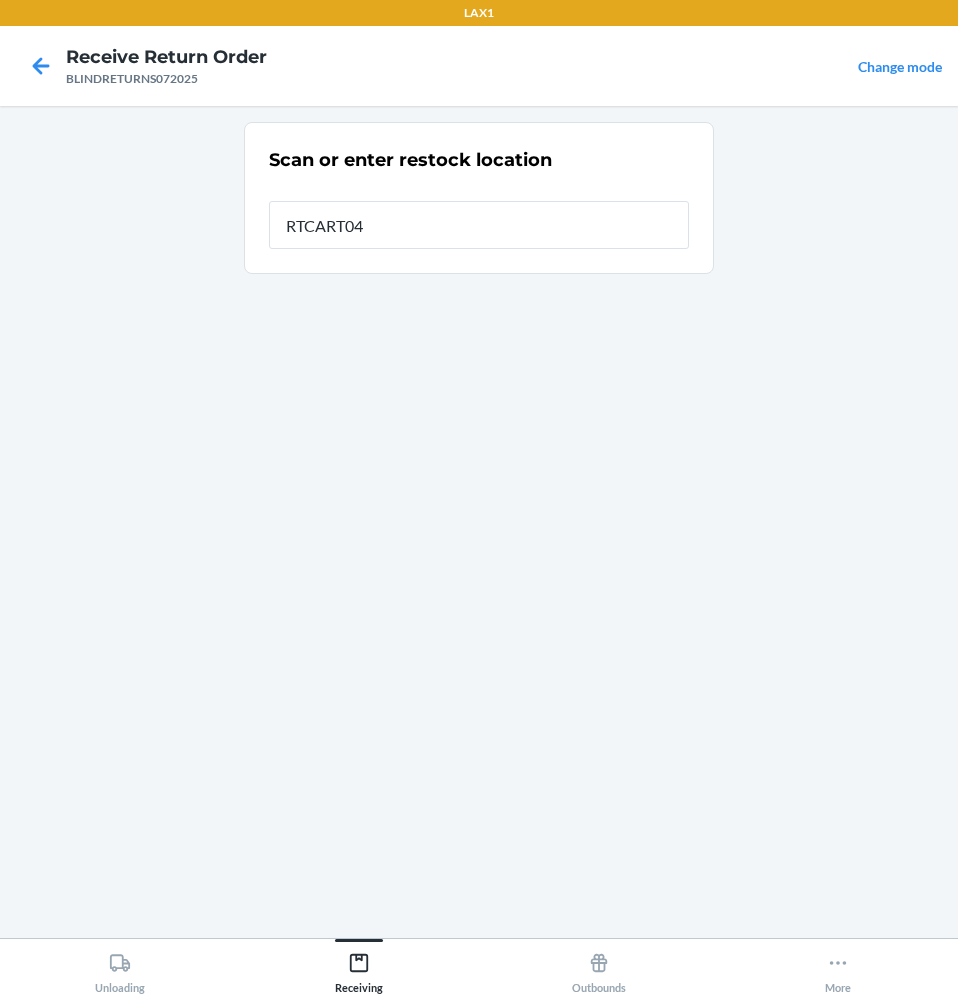type on "RTCART042" 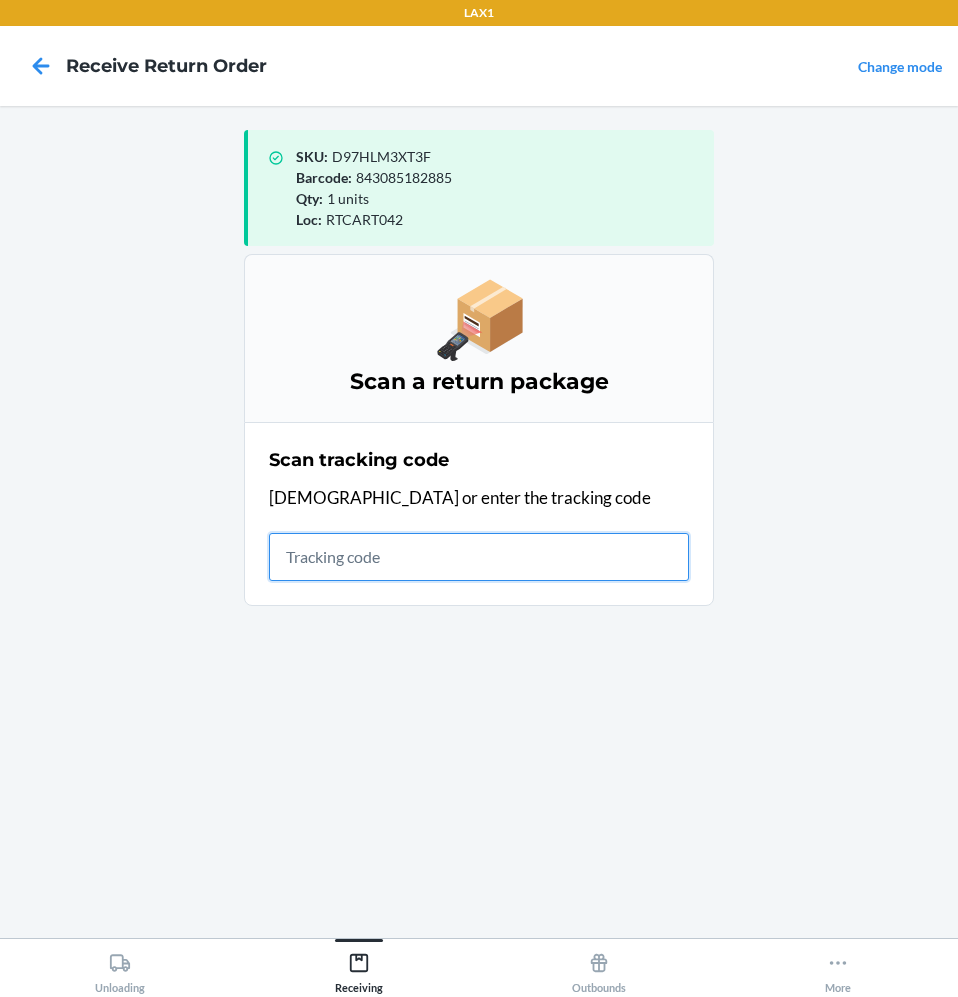 click at bounding box center (479, 557) 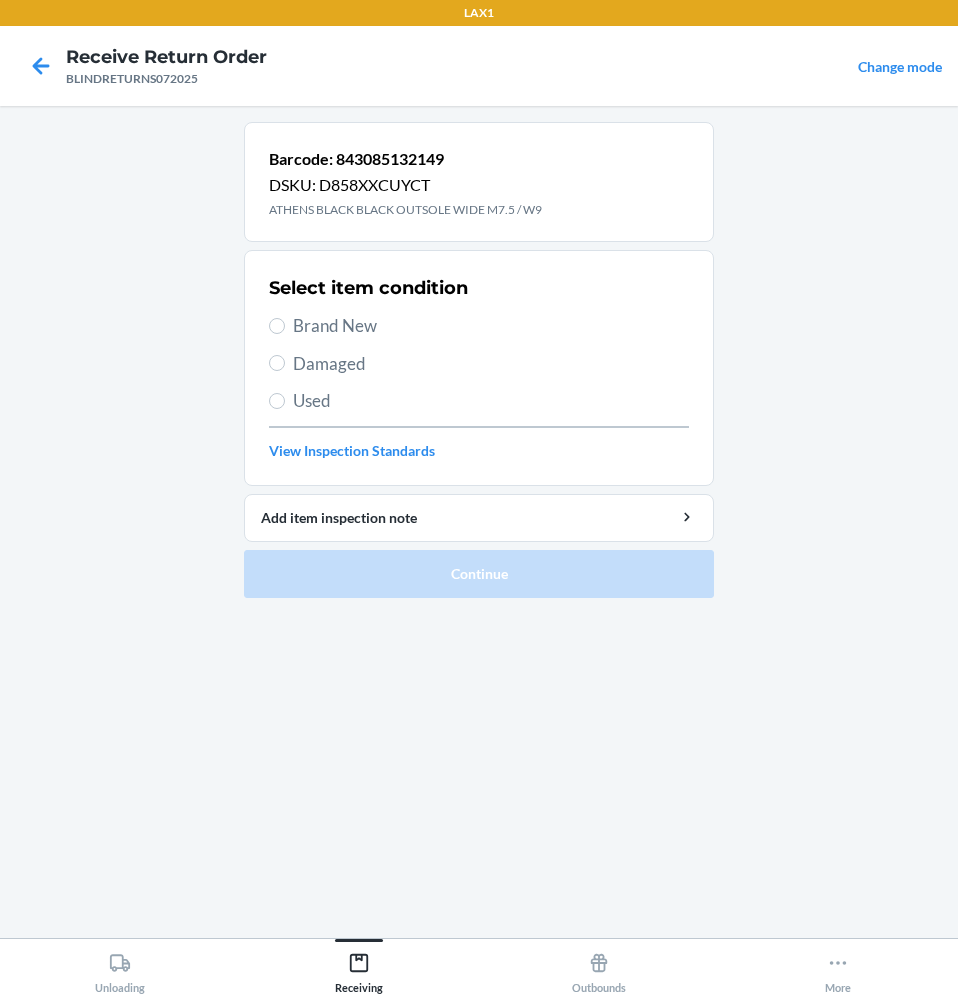 click on "Brand New" at bounding box center (491, 326) 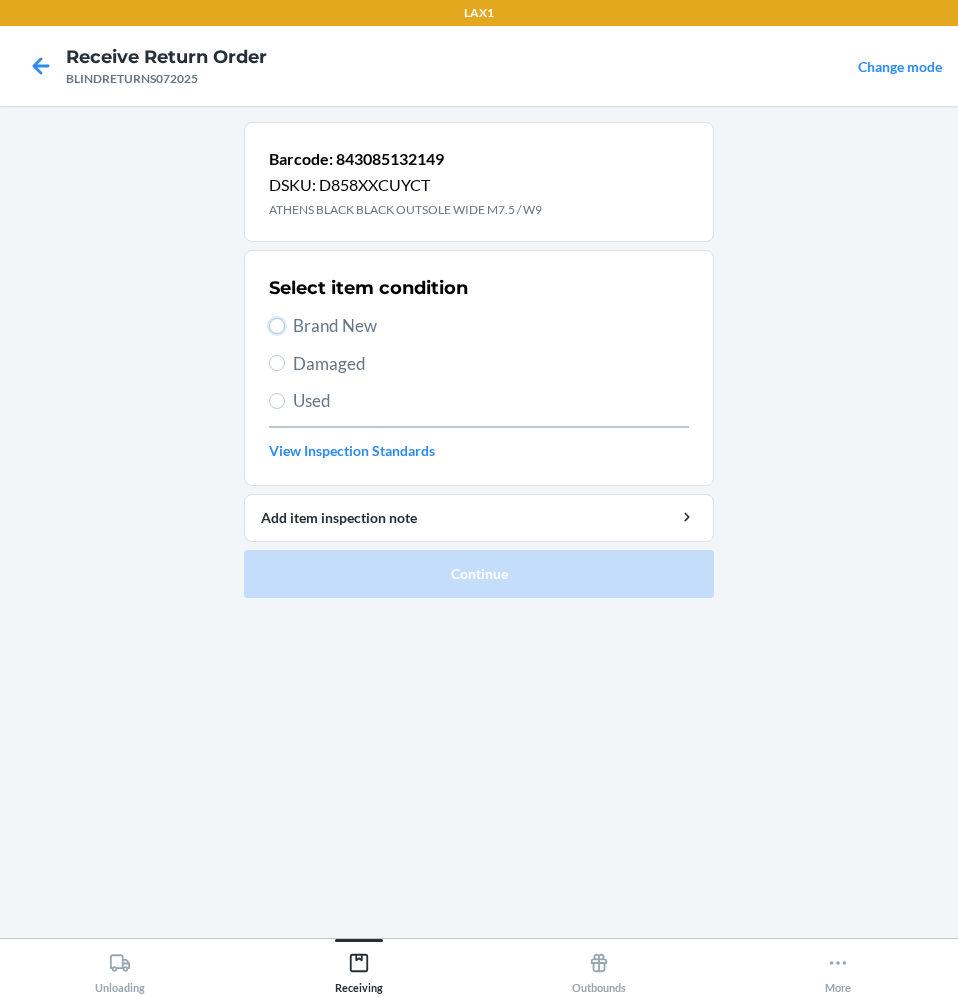 click on "Brand New" at bounding box center (277, 326) 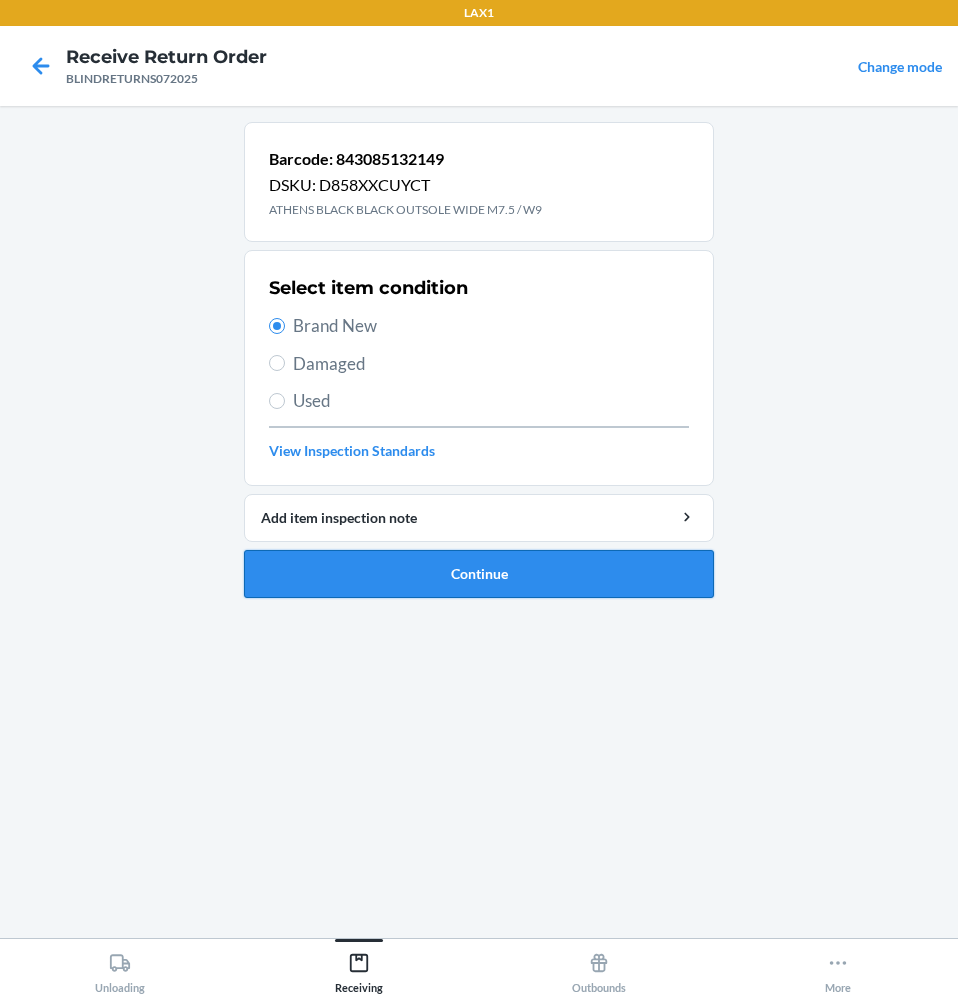 click on "Continue" at bounding box center [479, 574] 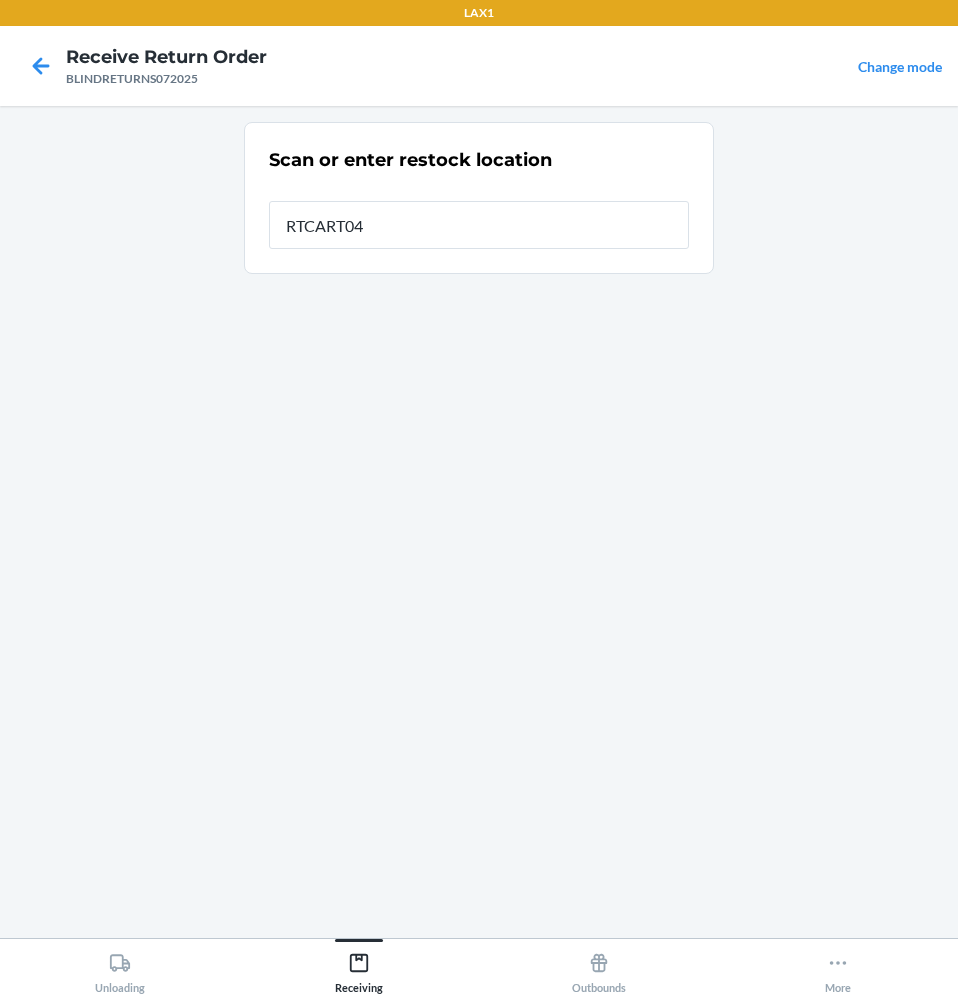 type on "RTCART042" 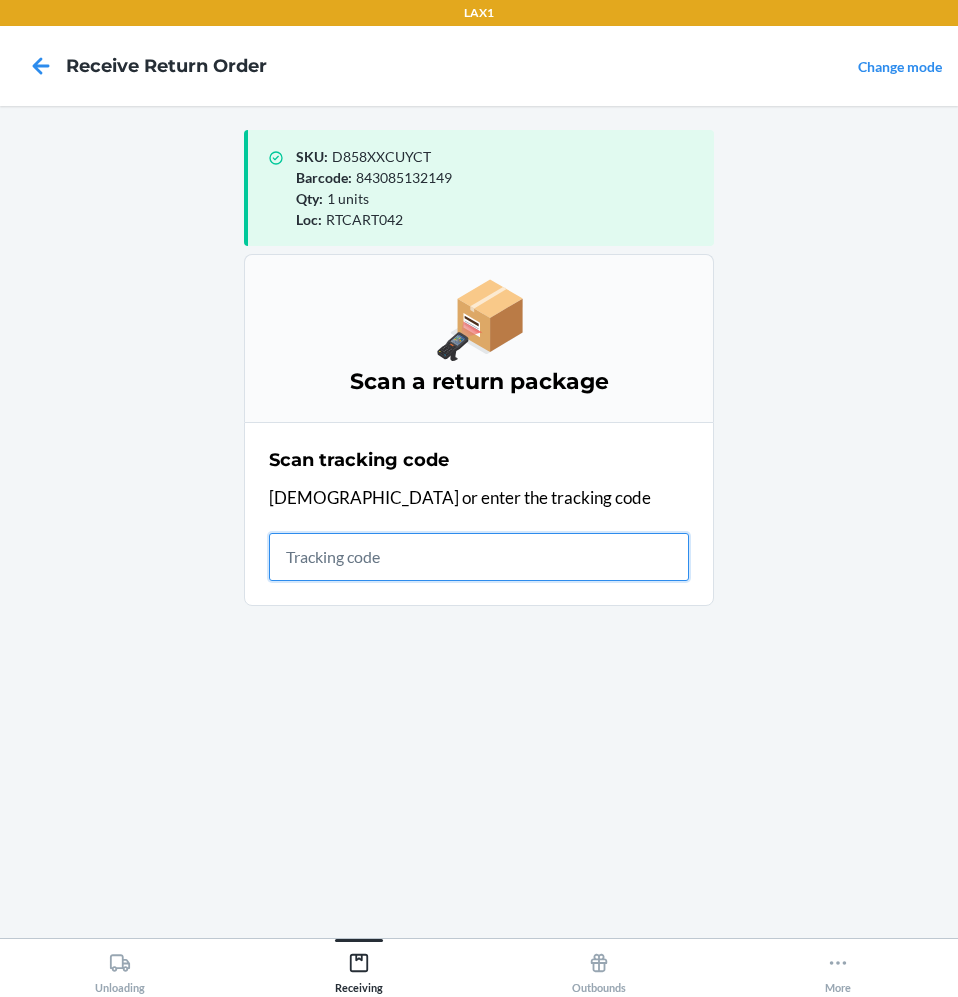 click at bounding box center (479, 557) 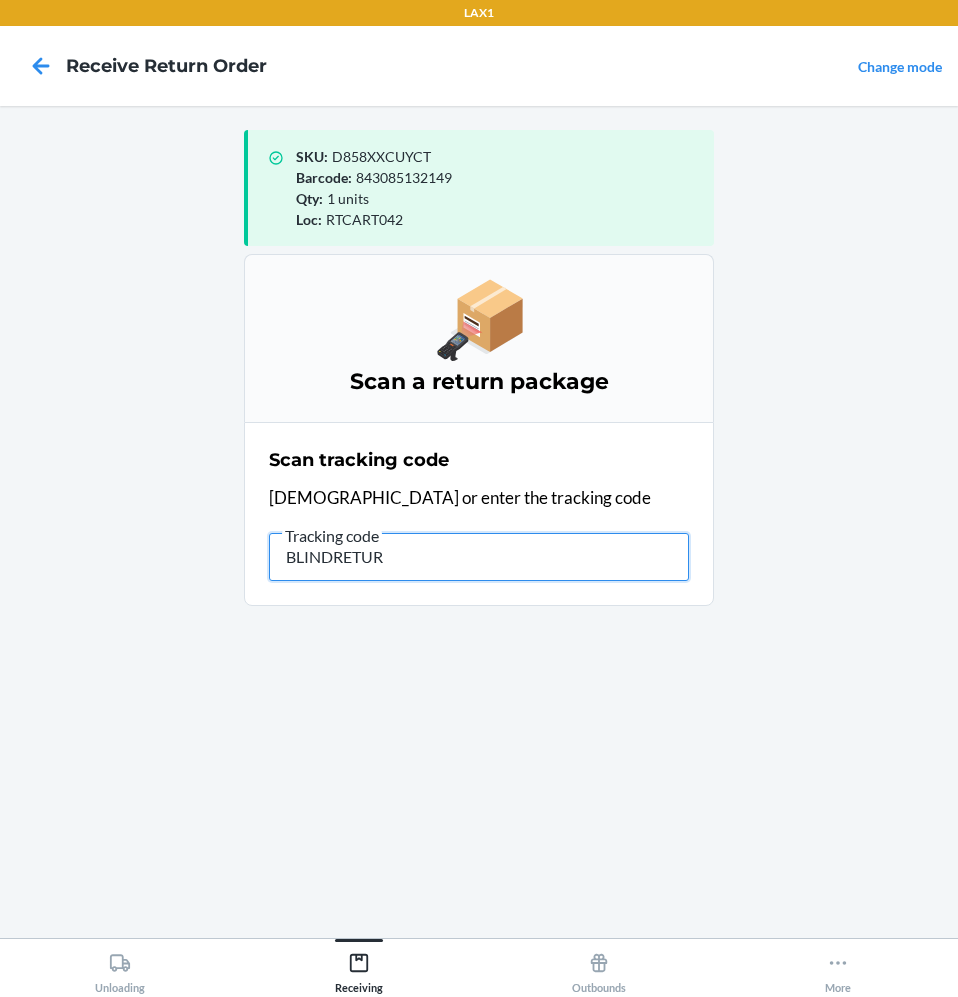 type on "BLINDRETURN" 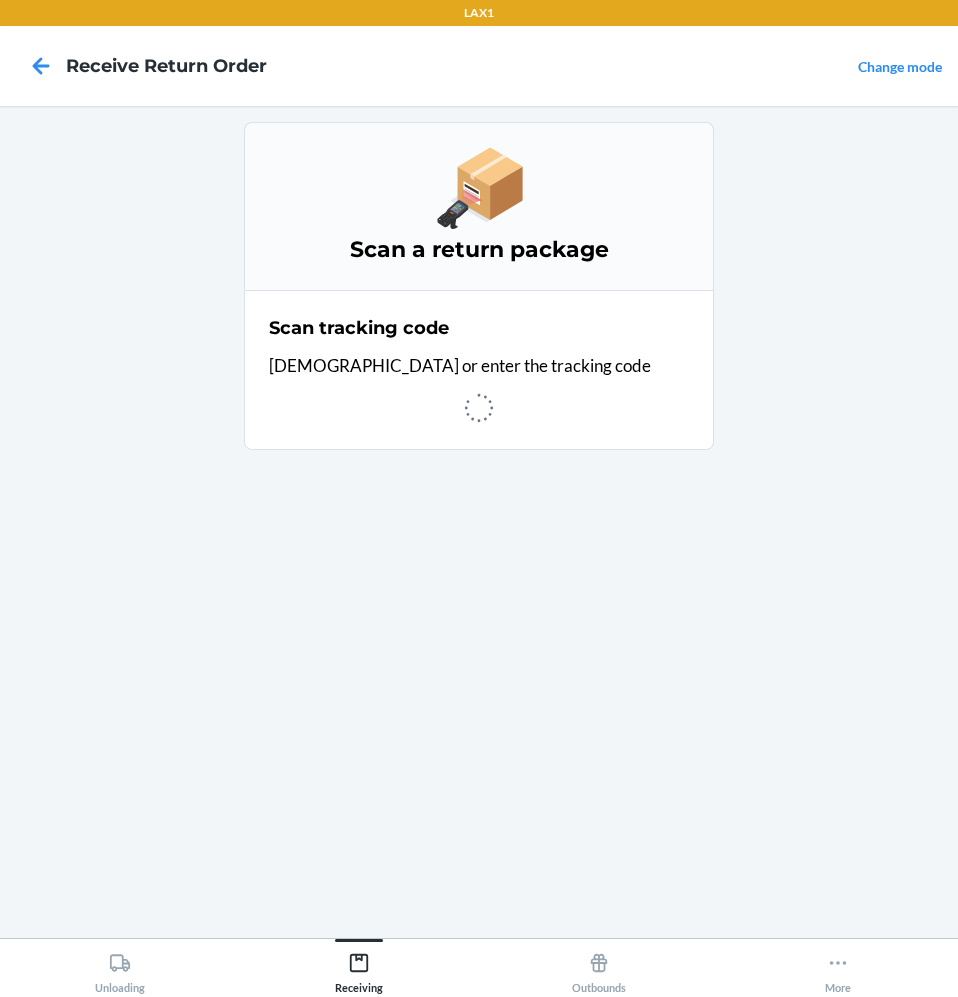 click on "Scan a return package Scan tracking code Scan or enter the tracking code" at bounding box center (479, 522) 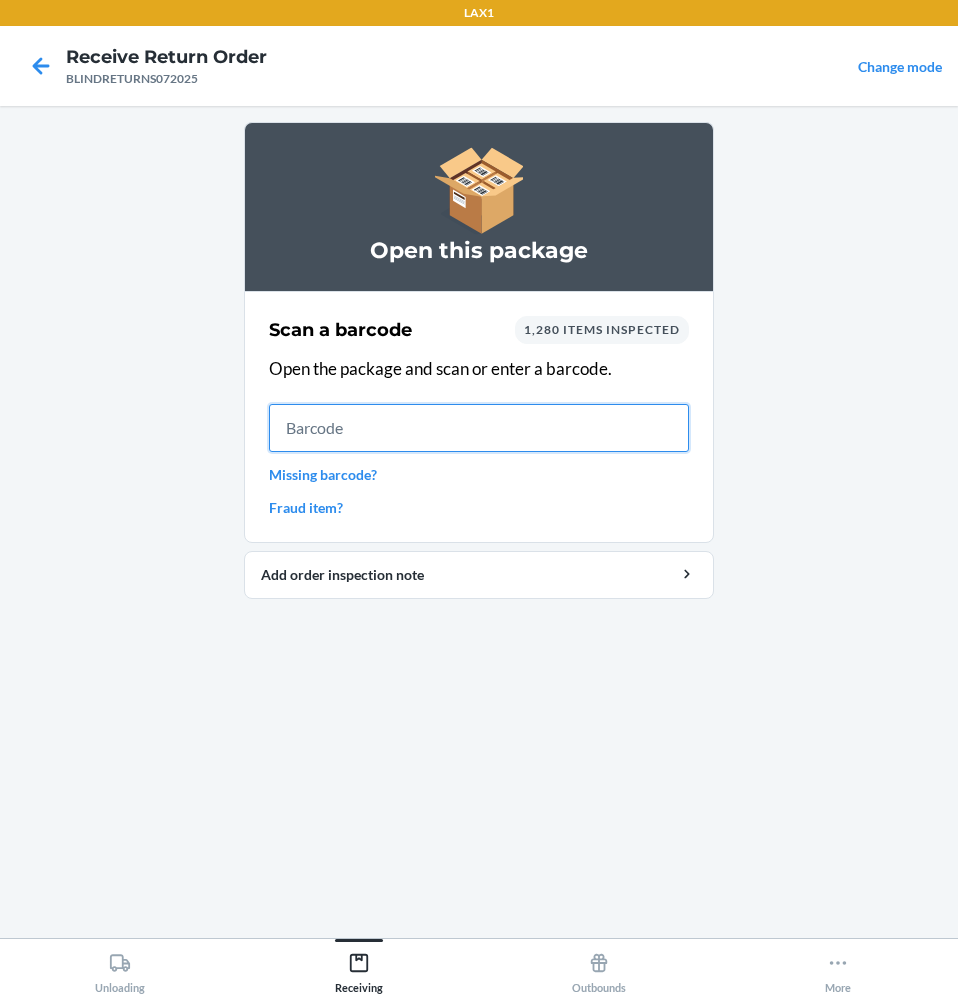 click at bounding box center (479, 428) 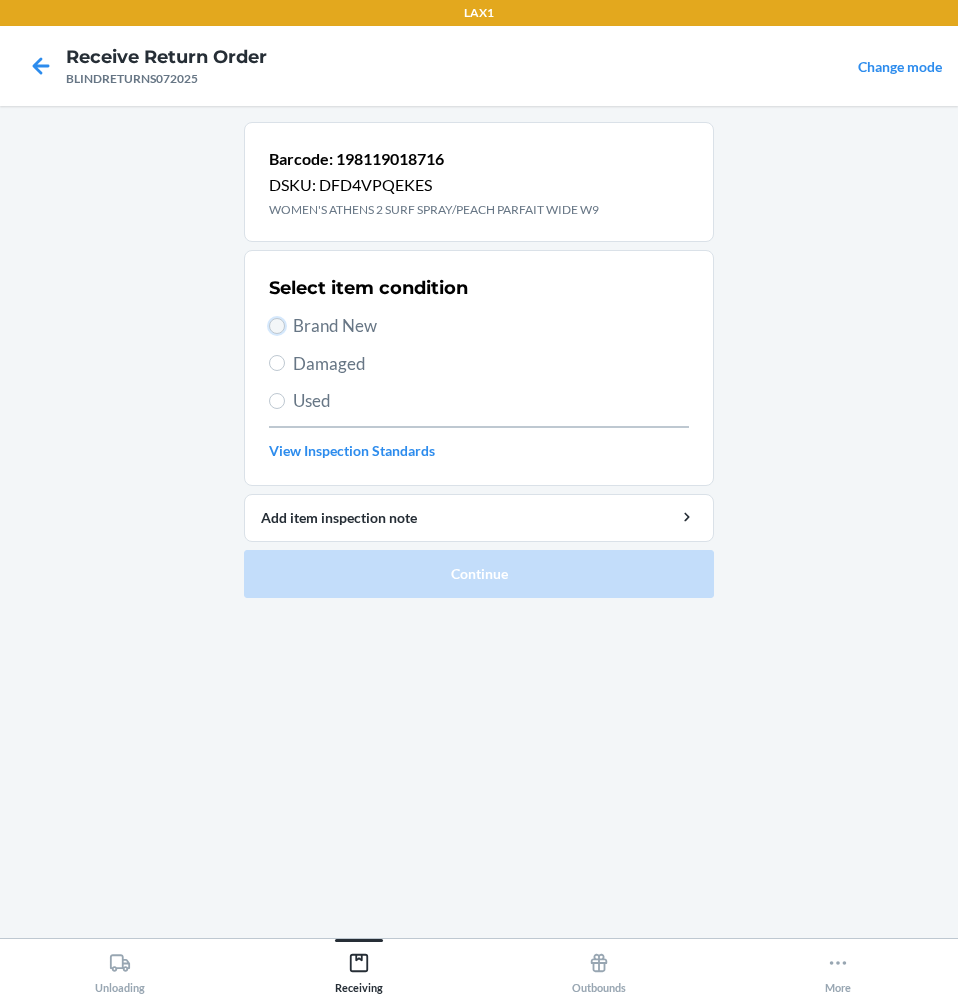 click on "Brand New" at bounding box center (277, 326) 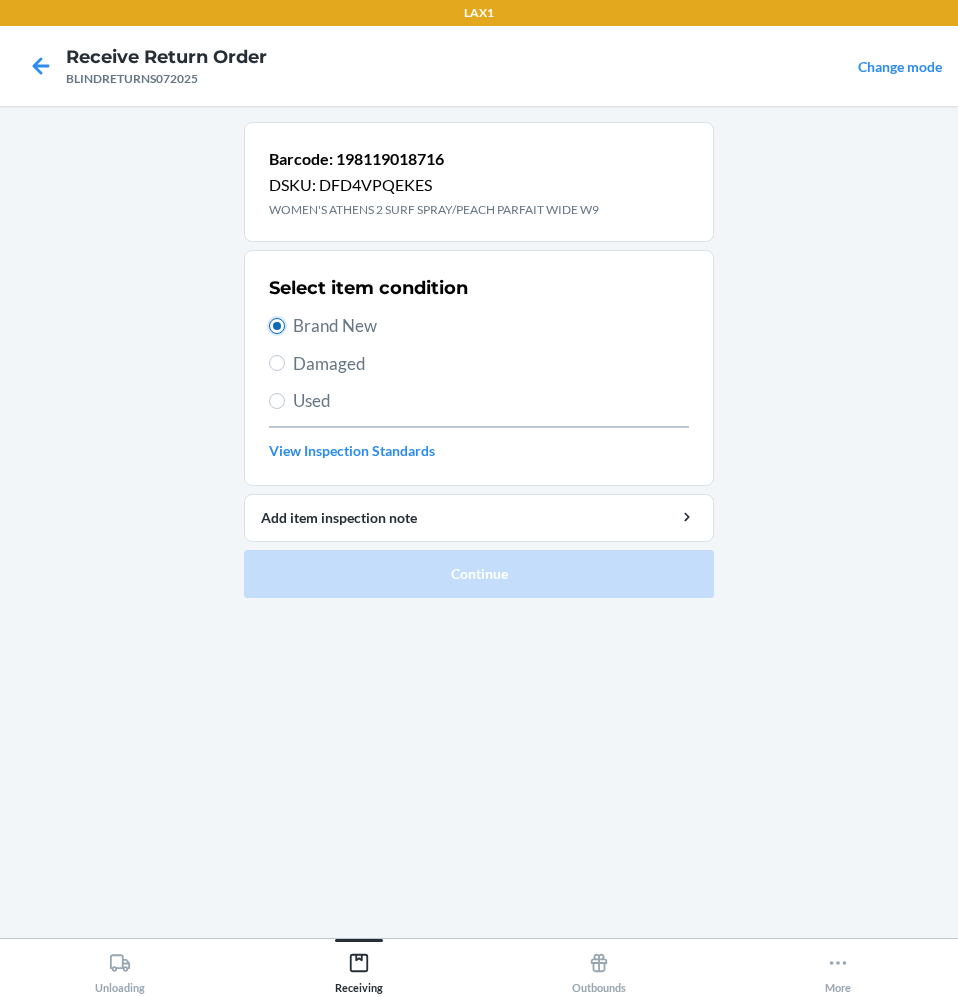 radio on "true" 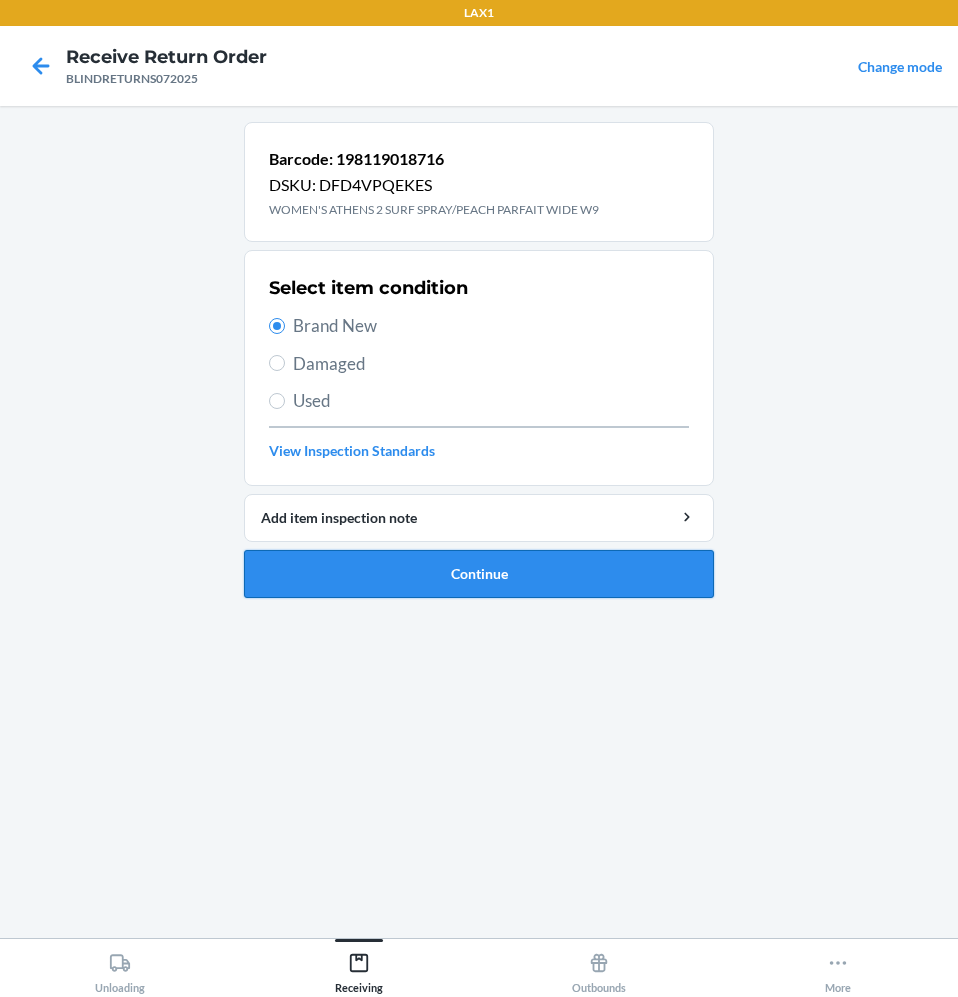 click on "Continue" at bounding box center [479, 574] 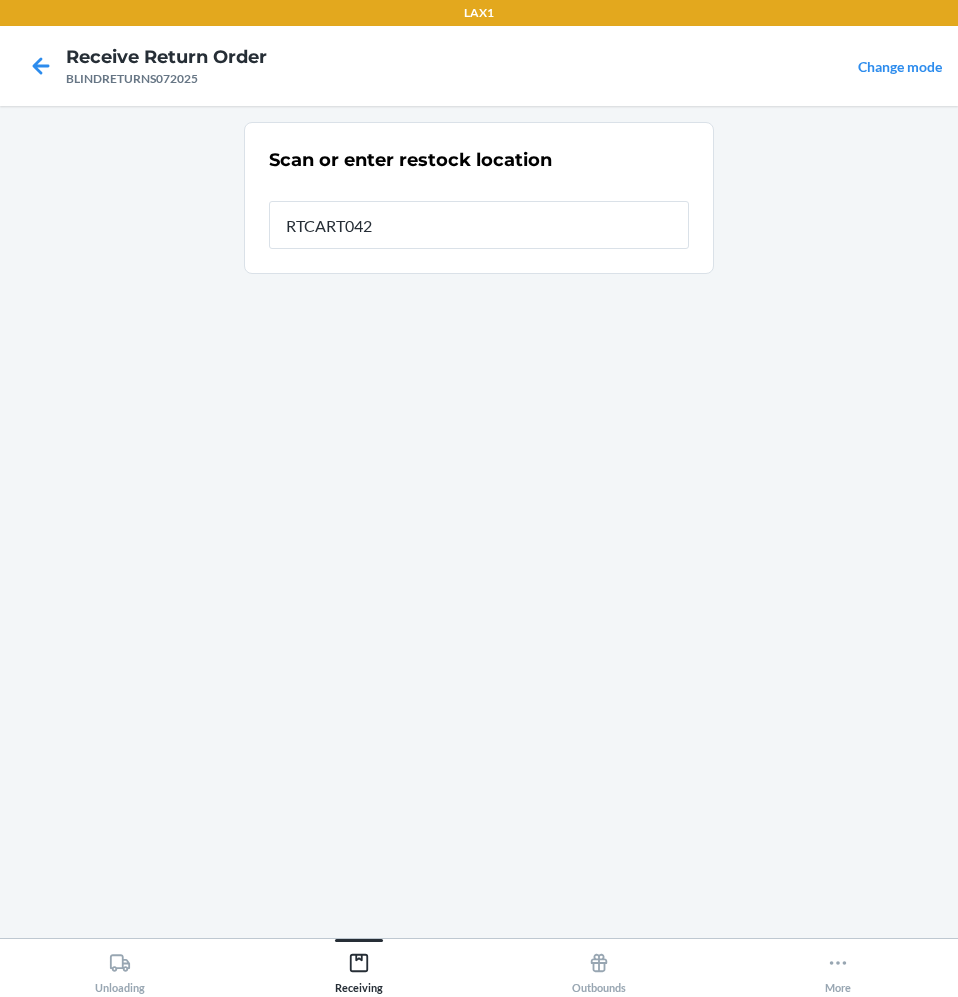 type on "RTCART042" 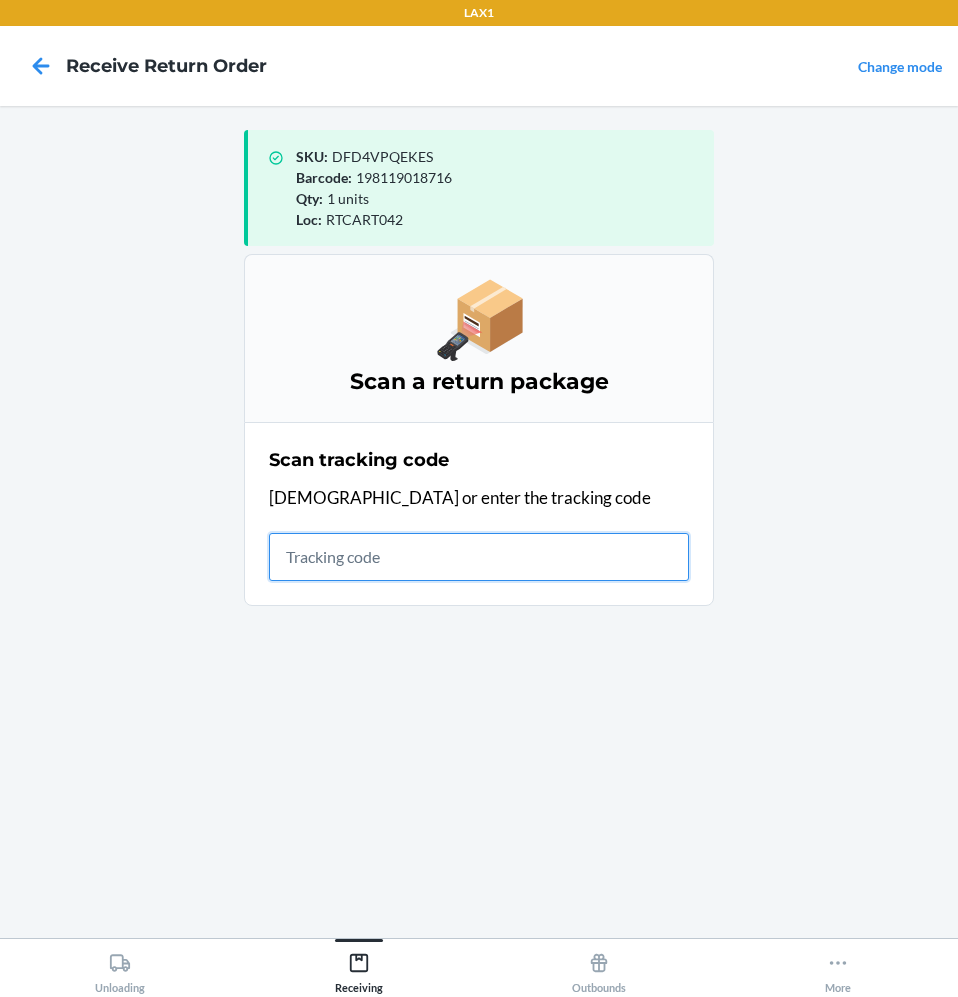 click at bounding box center (479, 557) 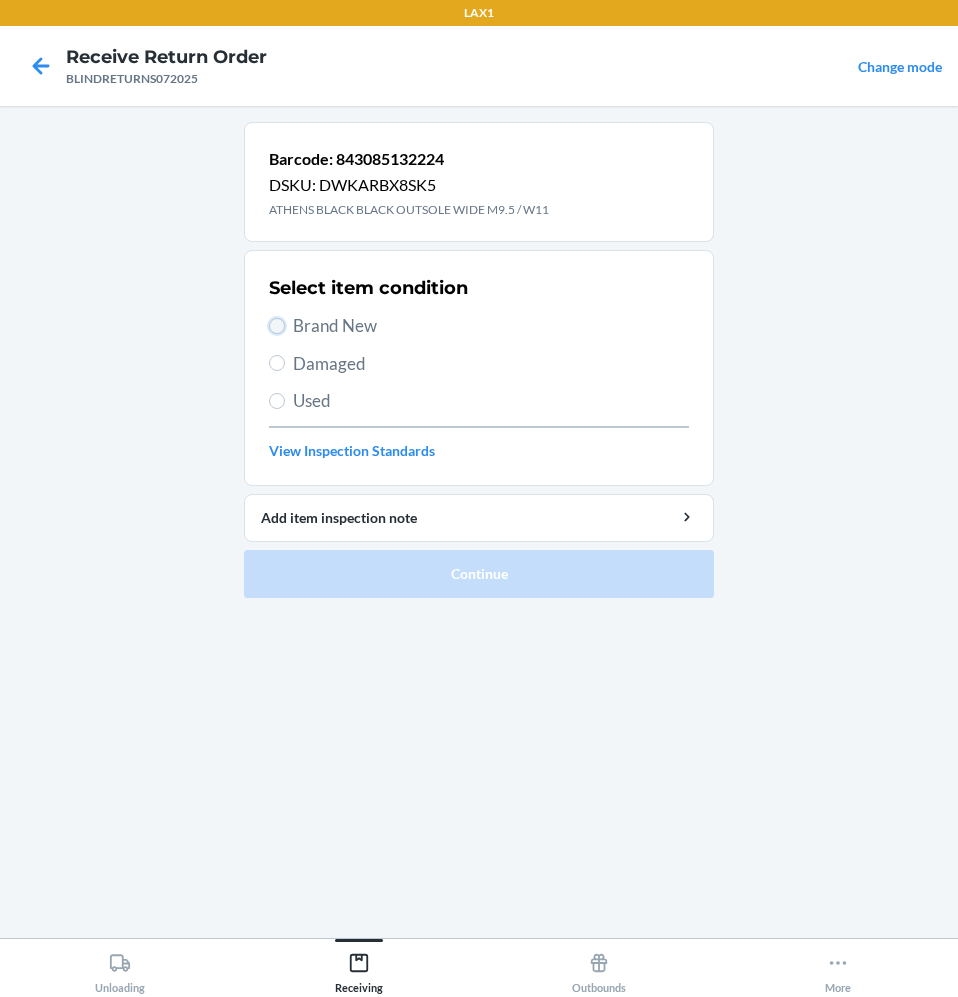 click on "Brand New" at bounding box center (277, 326) 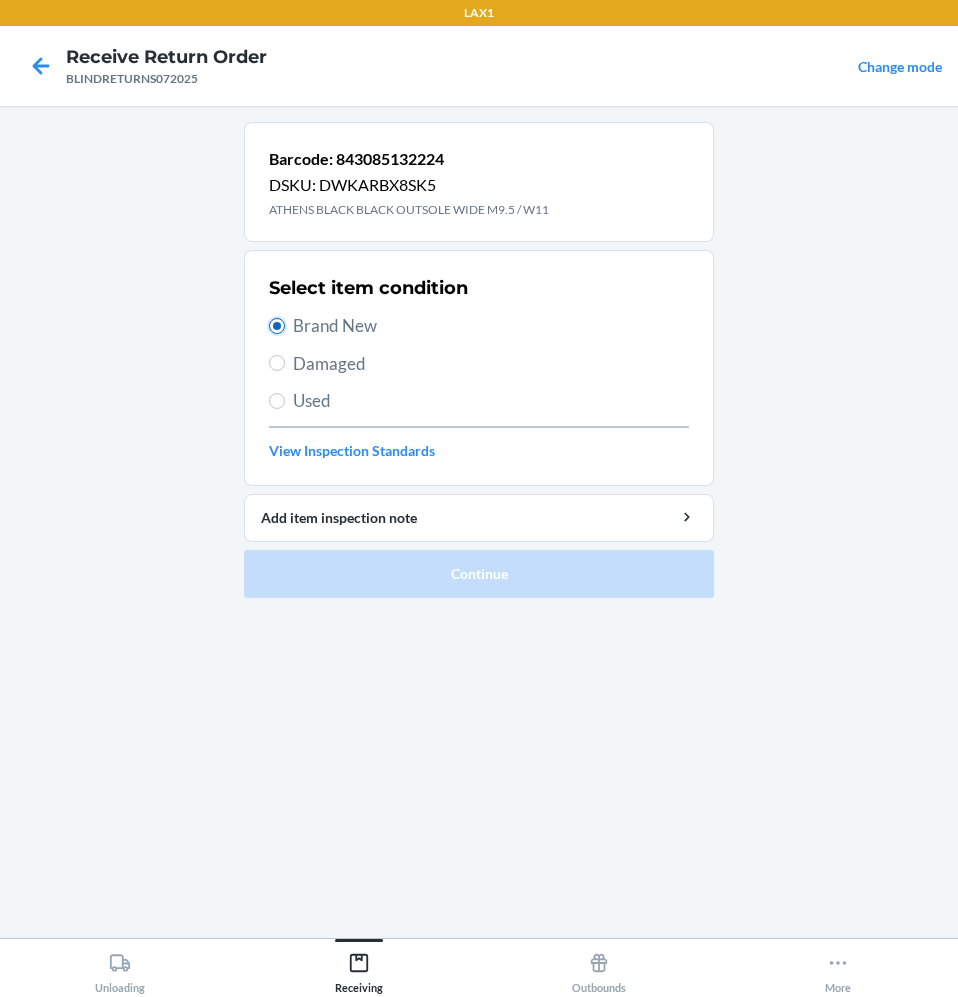 radio on "true" 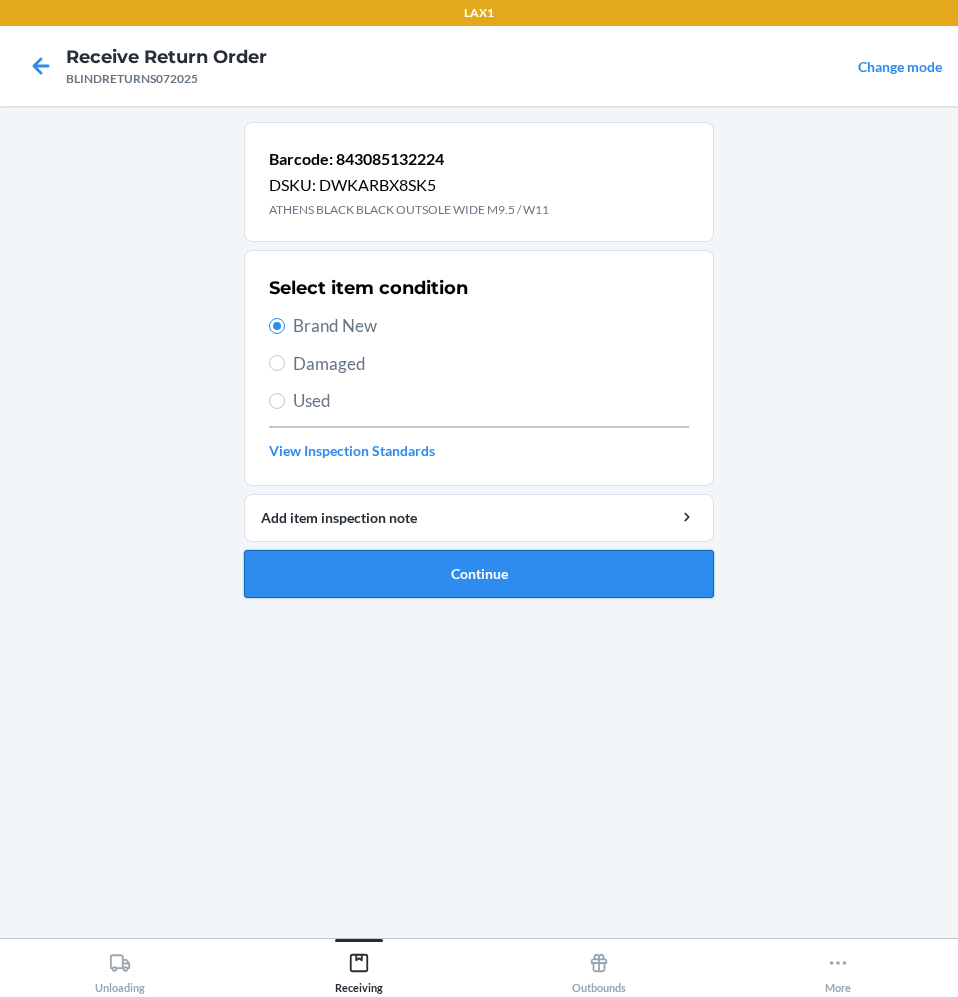 click on "Continue" at bounding box center (479, 574) 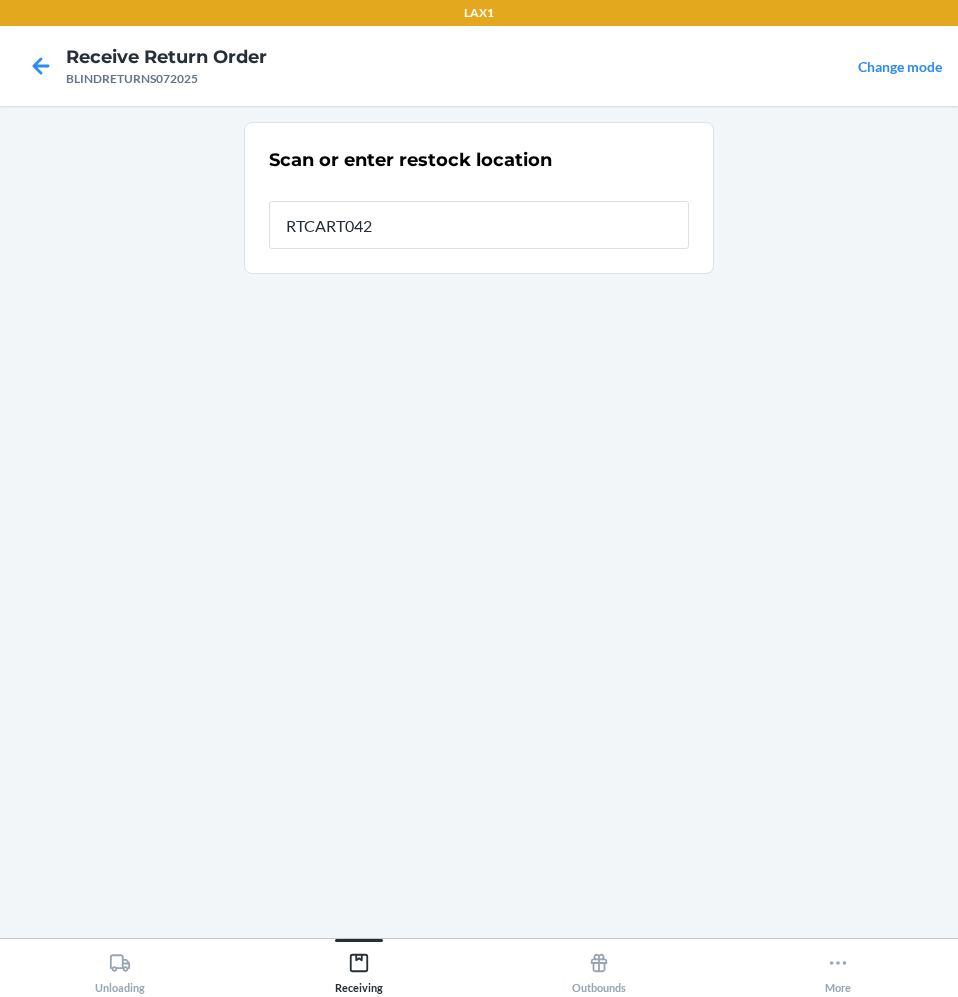 type on "RTCART042" 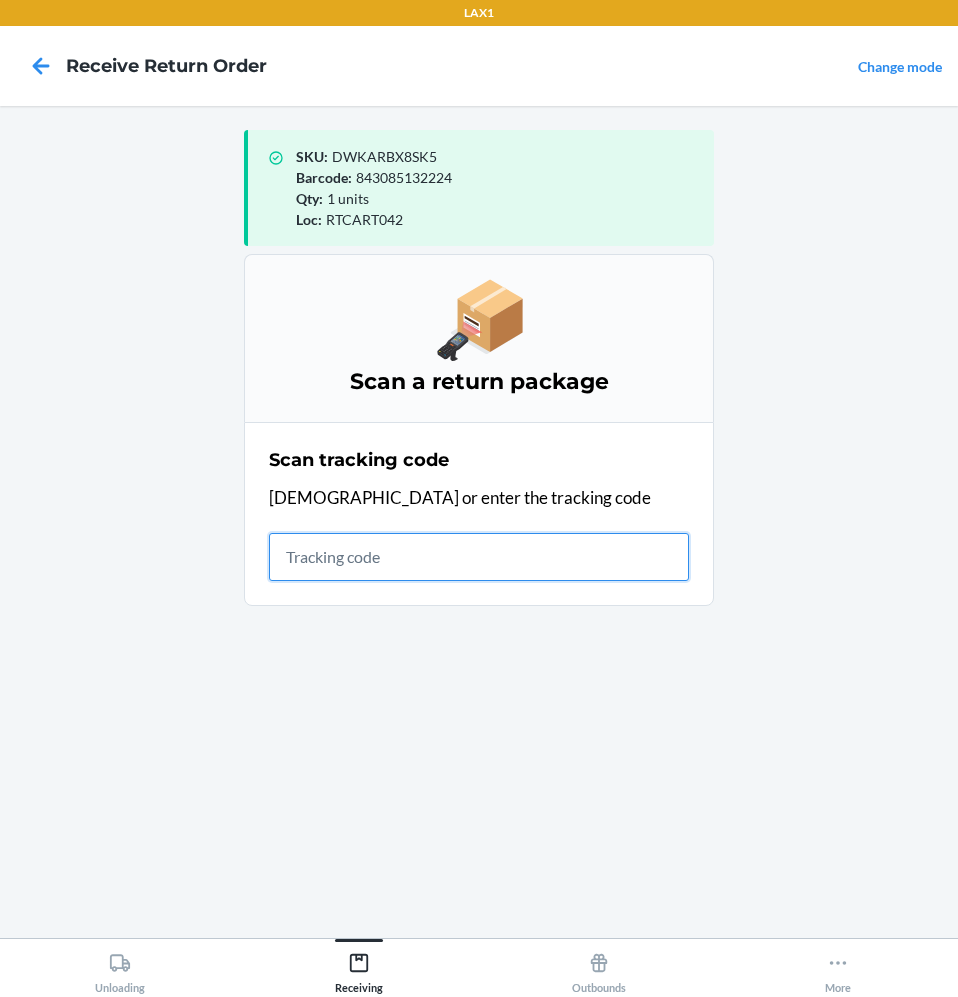 click at bounding box center (479, 557) 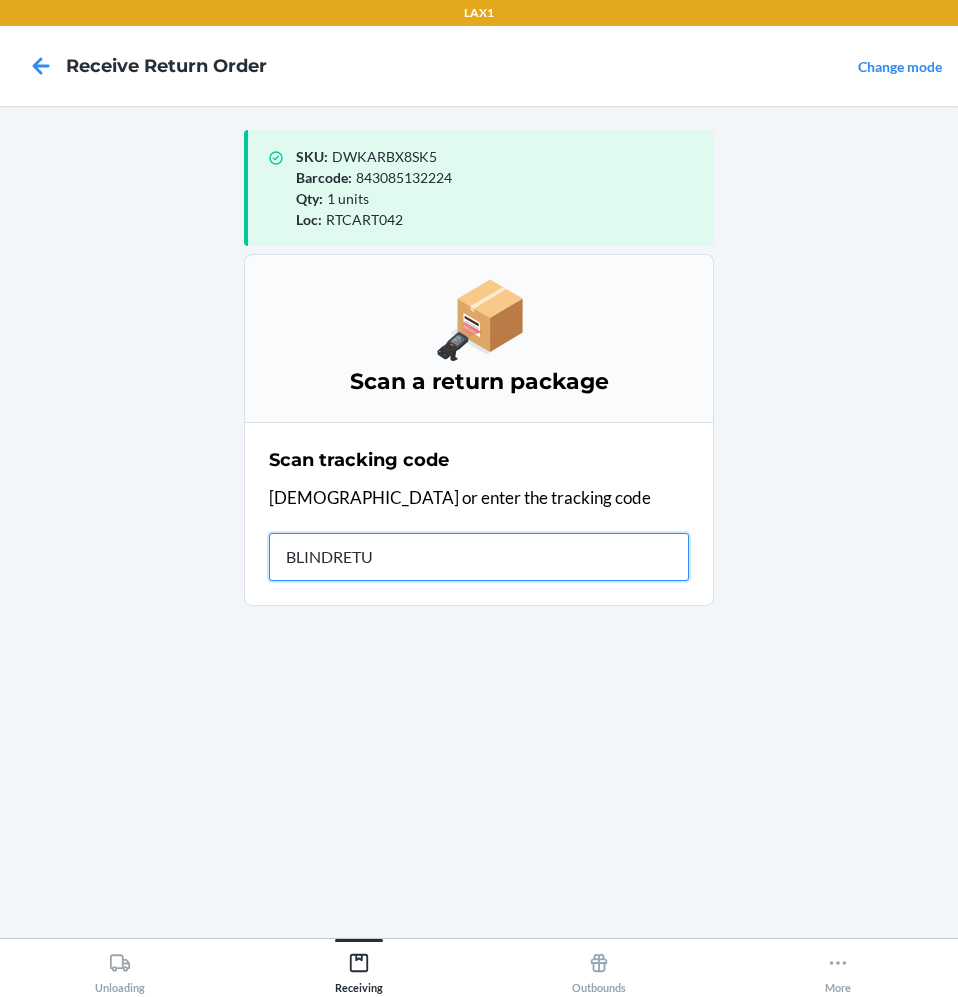 type on "BLINDRETUR" 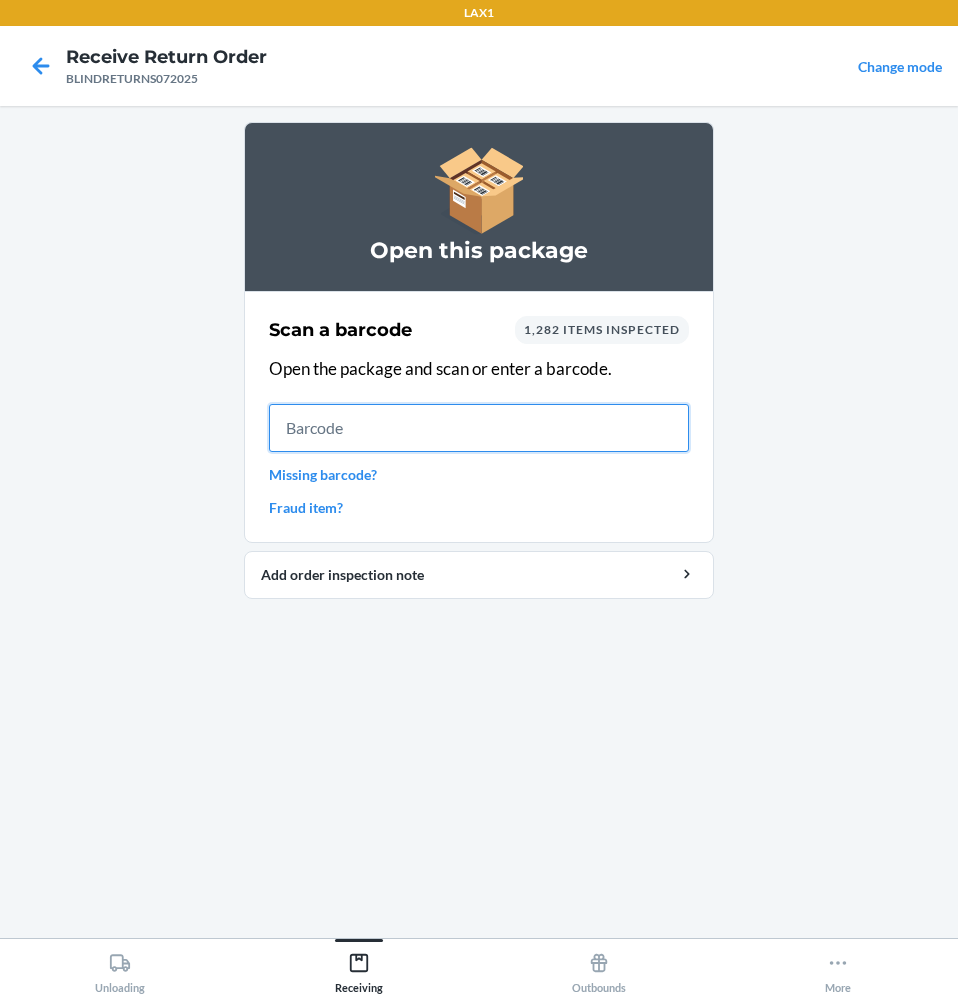 click at bounding box center [479, 428] 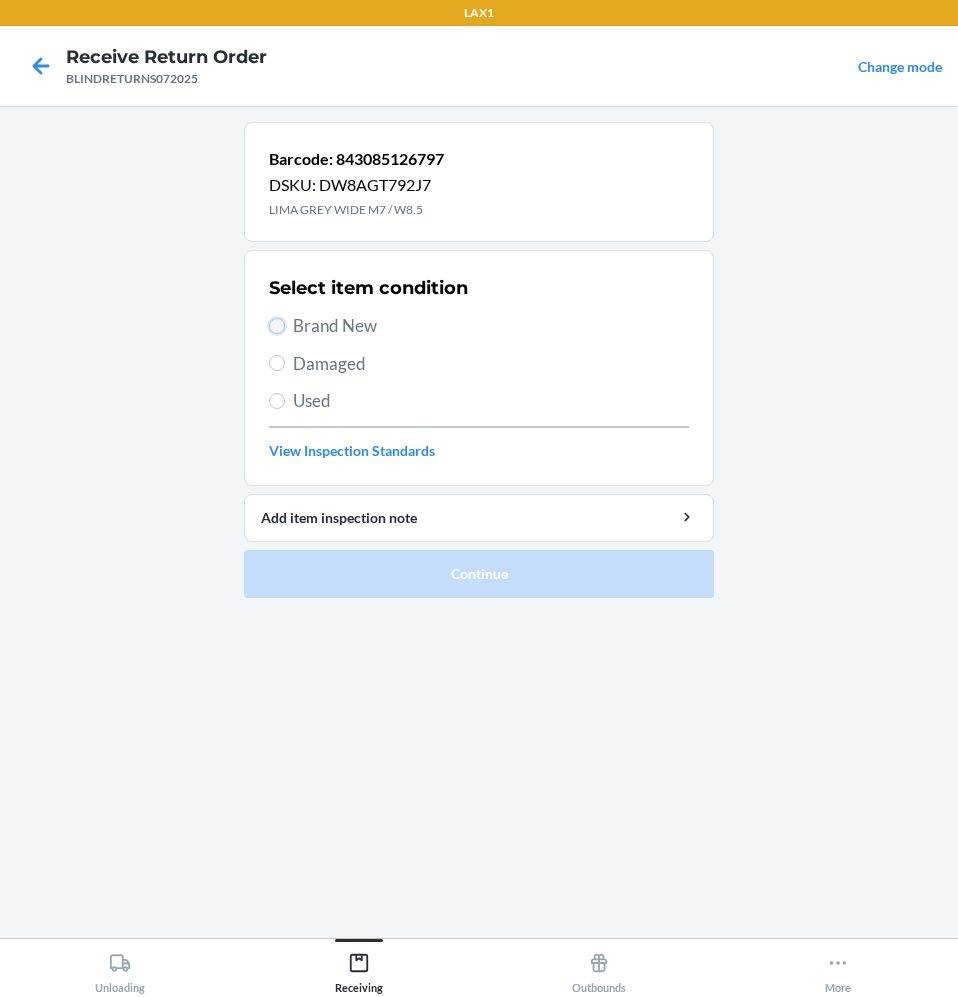 click on "Brand New" at bounding box center [277, 326] 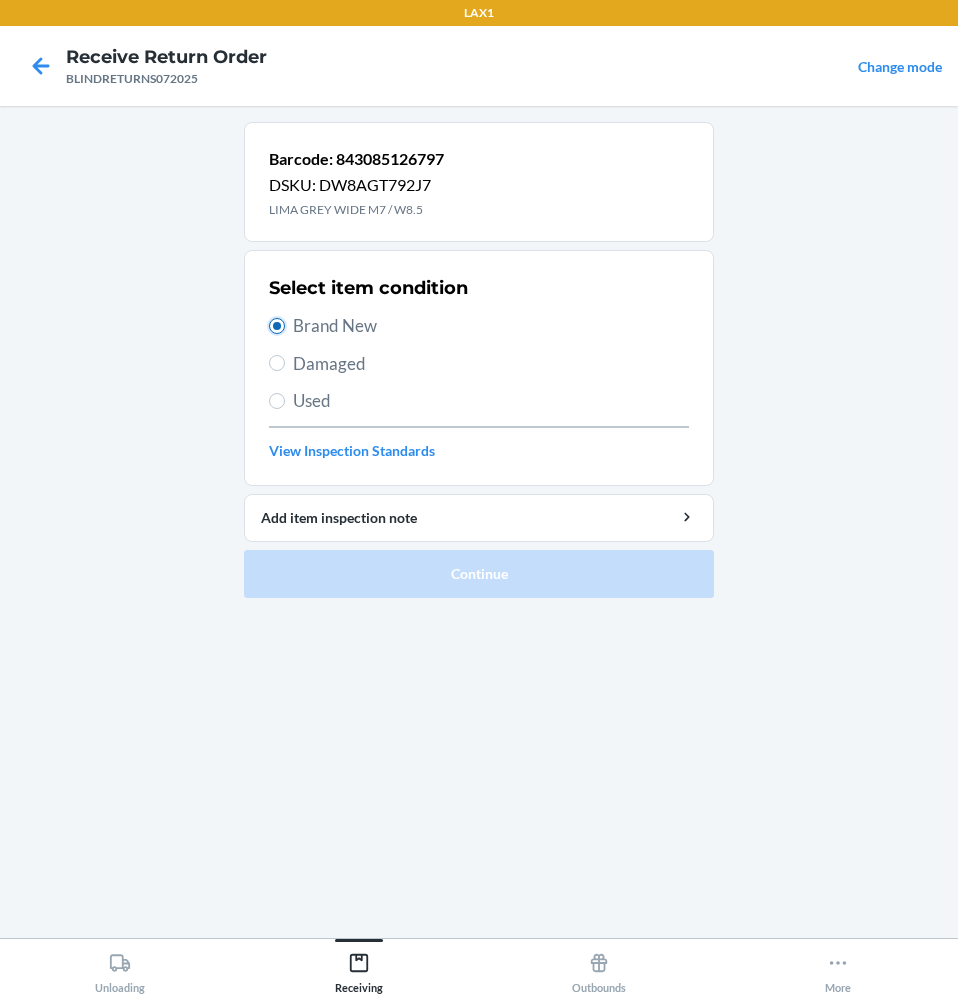 radio on "true" 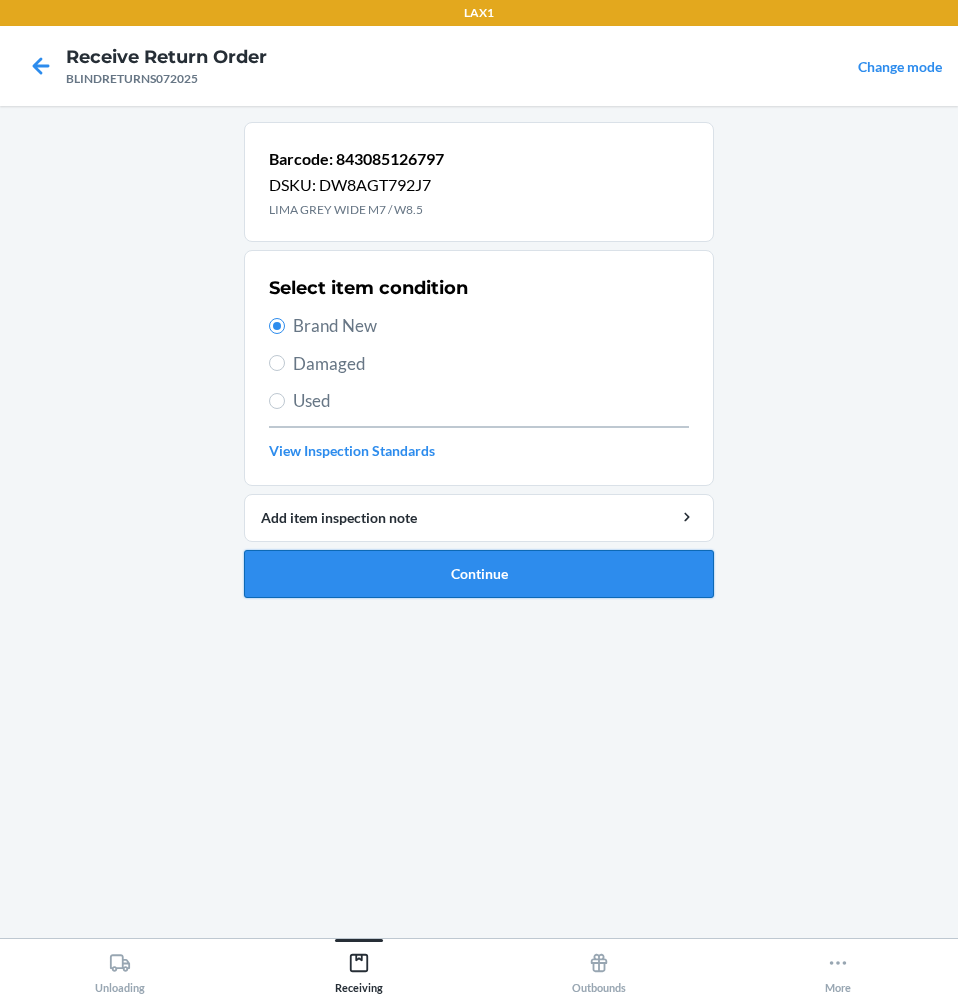 click on "Continue" at bounding box center [479, 574] 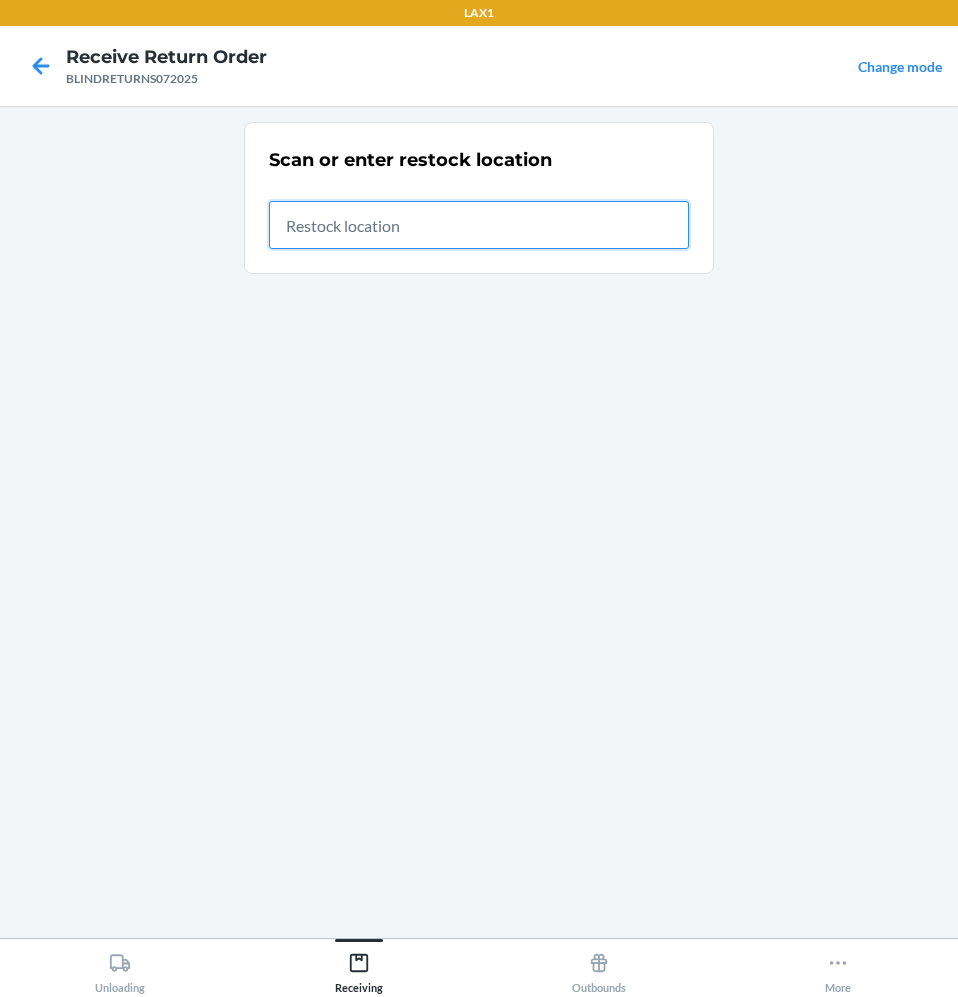 click at bounding box center [479, 225] 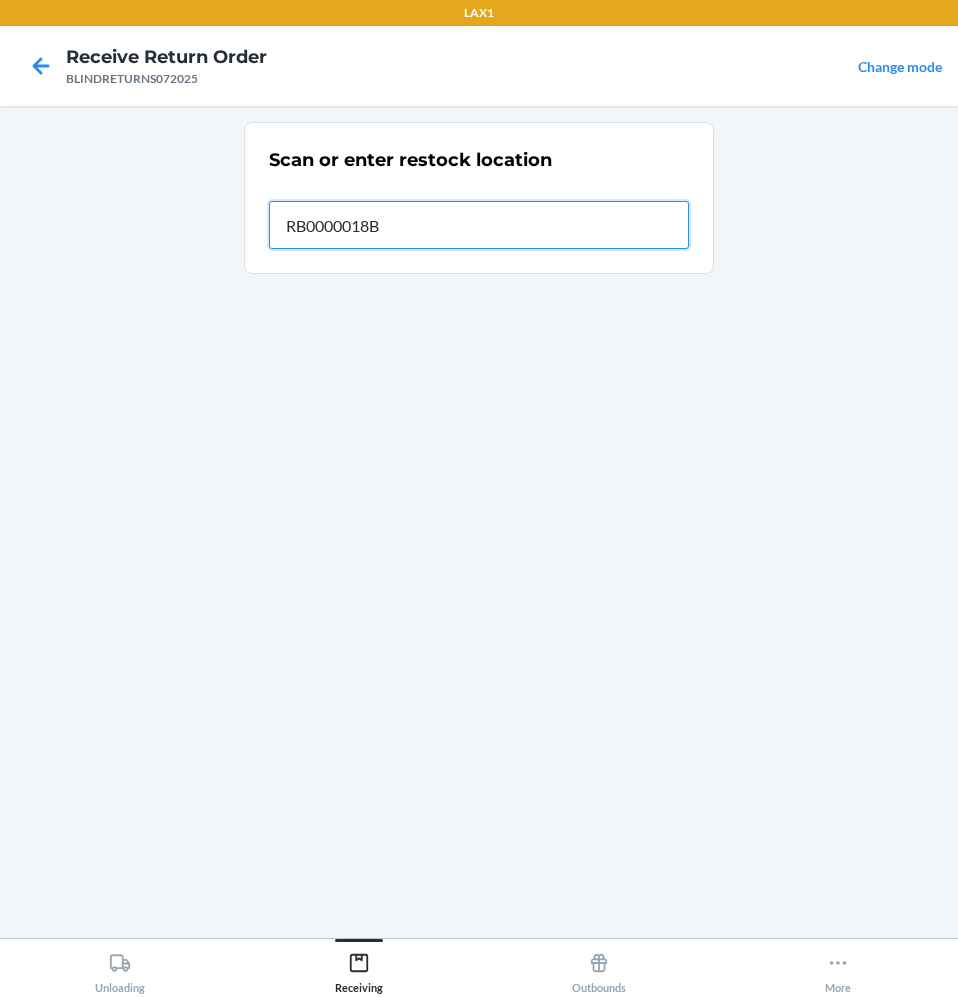 type on "RB0000018B1" 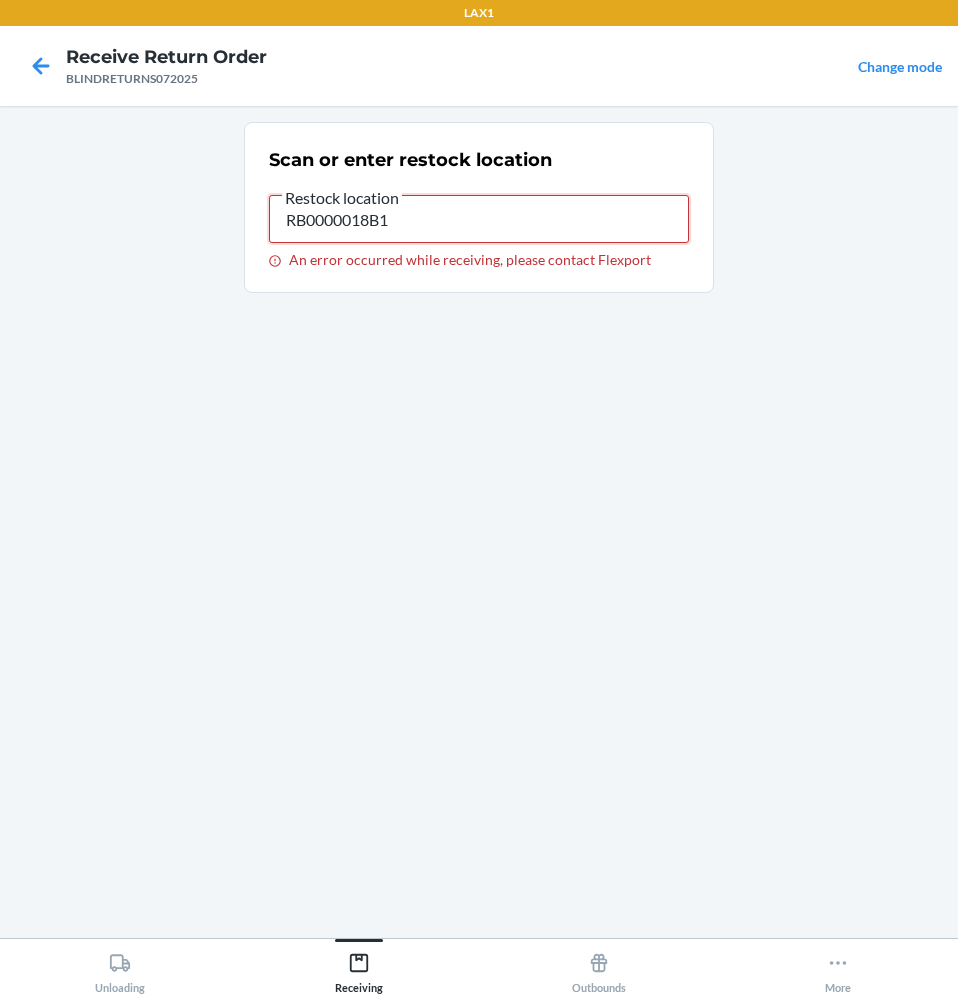 drag, startPoint x: 460, startPoint y: 222, endPoint x: 461, endPoint y: 235, distance: 13.038404 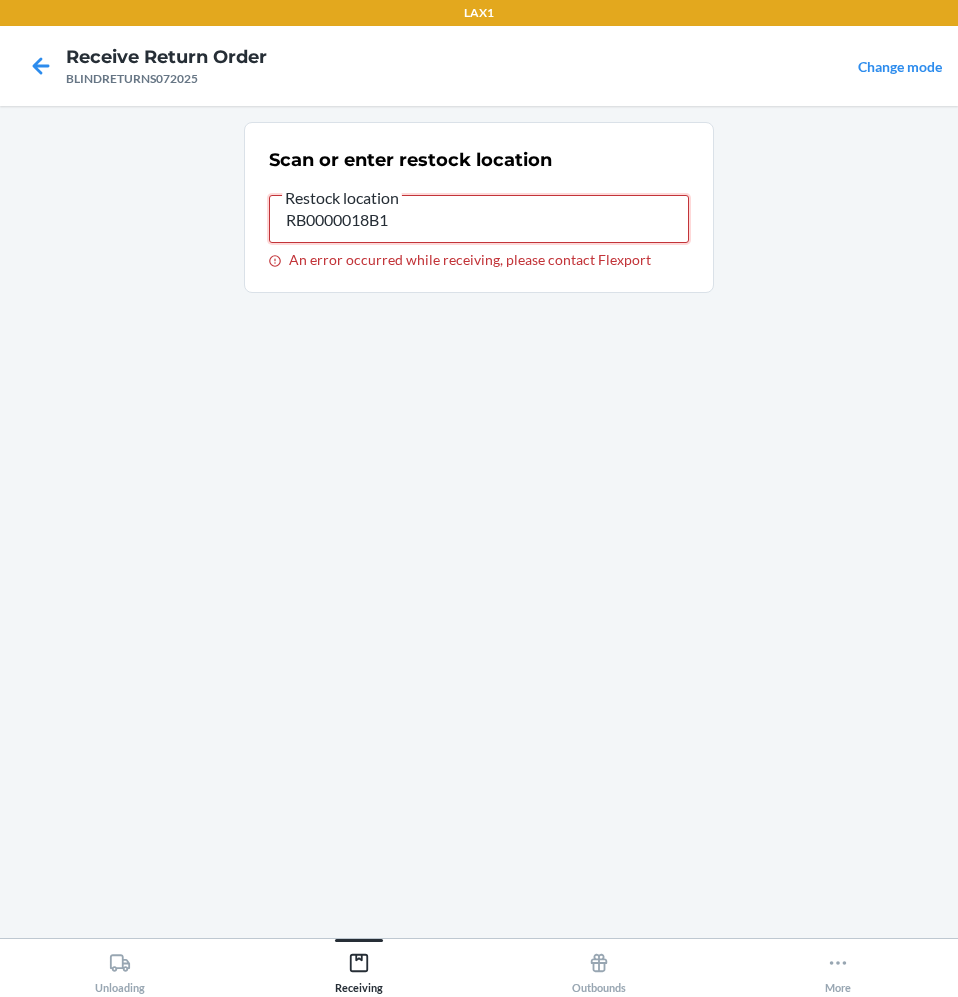drag, startPoint x: 386, startPoint y: 231, endPoint x: 192, endPoint y: 259, distance: 196.01021 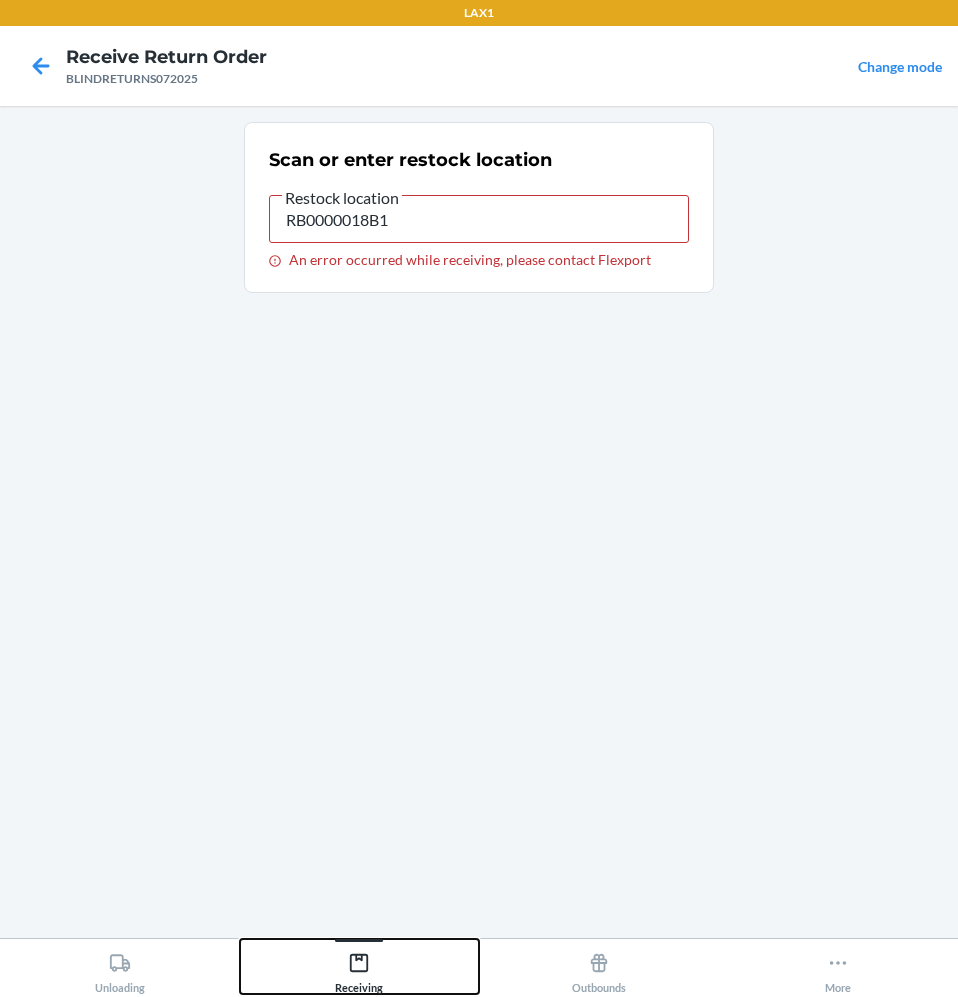 click on "Receiving" at bounding box center (360, 966) 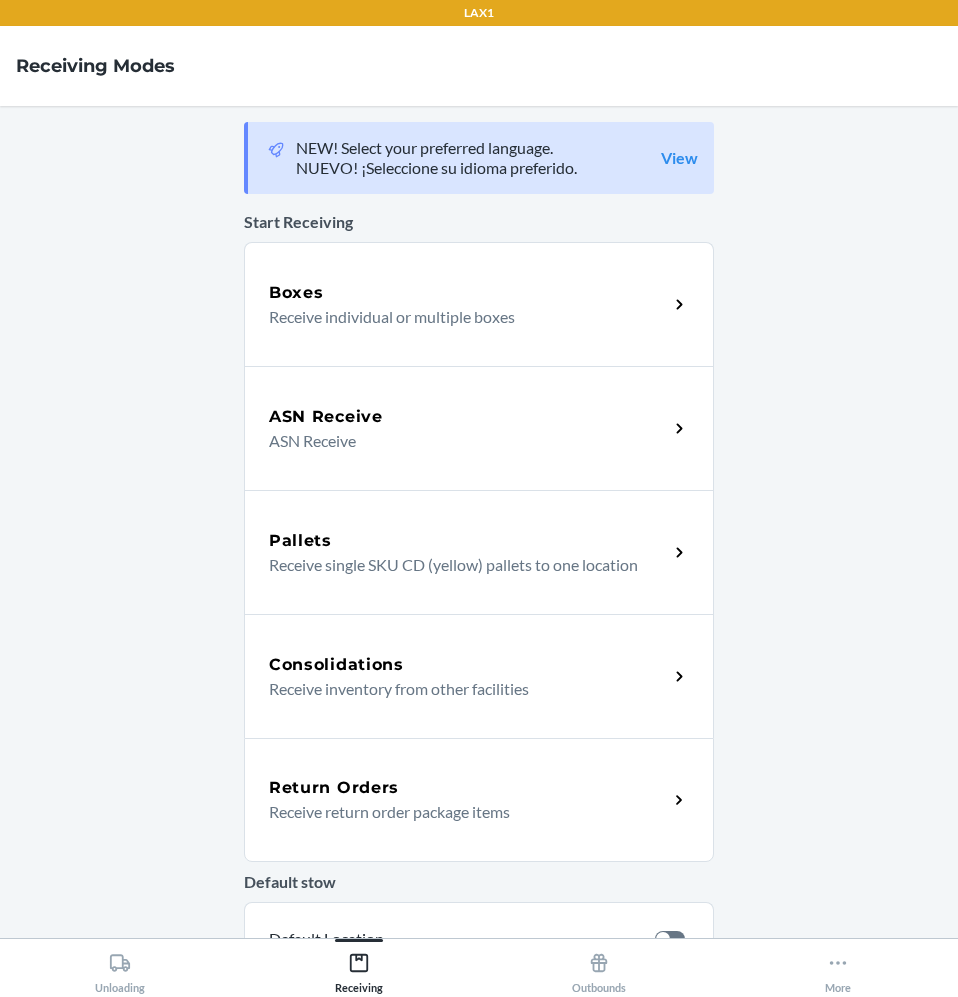 click on "Receive return order package items" at bounding box center [460, 812] 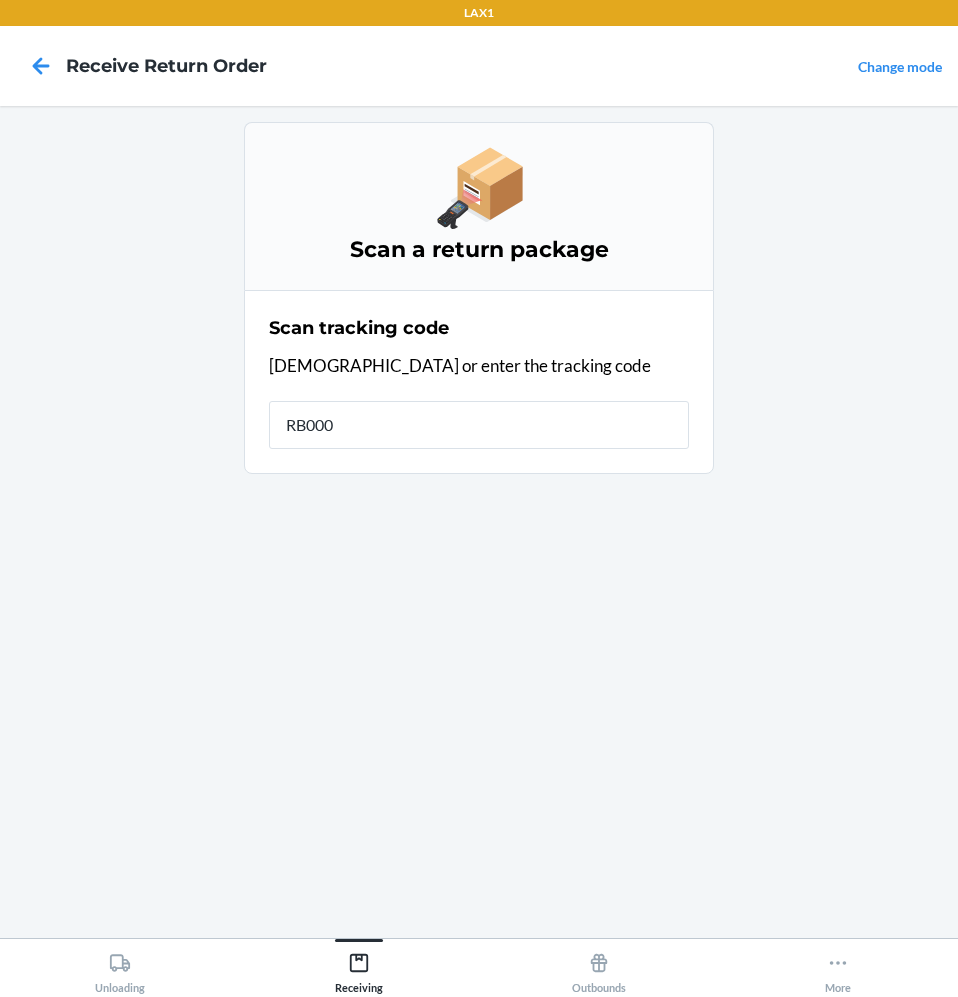 type on "RB0000" 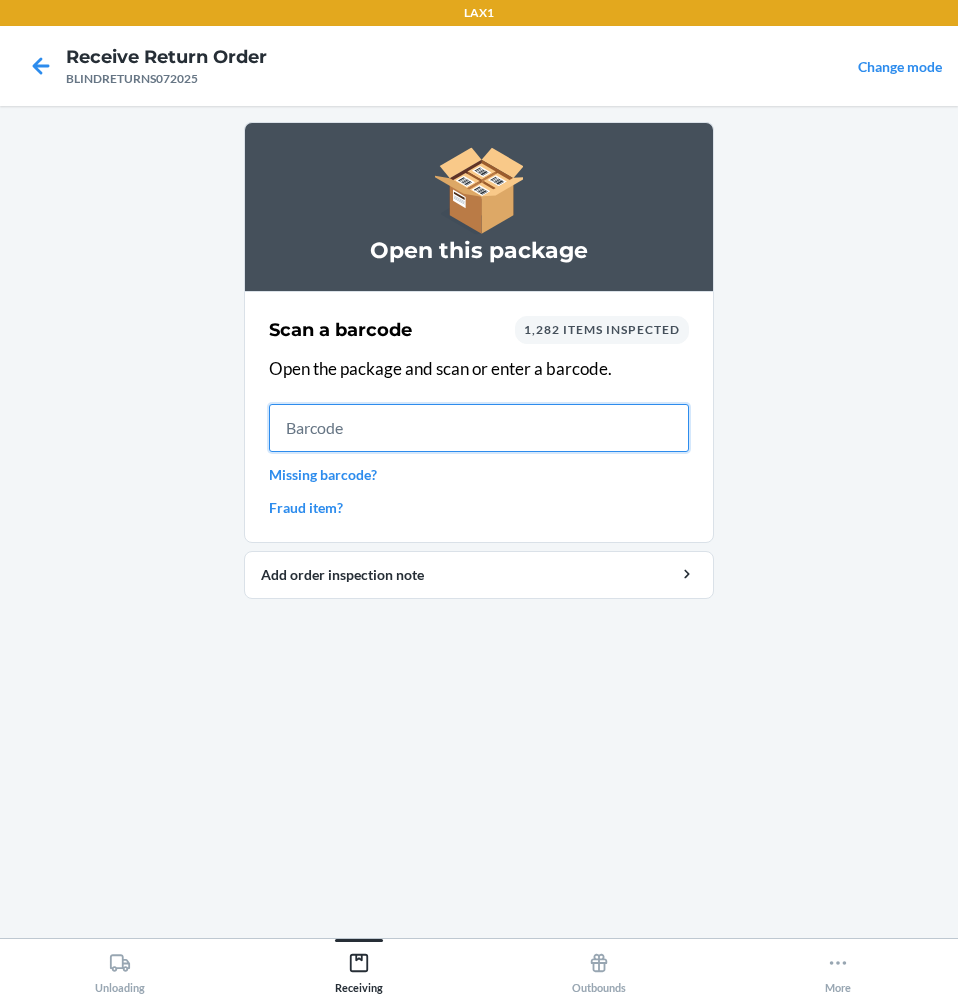 click at bounding box center (479, 428) 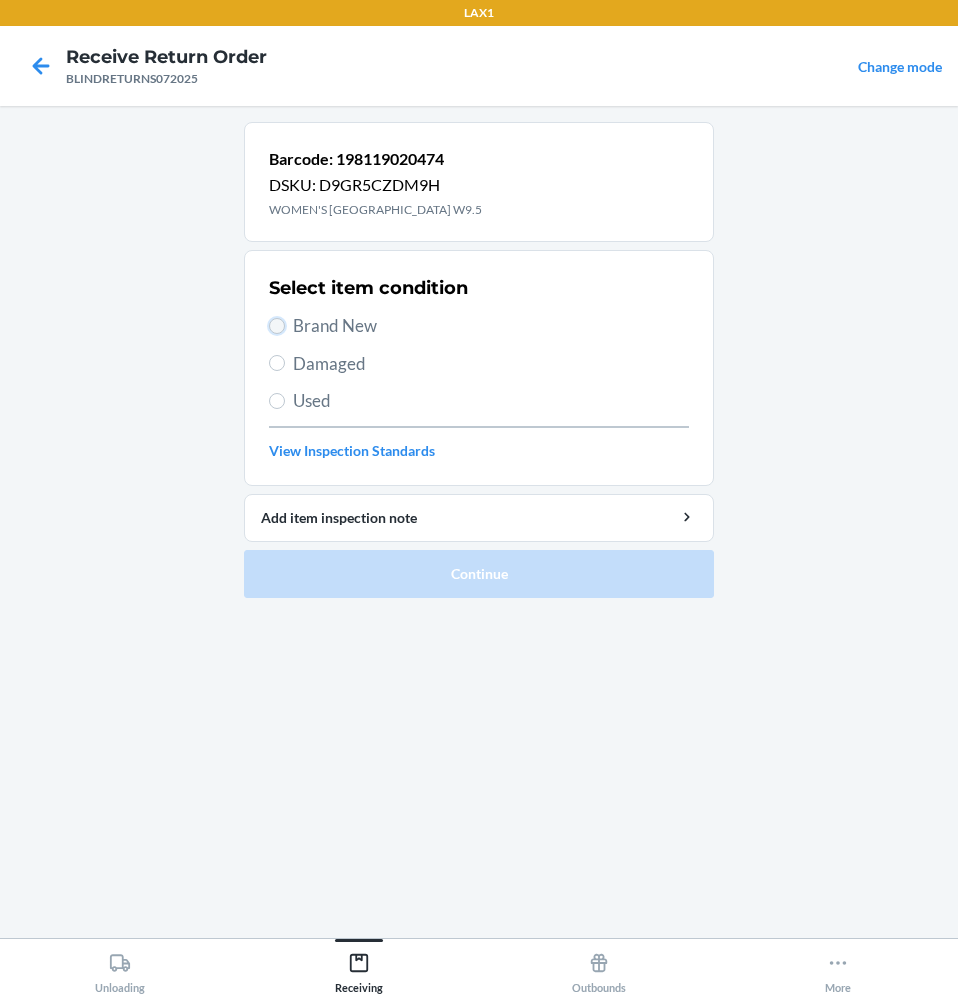 click on "Brand New" at bounding box center (277, 326) 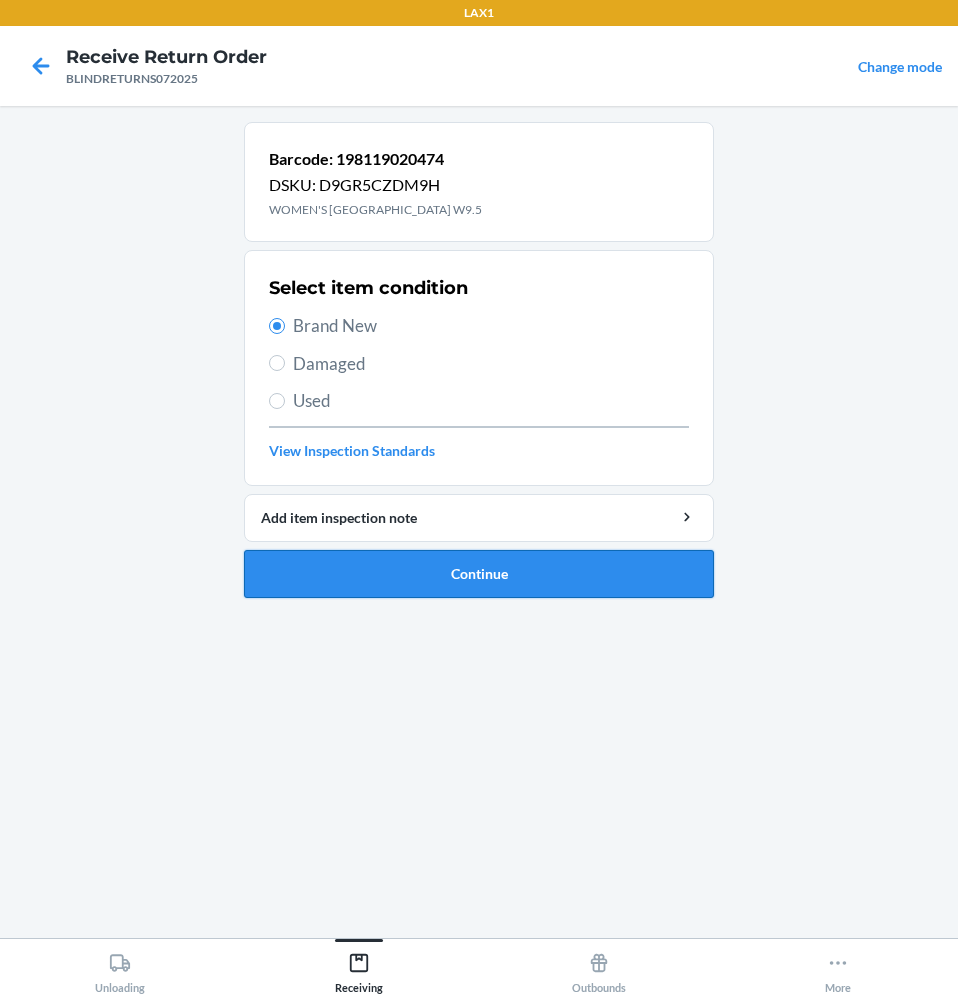 click on "Continue" at bounding box center (479, 574) 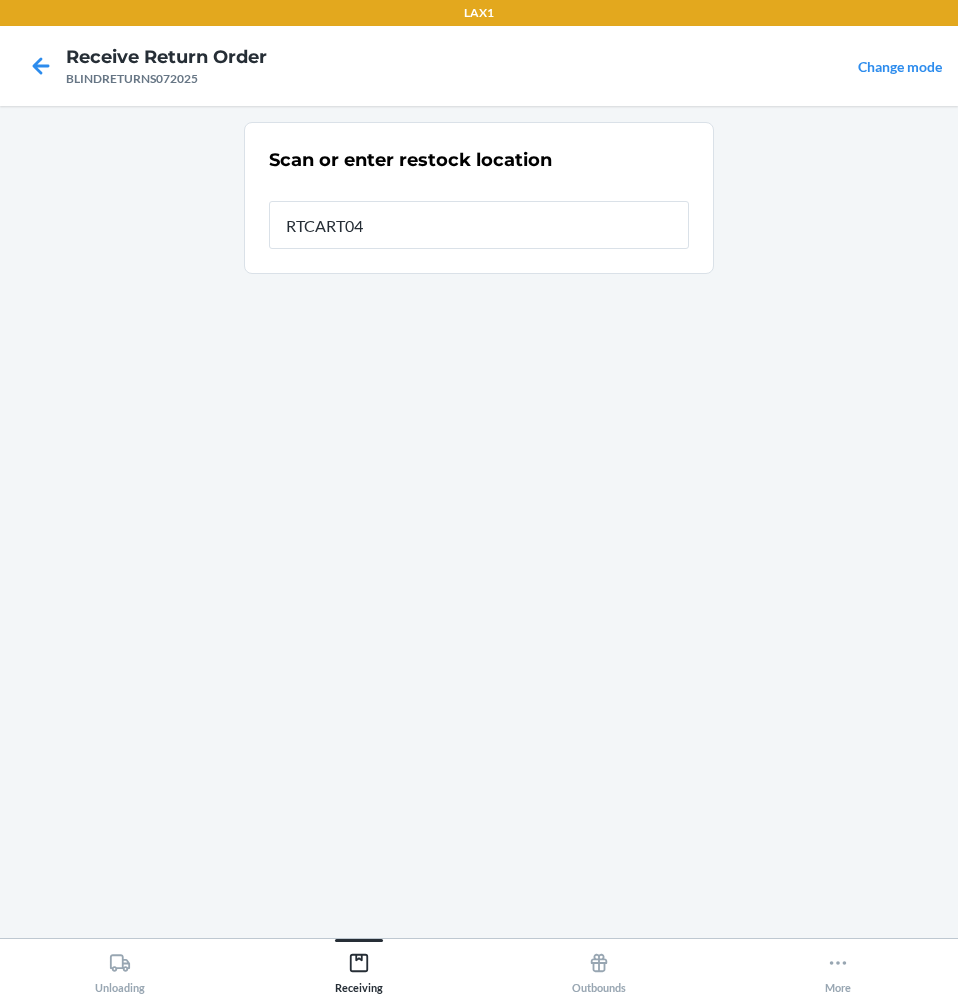 type on "RTCART042" 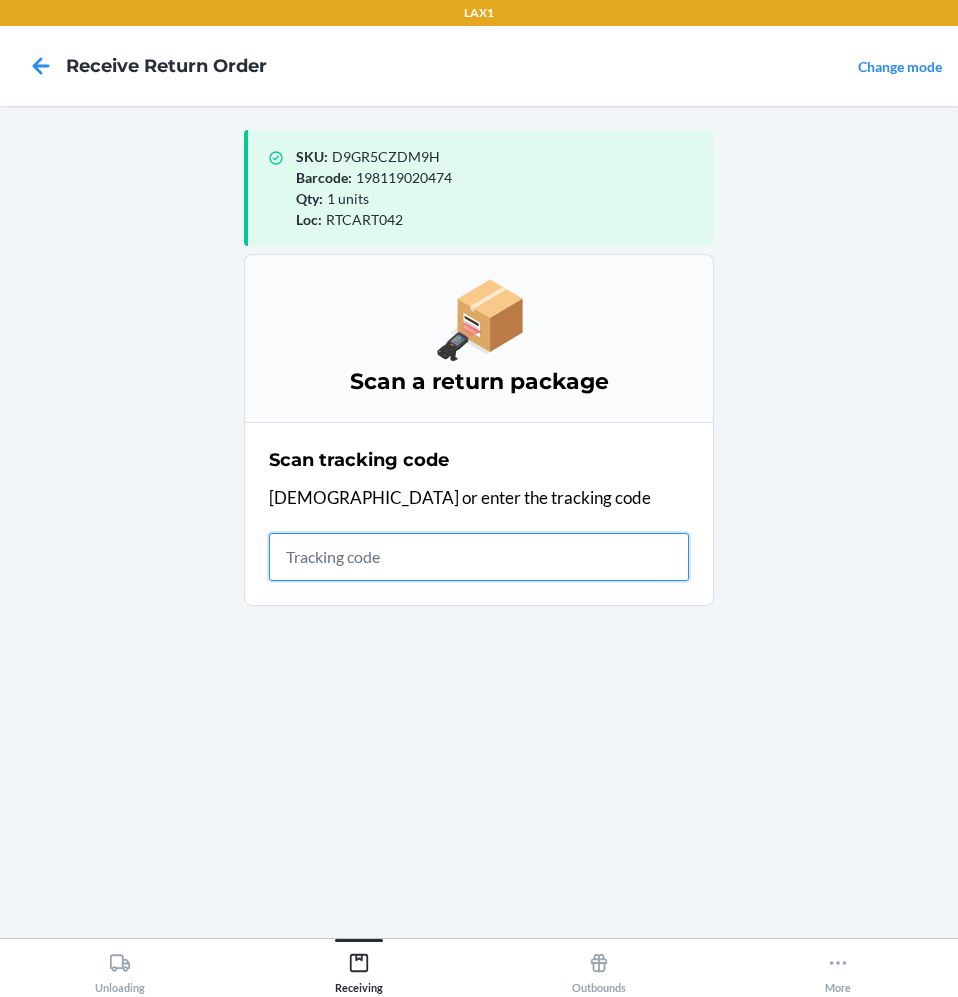 click at bounding box center [479, 557] 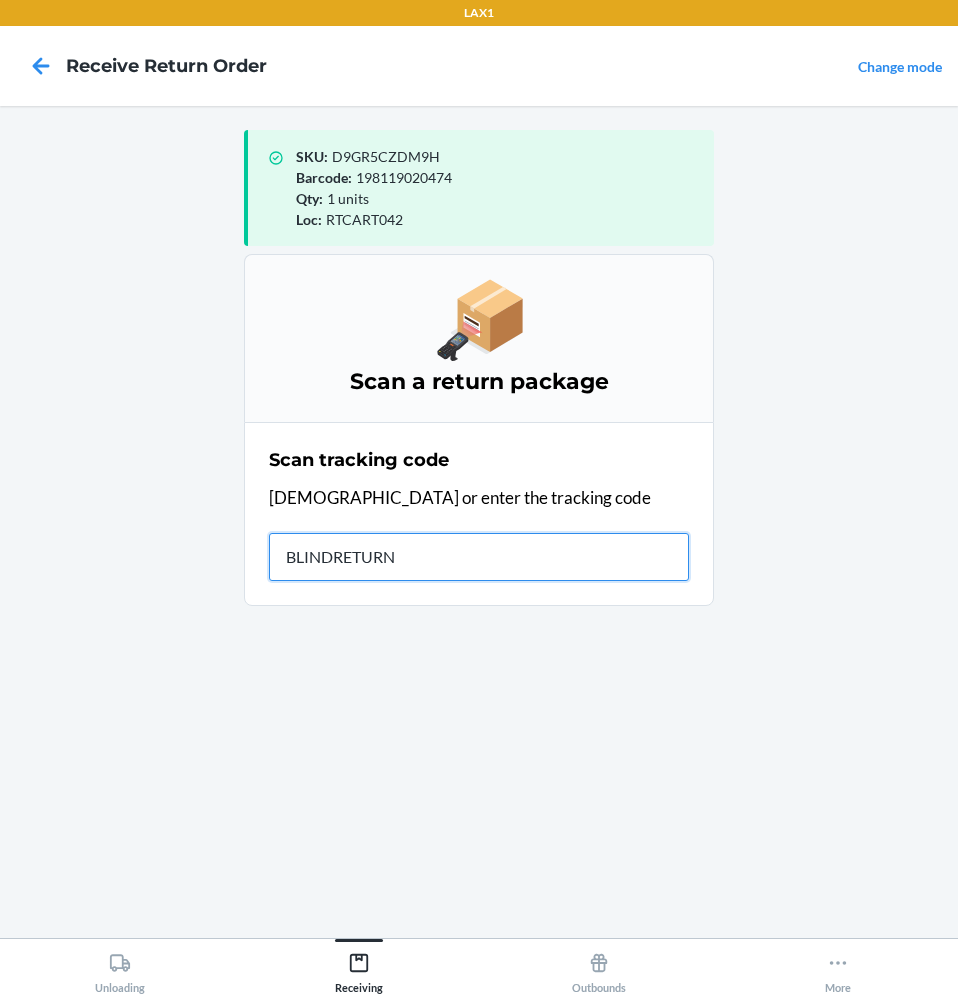 type on "BLINDRETURNS" 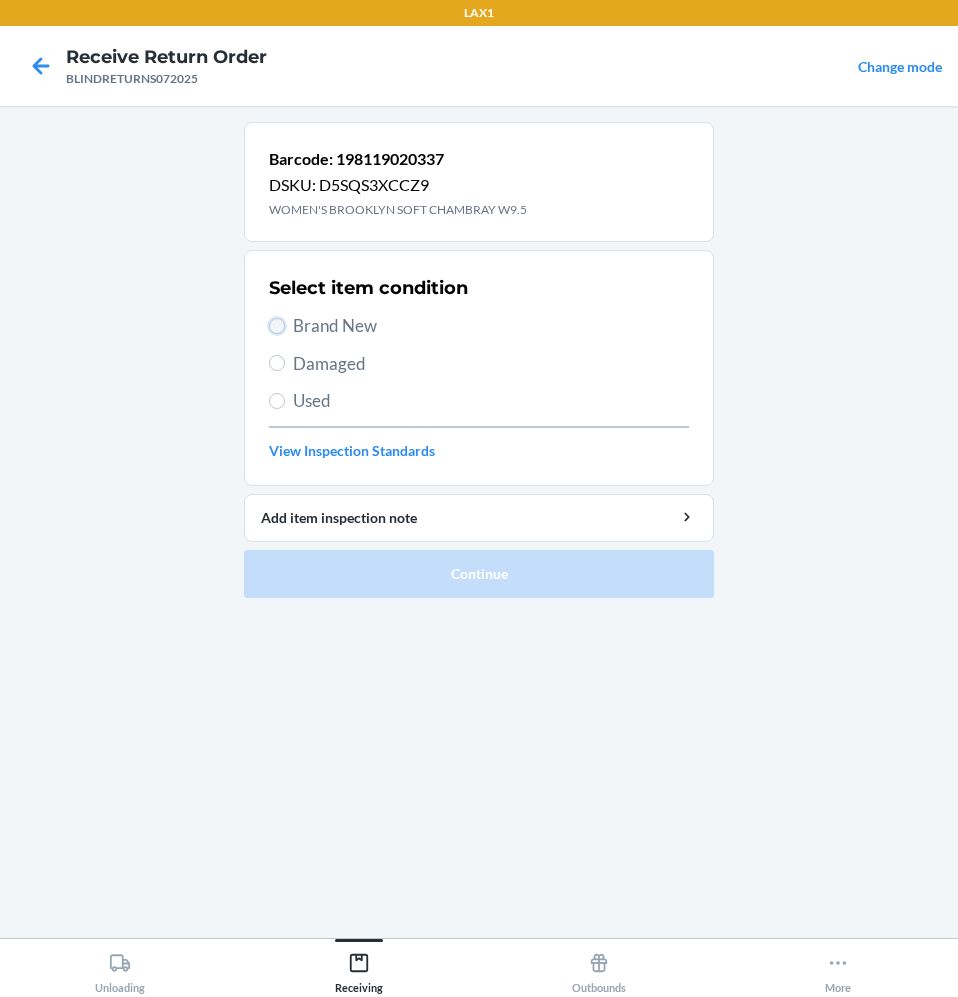 click on "Brand New" at bounding box center (277, 326) 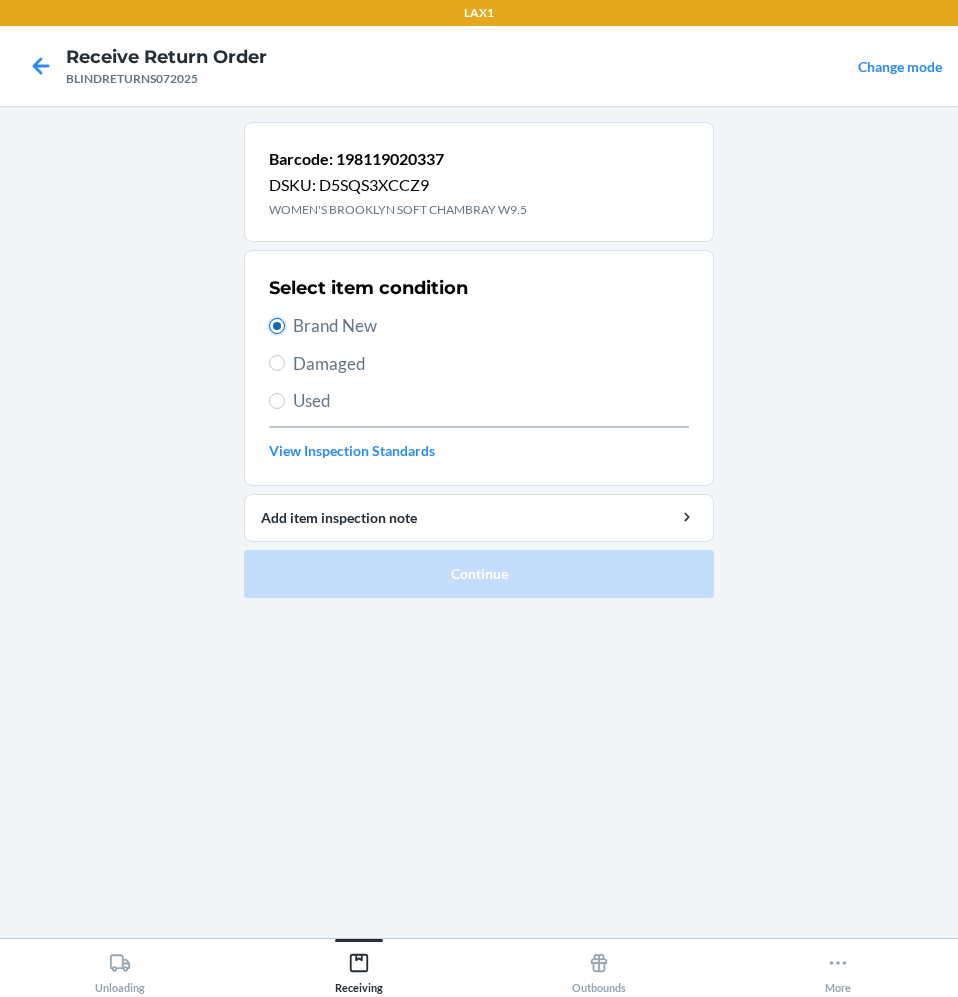 radio on "true" 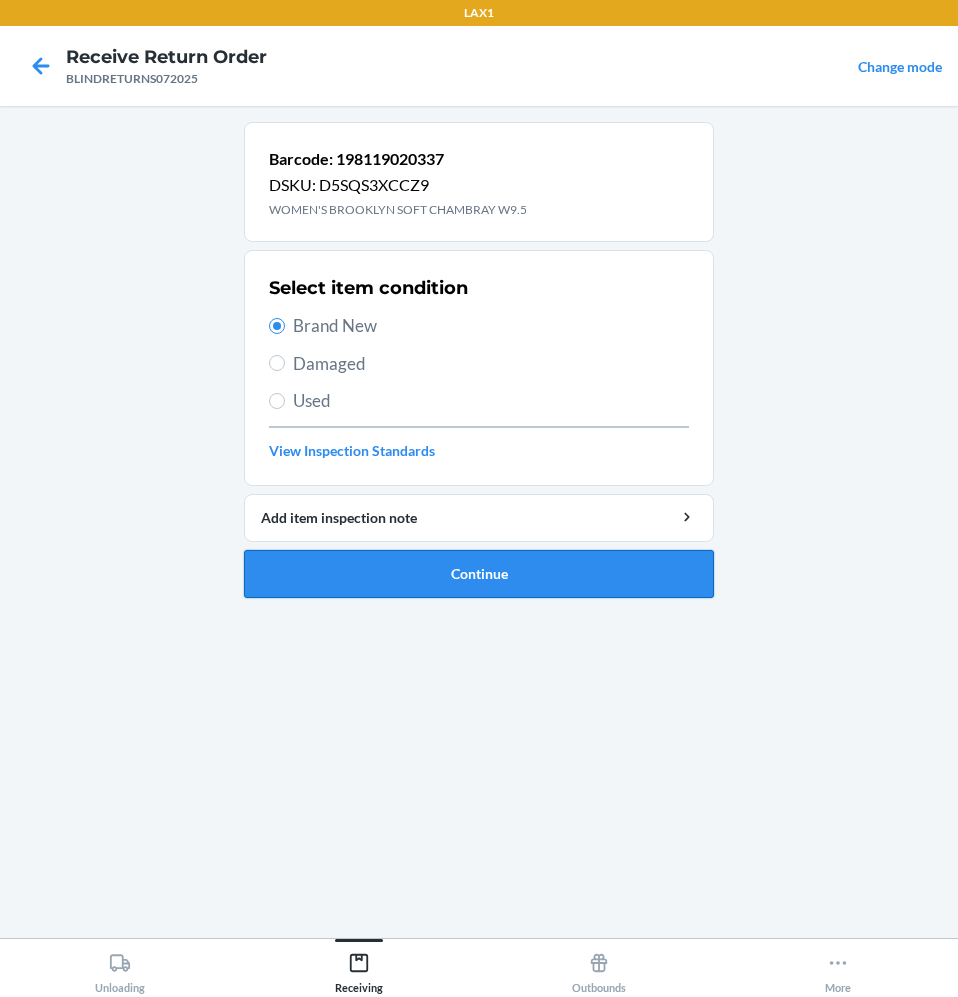 click on "Continue" at bounding box center (479, 574) 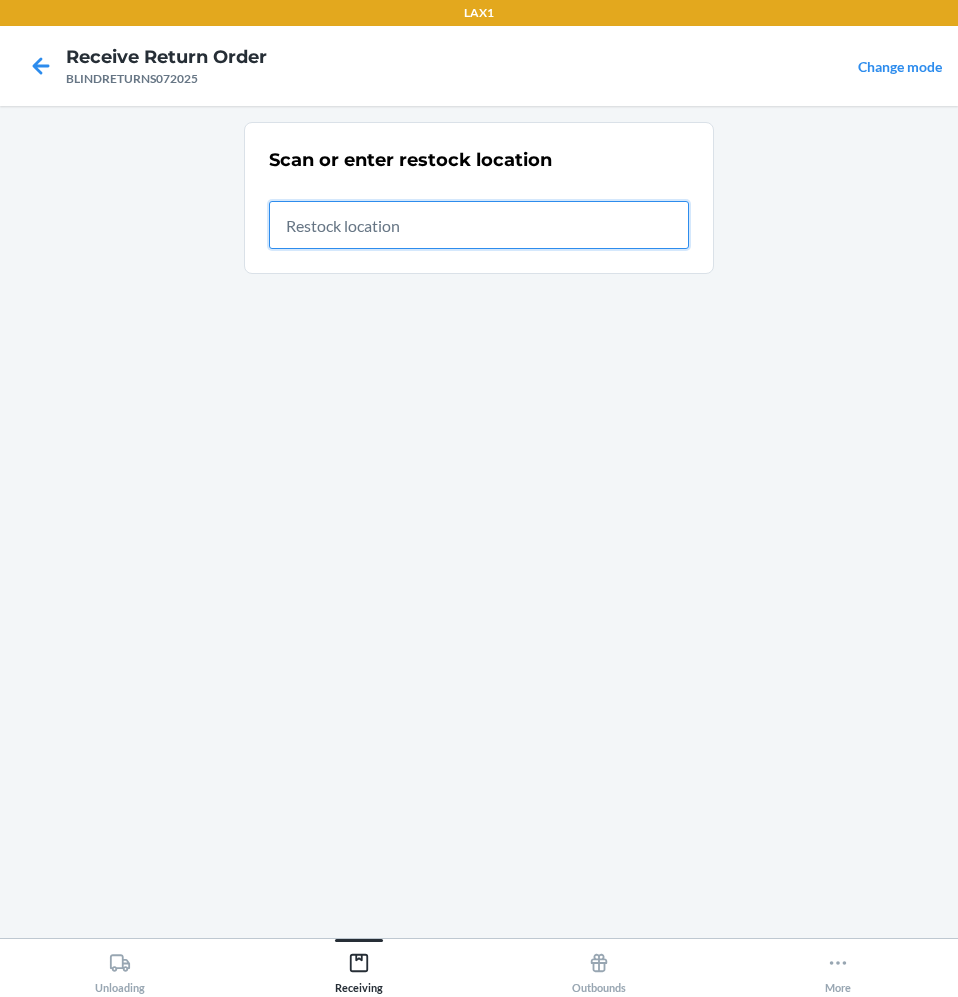 click at bounding box center [479, 225] 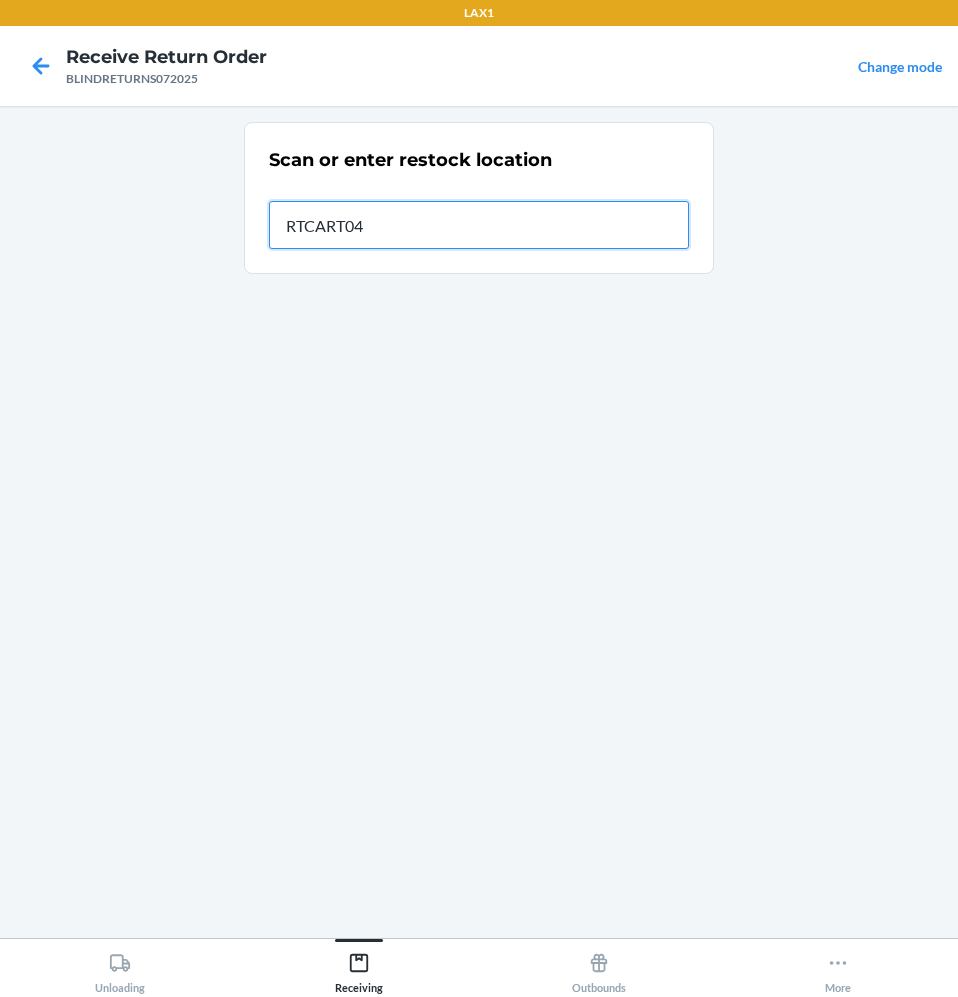 type on "RTCART042" 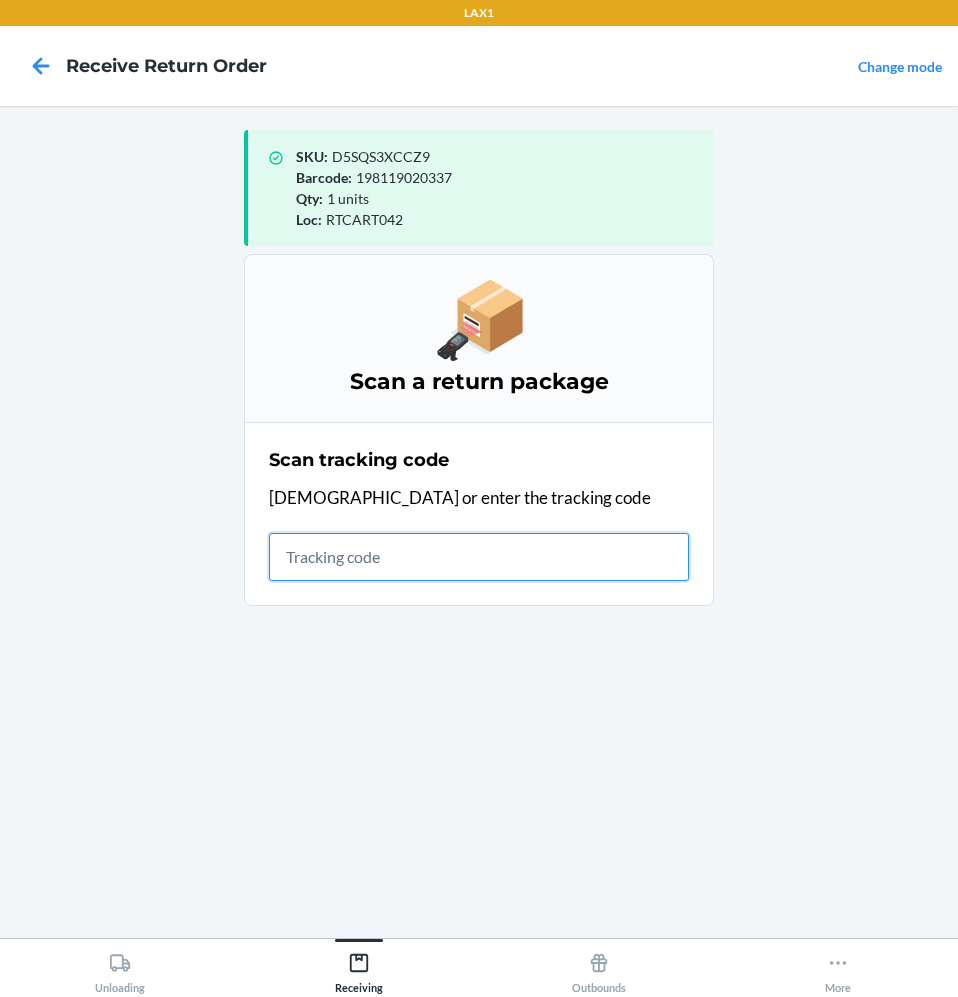 click at bounding box center [479, 557] 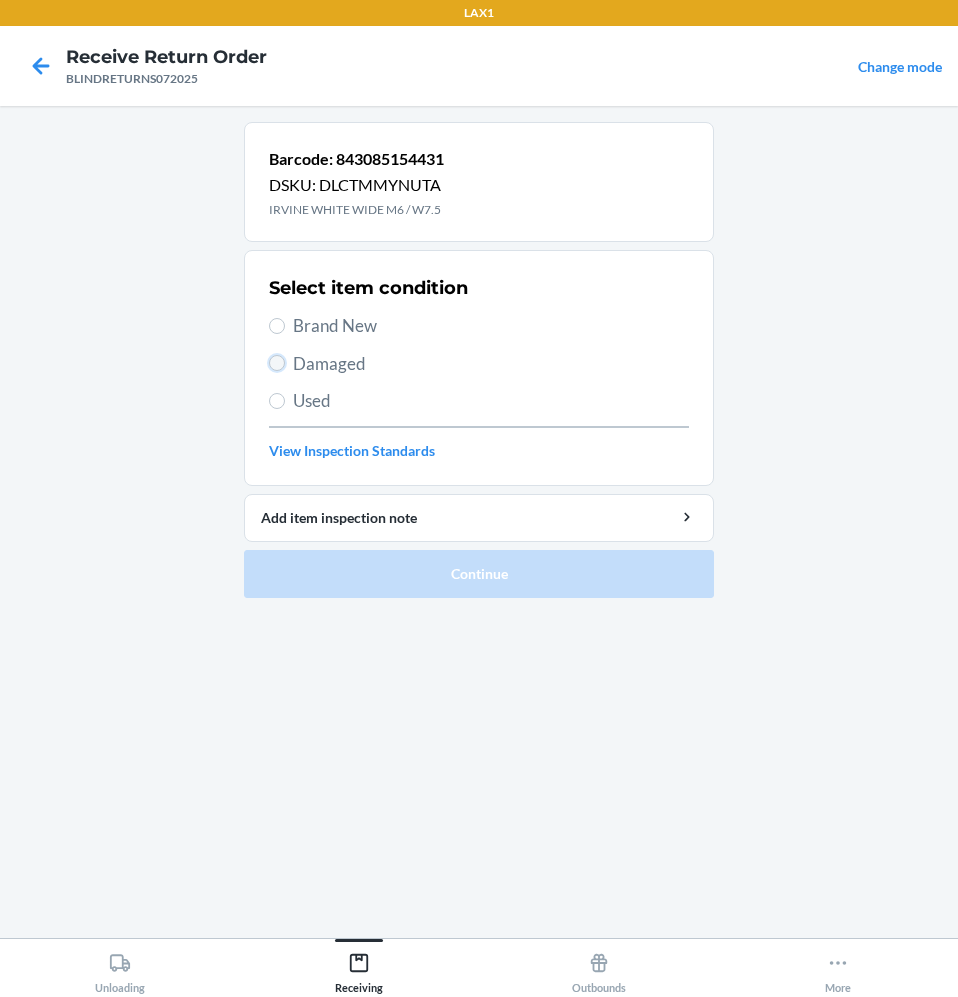 click on "Damaged" at bounding box center [277, 363] 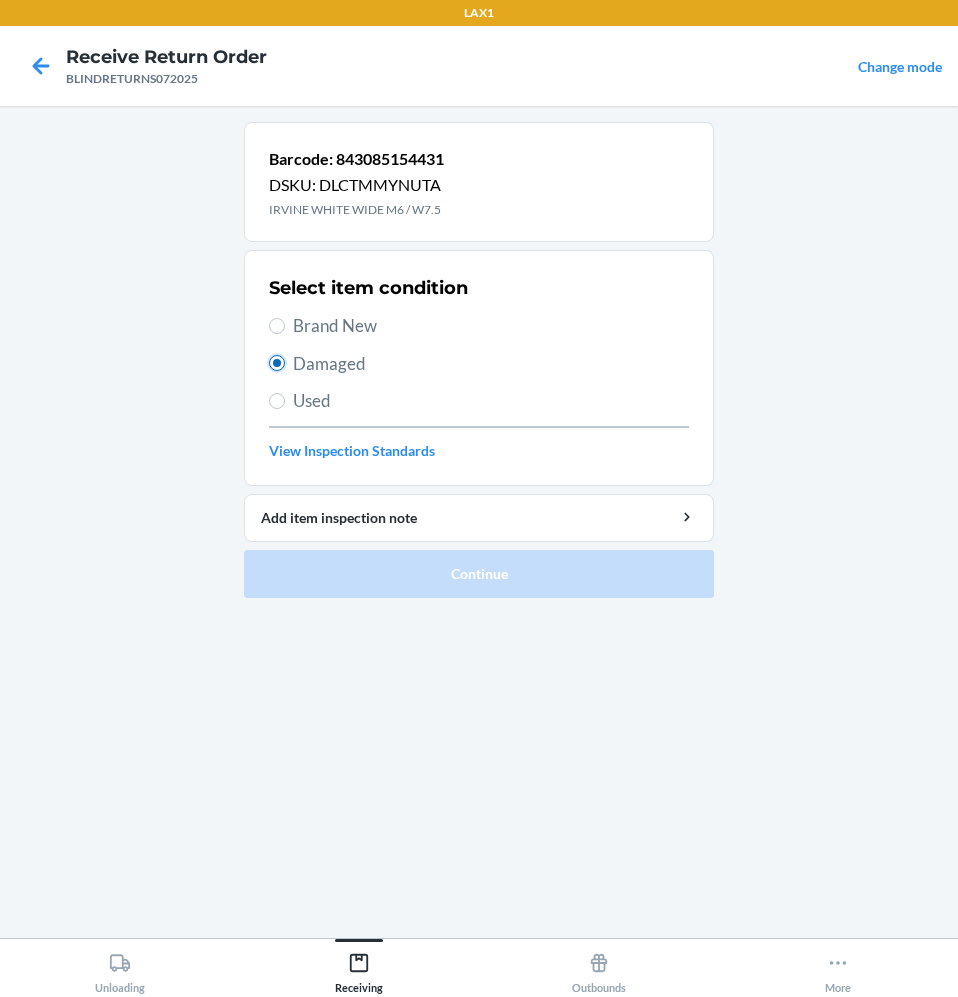 radio on "true" 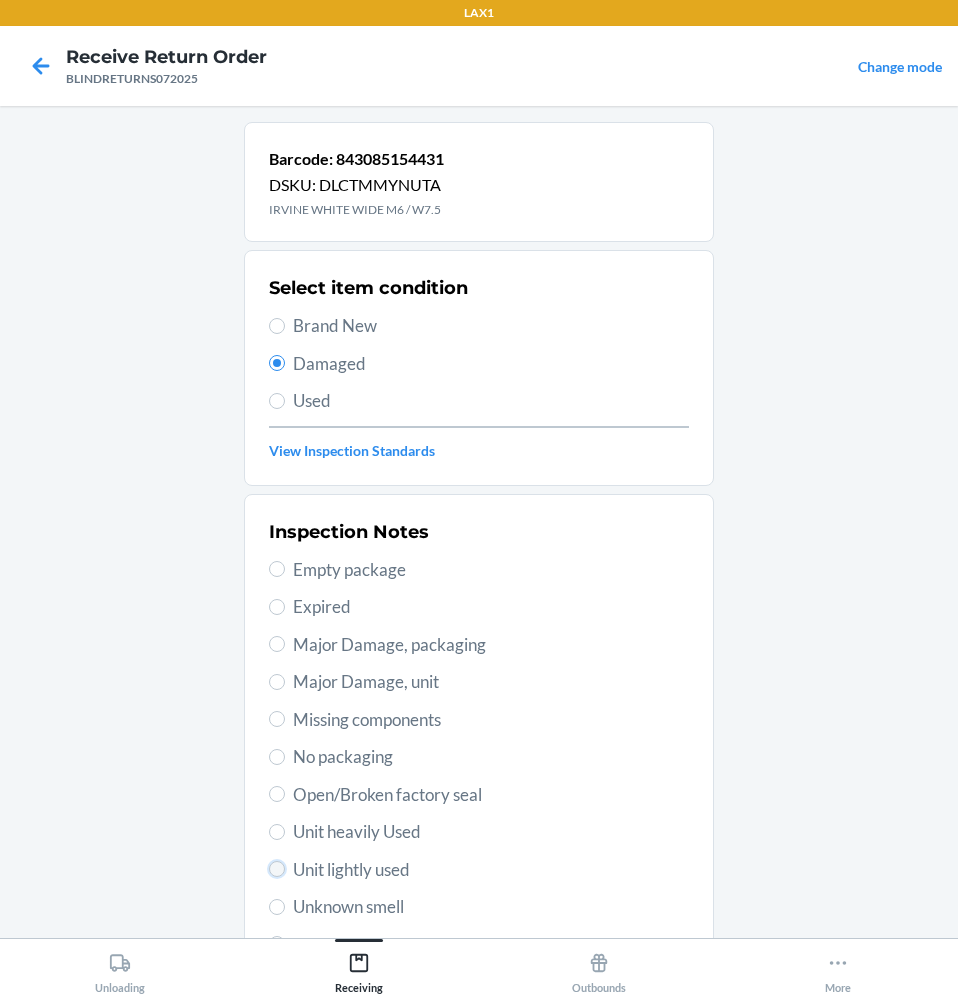 click on "Unit lightly used" at bounding box center [277, 869] 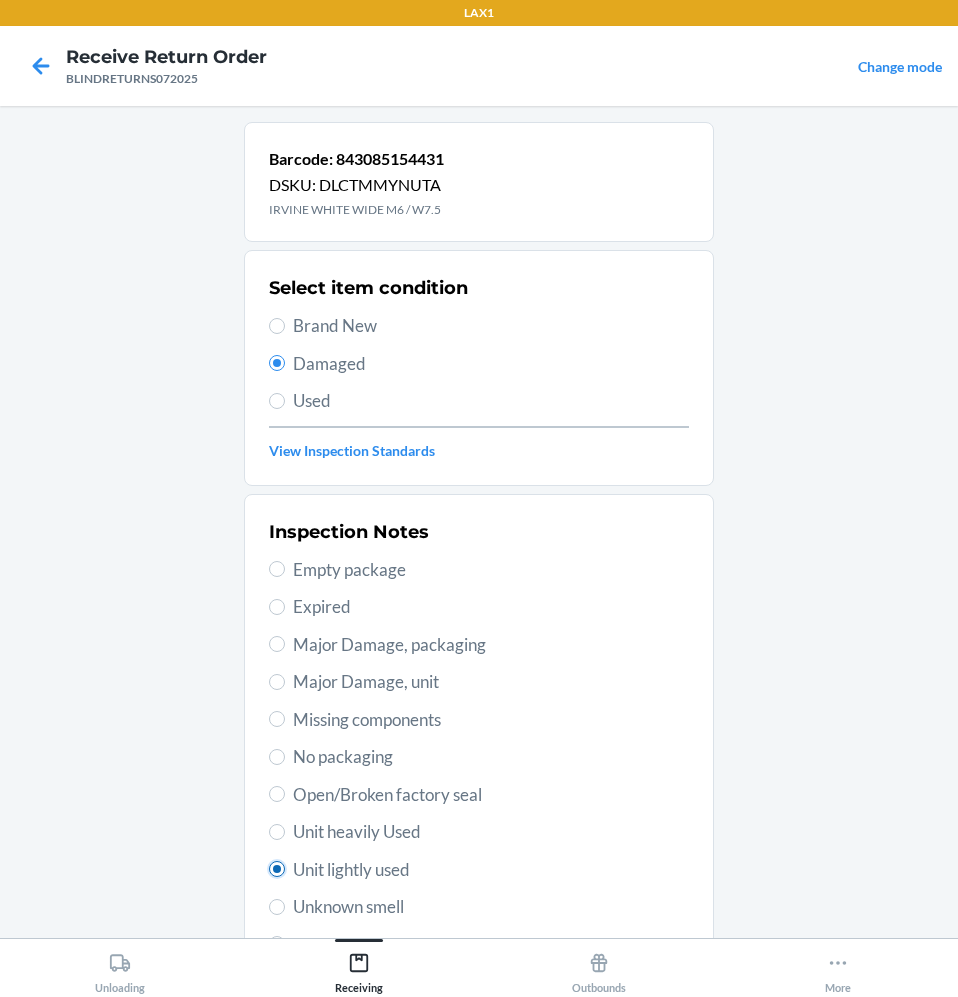 radio on "true" 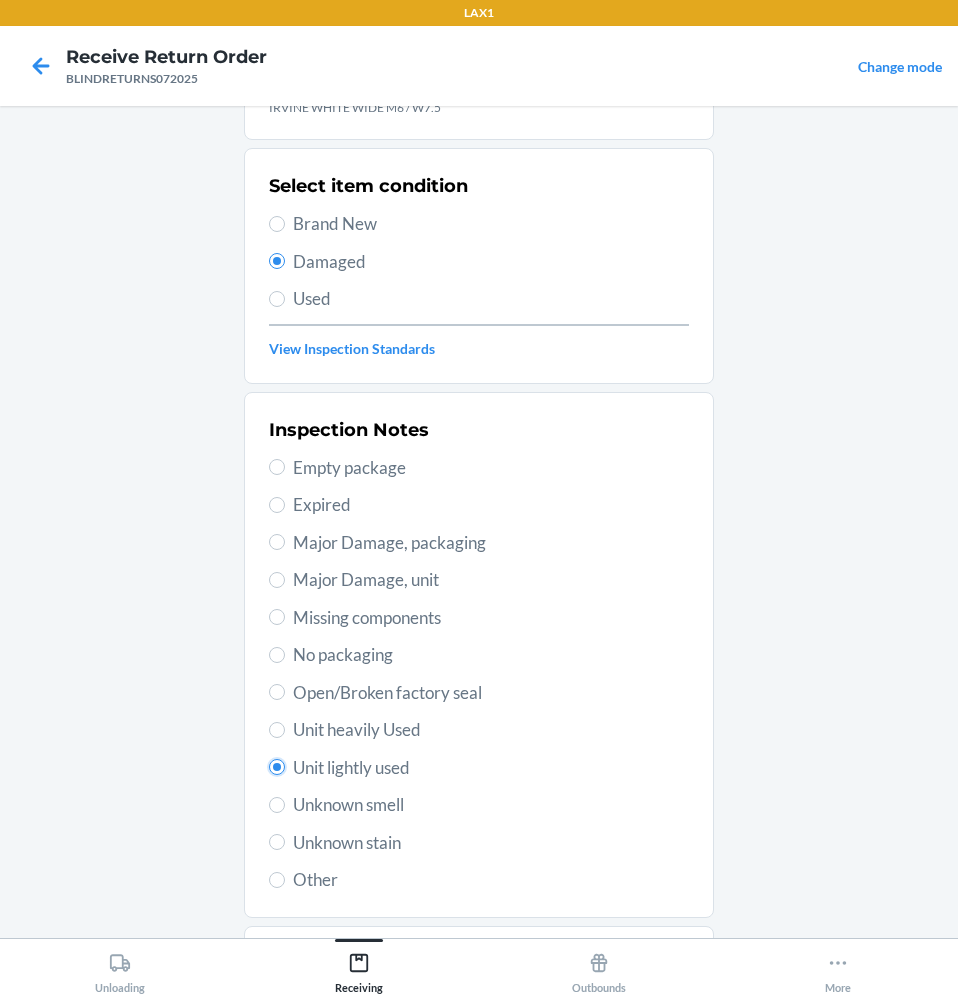 scroll, scrollTop: 210, scrollLeft: 0, axis: vertical 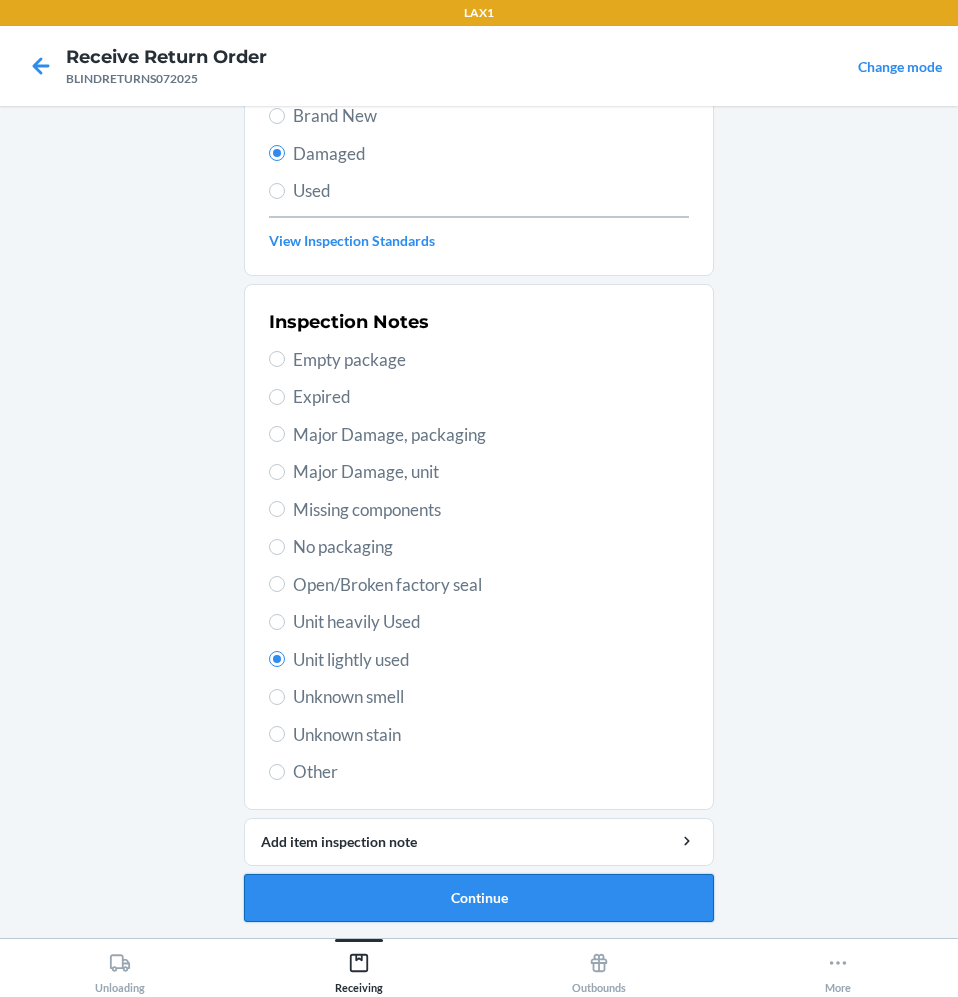 click on "Continue" at bounding box center (479, 898) 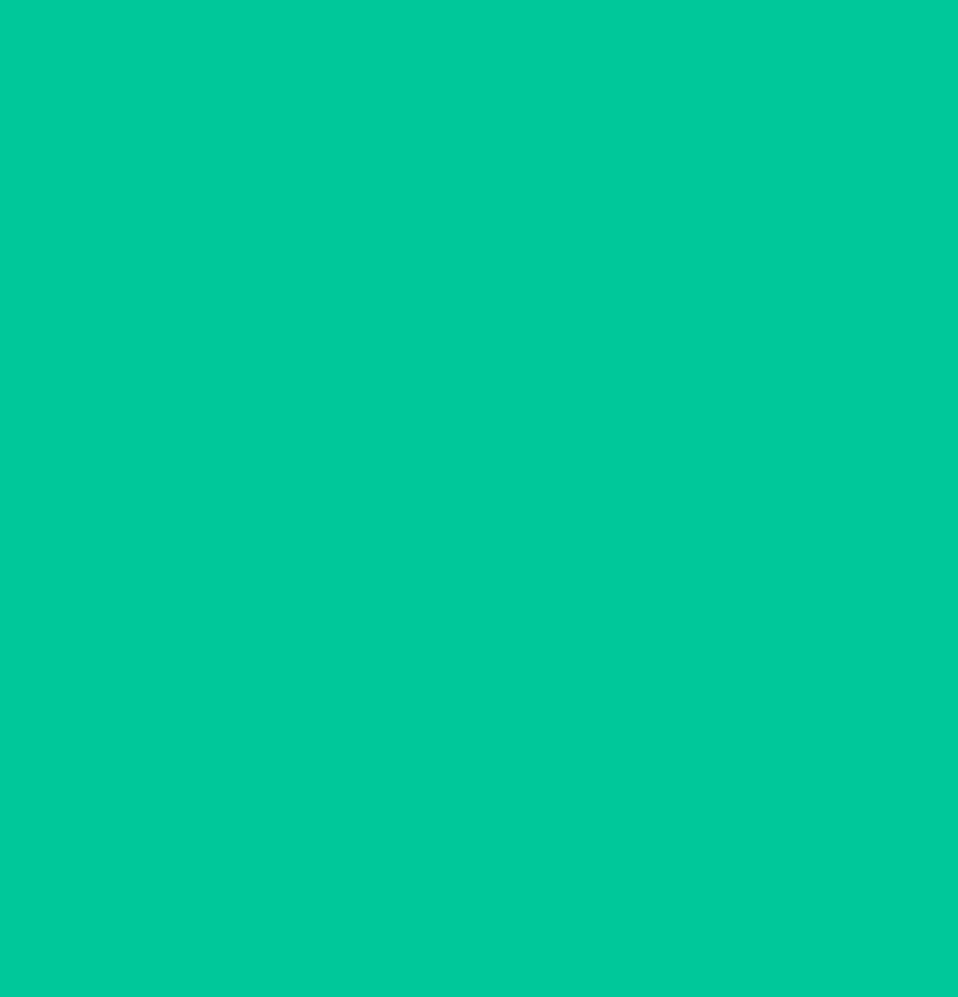 scroll, scrollTop: 45, scrollLeft: 0, axis: vertical 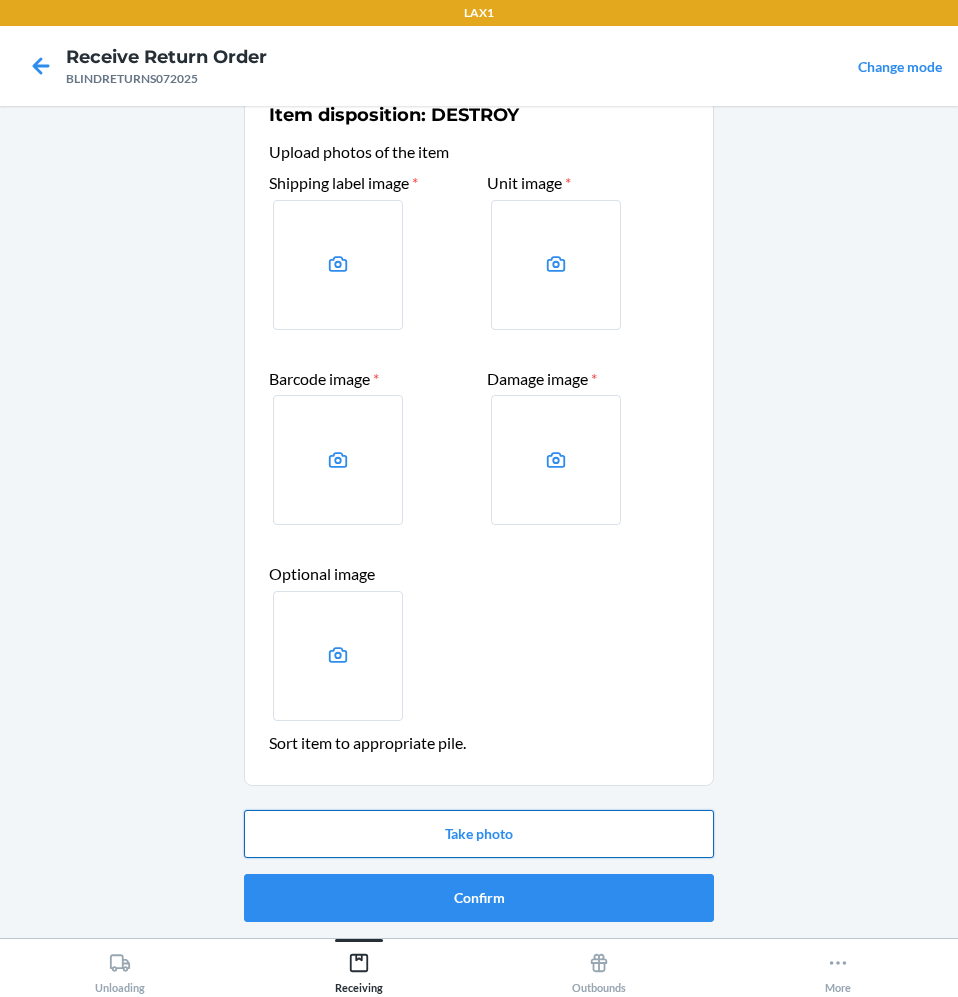 click on "Take photo" at bounding box center [479, 834] 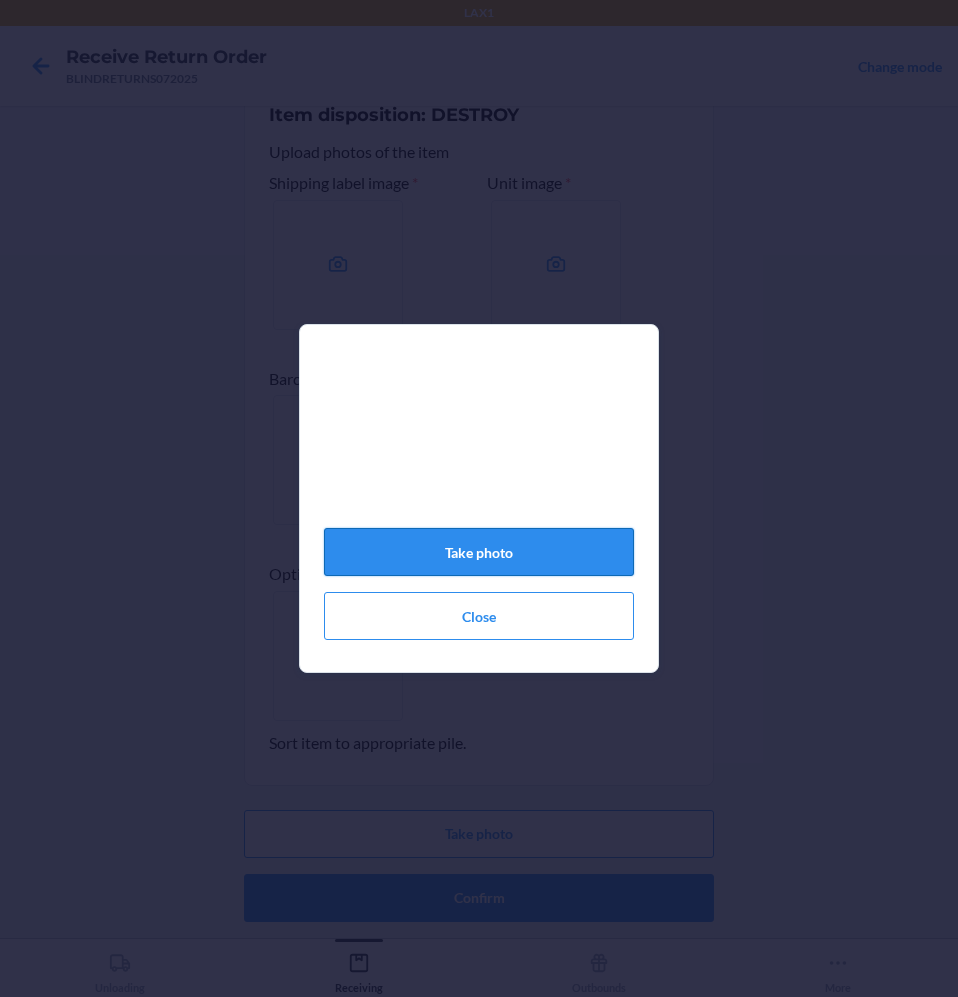 click on "Take photo" 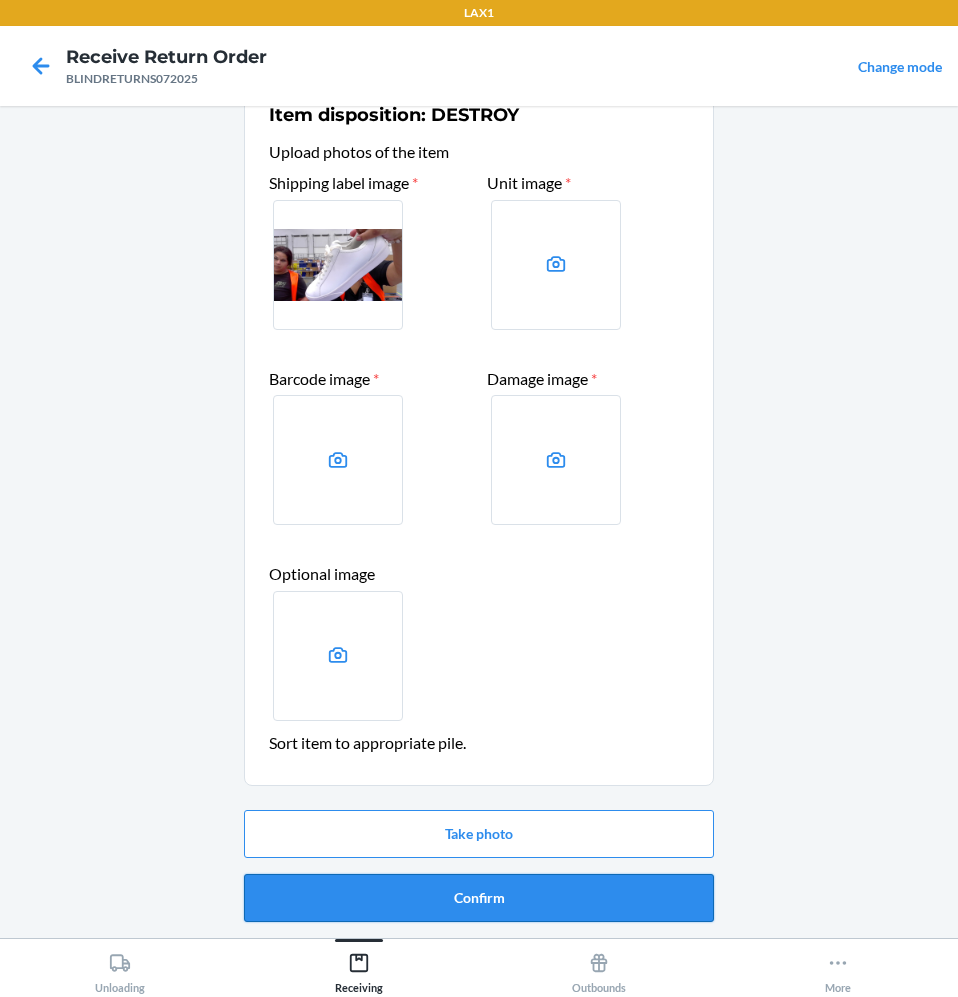 click on "Confirm" at bounding box center (479, 898) 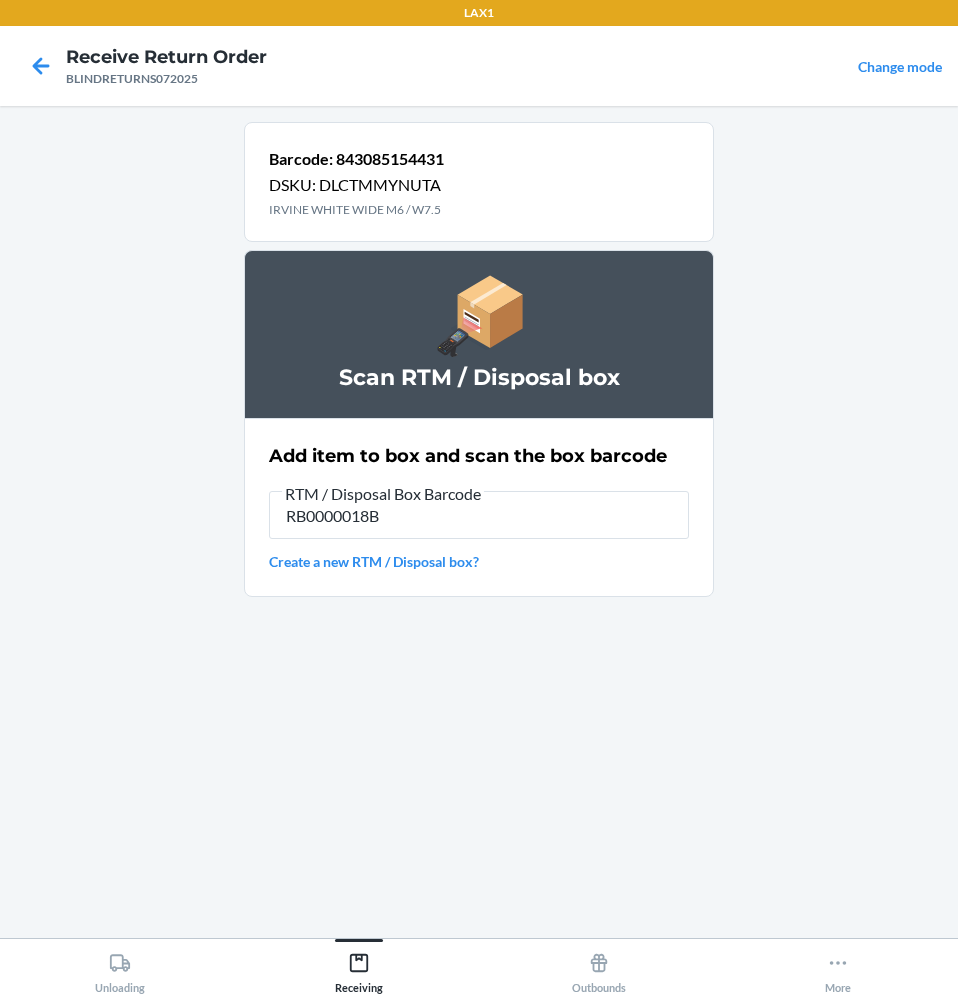 type on "RB0000018B1" 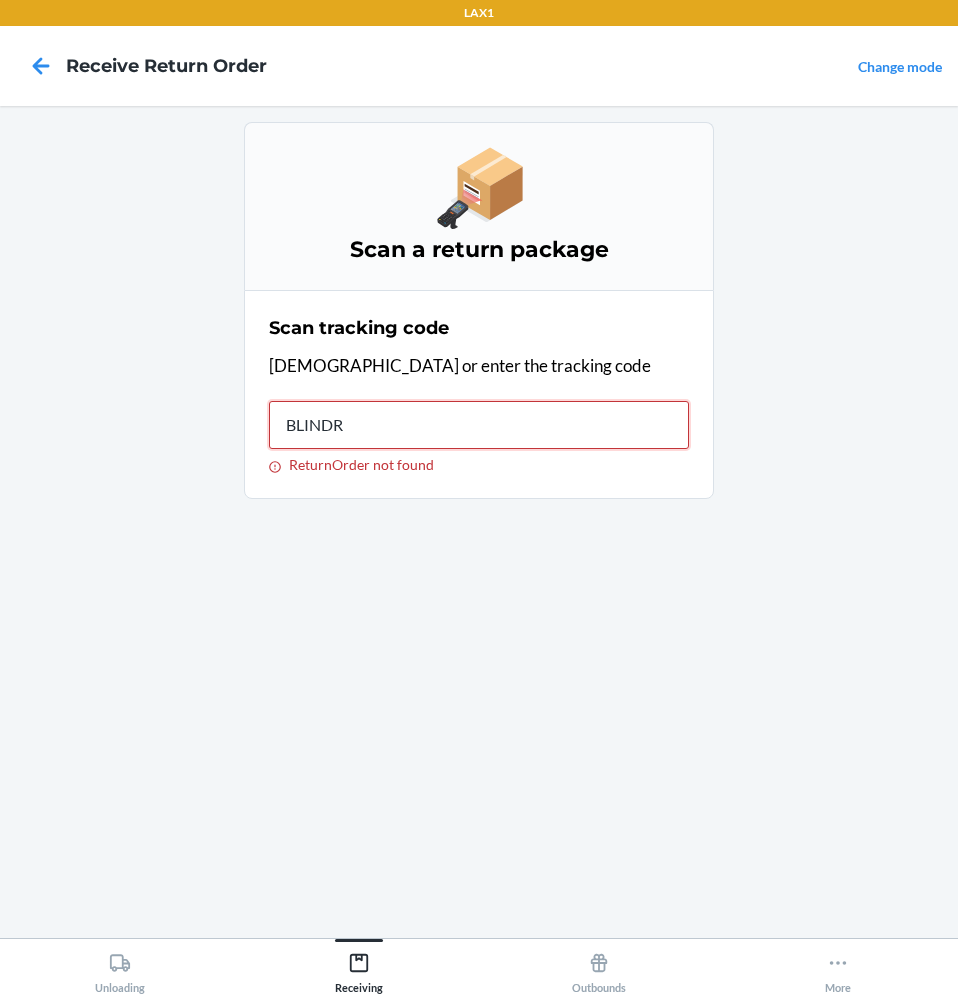 type on "BLINDRE" 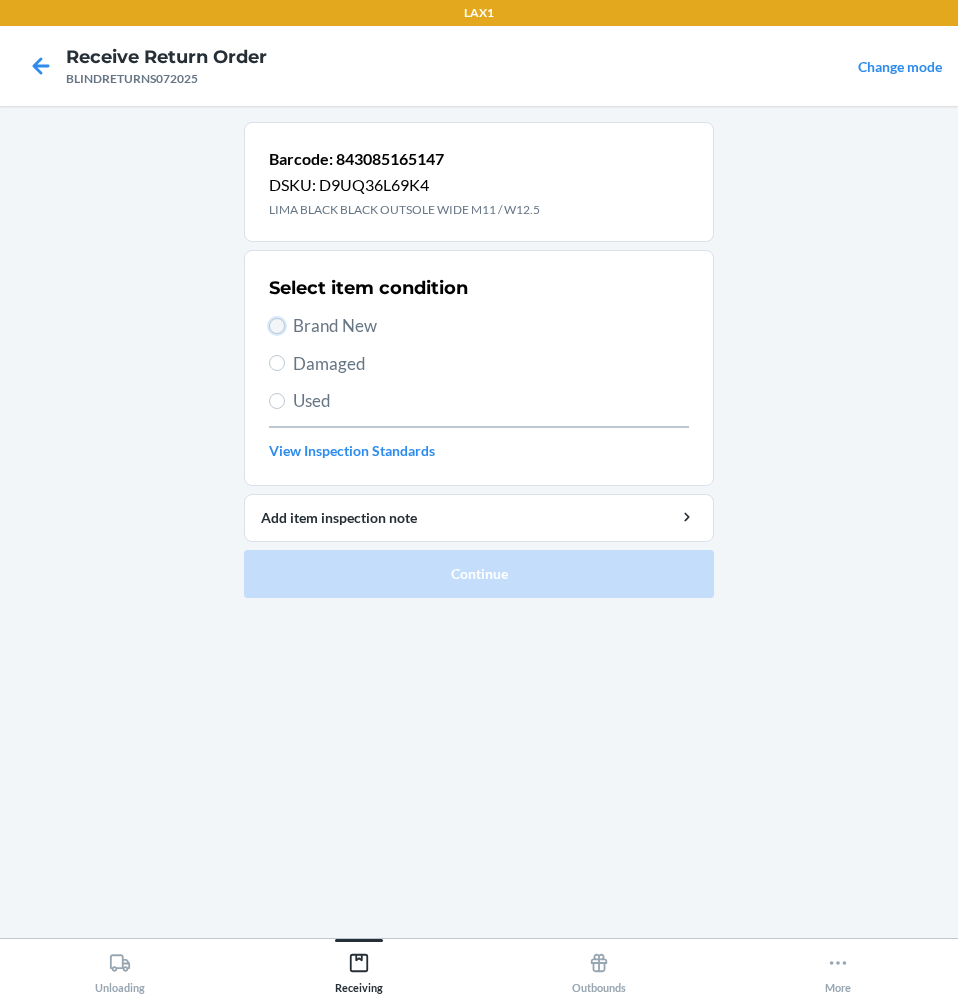 click on "Brand New" at bounding box center (277, 326) 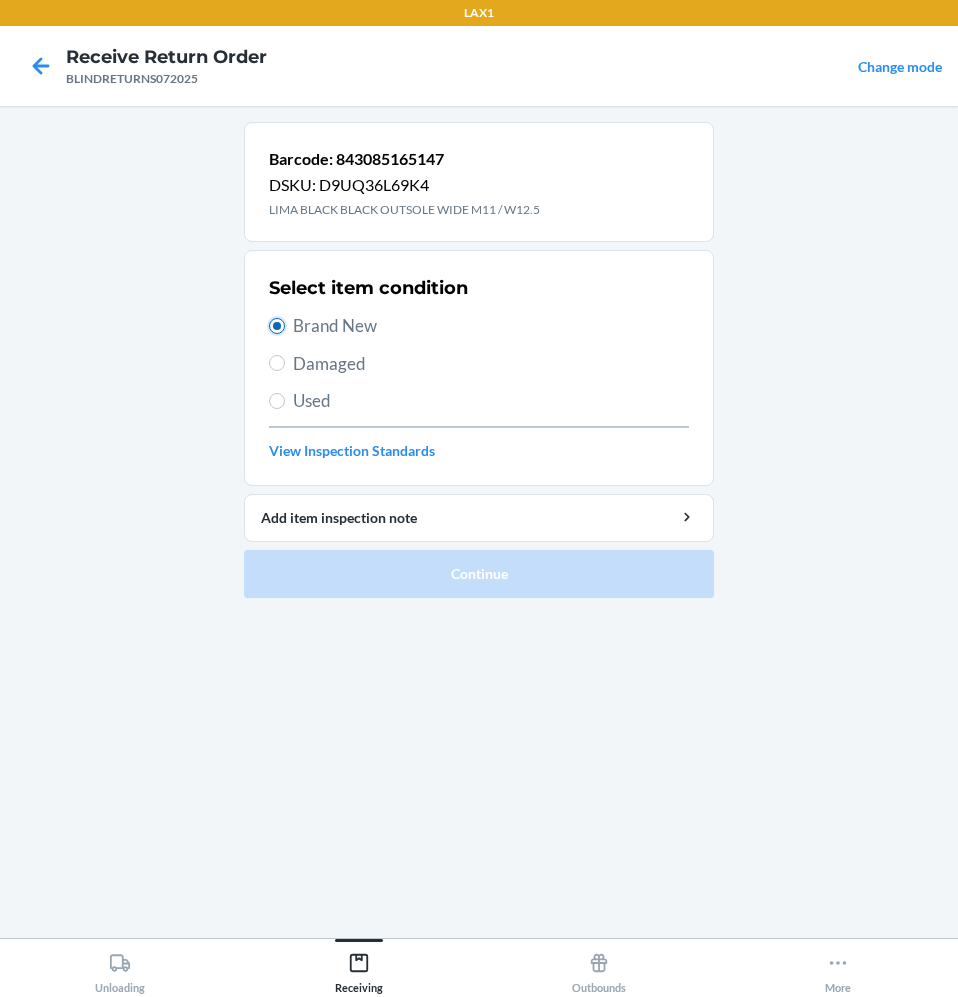 radio on "true" 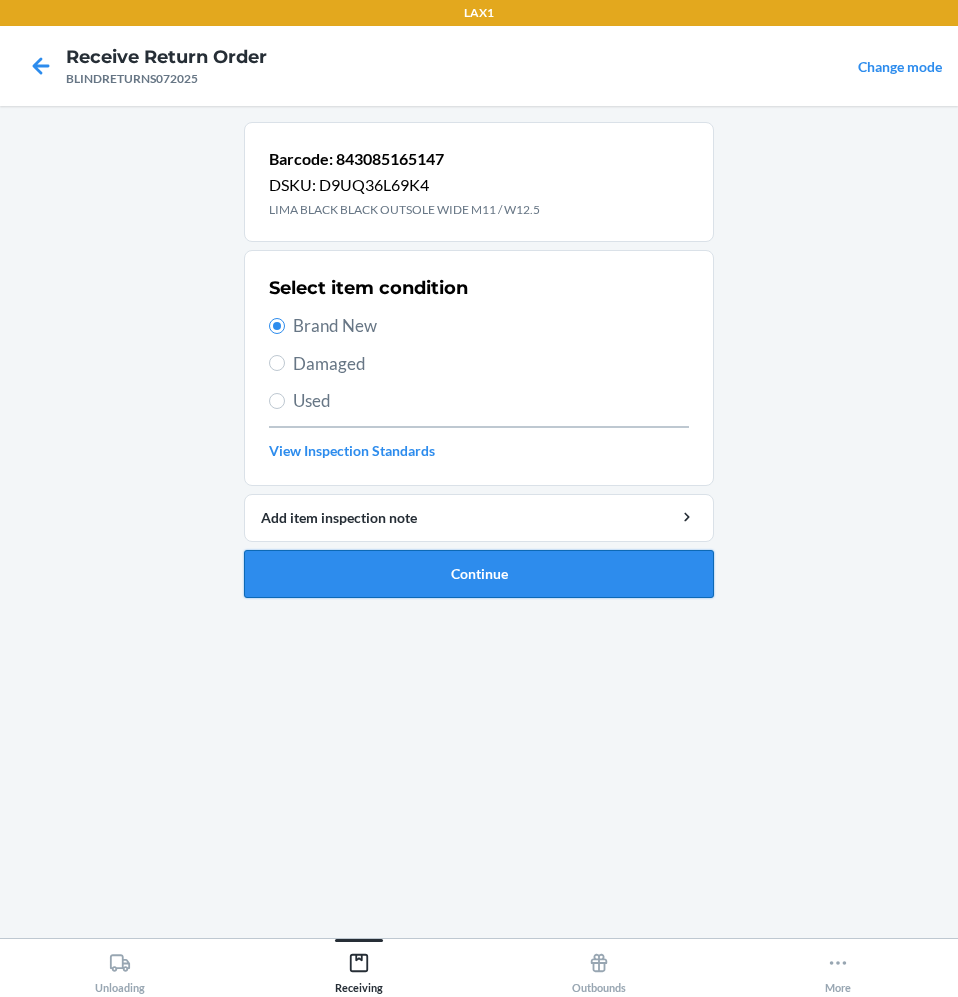 click on "Continue" at bounding box center [479, 574] 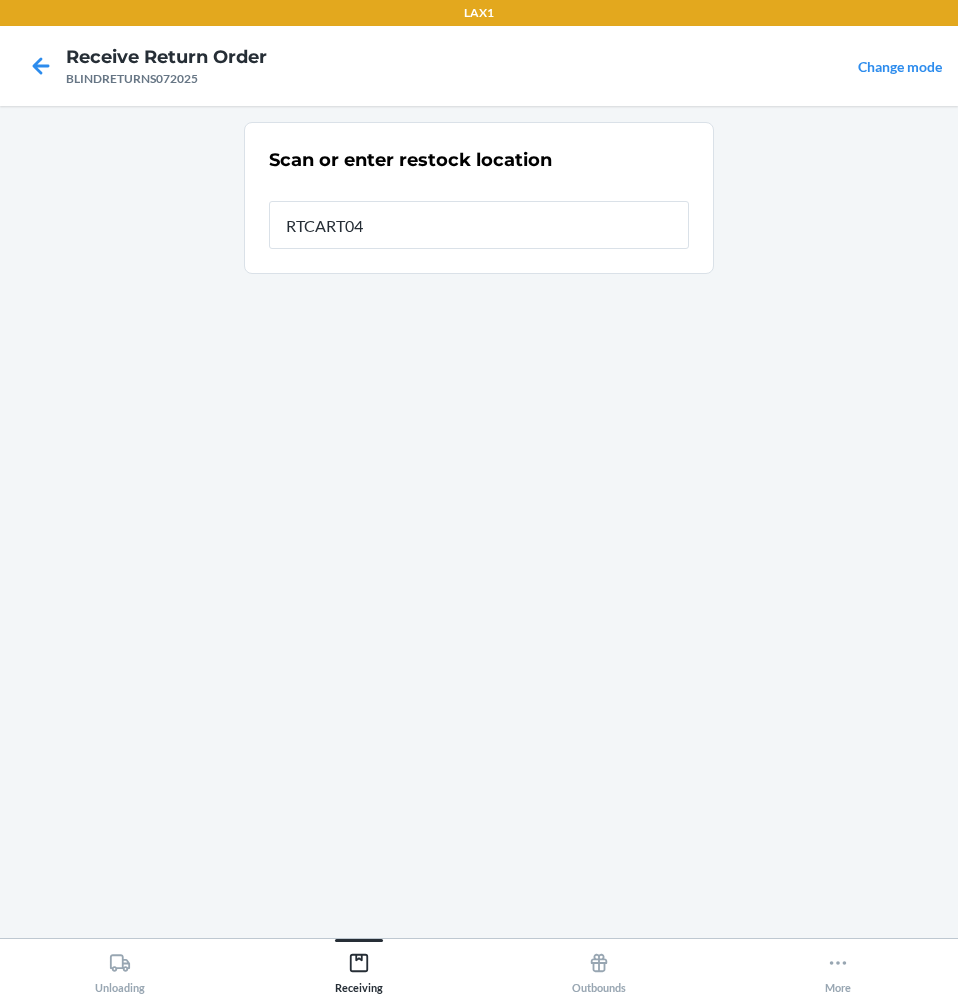 type on "RTCART042" 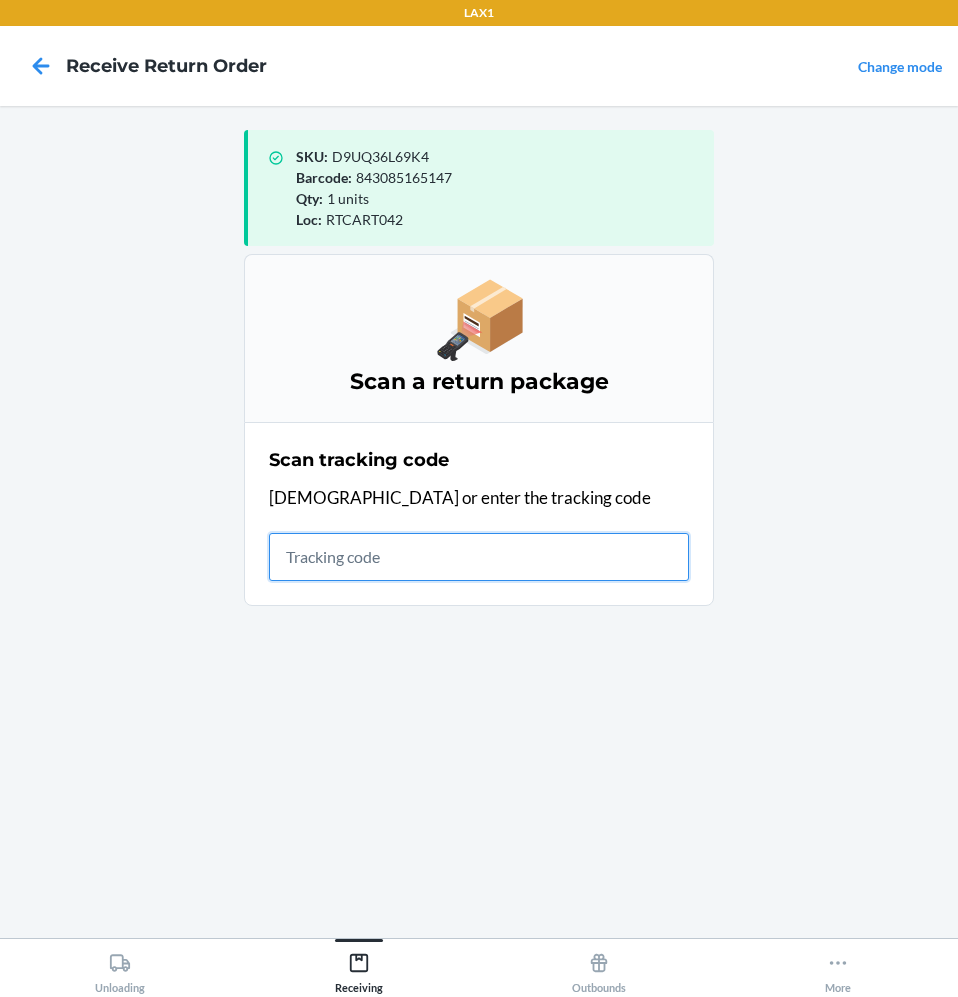 click at bounding box center [479, 557] 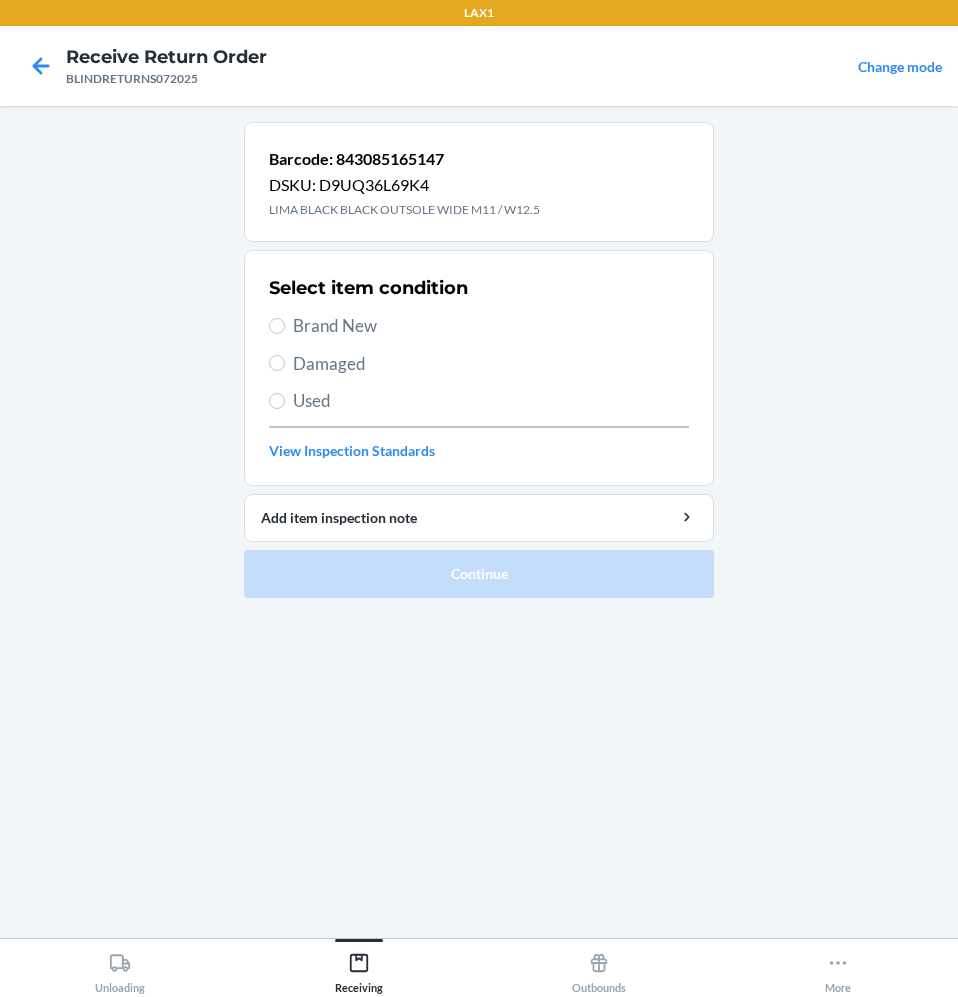 click on "Damaged" at bounding box center [479, 364] 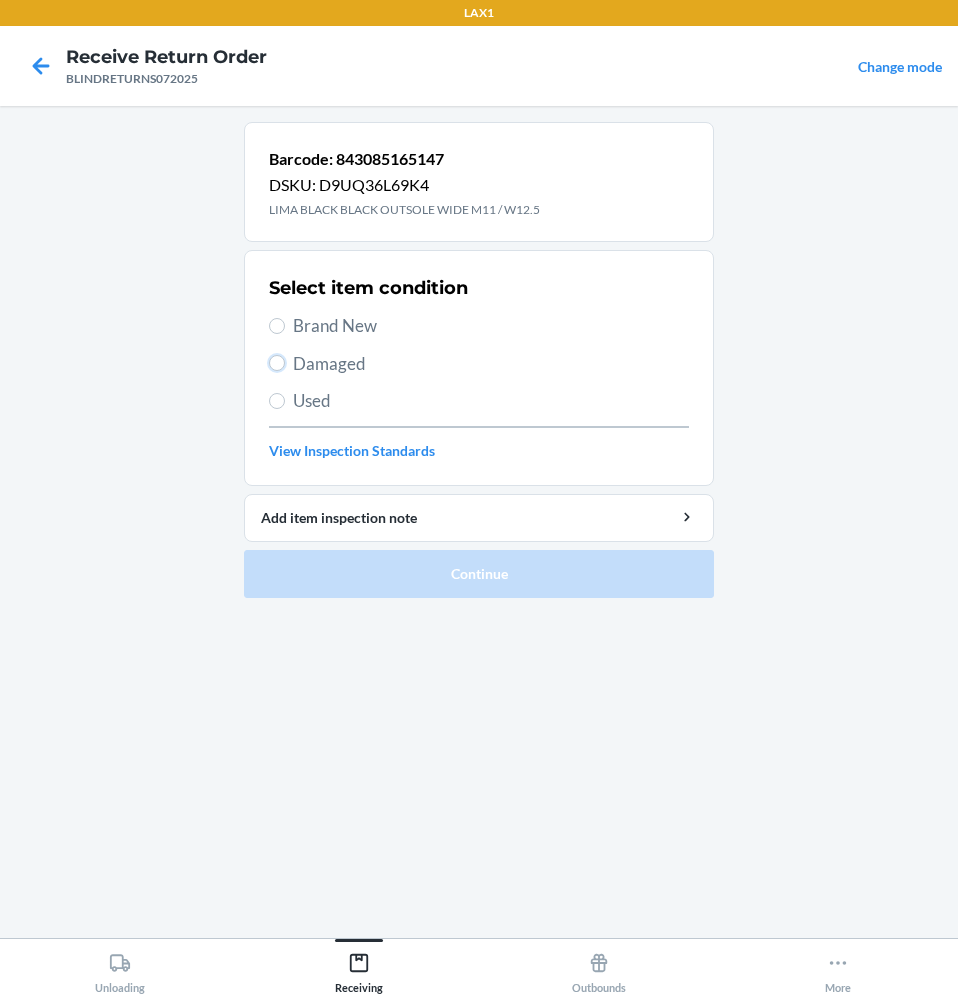 click on "Damaged" at bounding box center [277, 363] 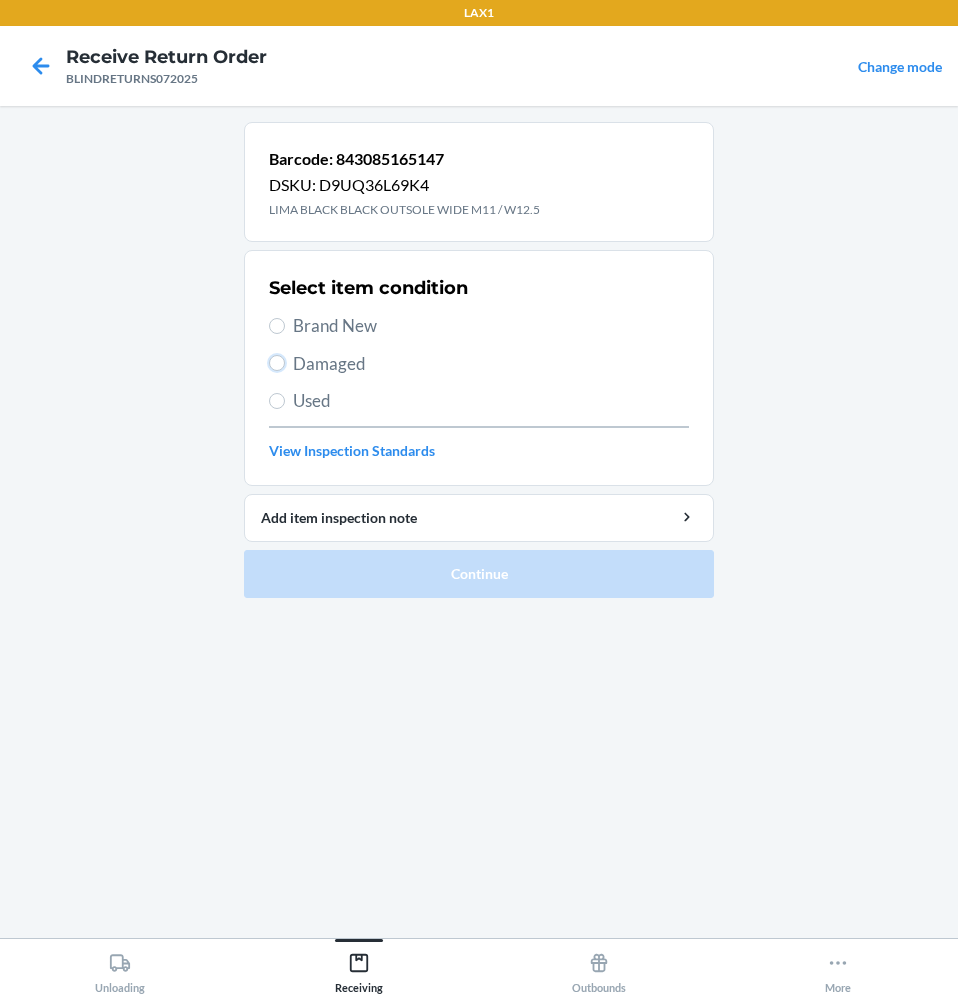 radio on "true" 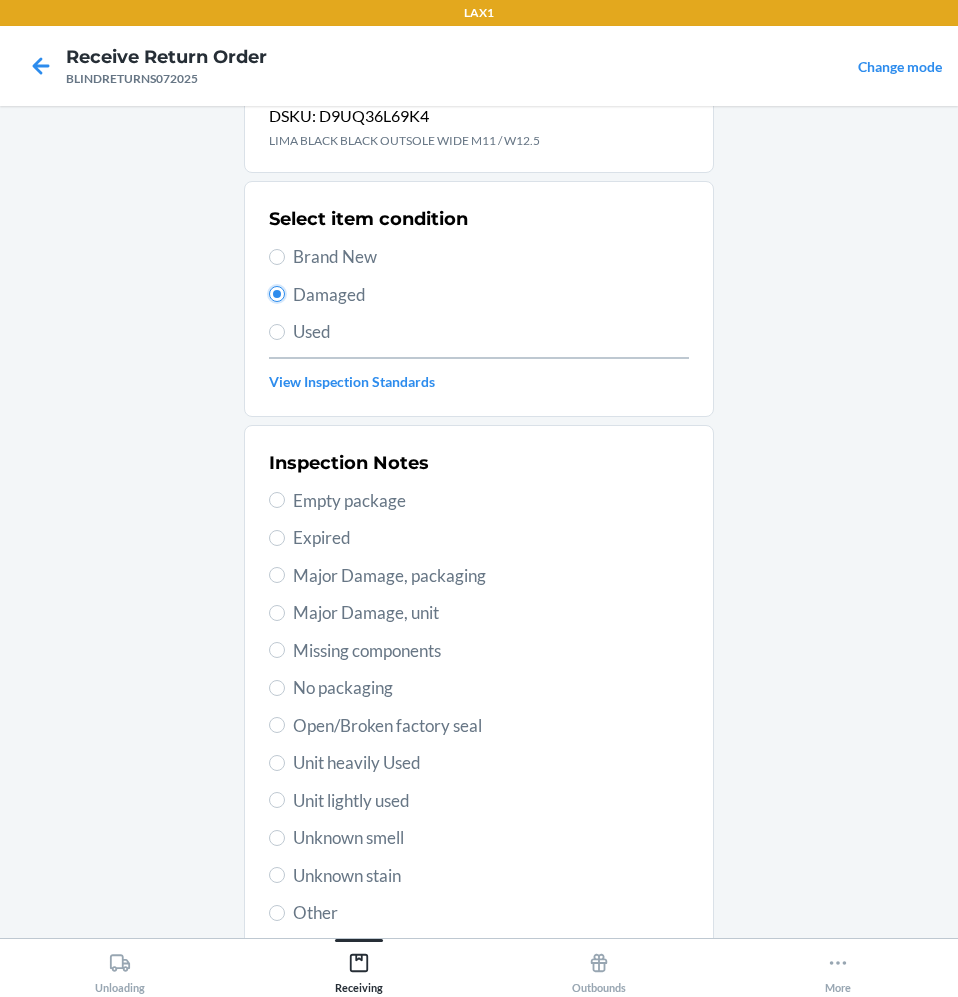 scroll, scrollTop: 80, scrollLeft: 0, axis: vertical 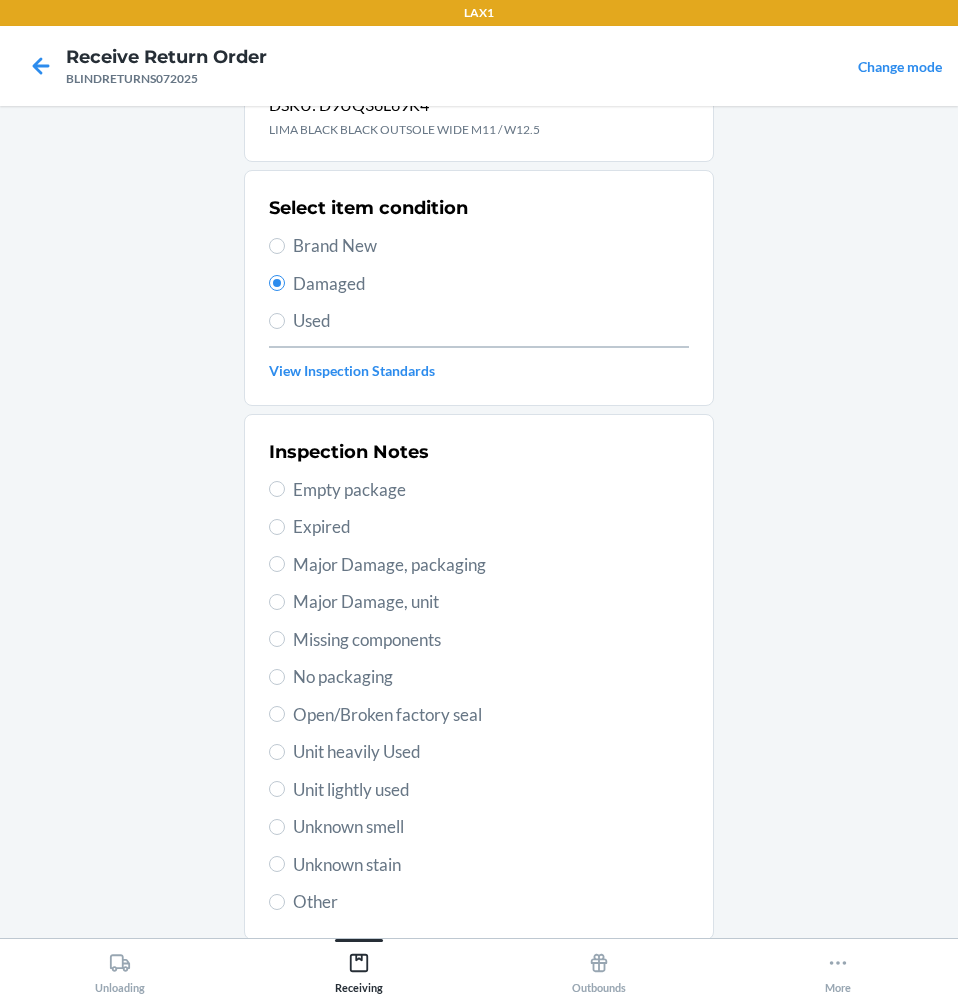 click on "Unit lightly used" at bounding box center (479, 790) 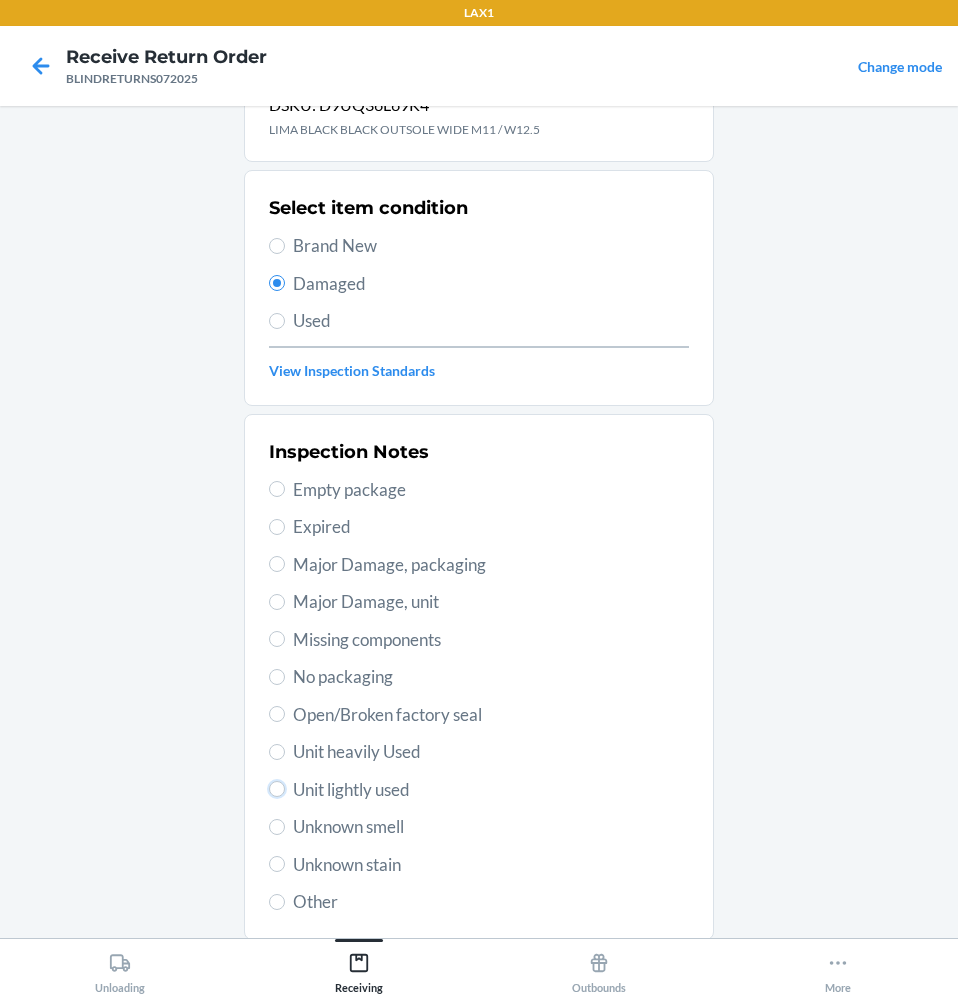click on "Unit lightly used" at bounding box center (277, 789) 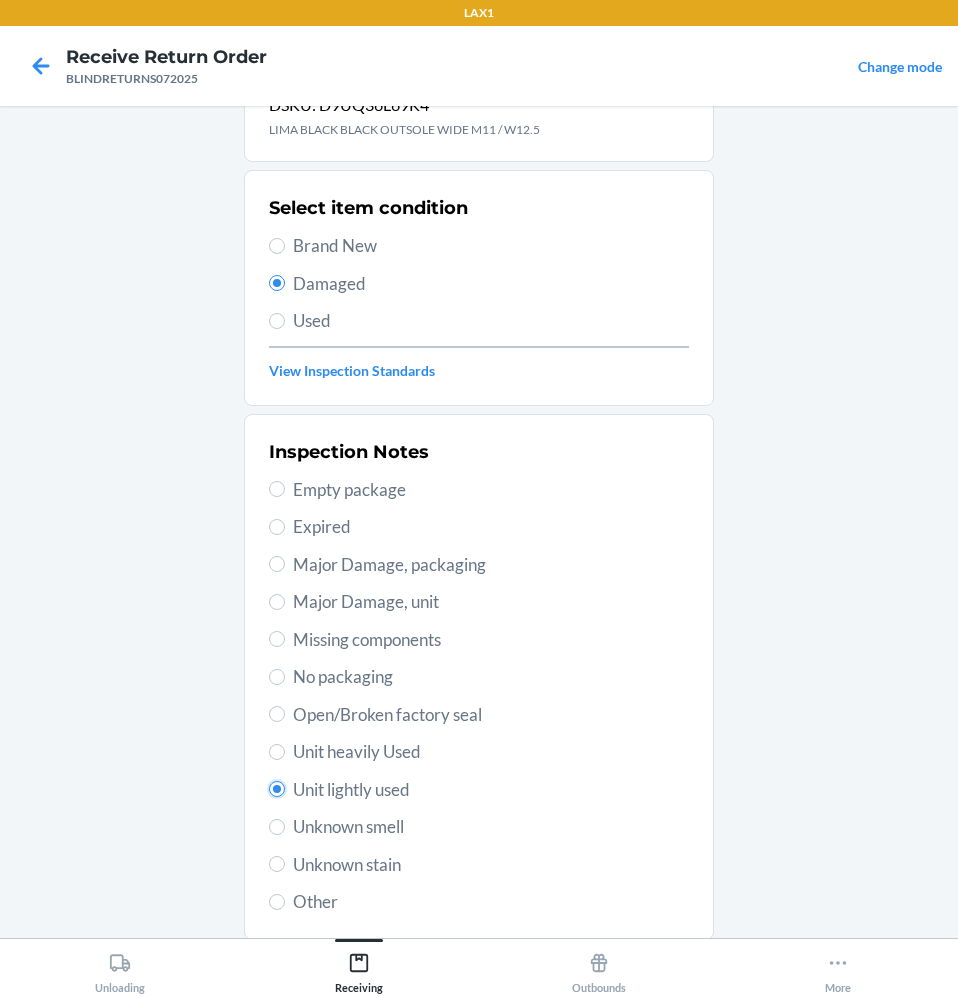 radio on "true" 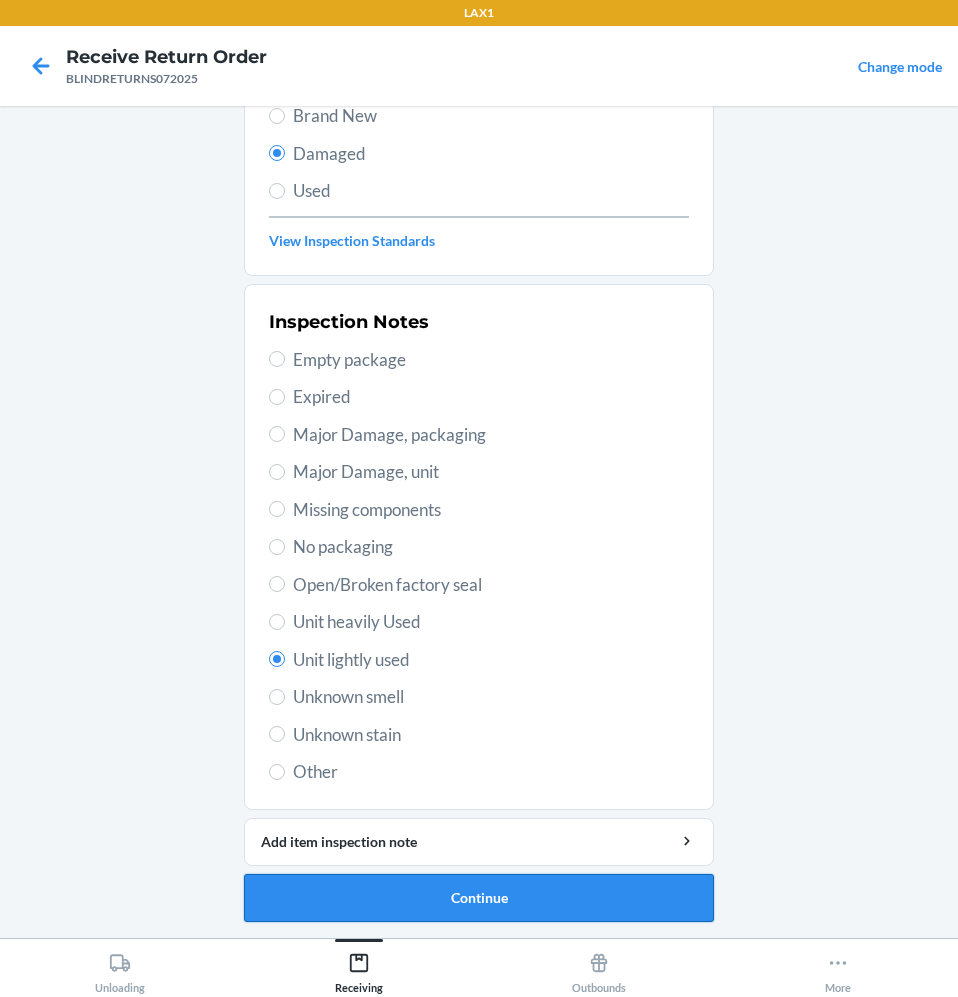 click on "Continue" at bounding box center (479, 898) 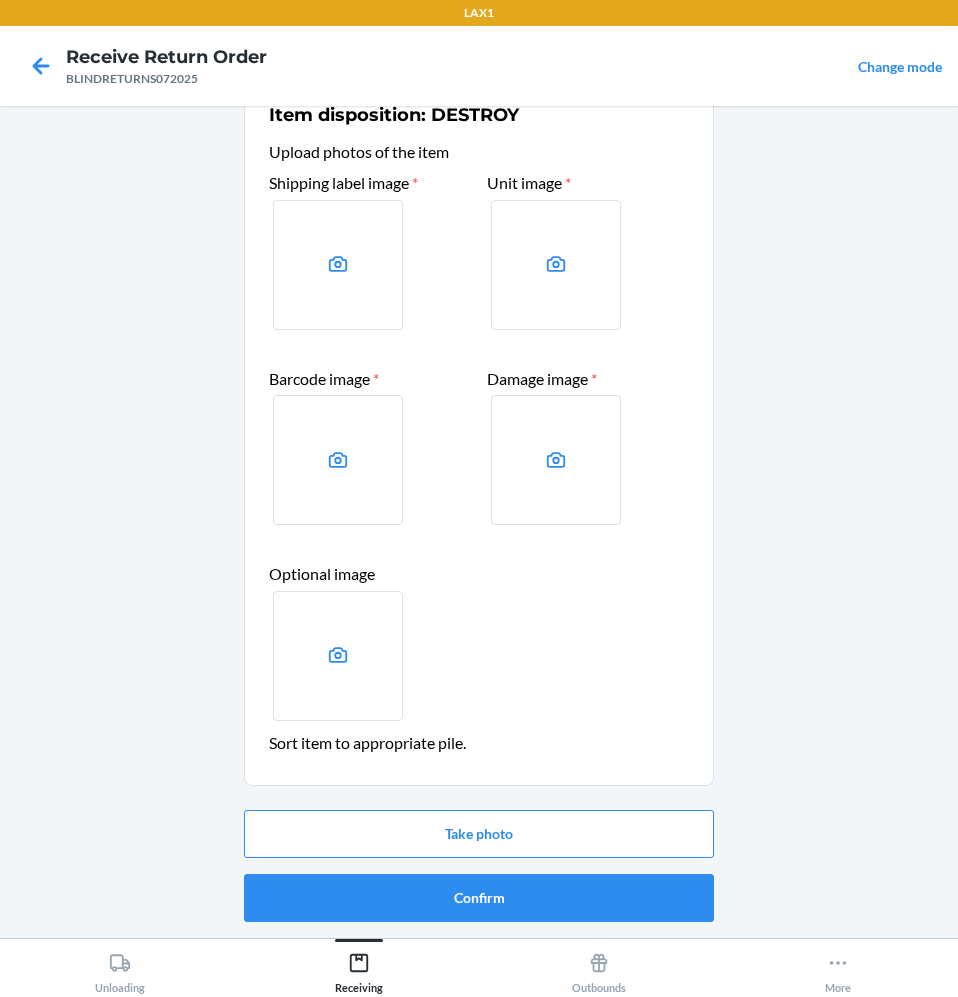 click at bounding box center (338, 265) 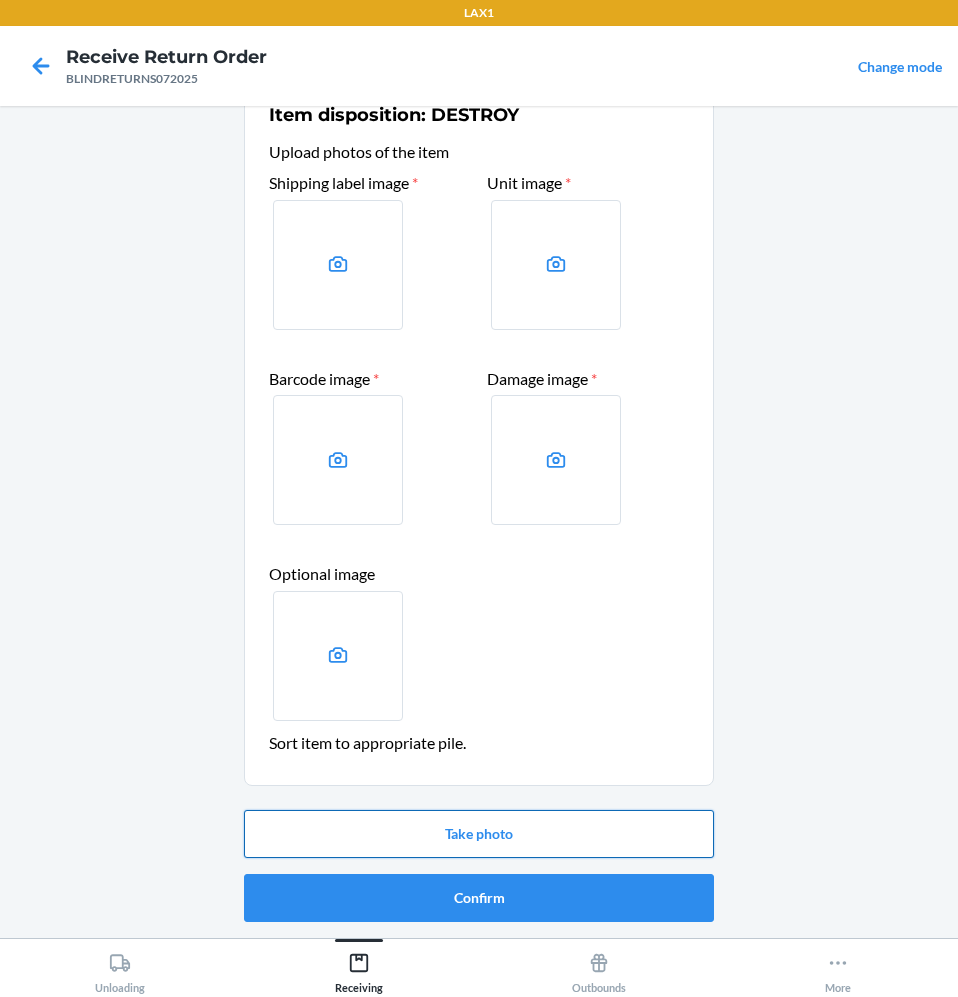 click on "Take photo" at bounding box center (479, 834) 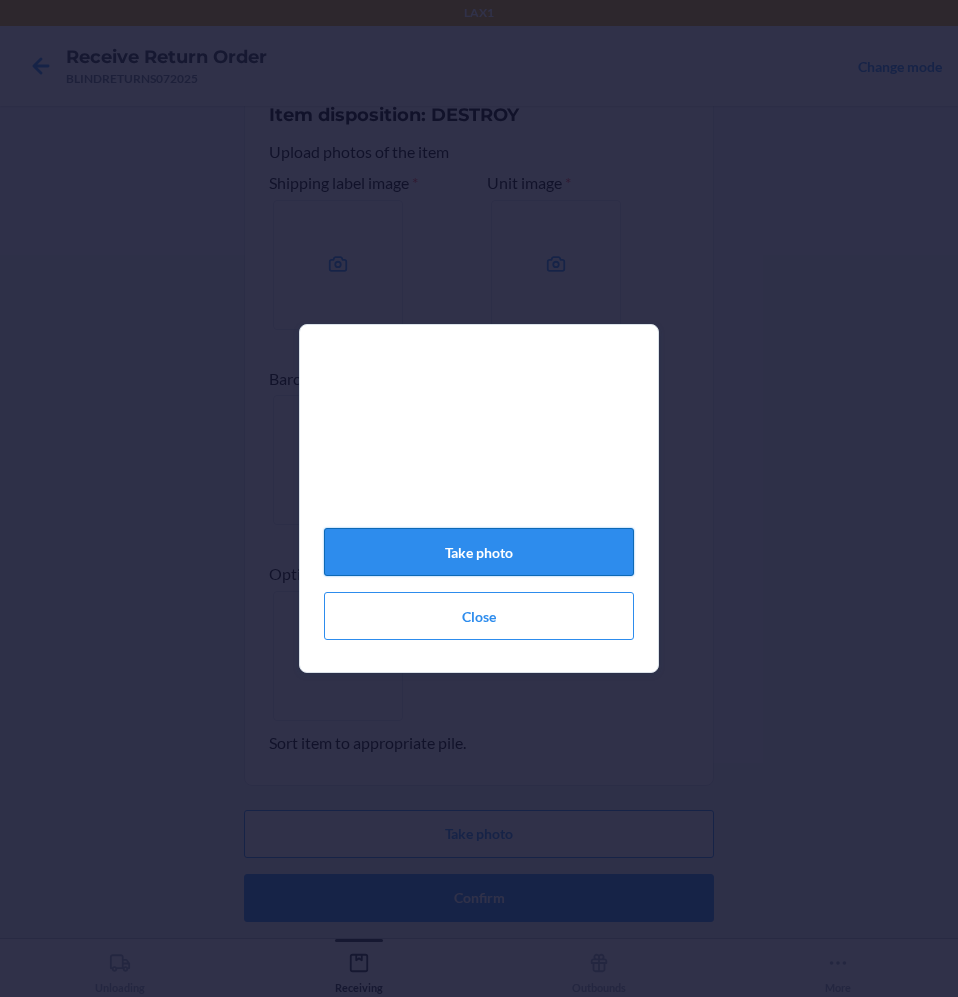 click on "Take photo" 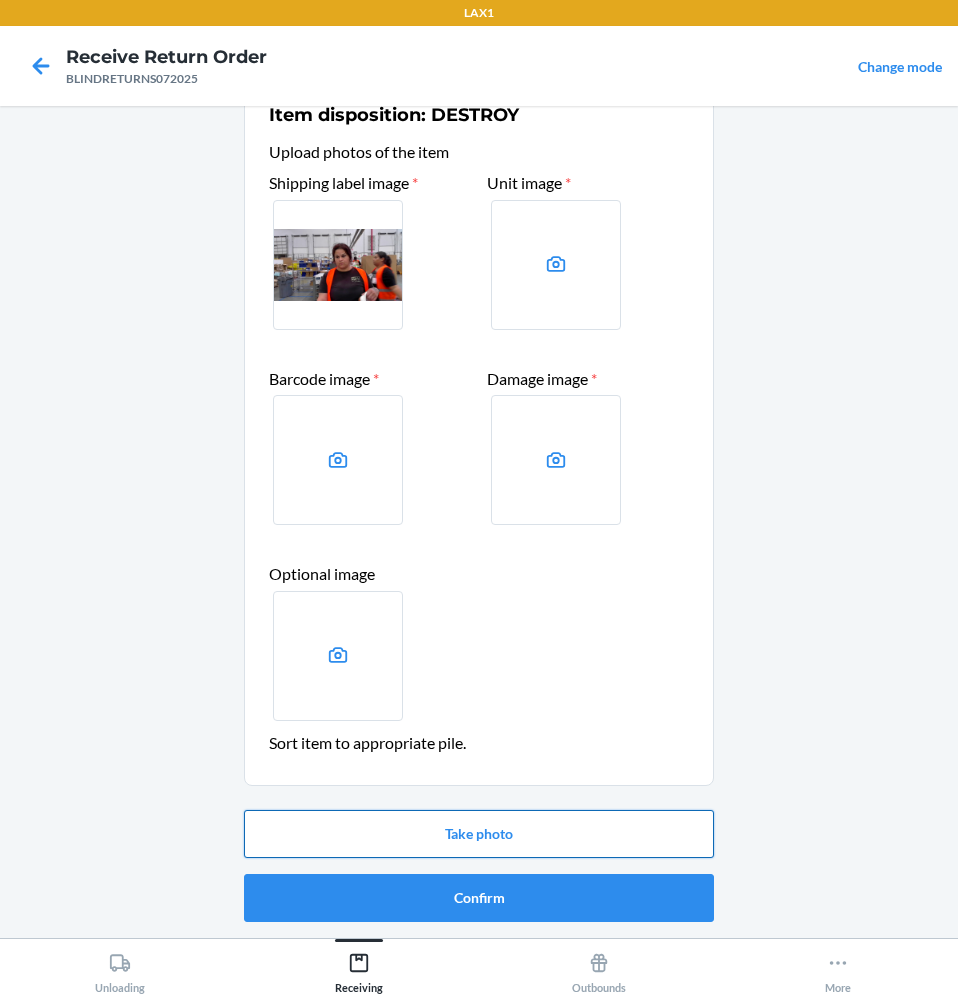 click on "Take photo" at bounding box center [479, 834] 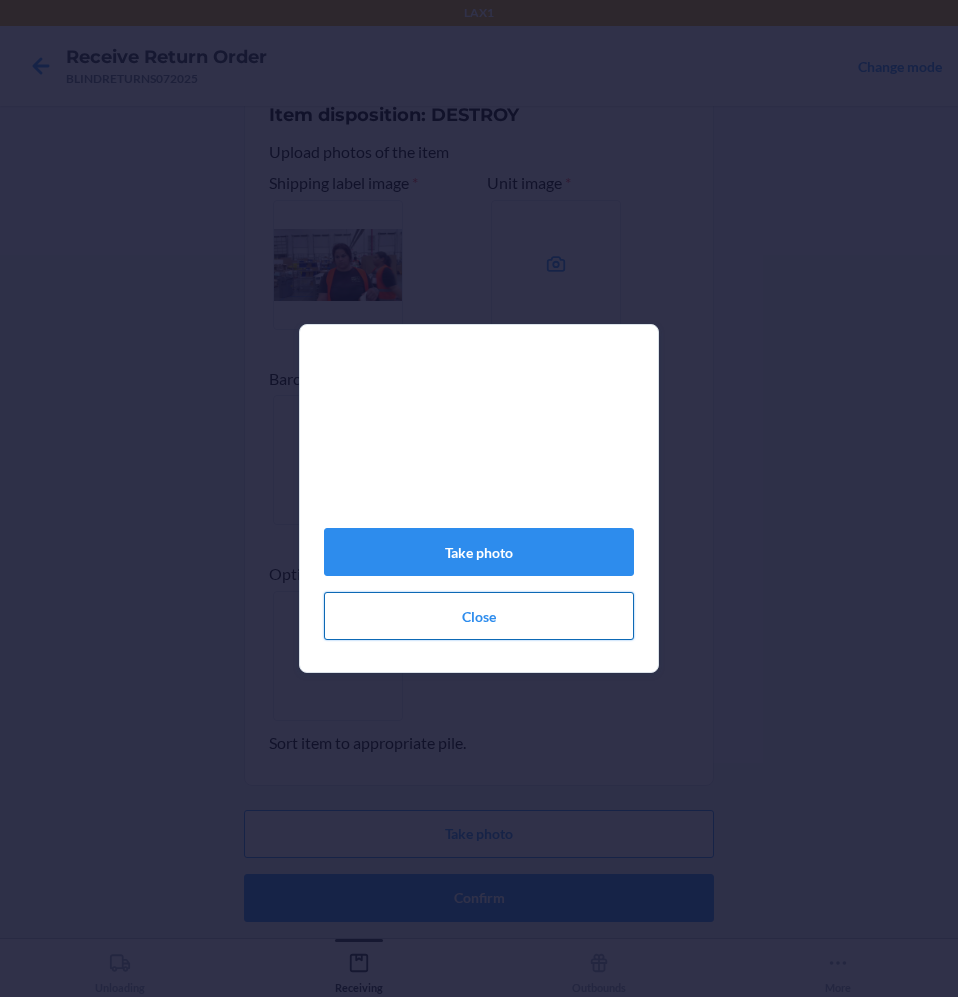 click on "Close" 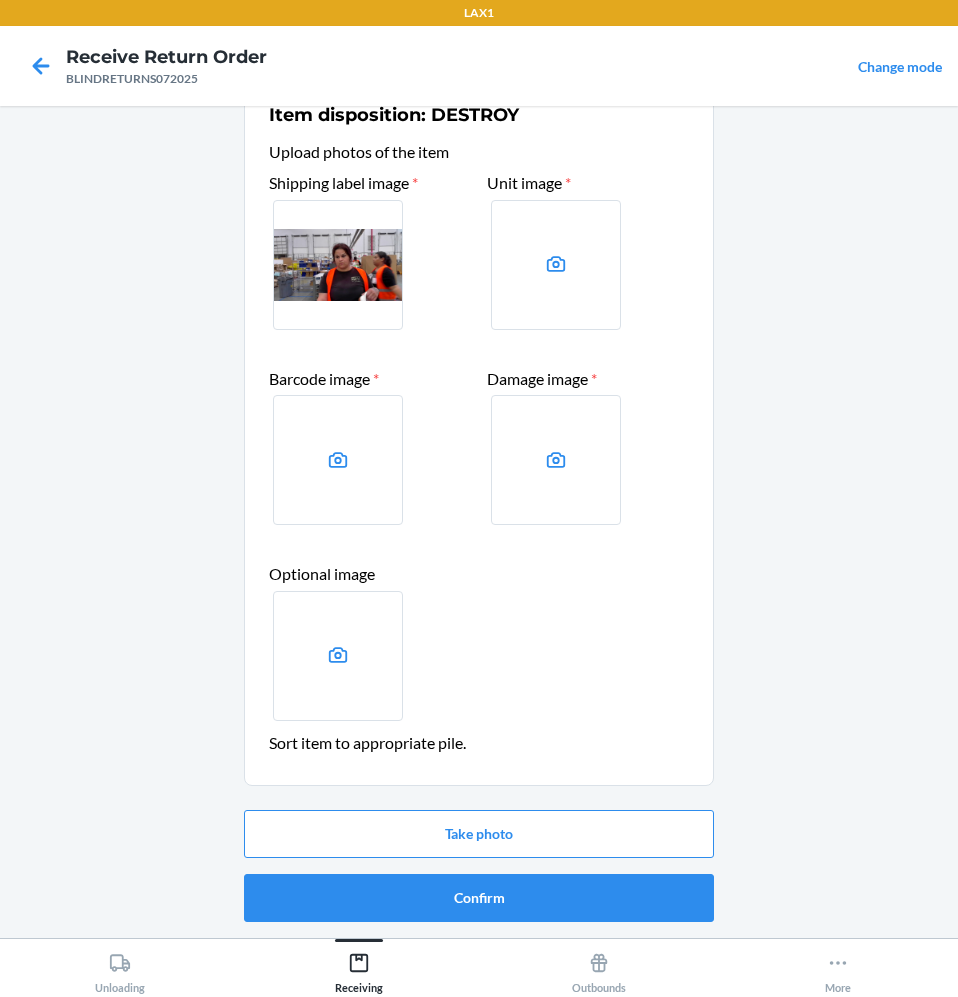 click at bounding box center [338, 265] 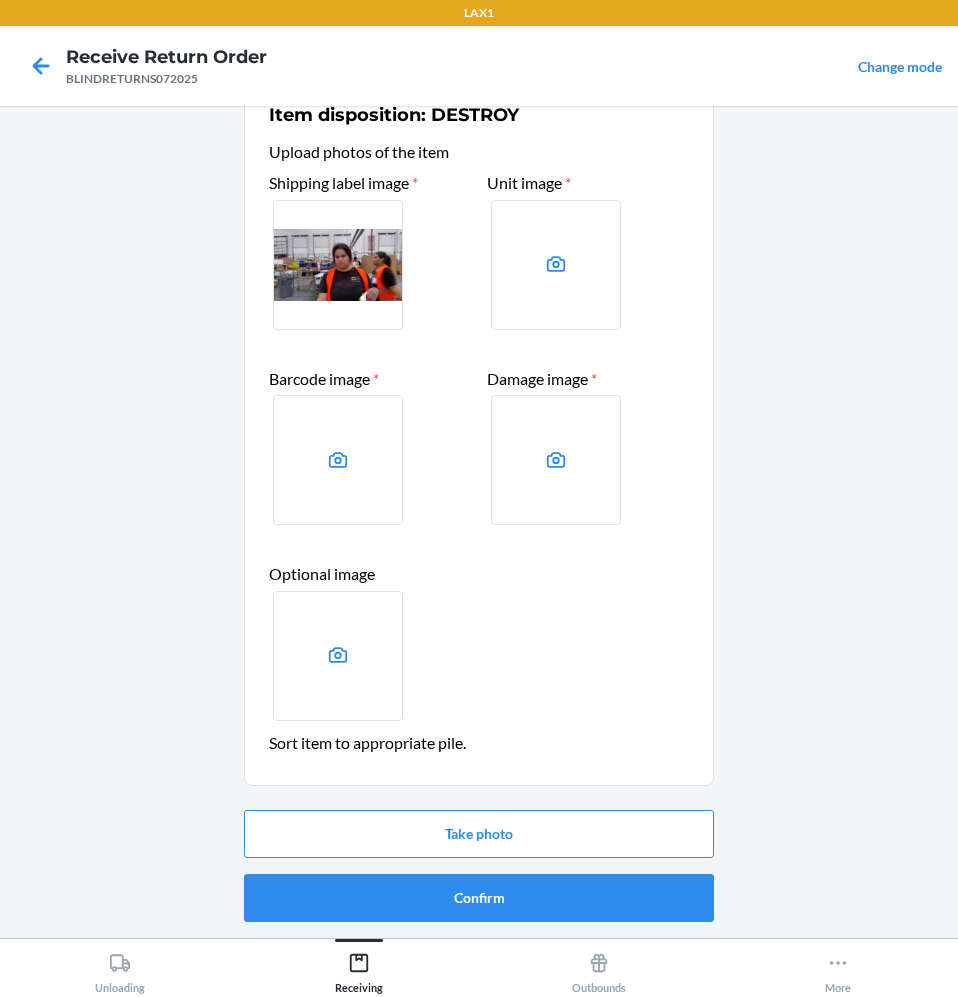 click at bounding box center (338, 265) 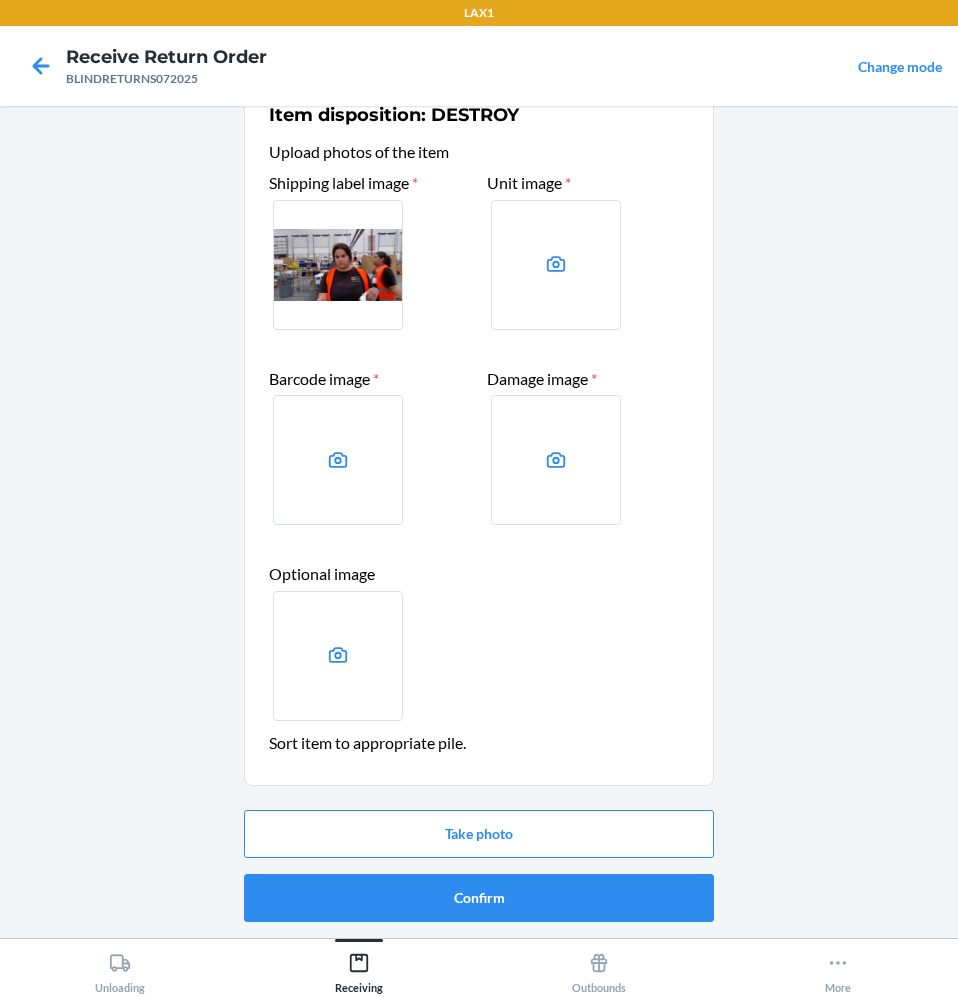 click at bounding box center [0, 0] 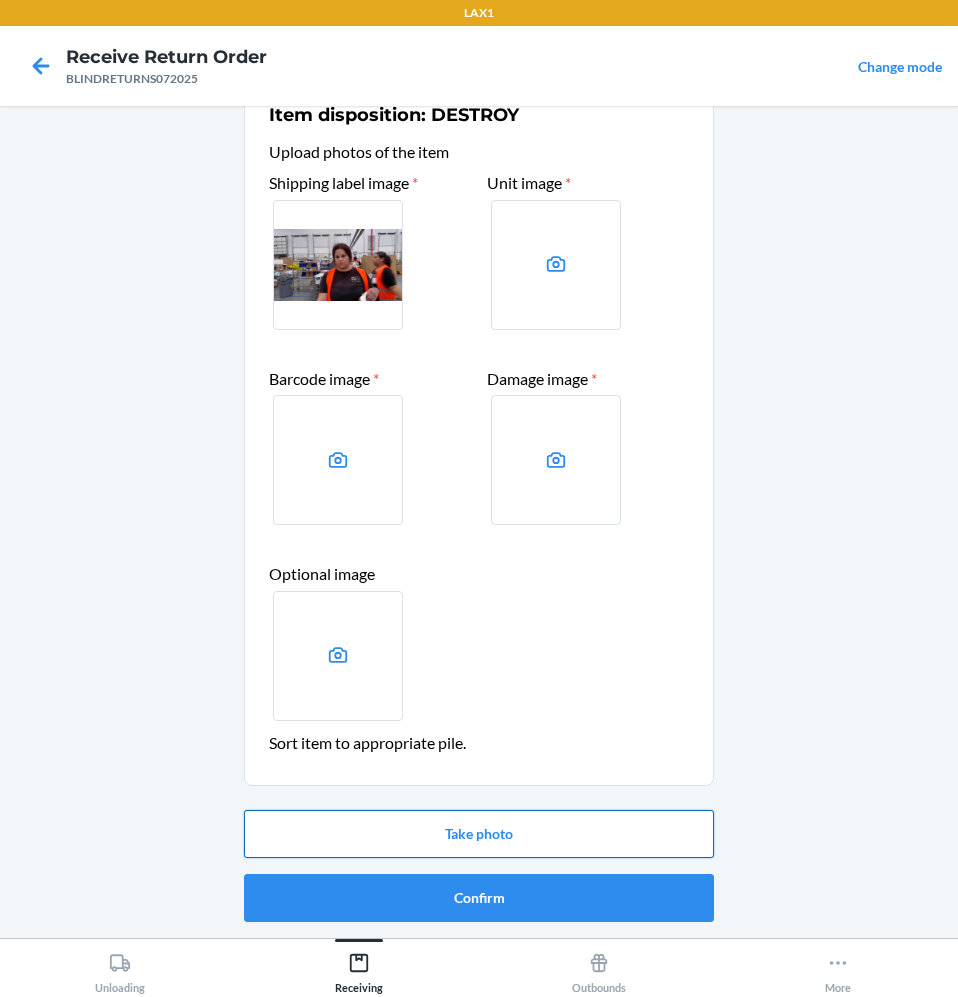 drag, startPoint x: 559, startPoint y: 828, endPoint x: 571, endPoint y: 821, distance: 13.892444 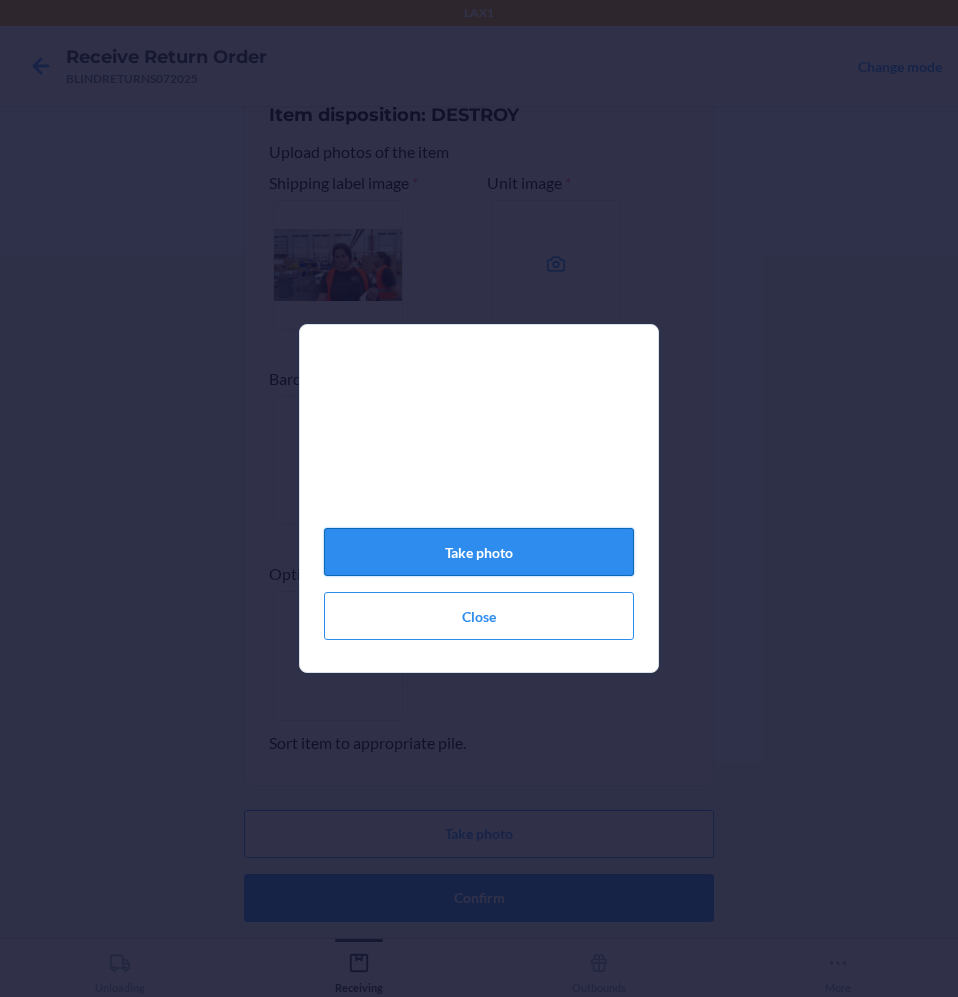 click on "Take photo" 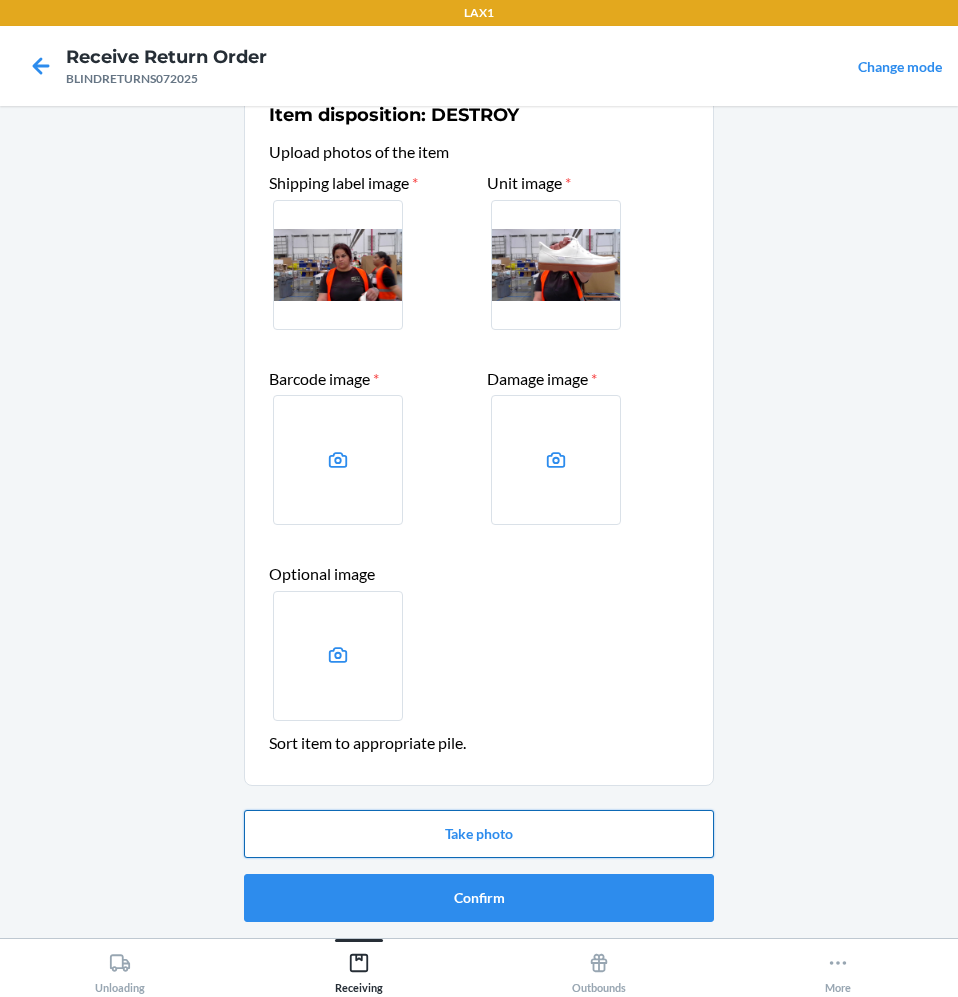 click on "Take photo" at bounding box center (479, 834) 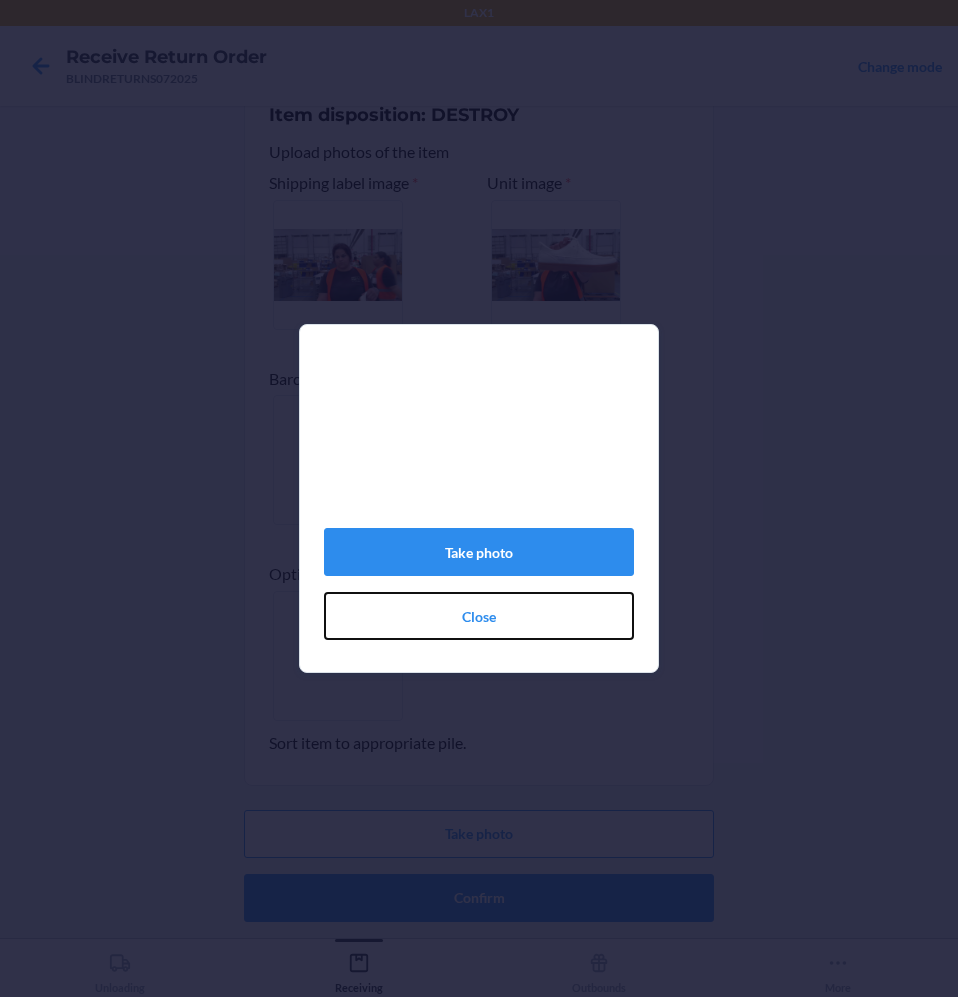 drag, startPoint x: 552, startPoint y: 635, endPoint x: 538, endPoint y: 654, distance: 23.600847 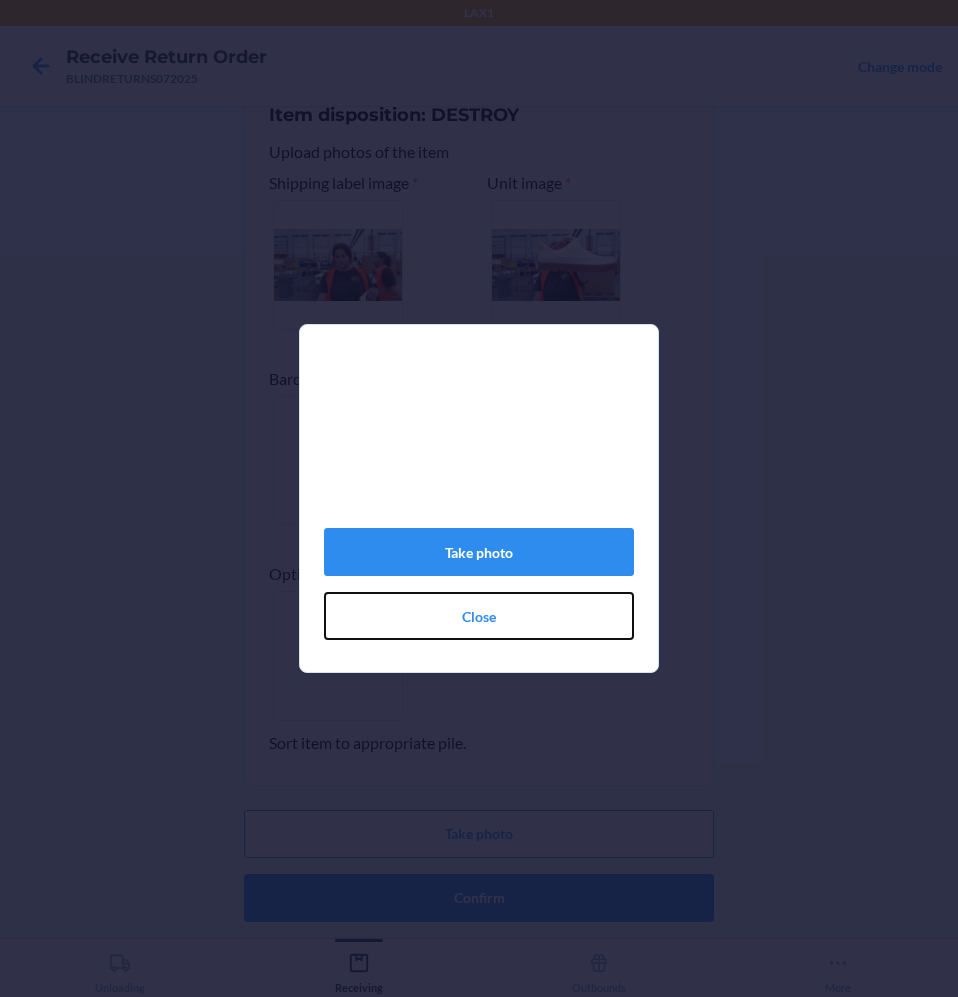 click on "Close" 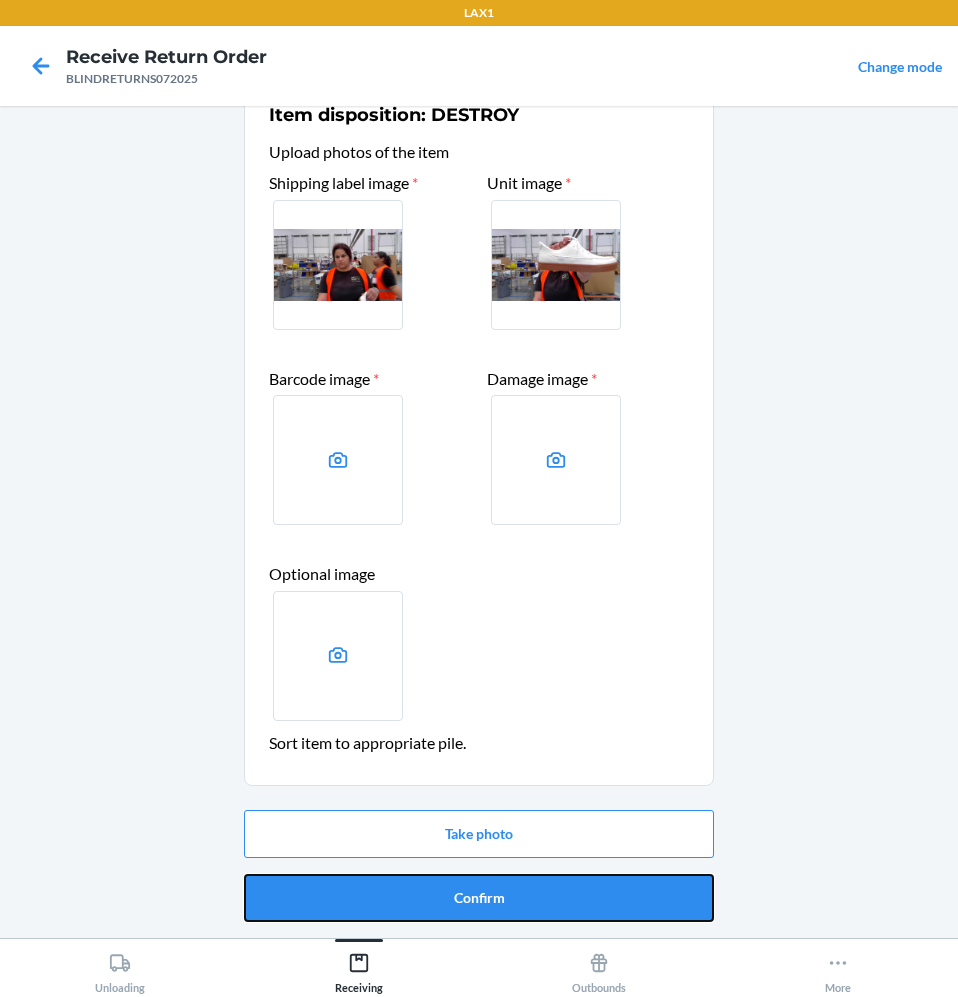 drag, startPoint x: 487, startPoint y: 898, endPoint x: 484, endPoint y: 885, distance: 13.341664 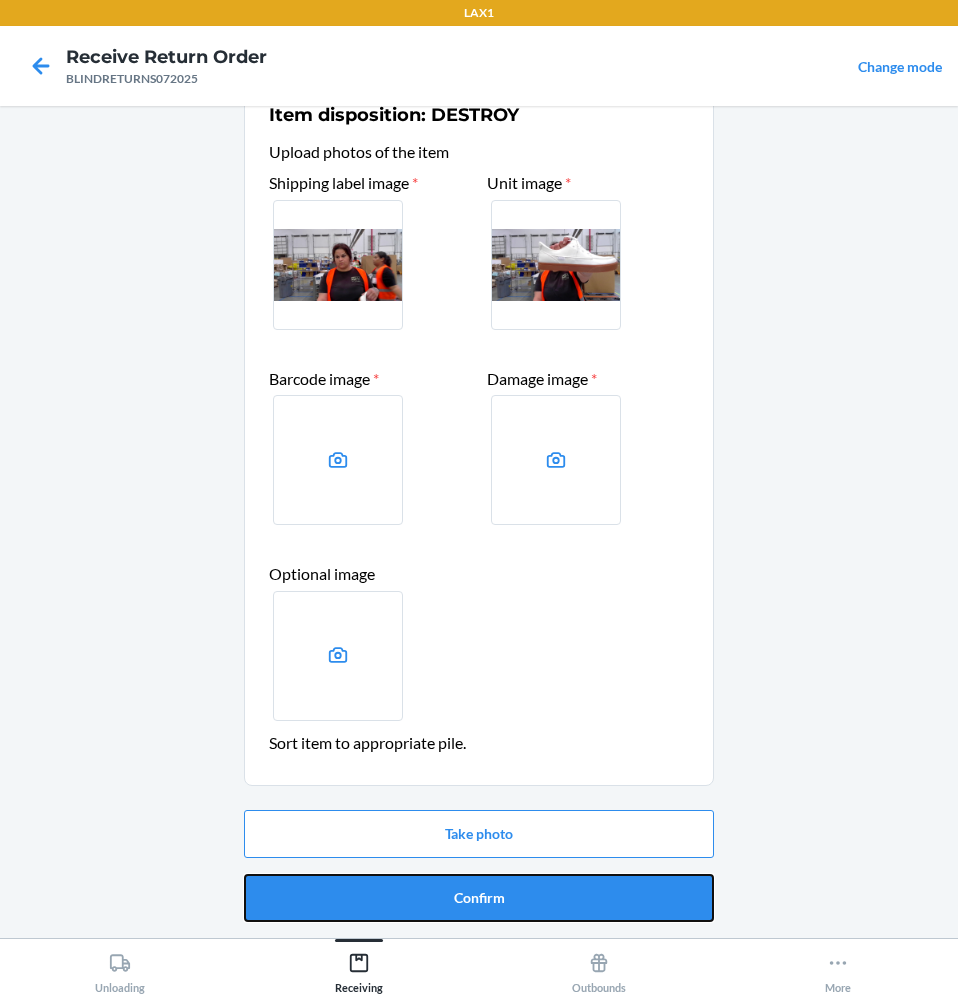 click on "Confirm" at bounding box center (479, 898) 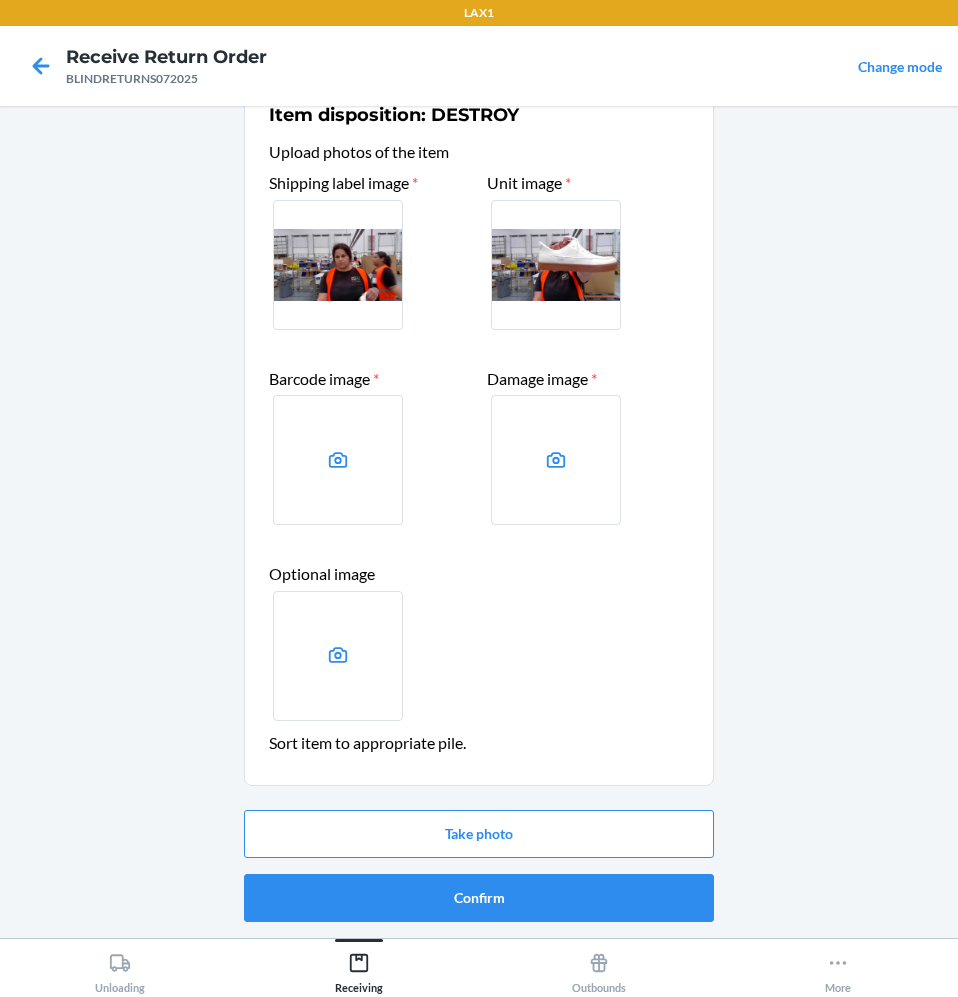 scroll, scrollTop: 0, scrollLeft: 0, axis: both 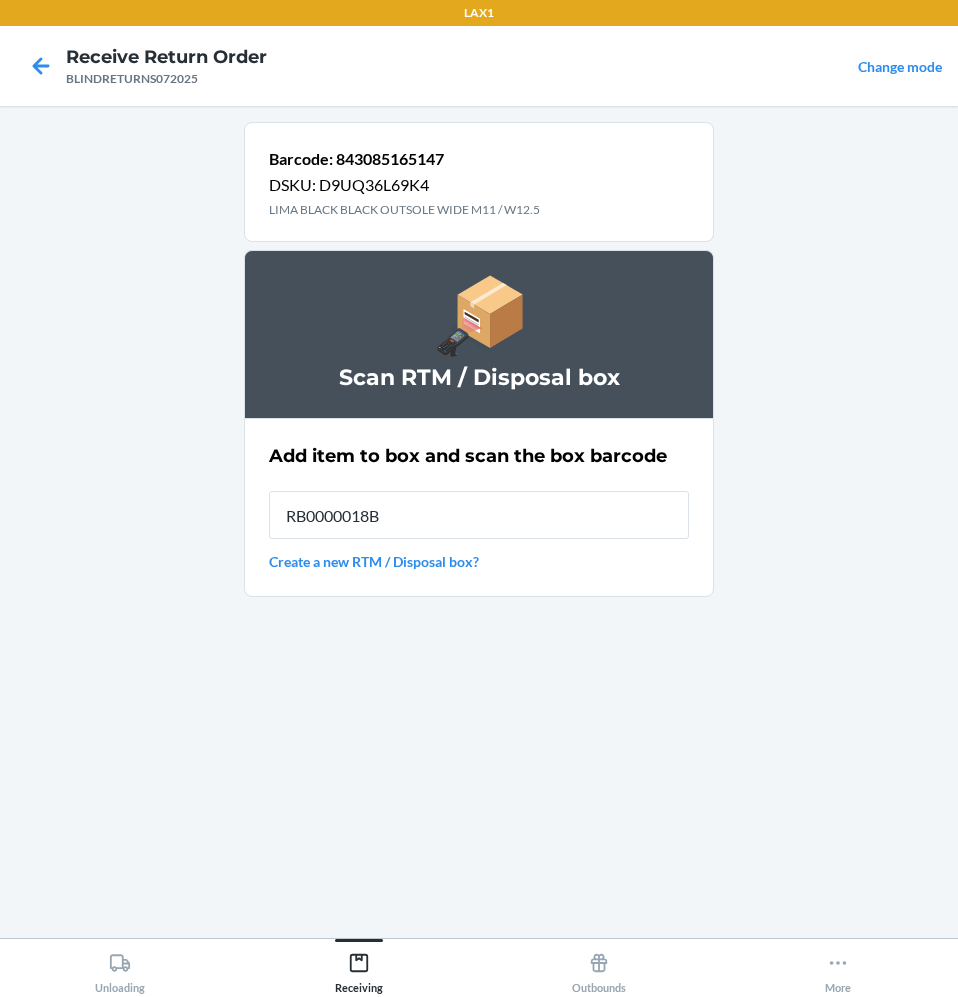 type on "RB0000018B1" 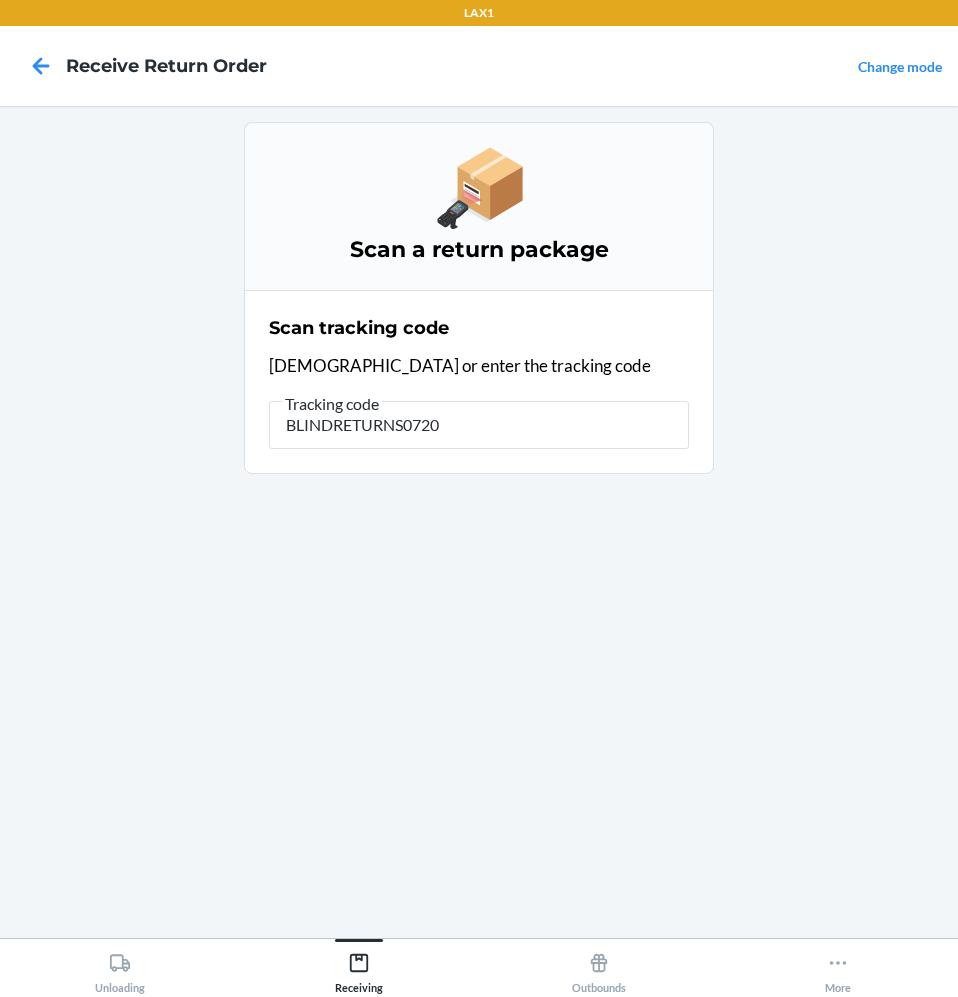 type on "BLINDRETURNS07202" 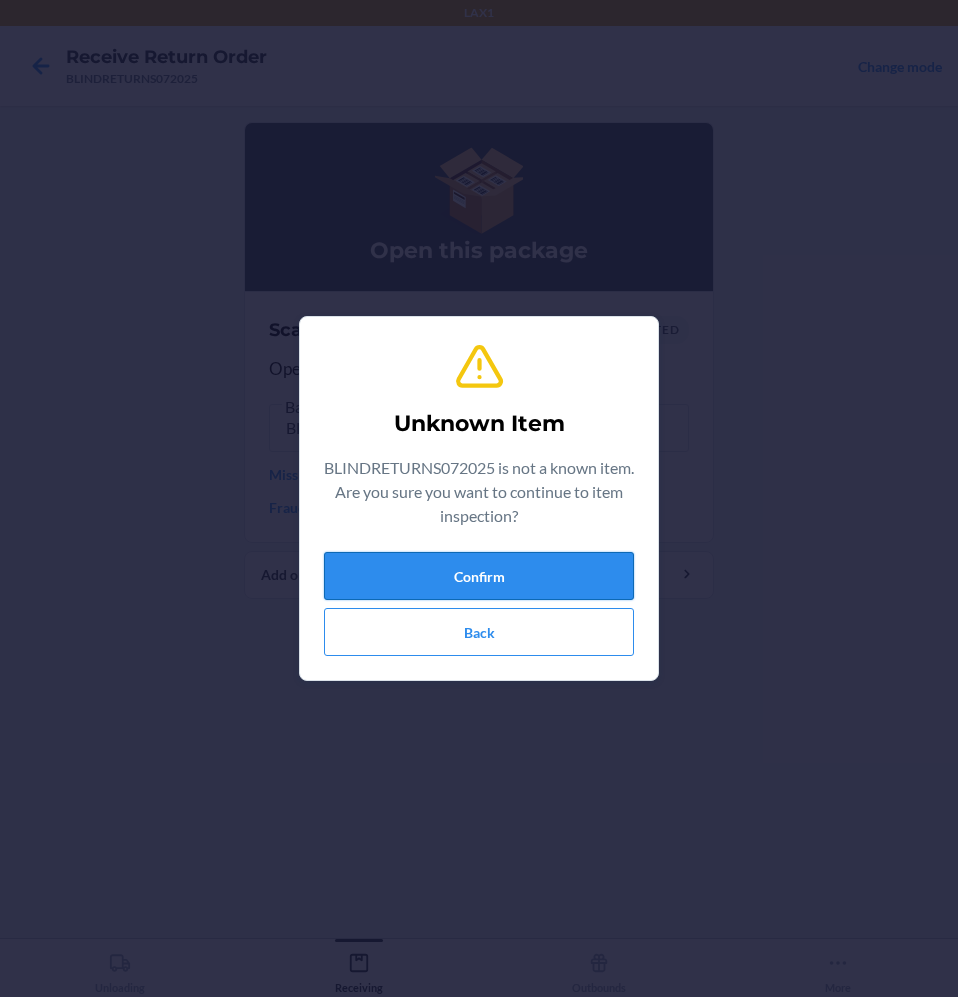 click on "Confirm" at bounding box center (479, 576) 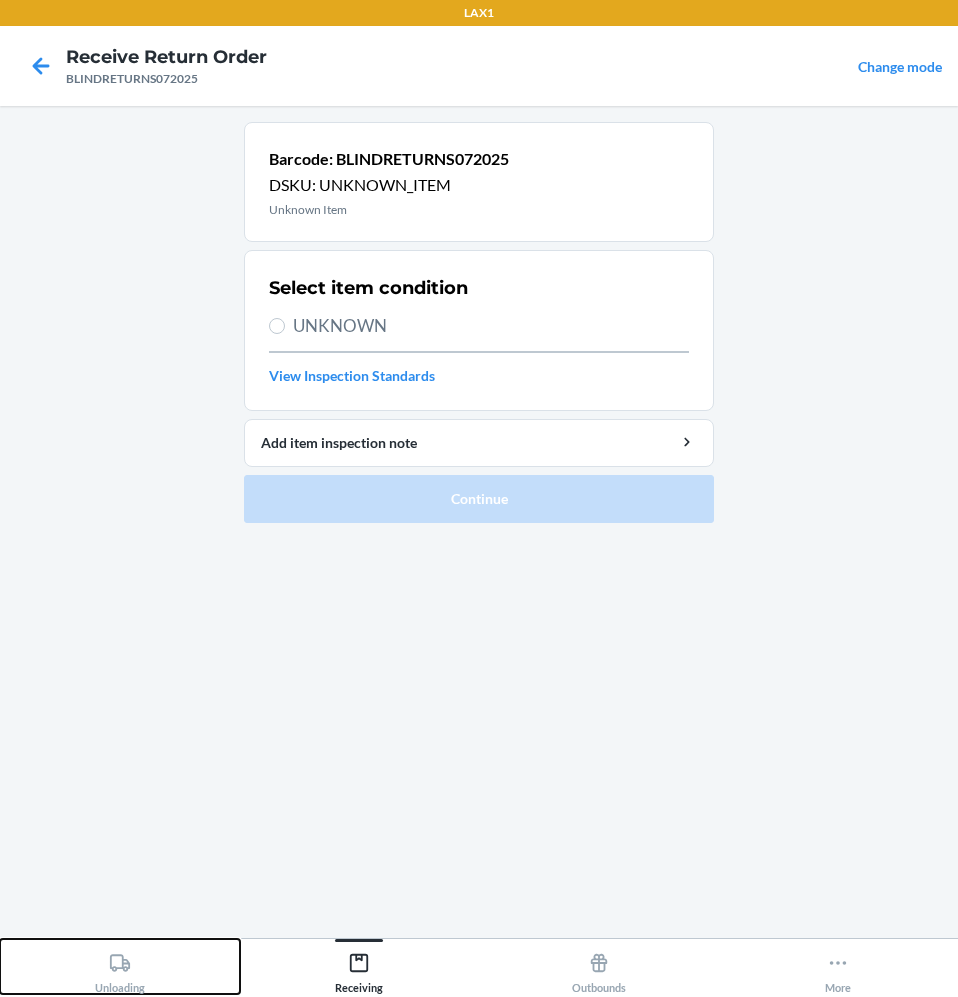 click on "Unloading" at bounding box center (120, 969) 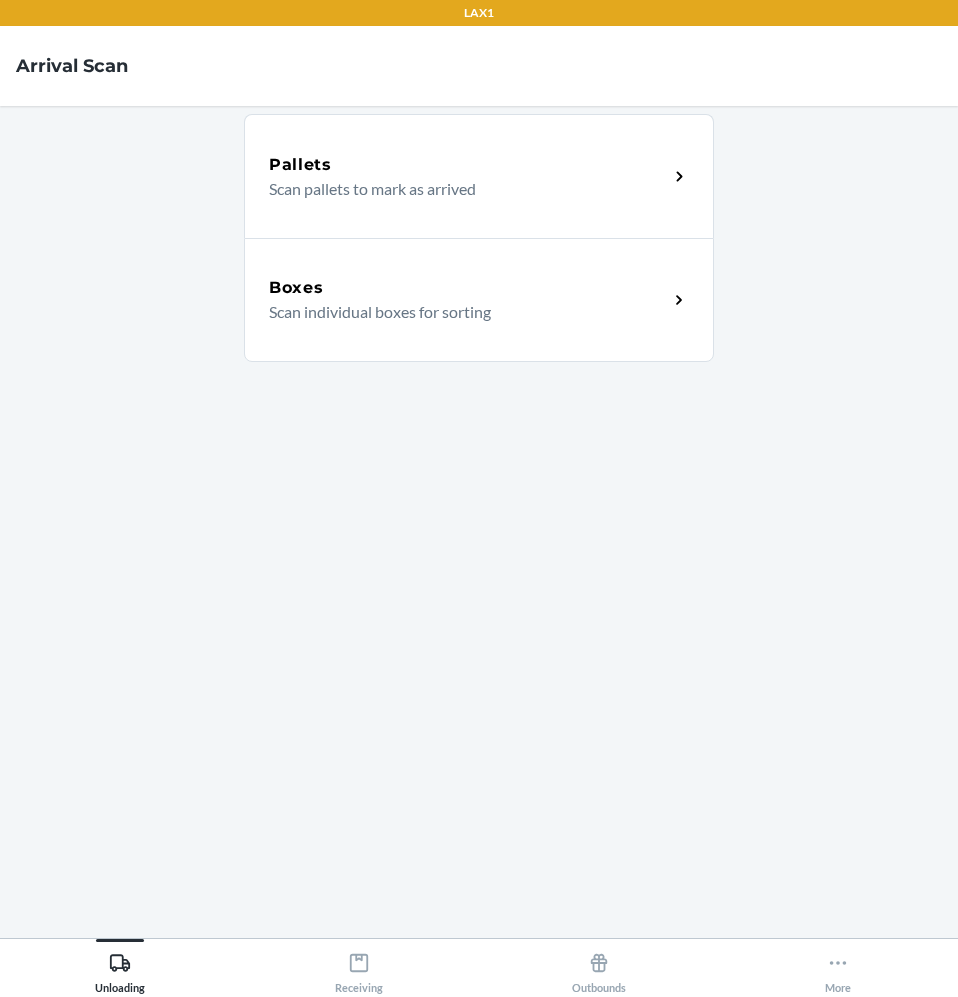 click on "Scan individual boxes for sorting" at bounding box center (460, 312) 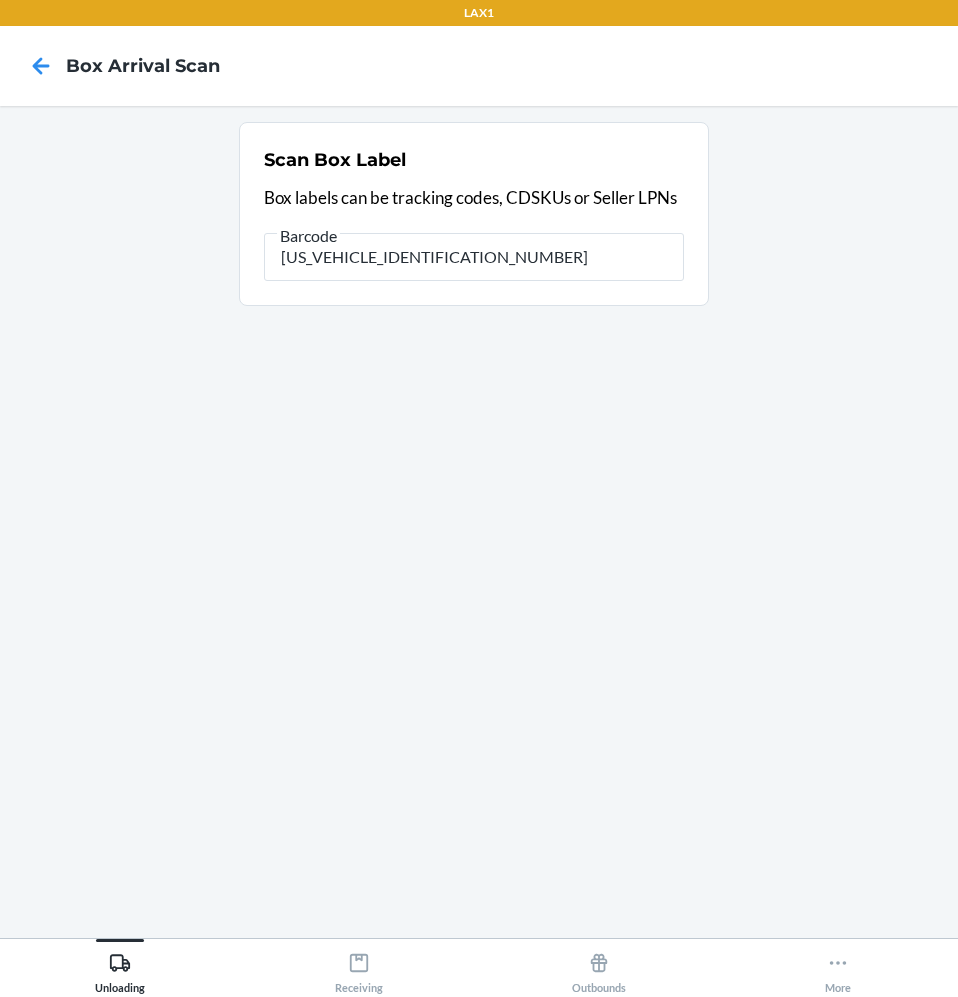 type on "1ZJ74J529079372990" 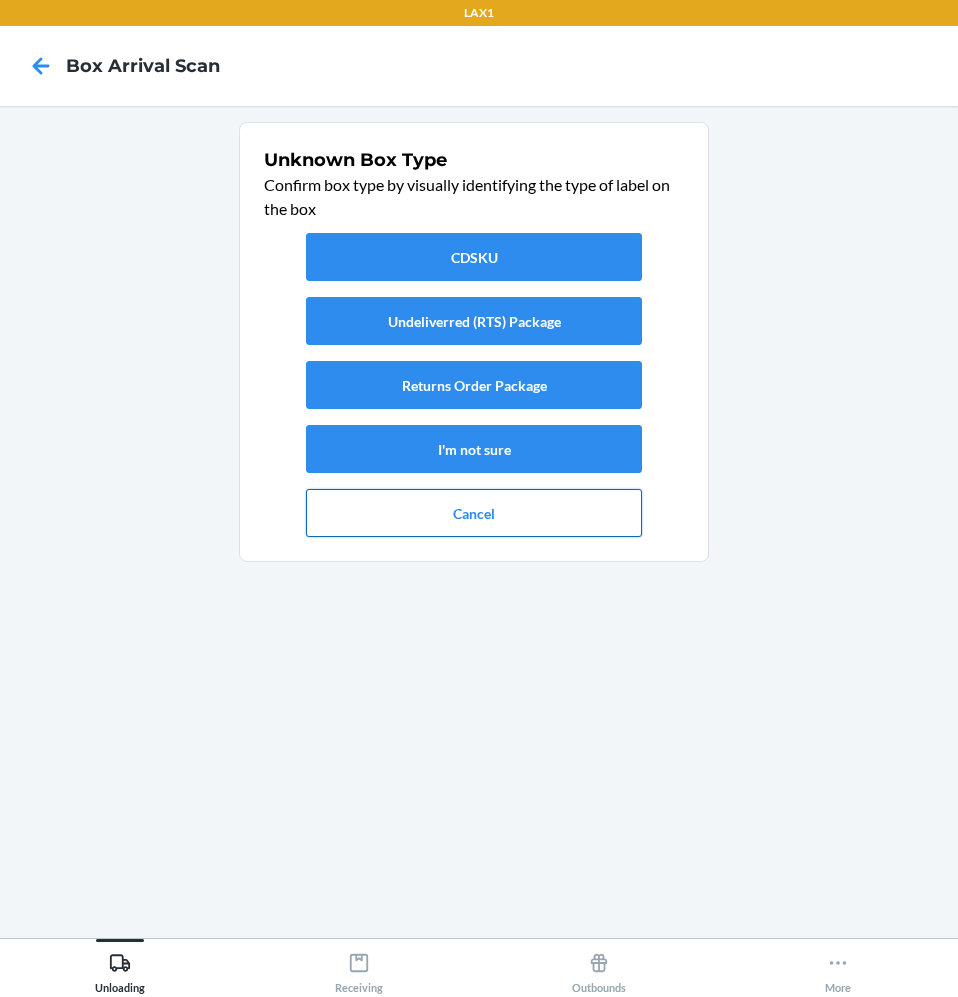 click on "Cancel" at bounding box center (474, 513) 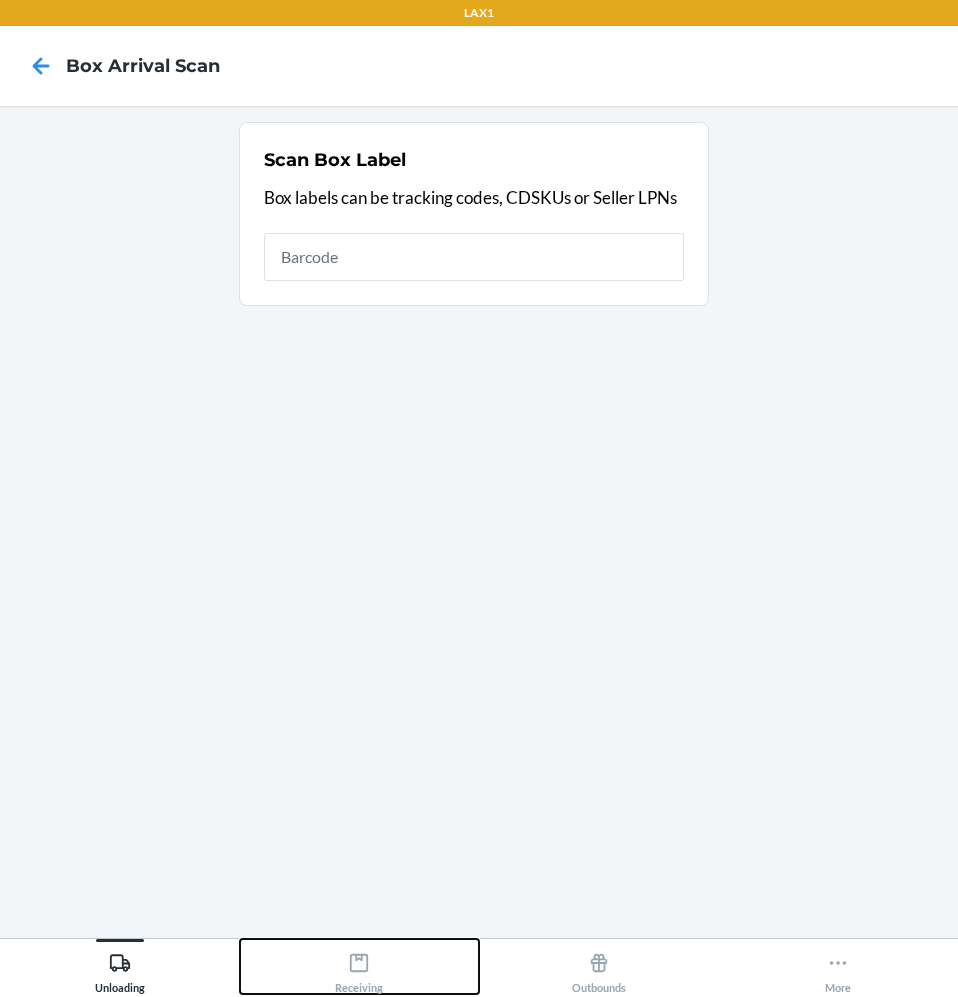 click 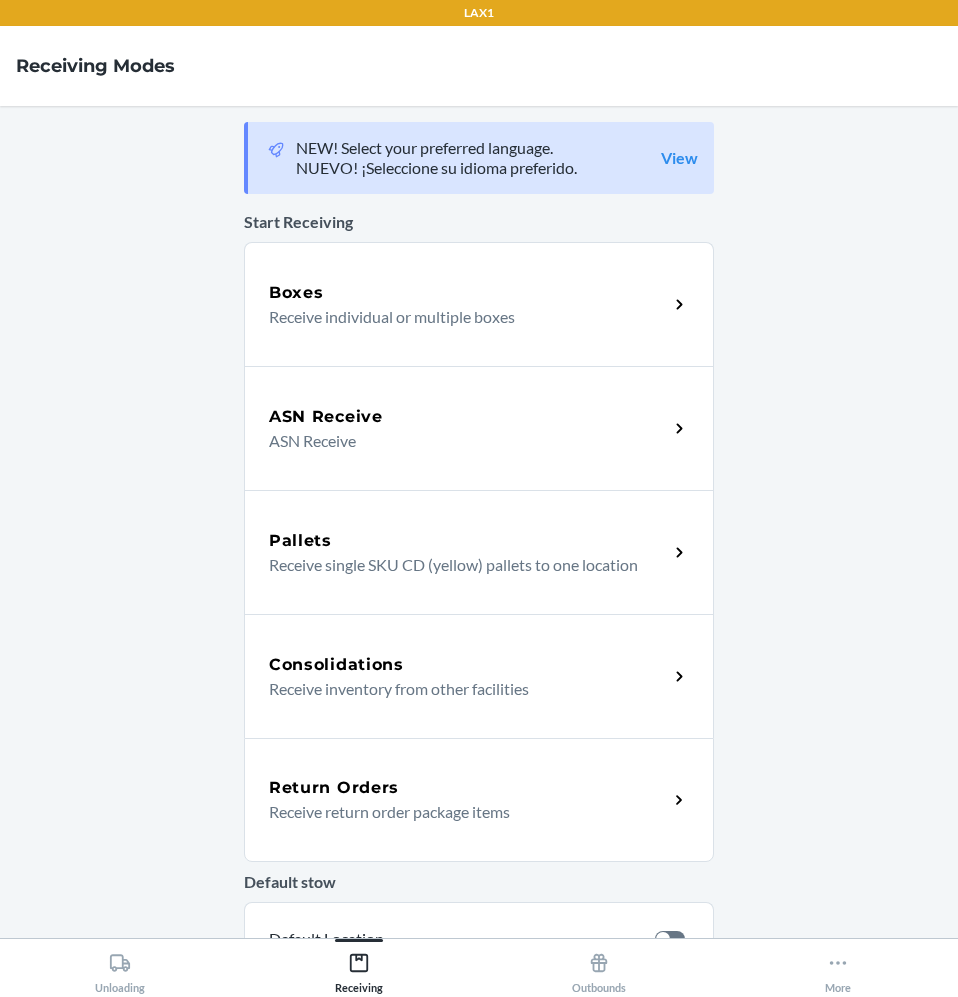 click on "Return Orders Receive return order package items" at bounding box center [479, 800] 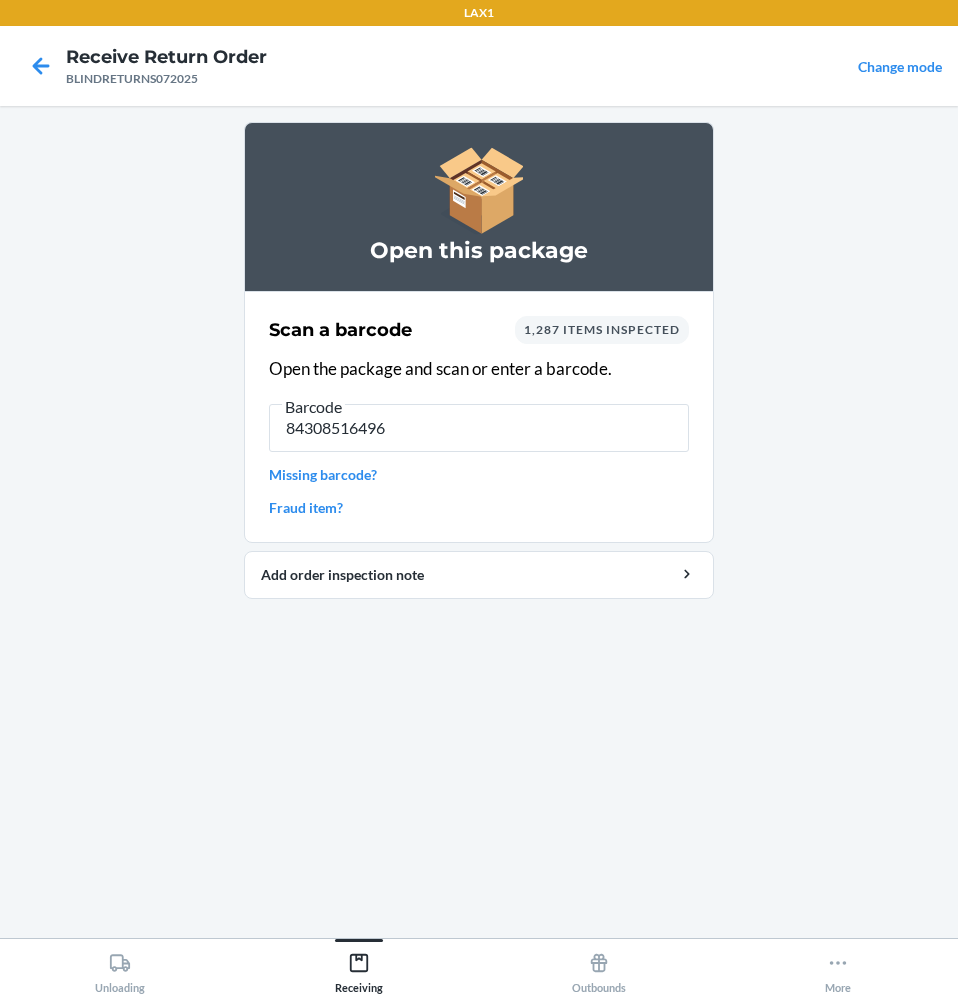 type on "843085164966" 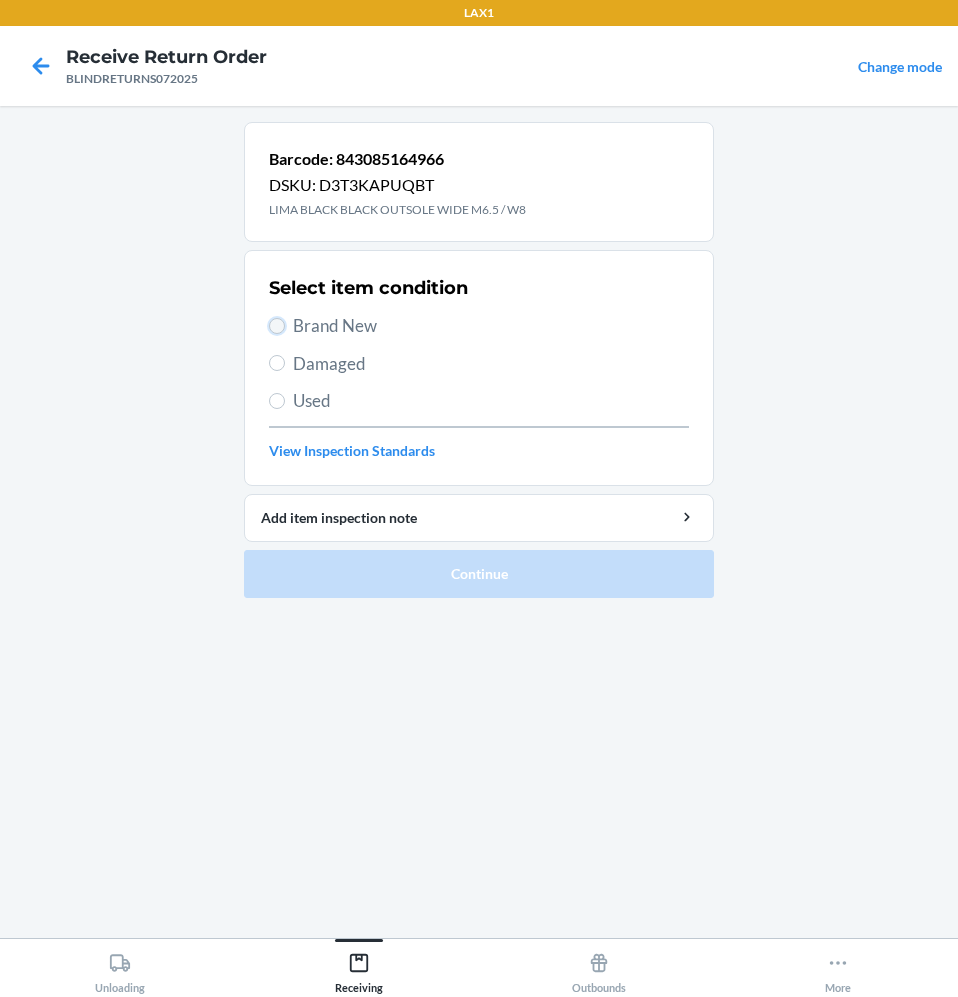 click on "Brand New" at bounding box center [277, 326] 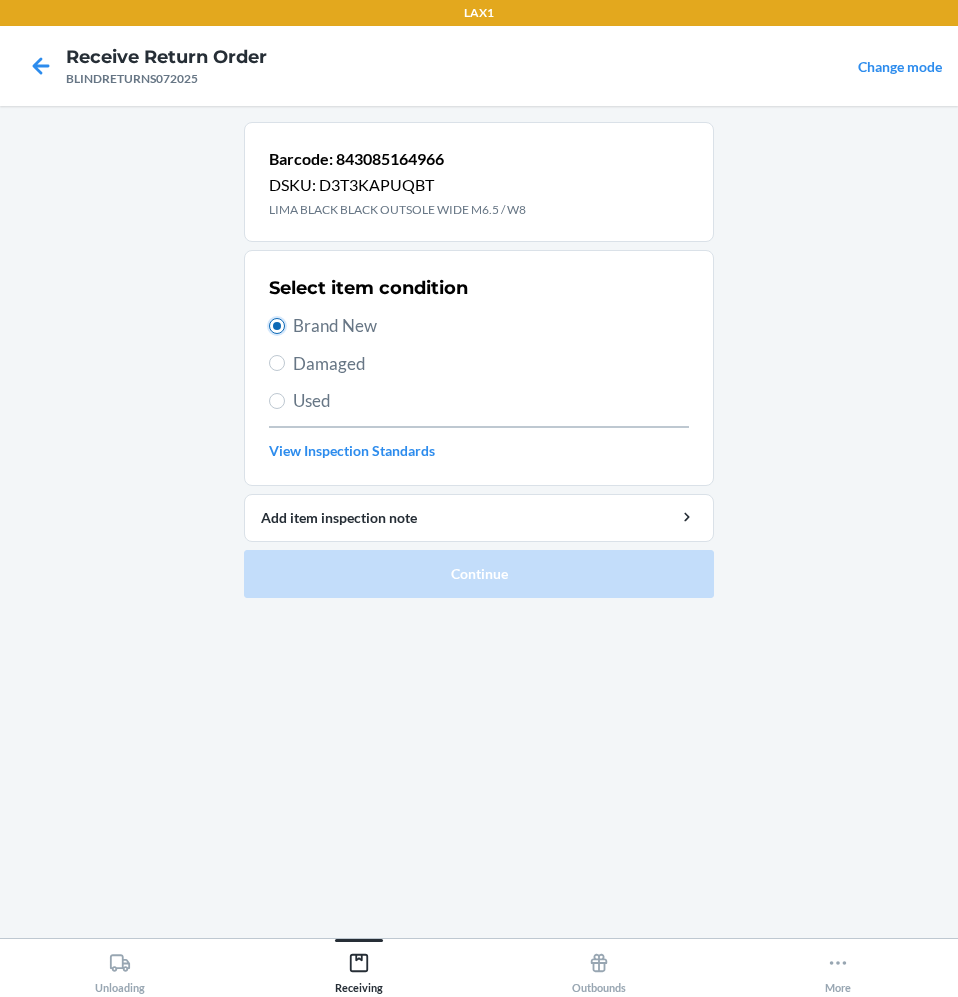 radio on "true" 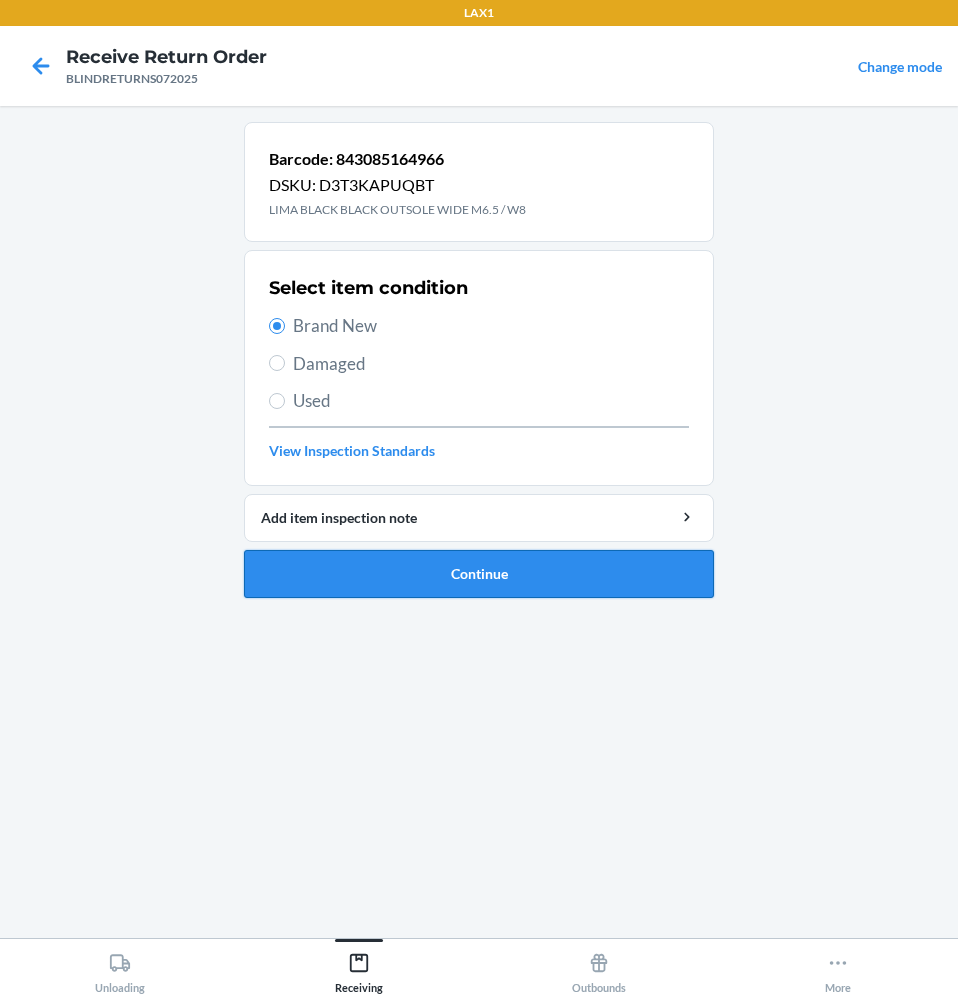 click on "Continue" at bounding box center [479, 574] 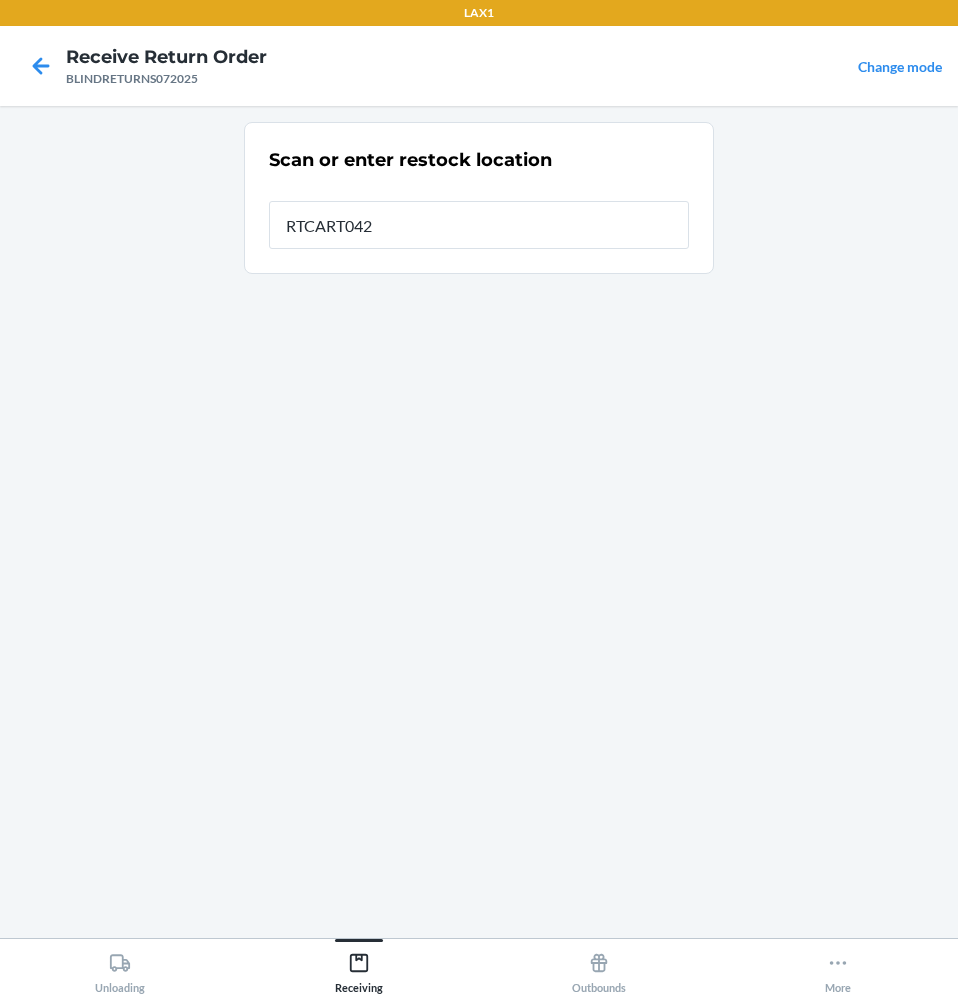 type on "RTCART042" 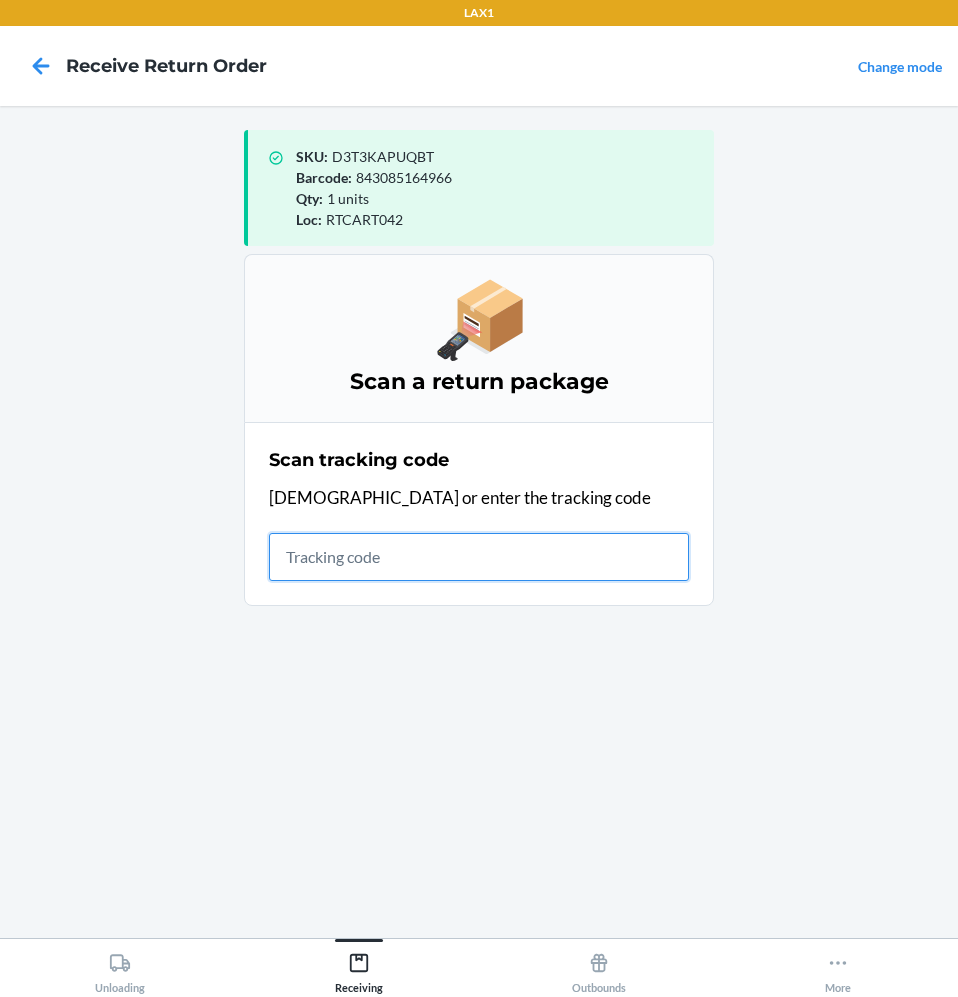 click at bounding box center [479, 557] 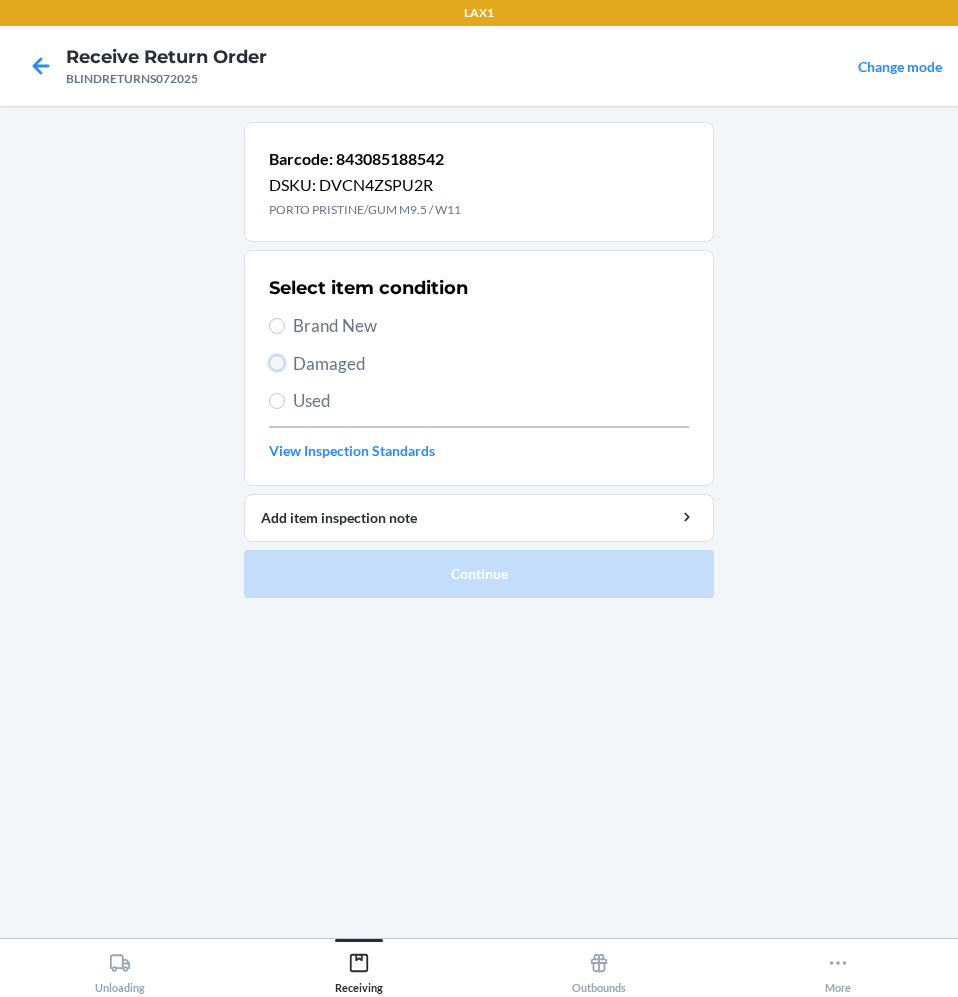 click on "Damaged" at bounding box center (277, 363) 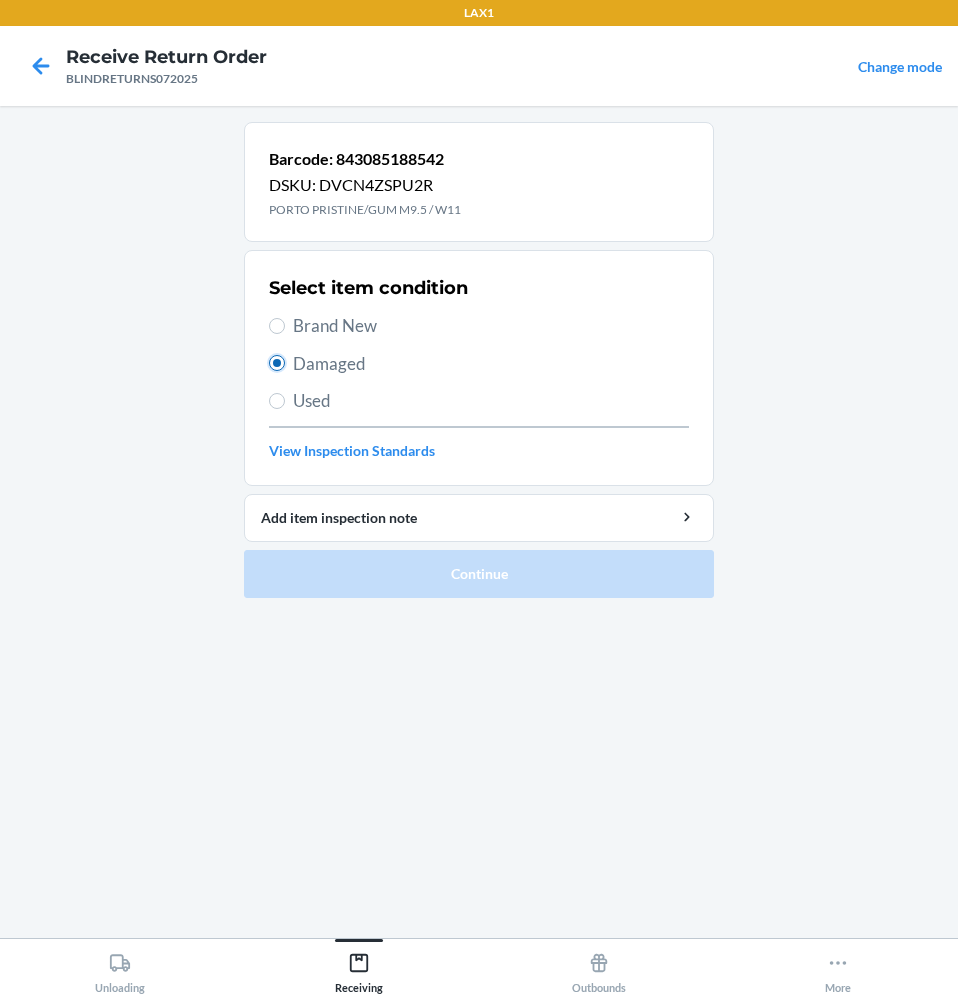 radio on "true" 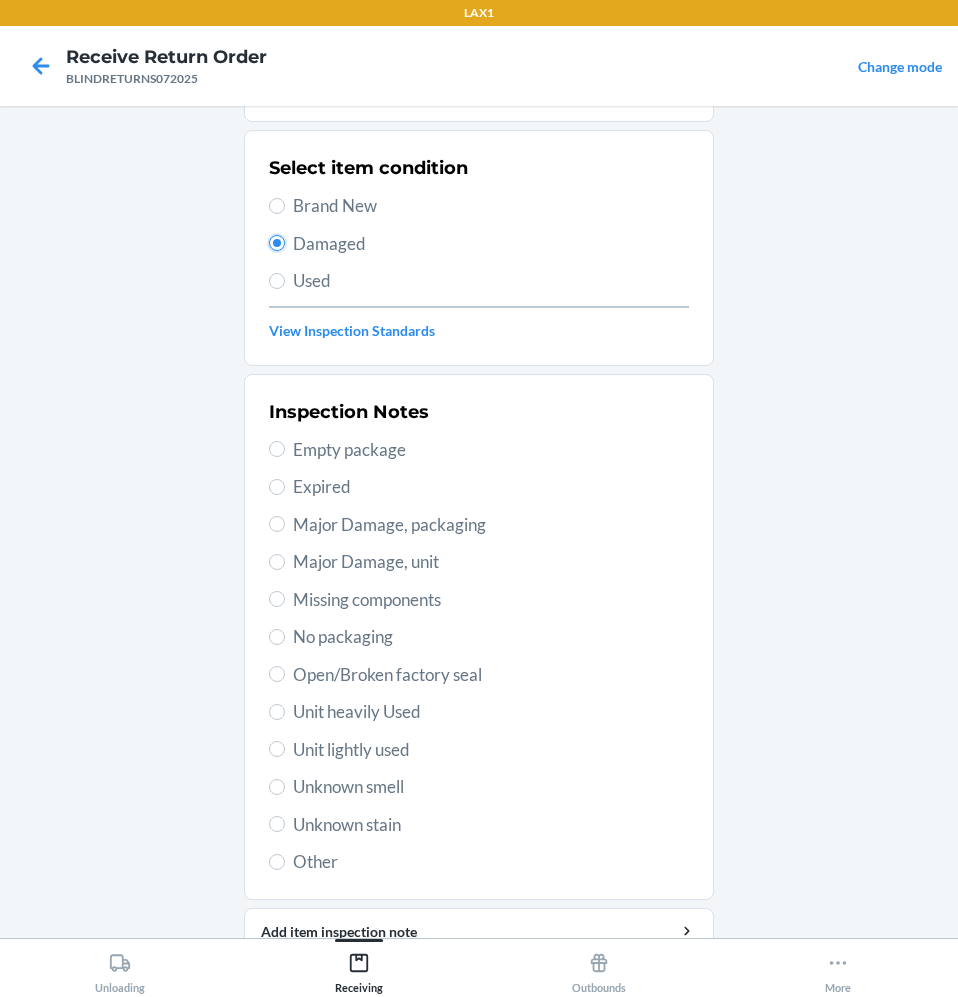 scroll, scrollTop: 210, scrollLeft: 0, axis: vertical 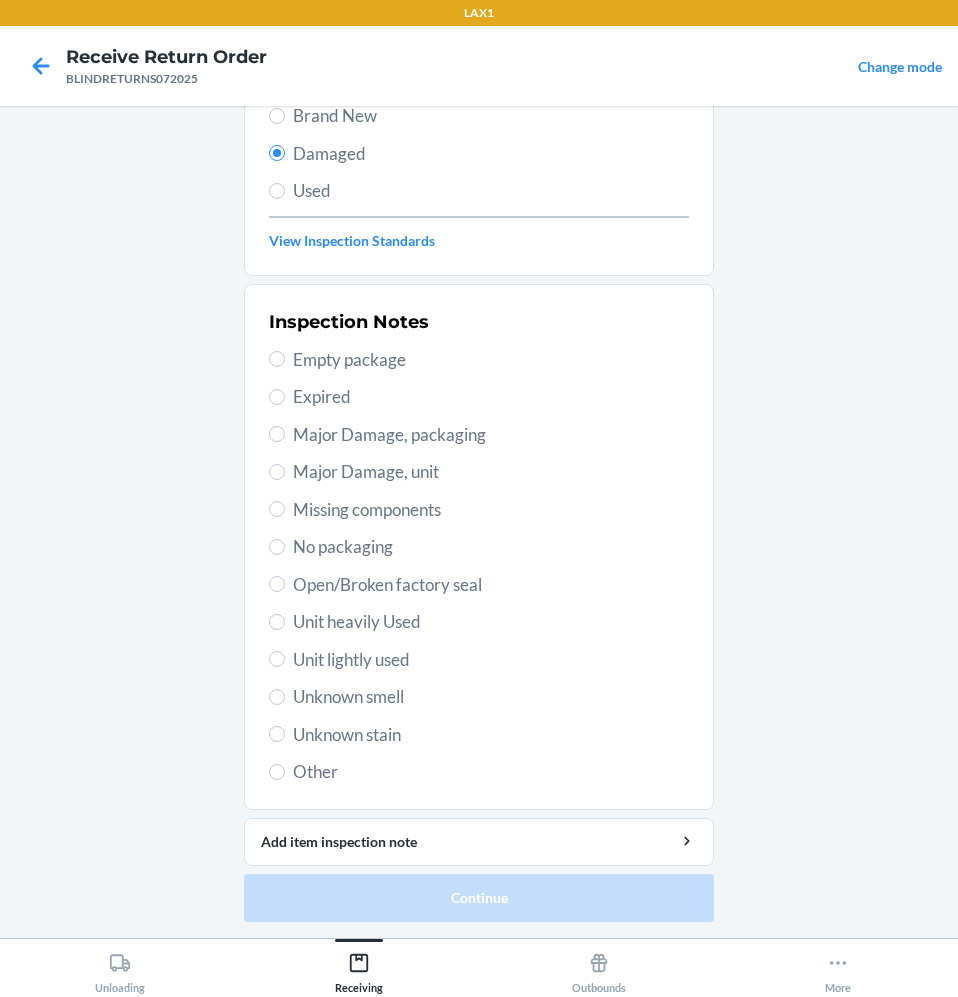 click on "Unit heavily Used" at bounding box center [479, 622] 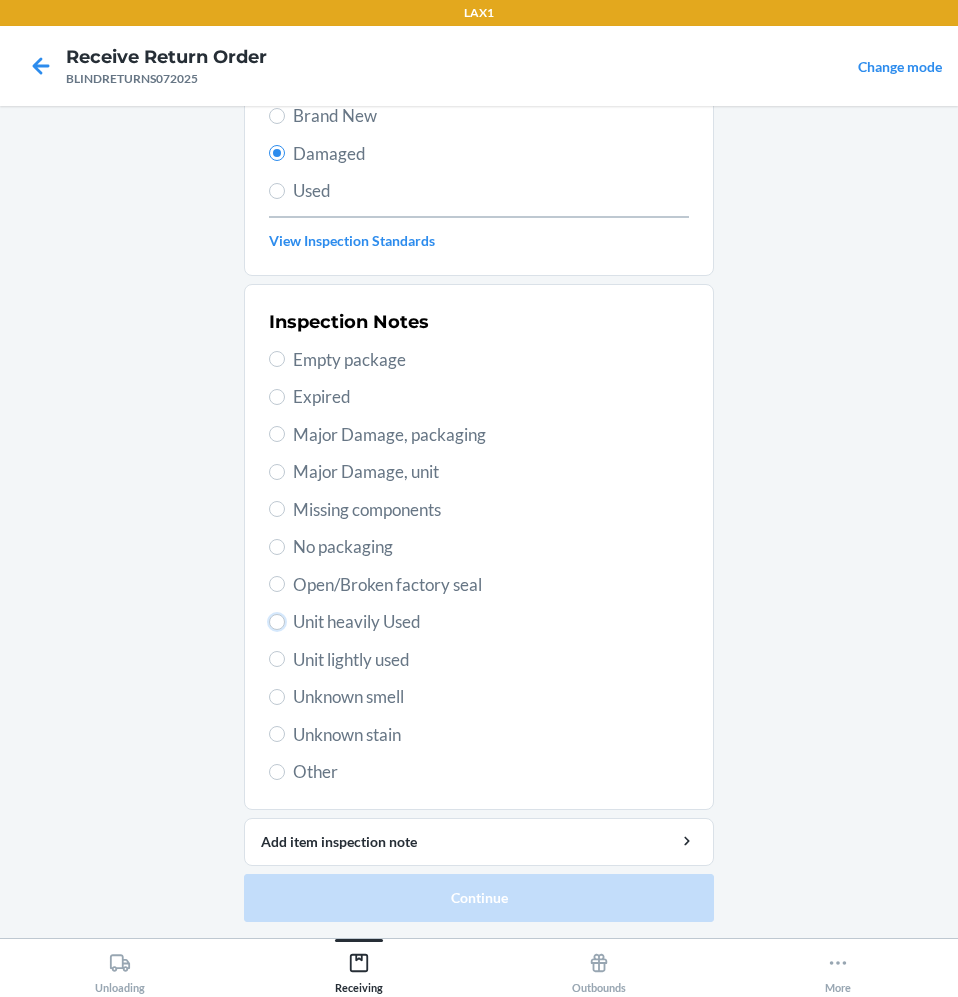 click on "Unit heavily Used" at bounding box center [277, 622] 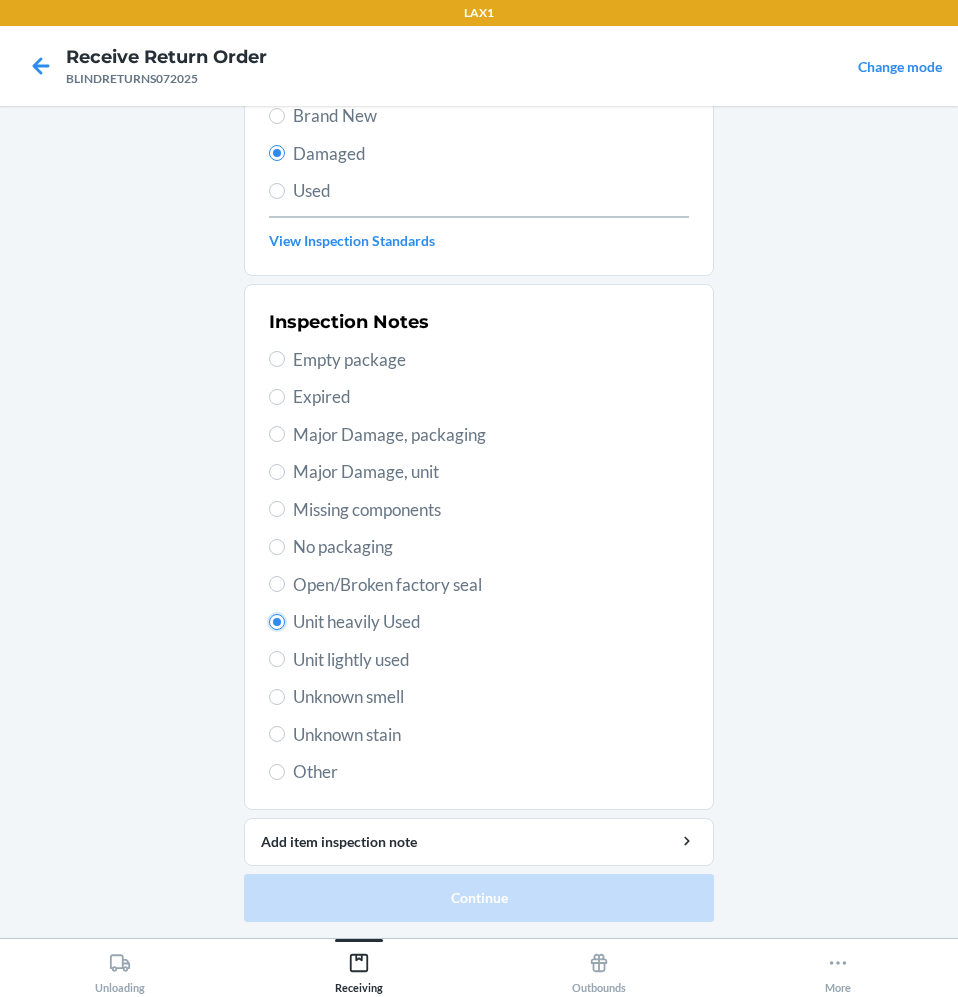 radio on "true" 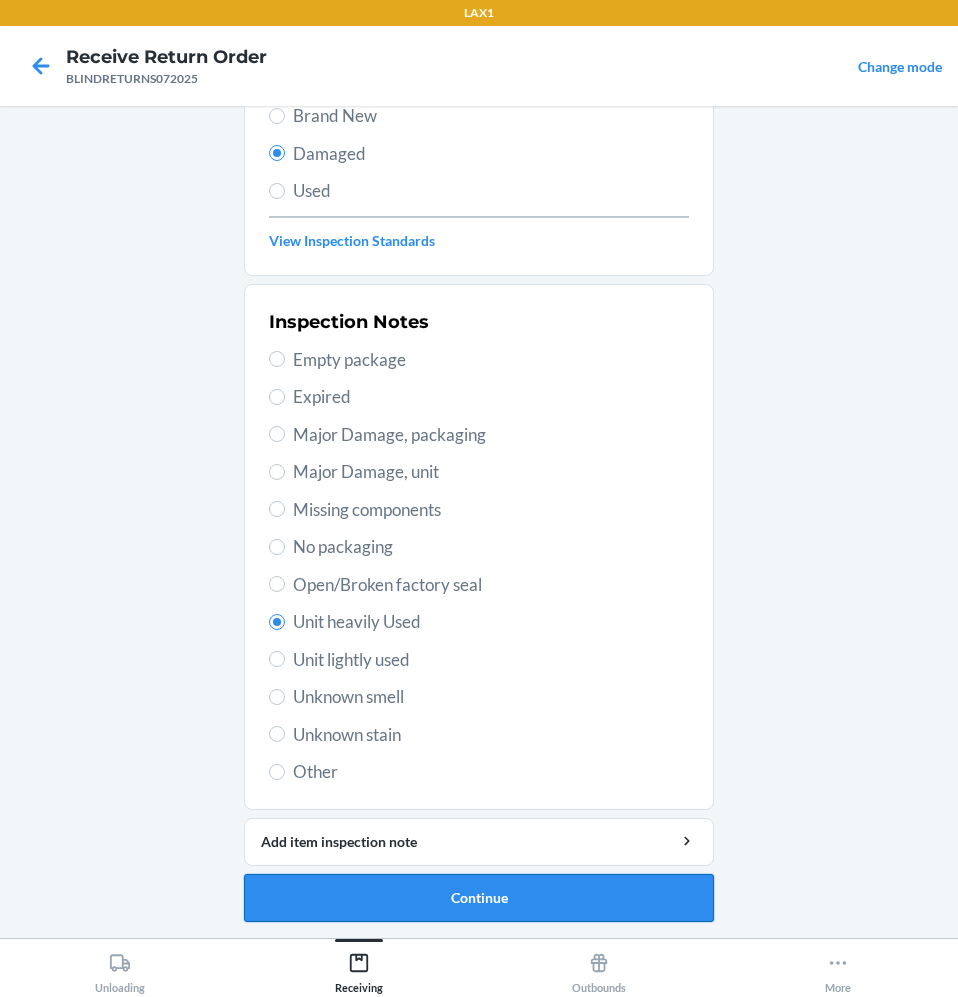 click on "Continue" at bounding box center (479, 898) 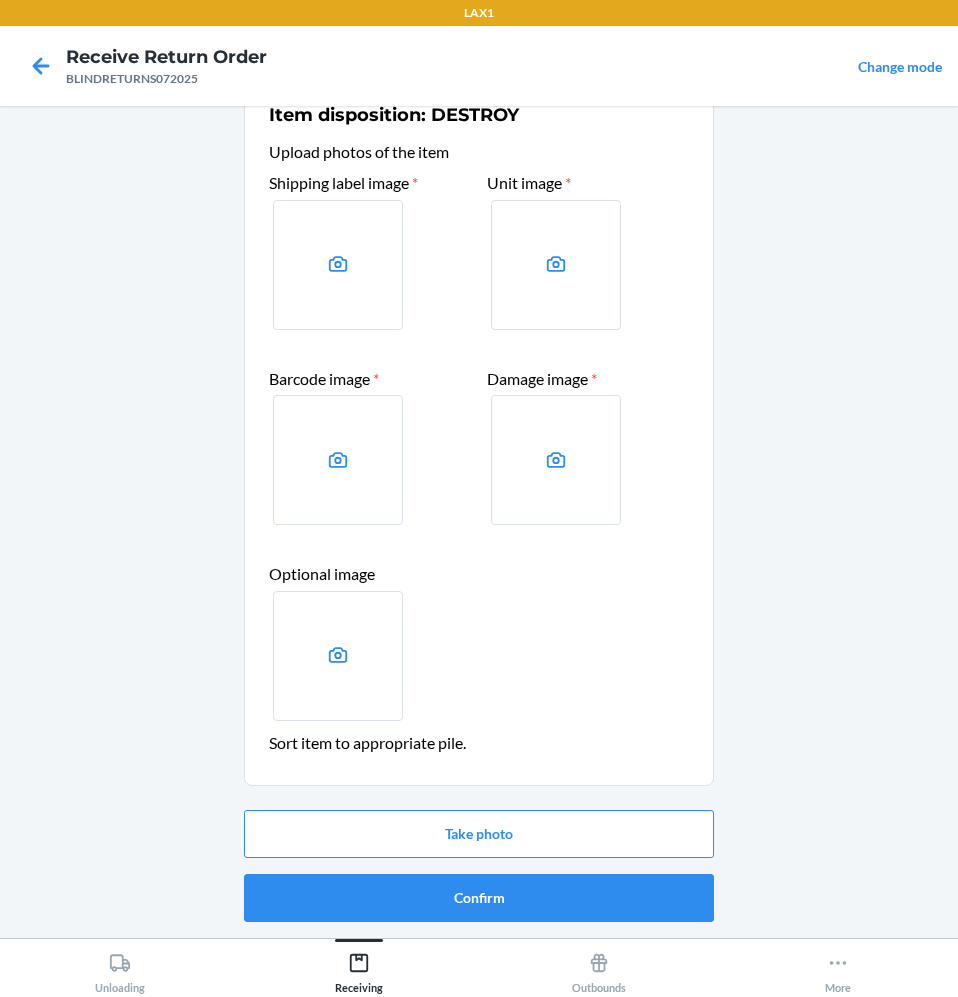 click 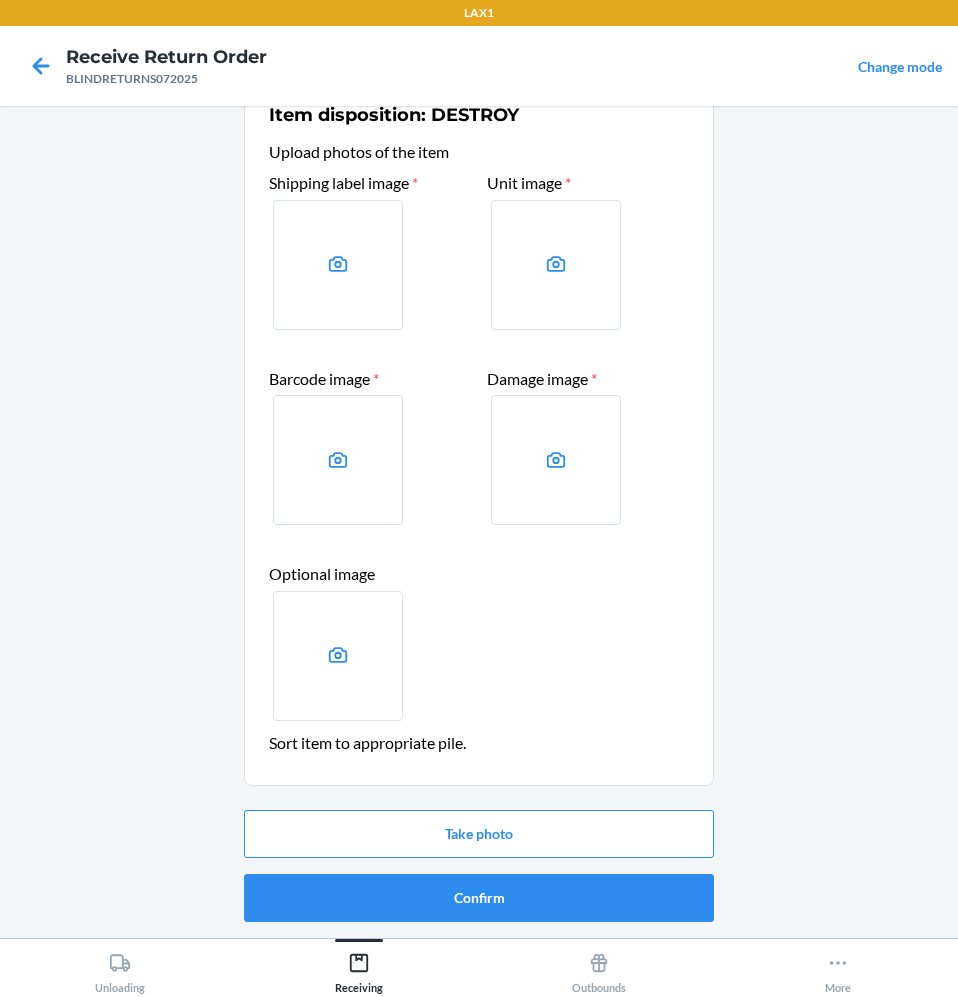click at bounding box center (0, 0) 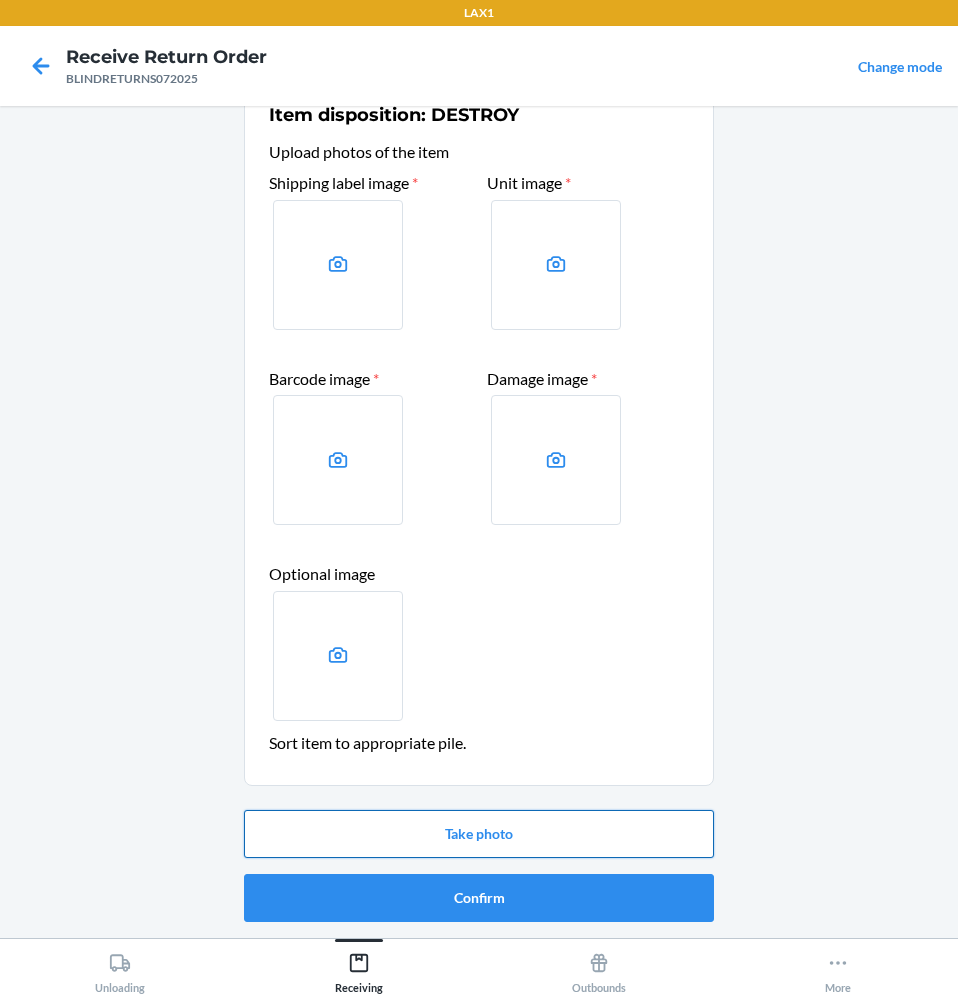 click on "Take photo" at bounding box center [479, 834] 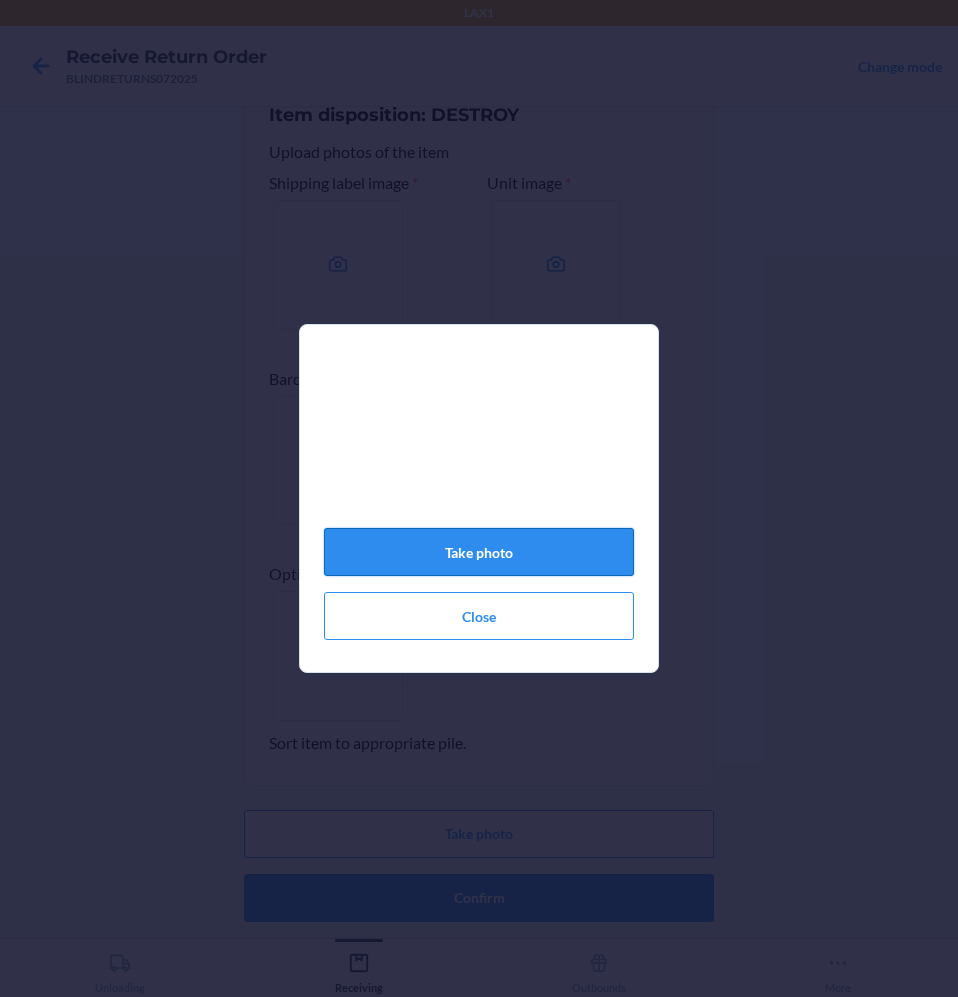 click on "Take photo" 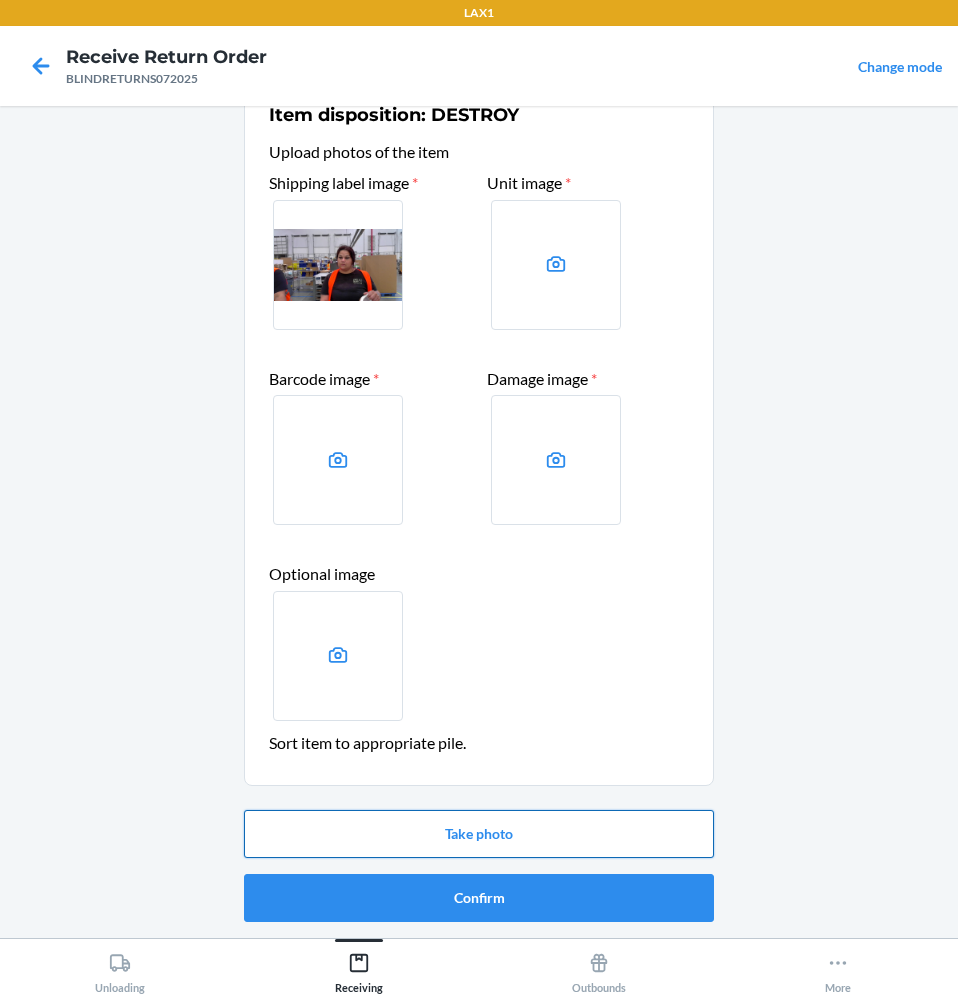 click on "Take photo" at bounding box center (479, 834) 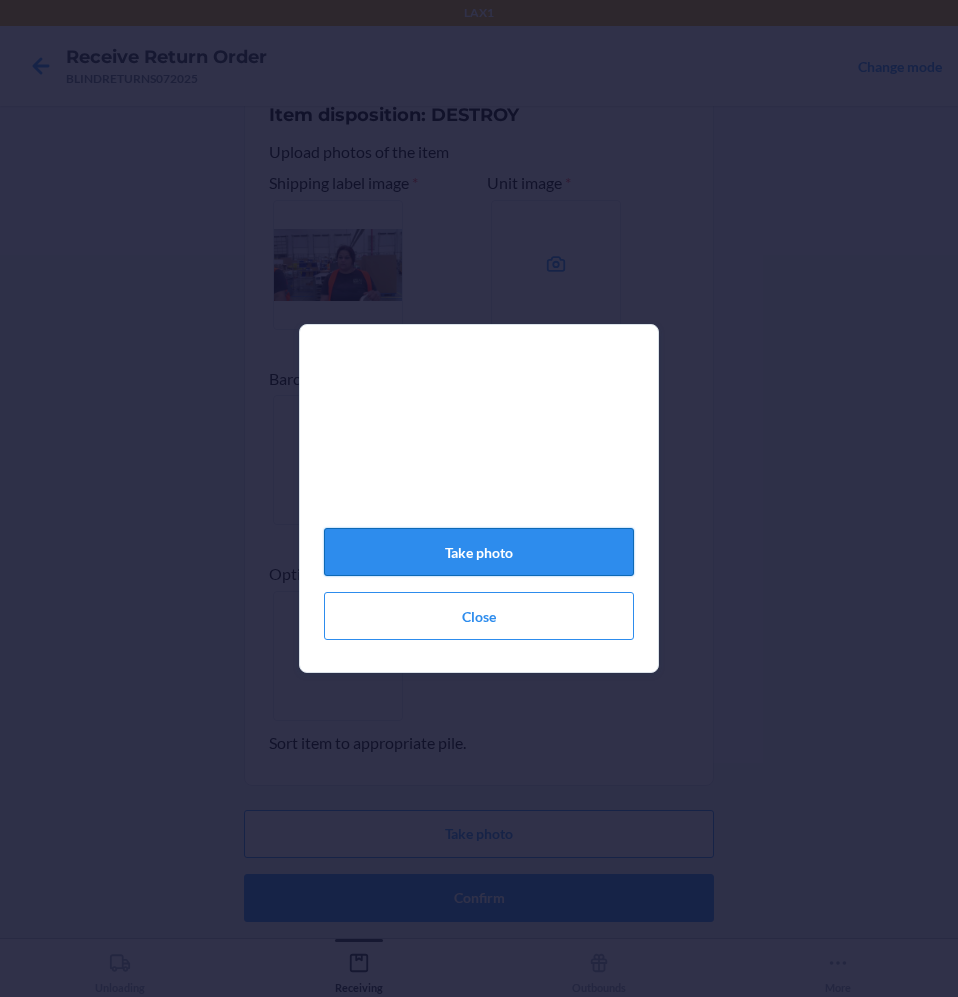 click on "Take photo" 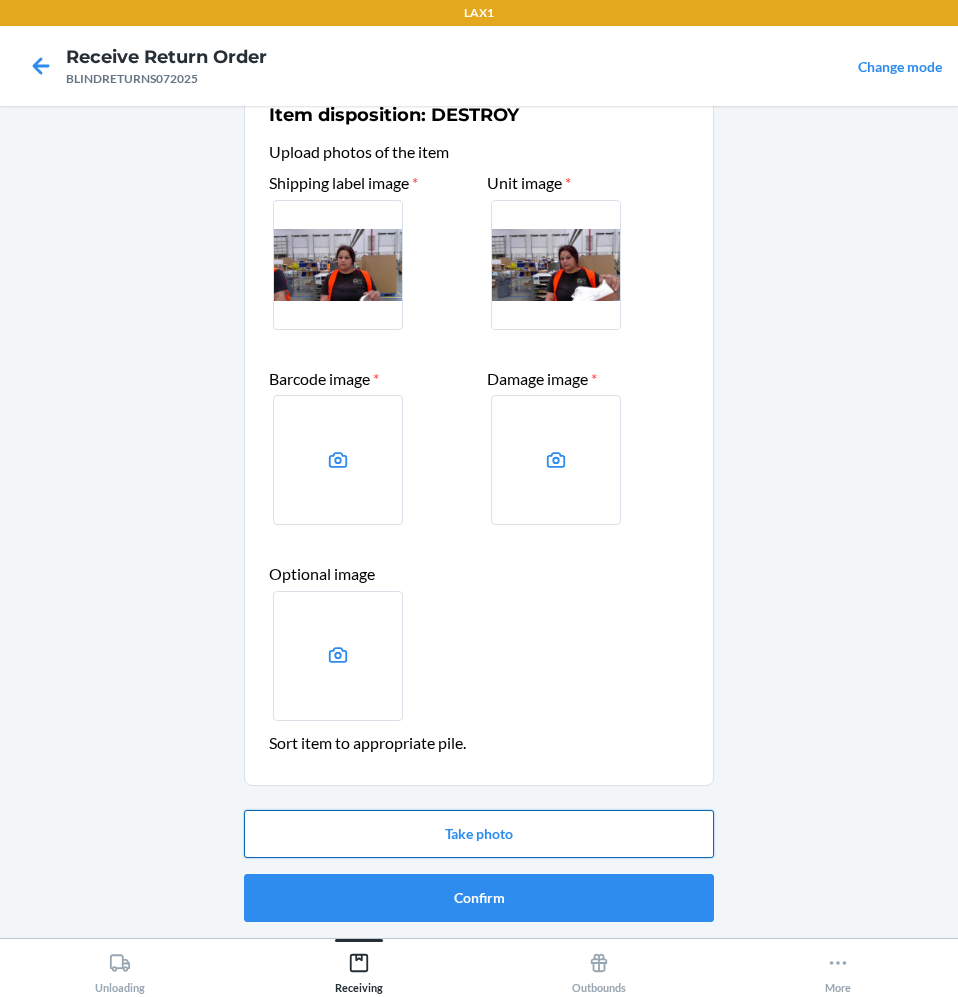 click on "Take photo" at bounding box center (479, 834) 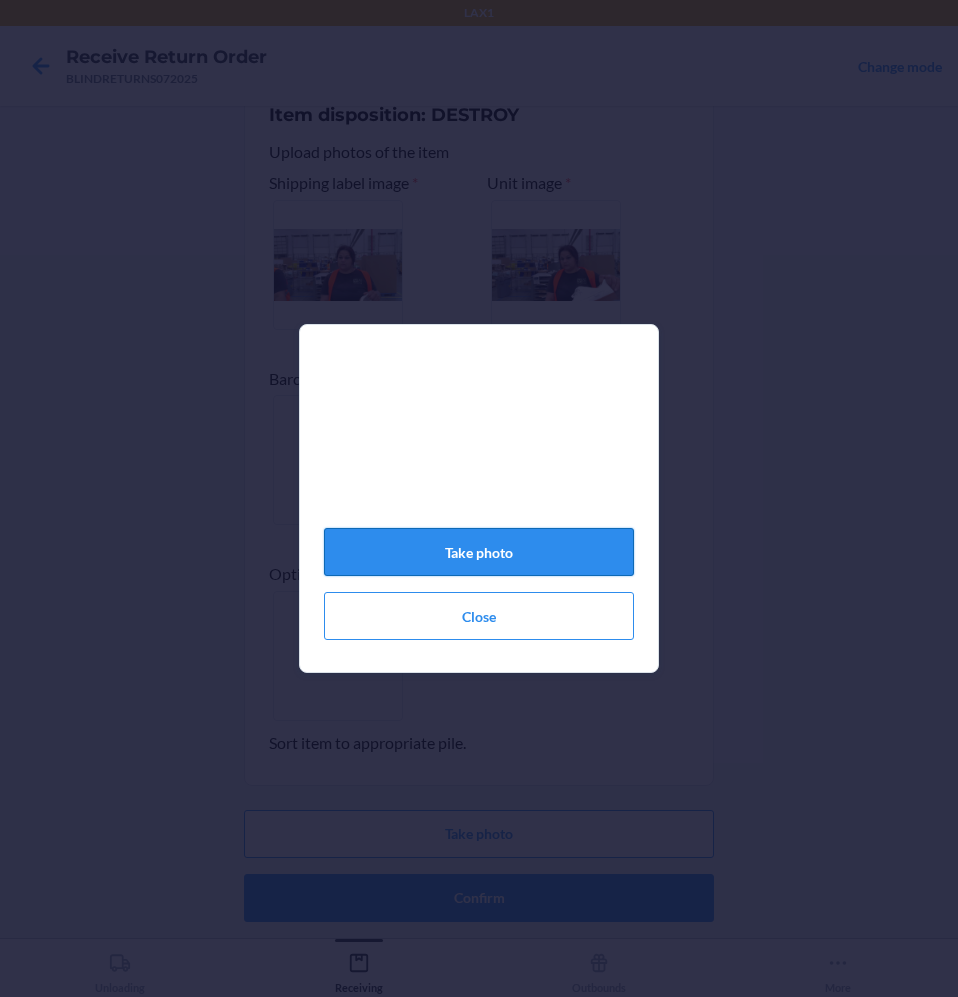 click on "Take photo" 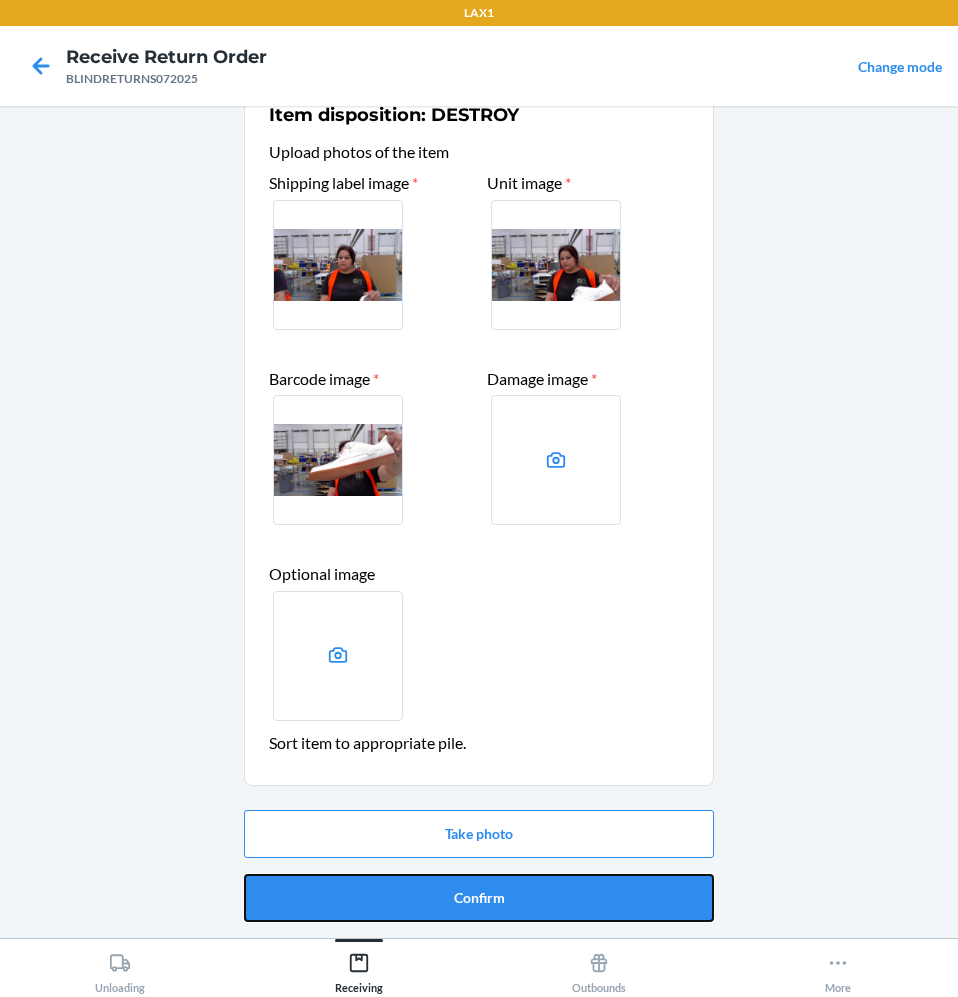 drag, startPoint x: 501, startPoint y: 893, endPoint x: 477, endPoint y: 893, distance: 24 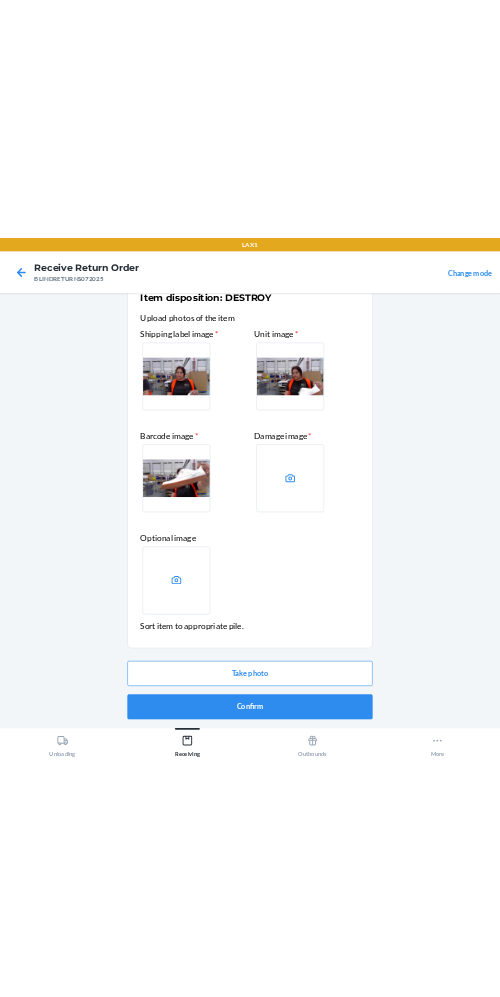 scroll, scrollTop: 0, scrollLeft: 0, axis: both 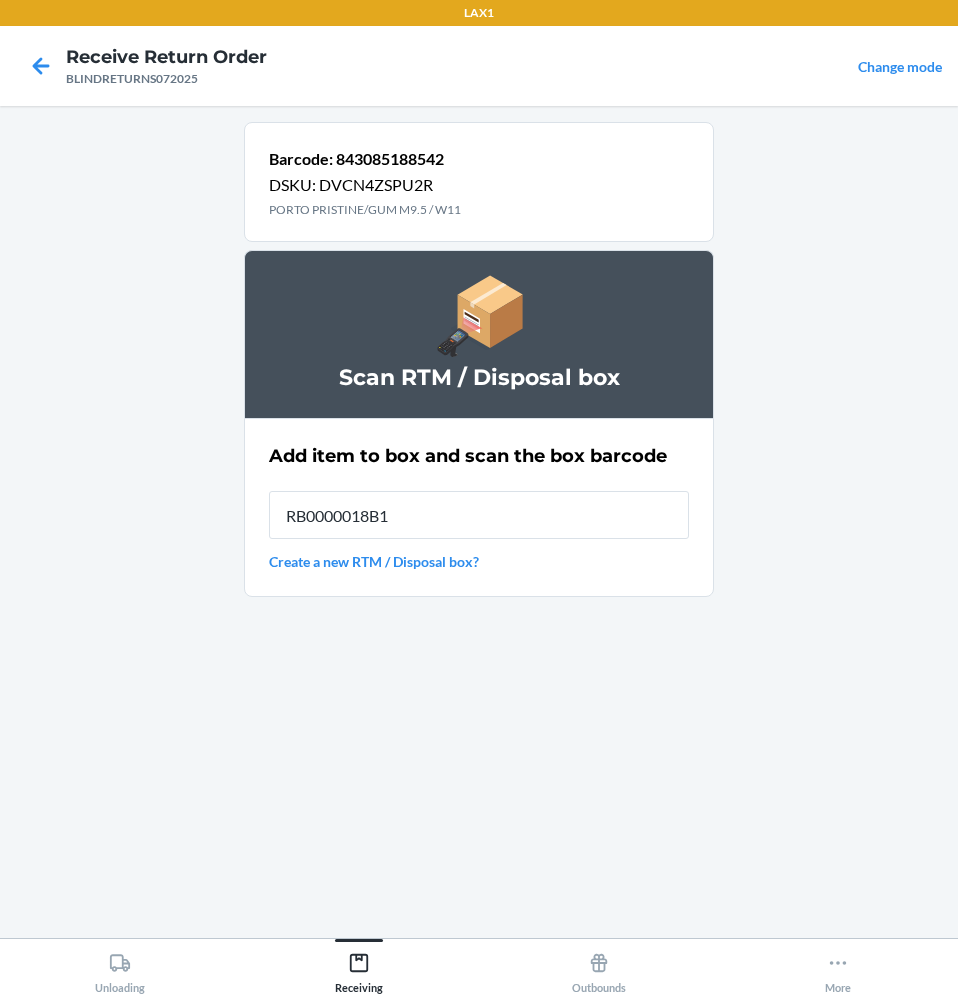 type on "RB0000018B1" 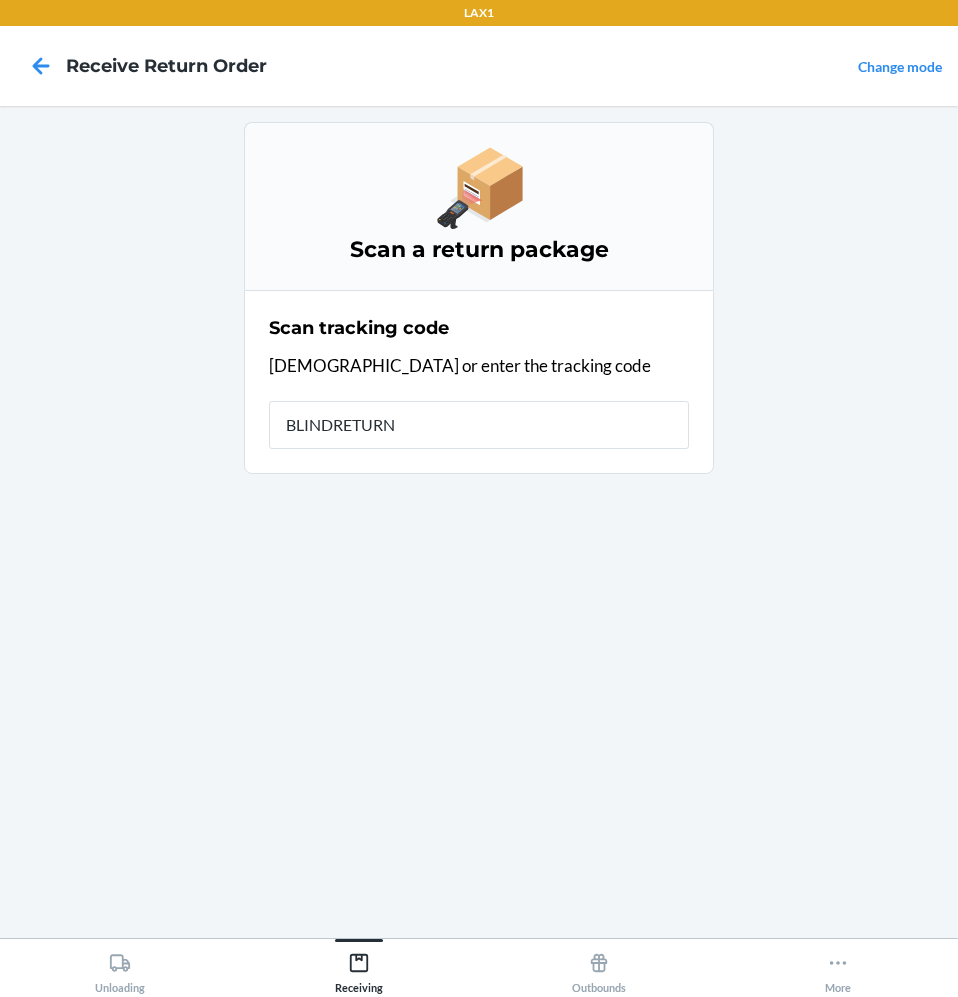 type on "BLINDRETURNS" 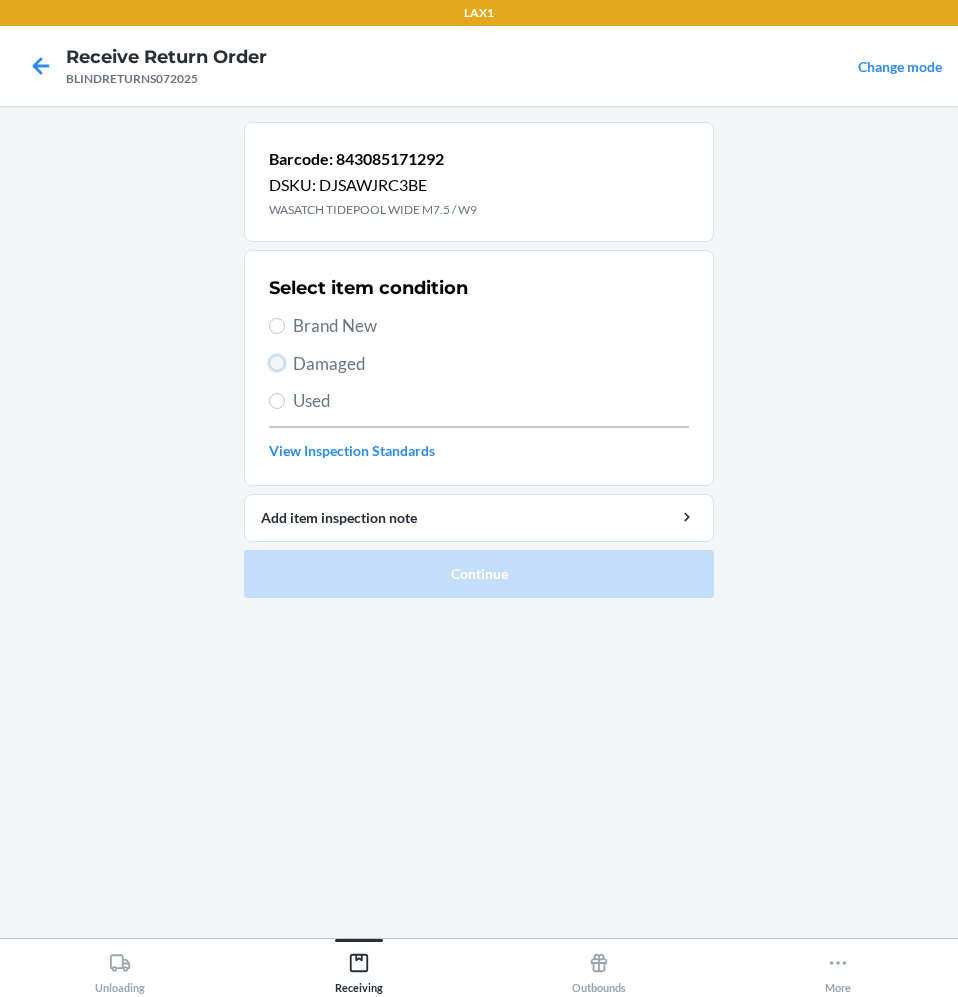 click on "Damaged" at bounding box center [277, 363] 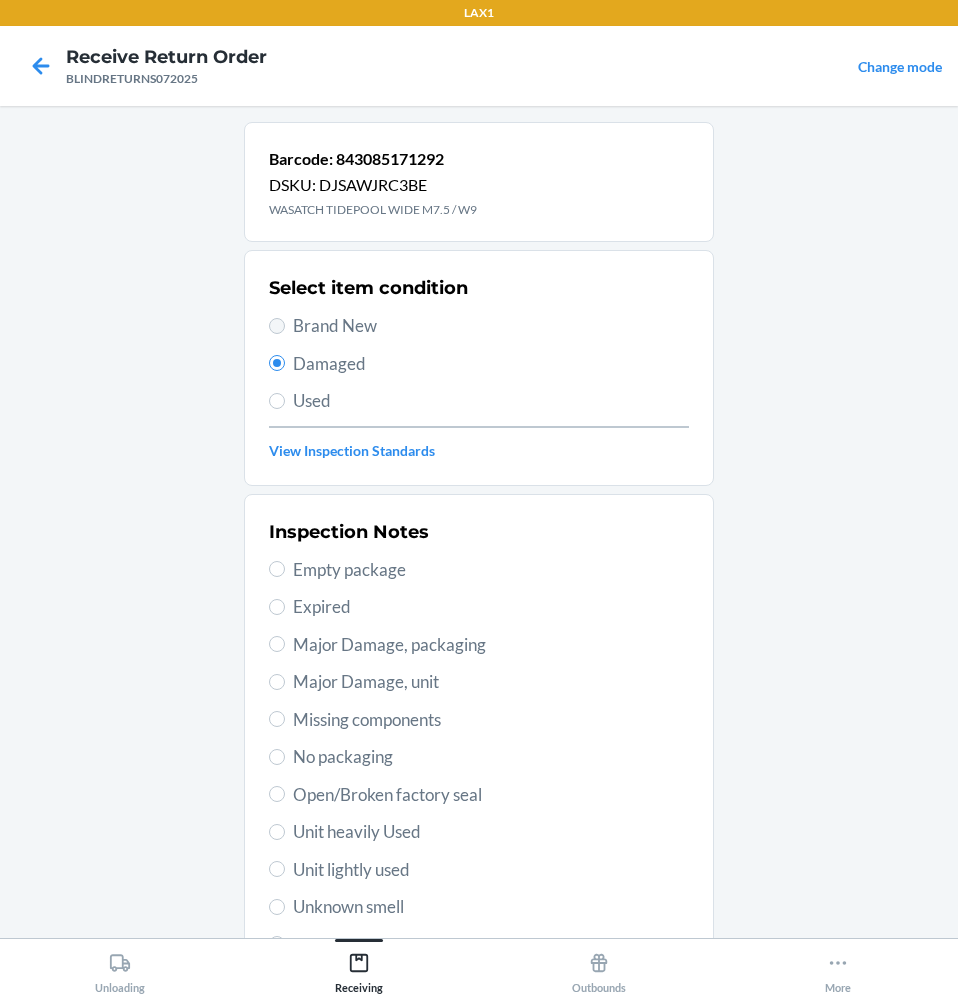 drag, startPoint x: 261, startPoint y: 323, endPoint x: 274, endPoint y: 320, distance: 13.341664 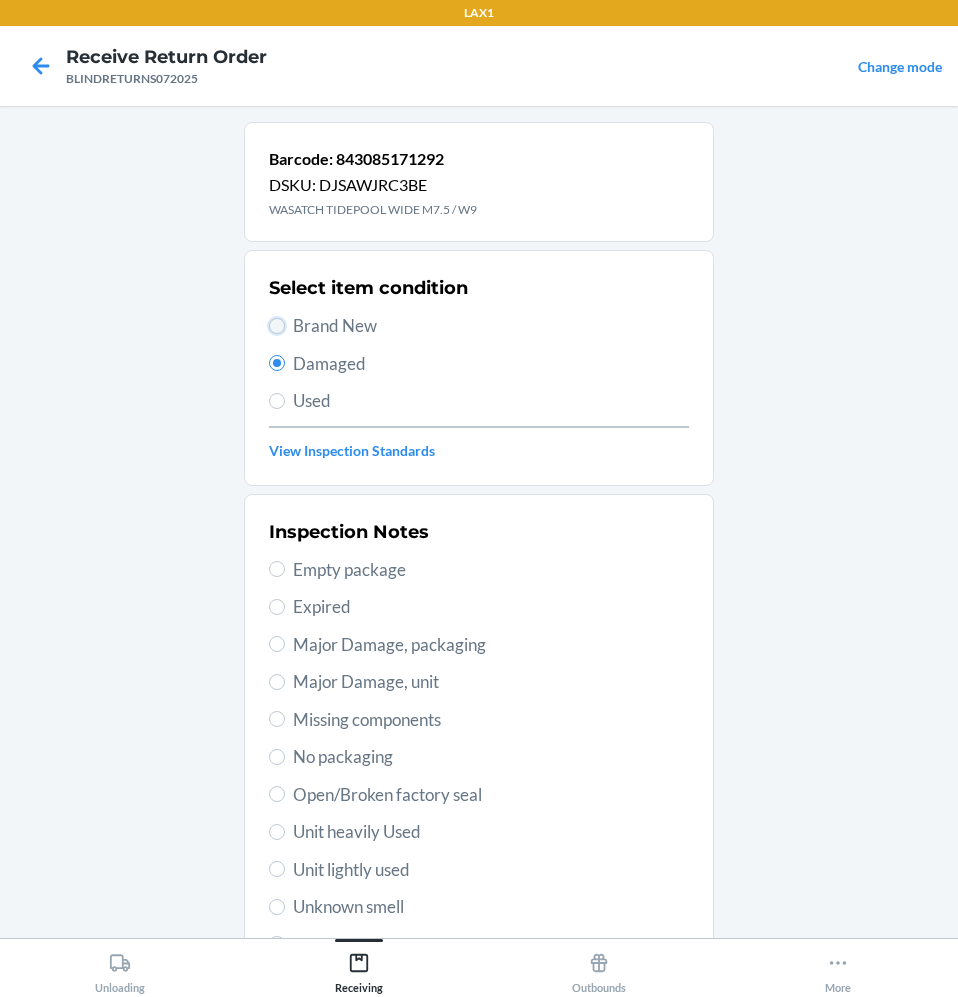 click on "Brand New" at bounding box center (277, 326) 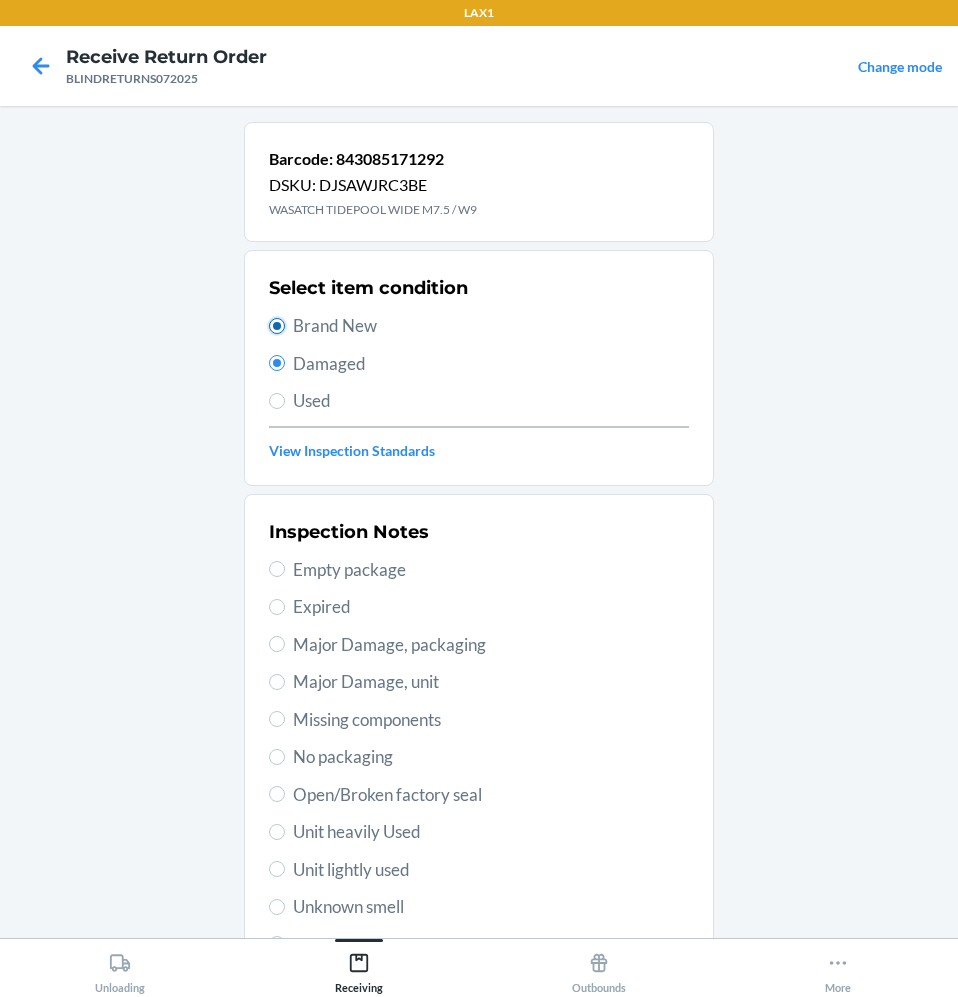 radio on "true" 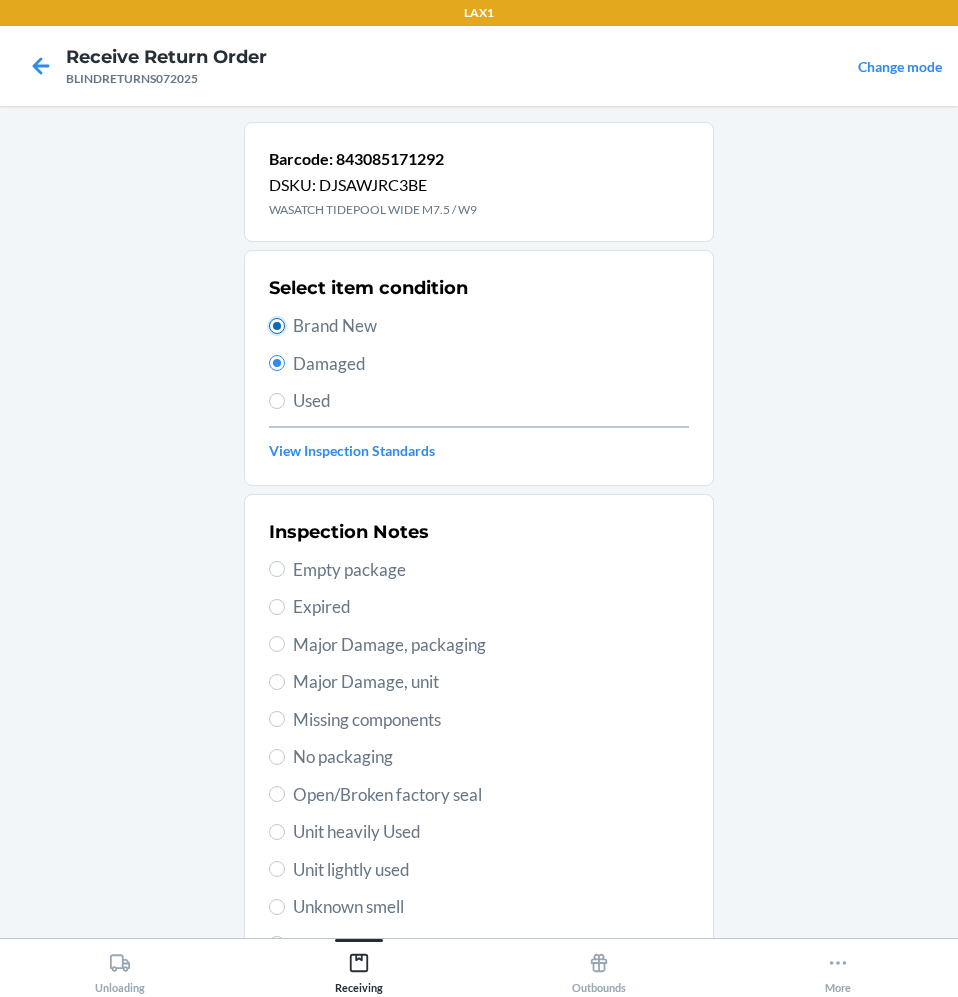 radio on "false" 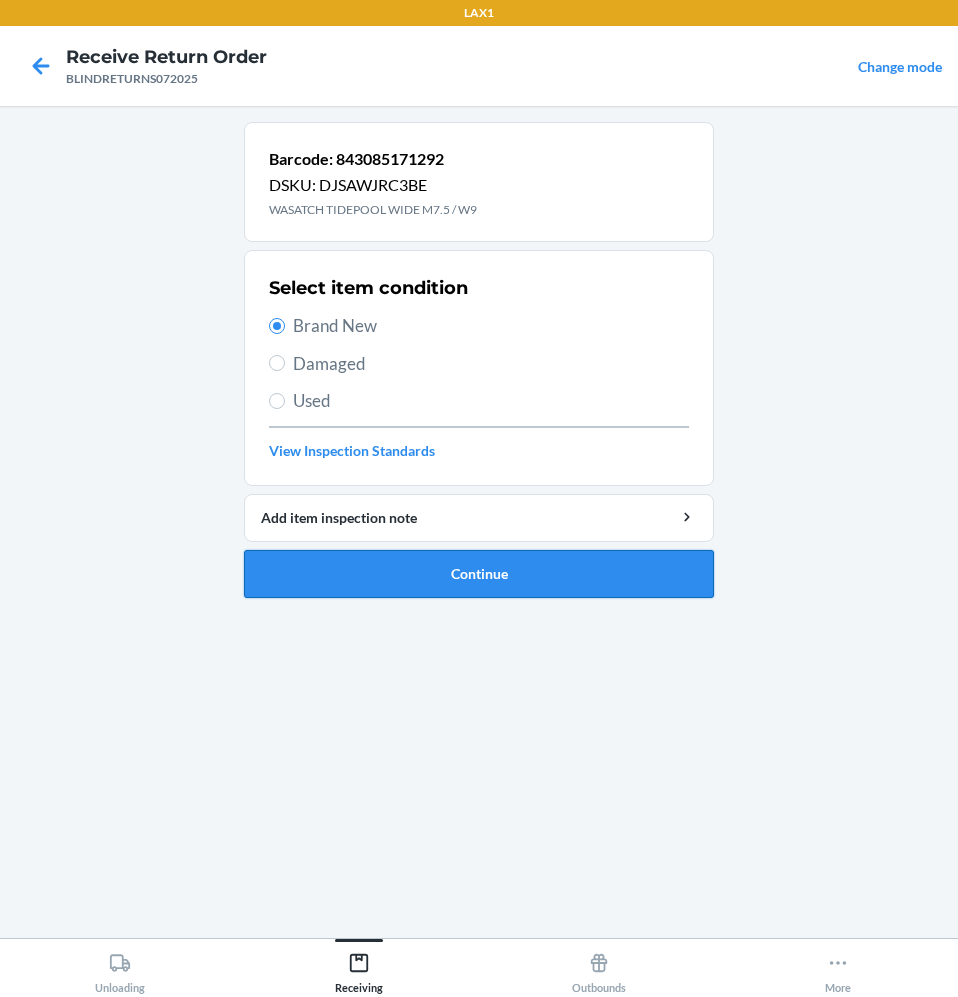 click on "Continue" at bounding box center [479, 574] 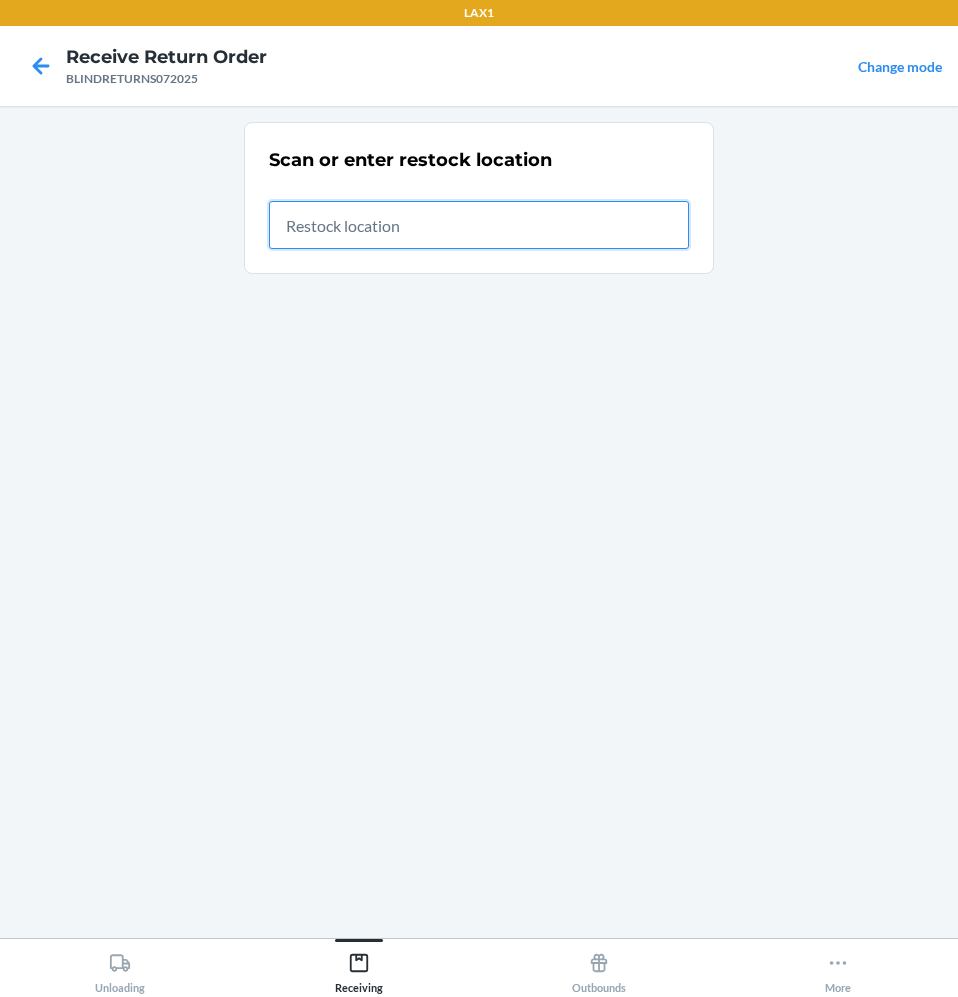drag, startPoint x: 463, startPoint y: 224, endPoint x: 398, endPoint y: 216, distance: 65.490456 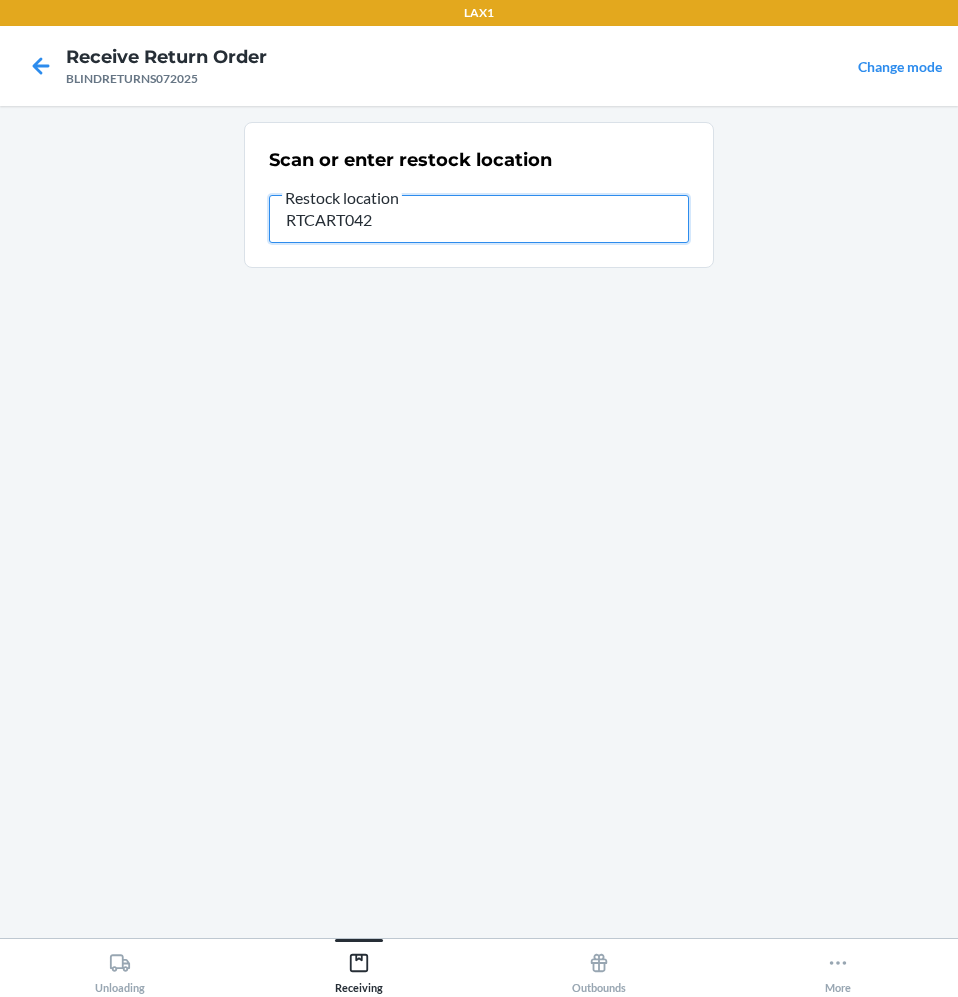 type on "RTCART042" 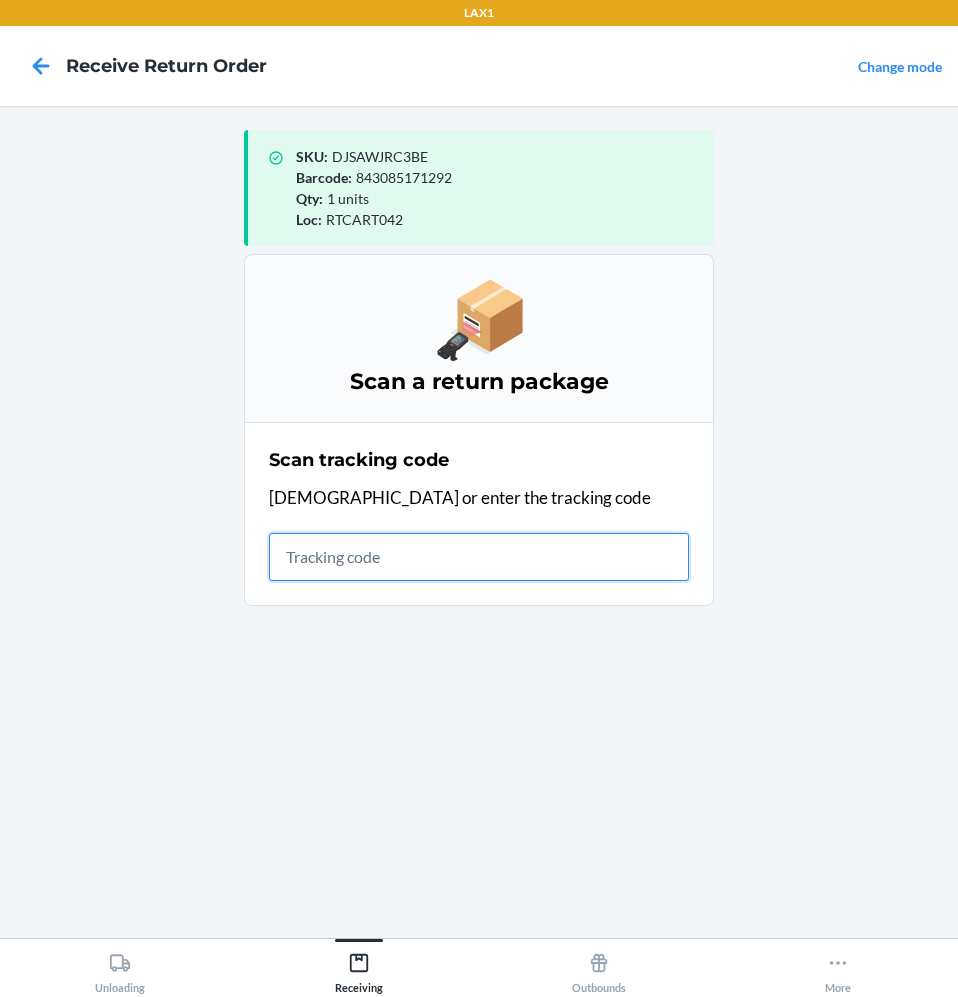 click at bounding box center [479, 557] 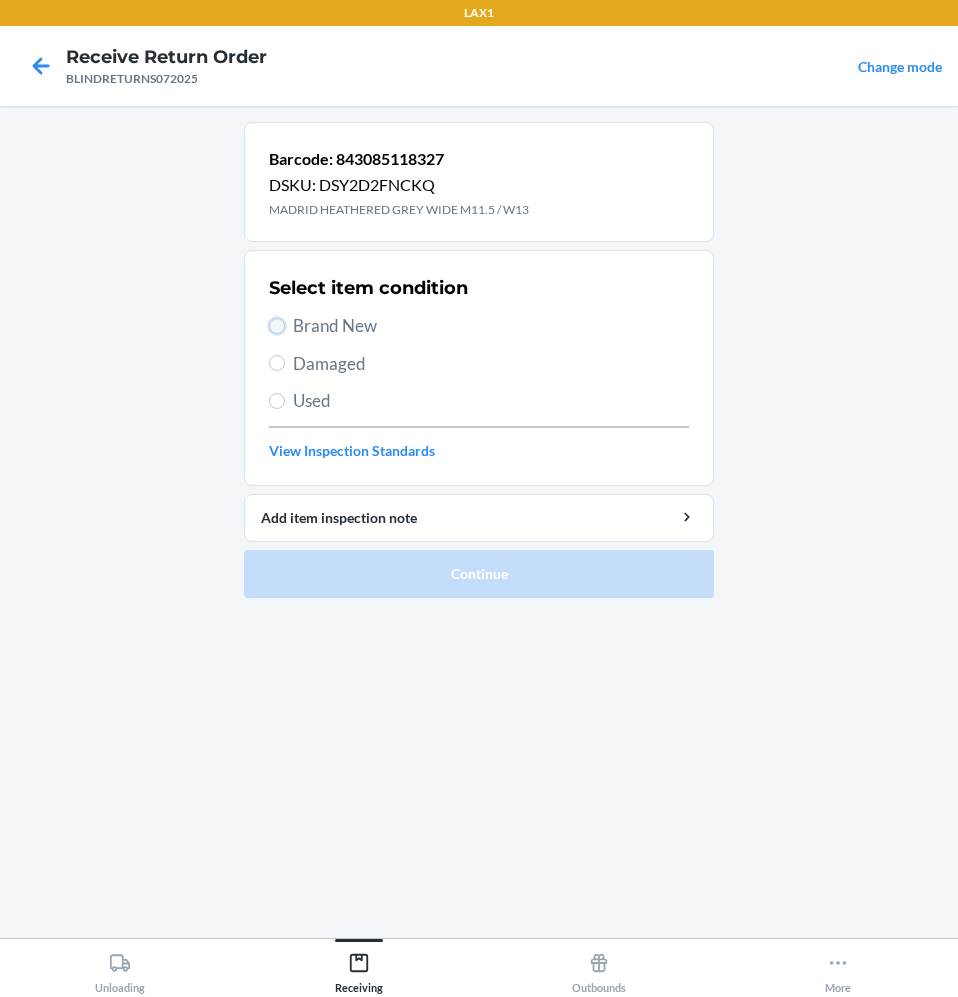 click on "Brand New" at bounding box center [277, 326] 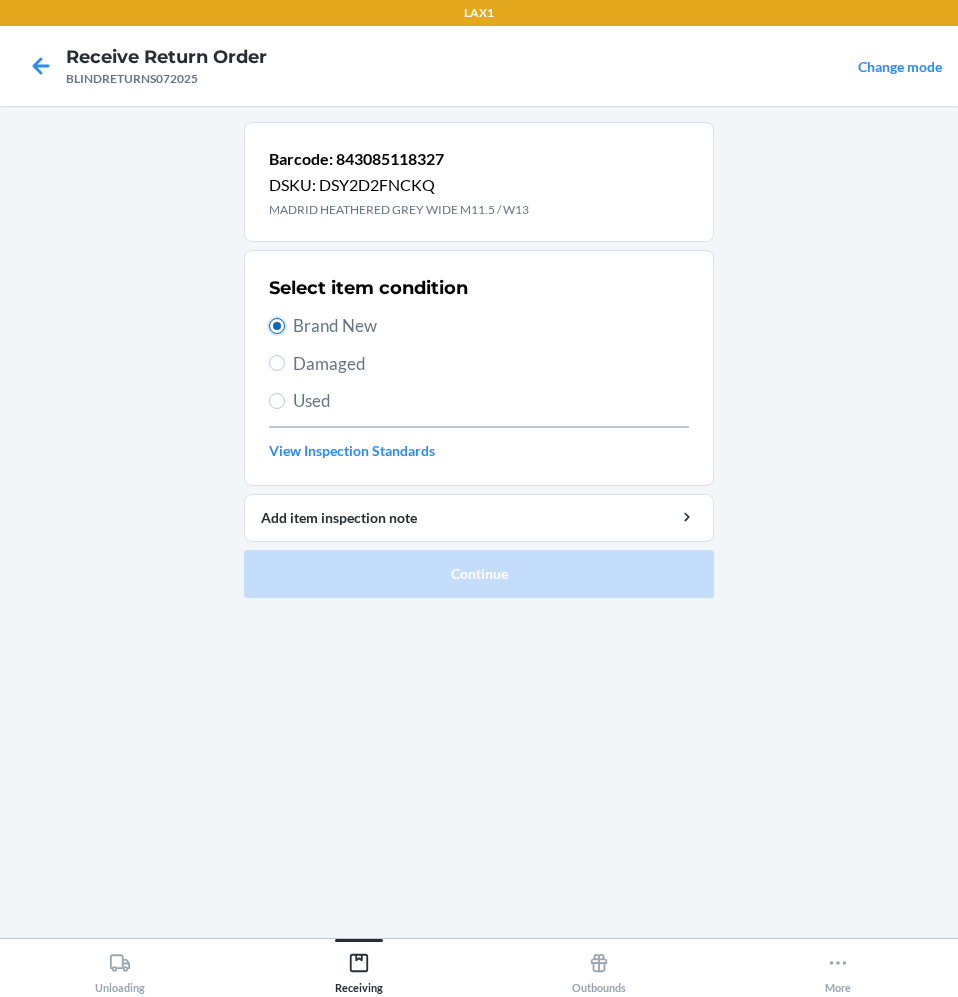radio on "true" 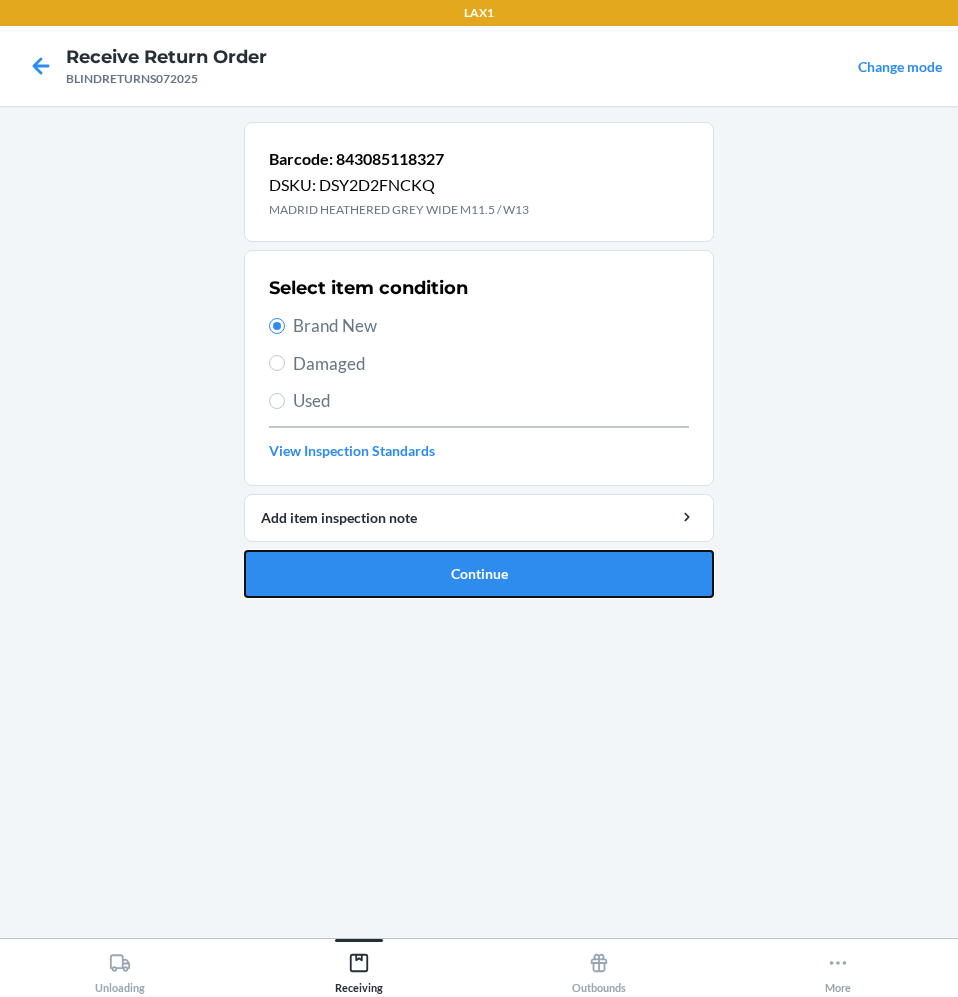 drag, startPoint x: 305, startPoint y: 552, endPoint x: 232, endPoint y: 578, distance: 77.491936 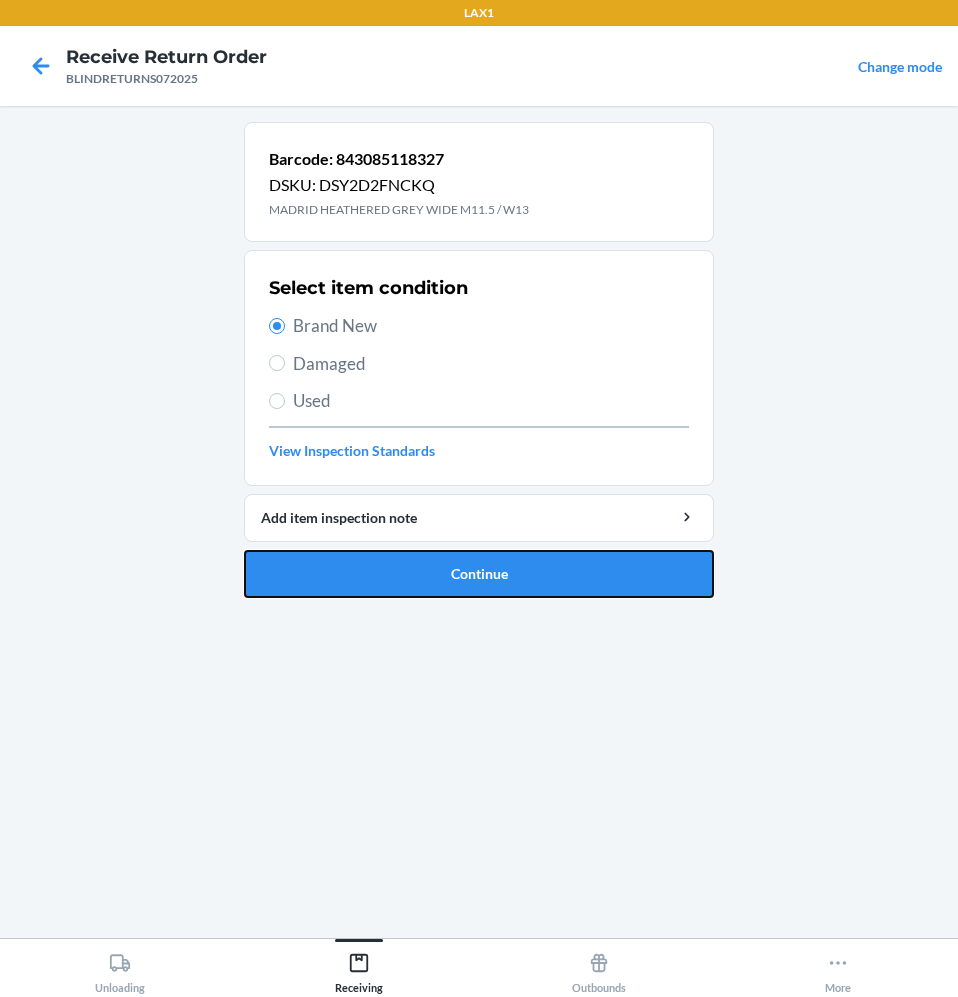 click on "Continue" at bounding box center [479, 574] 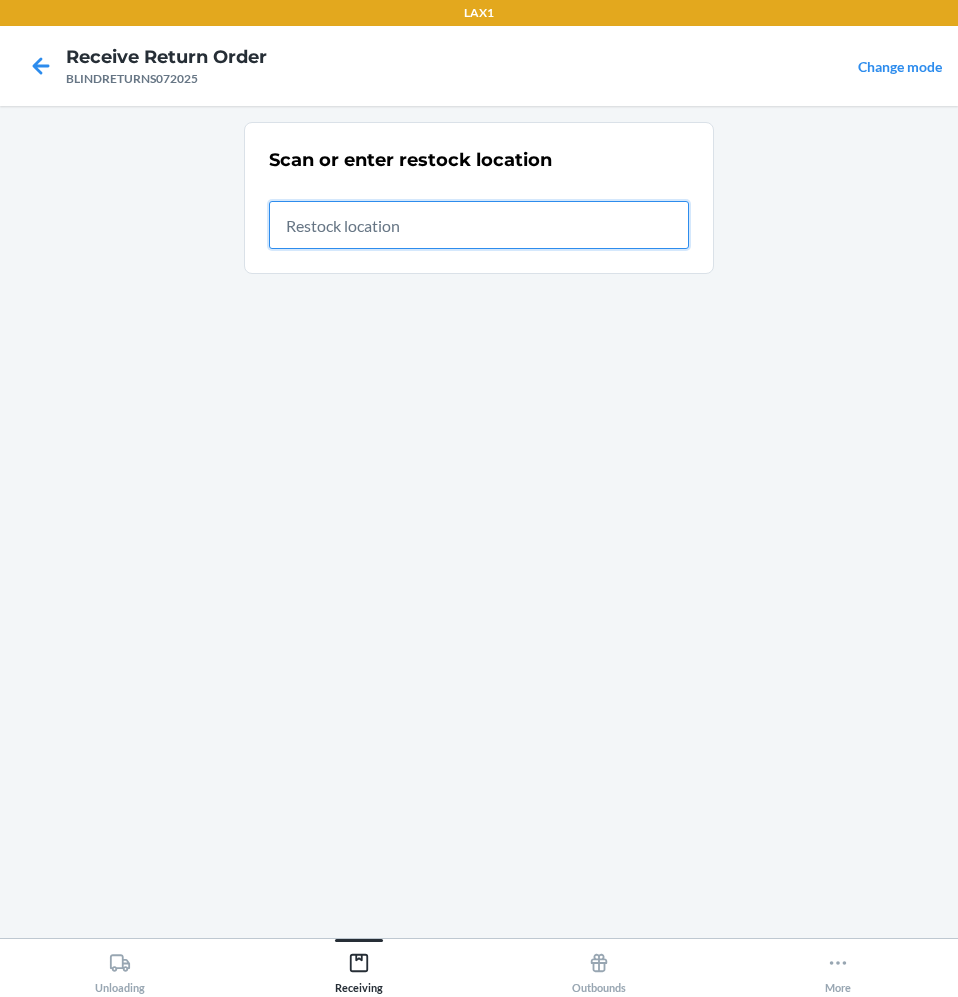 click at bounding box center (479, 225) 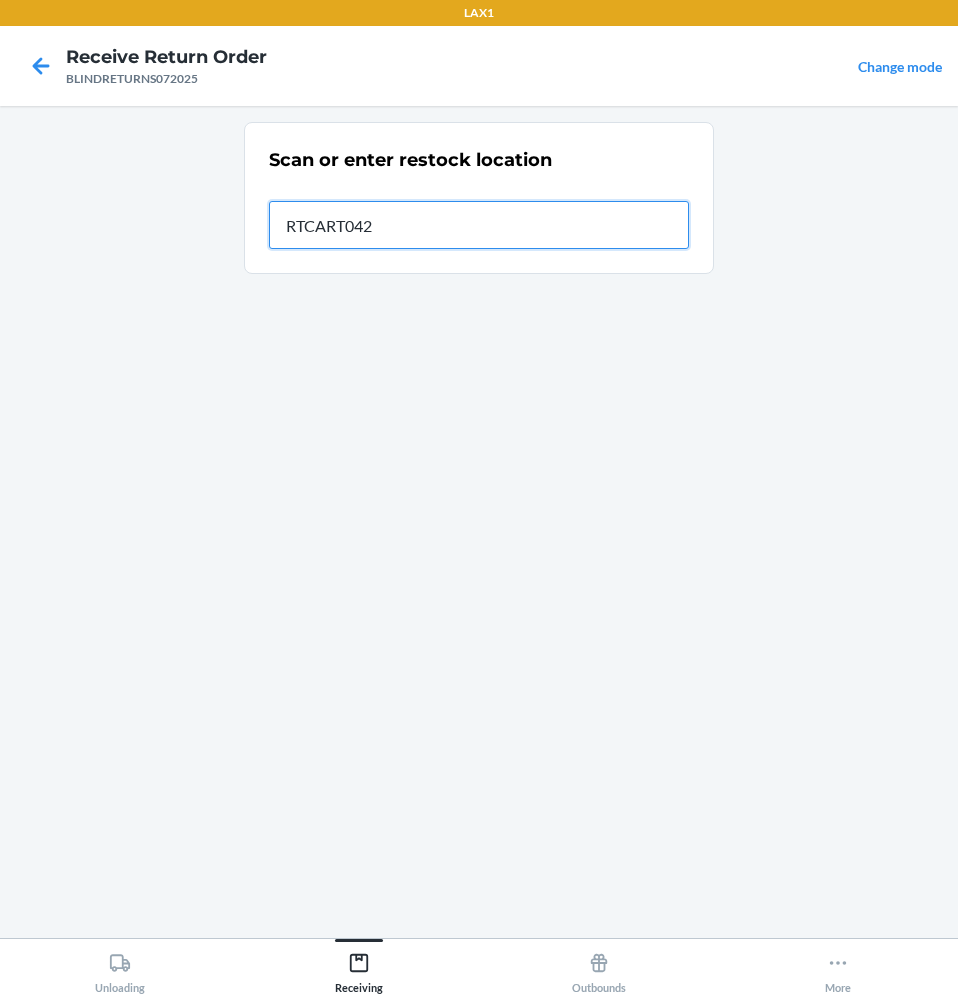 type on "RTCART042" 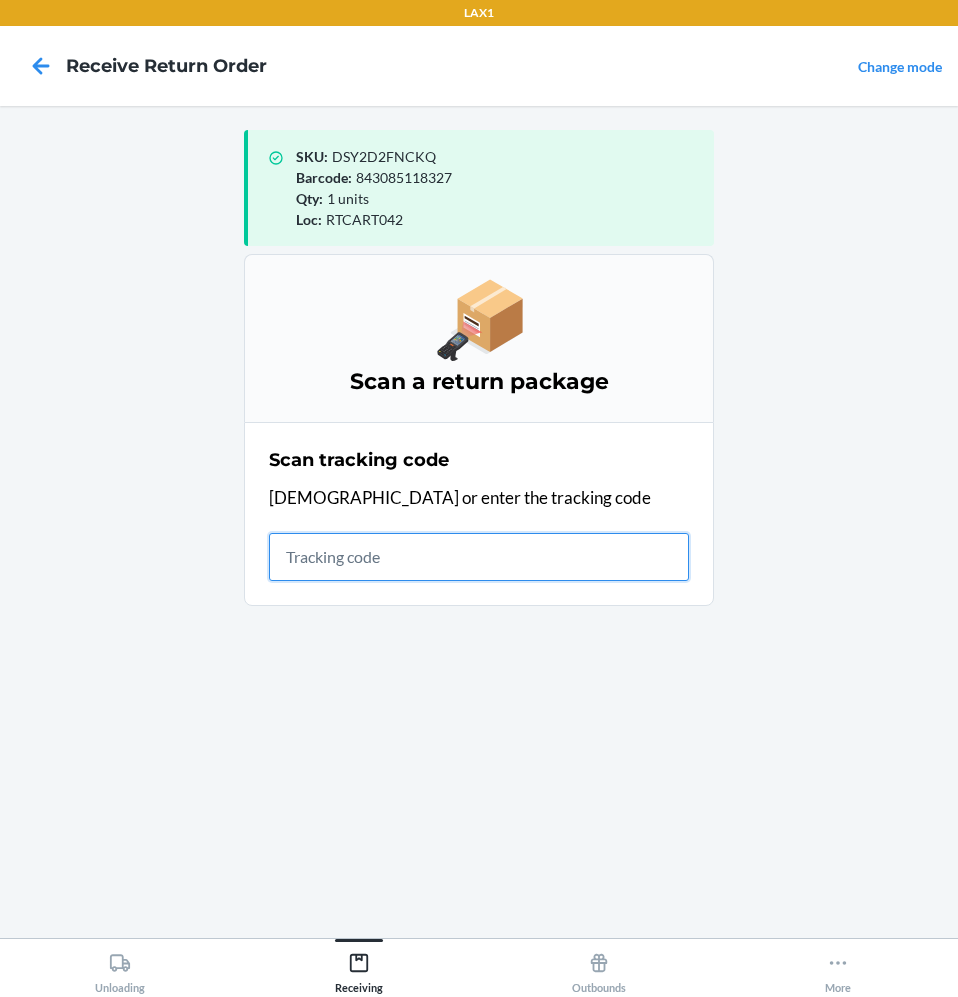 click at bounding box center [479, 557] 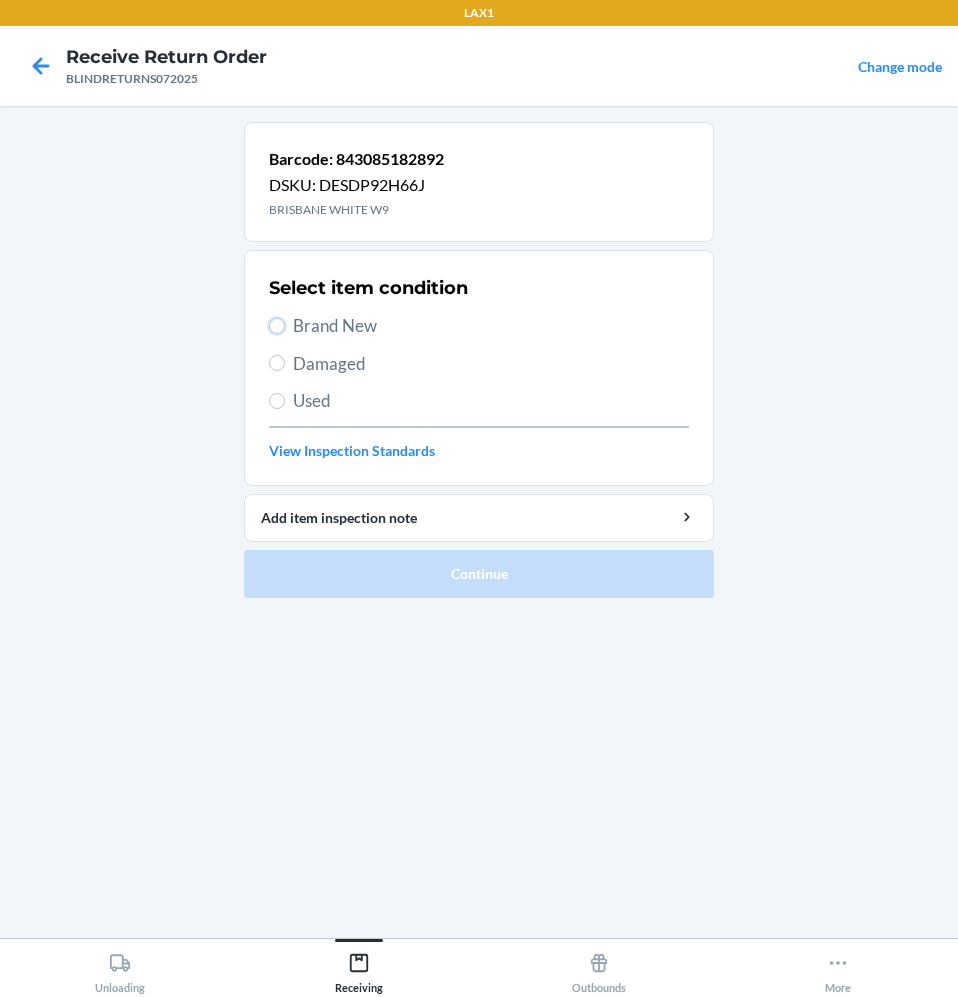 click on "Brand New" at bounding box center (479, 326) 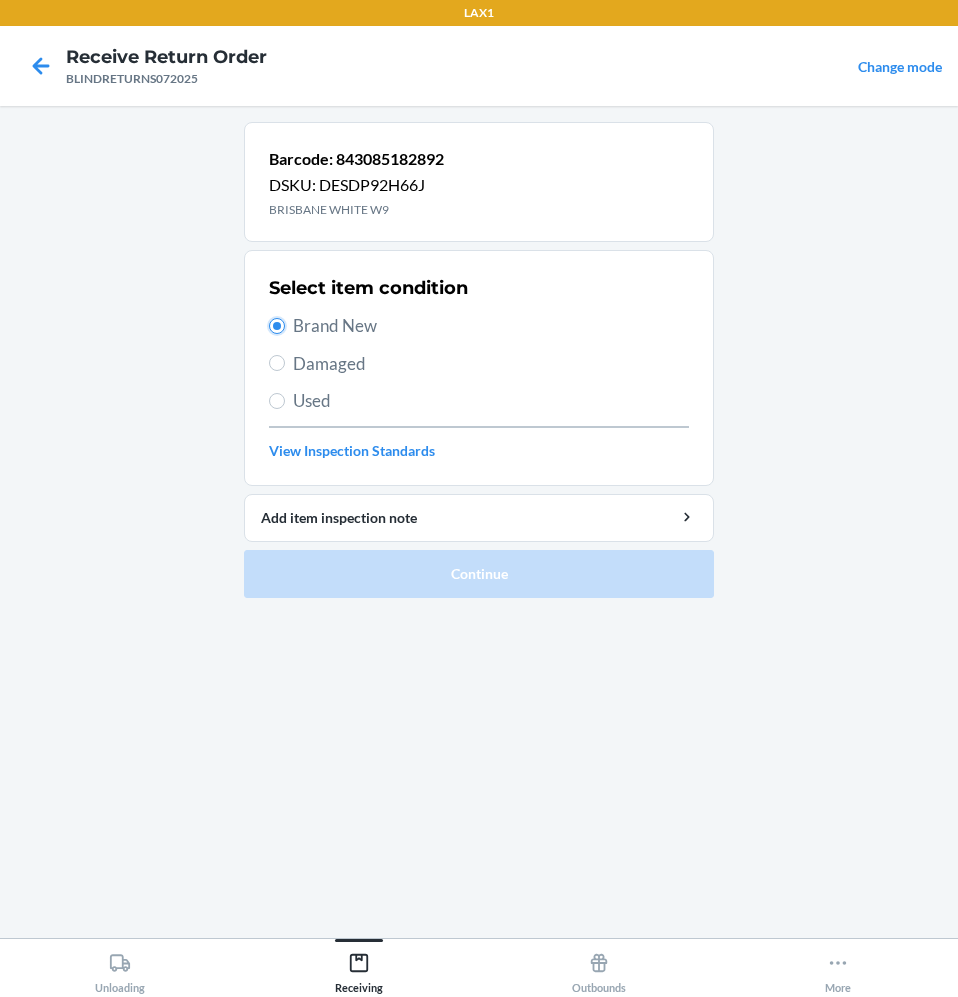radio on "true" 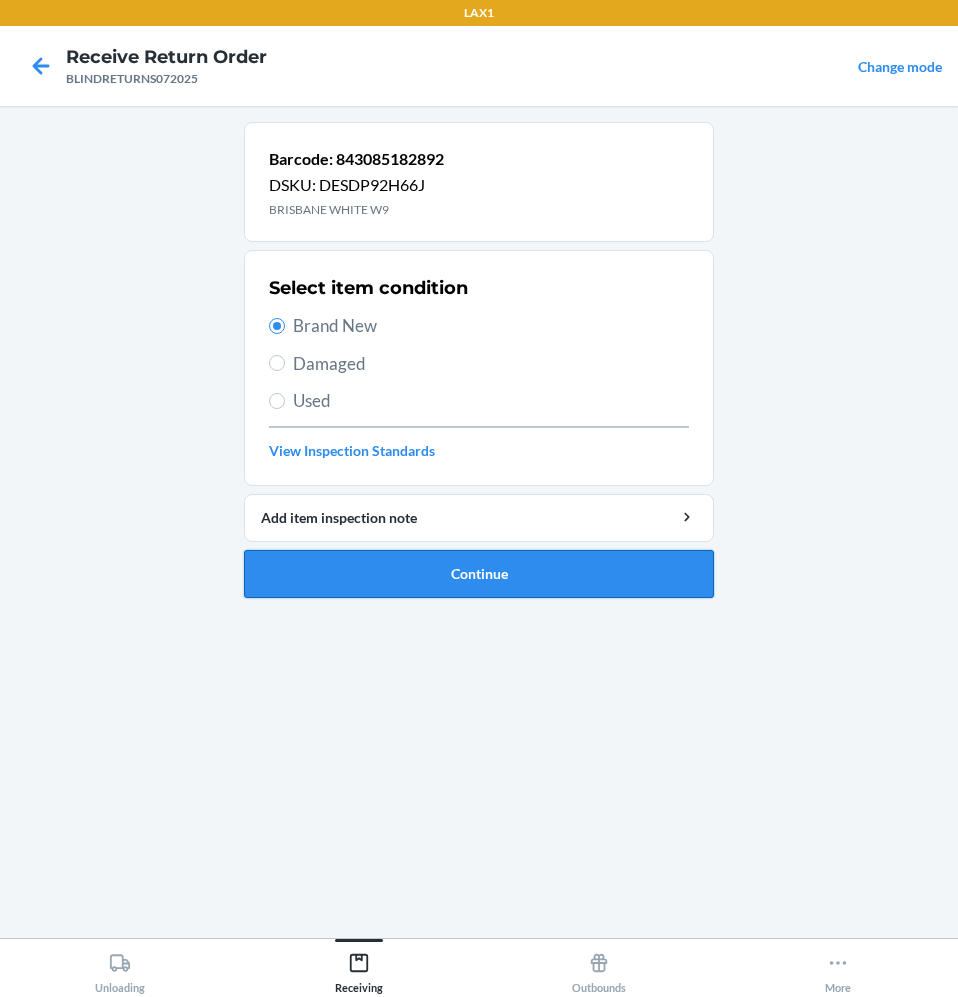 click on "Continue" at bounding box center [479, 574] 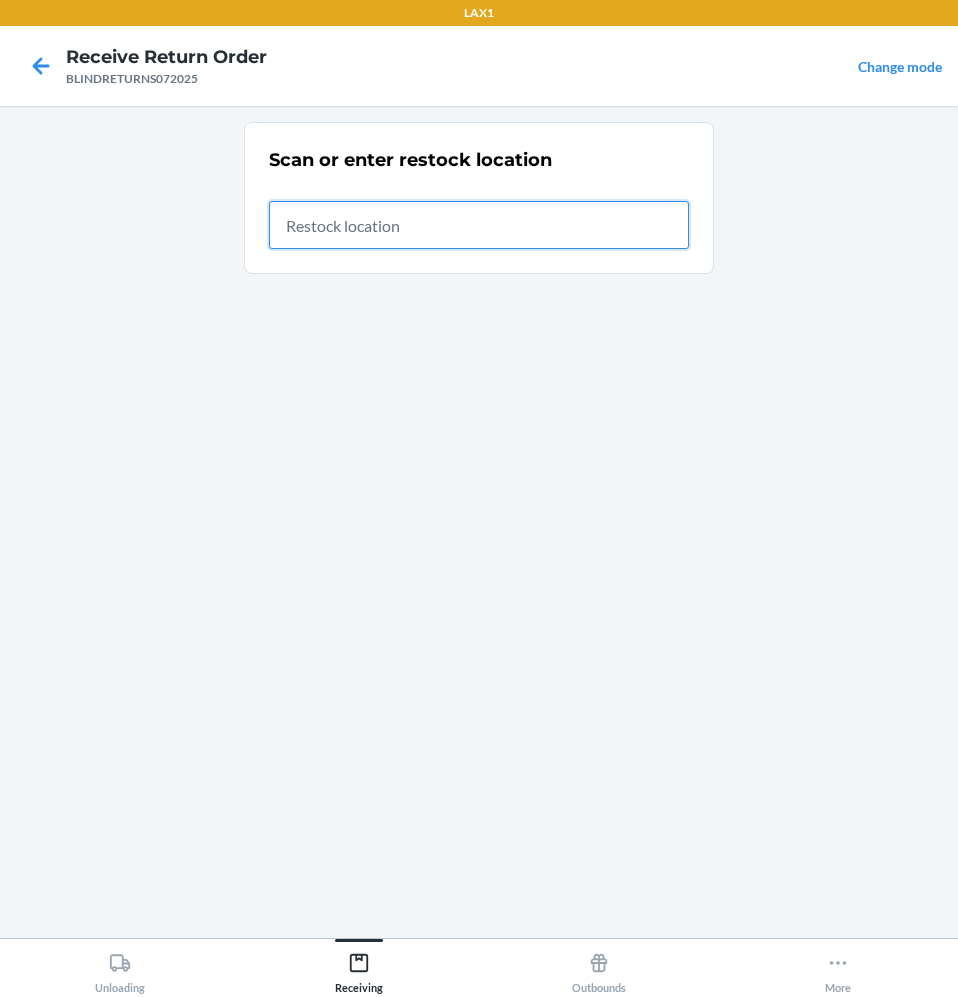 click at bounding box center (479, 225) 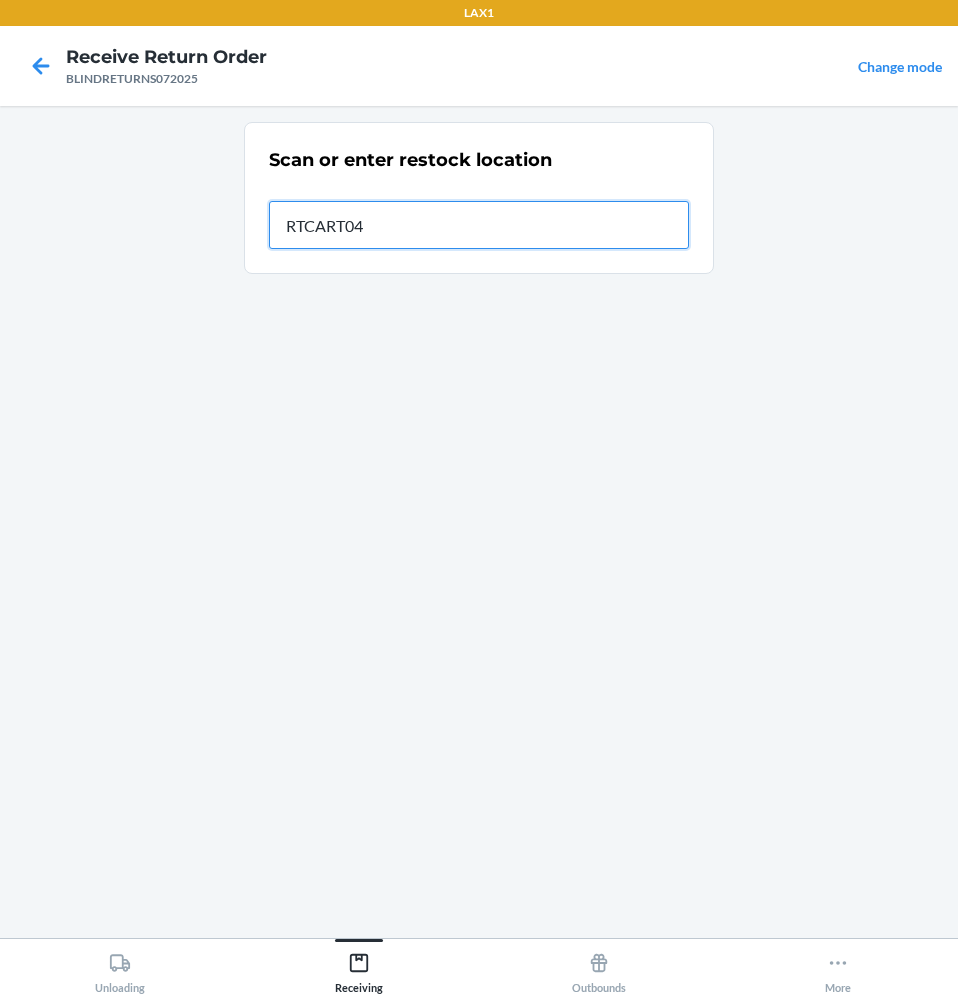 type on "RTCART042" 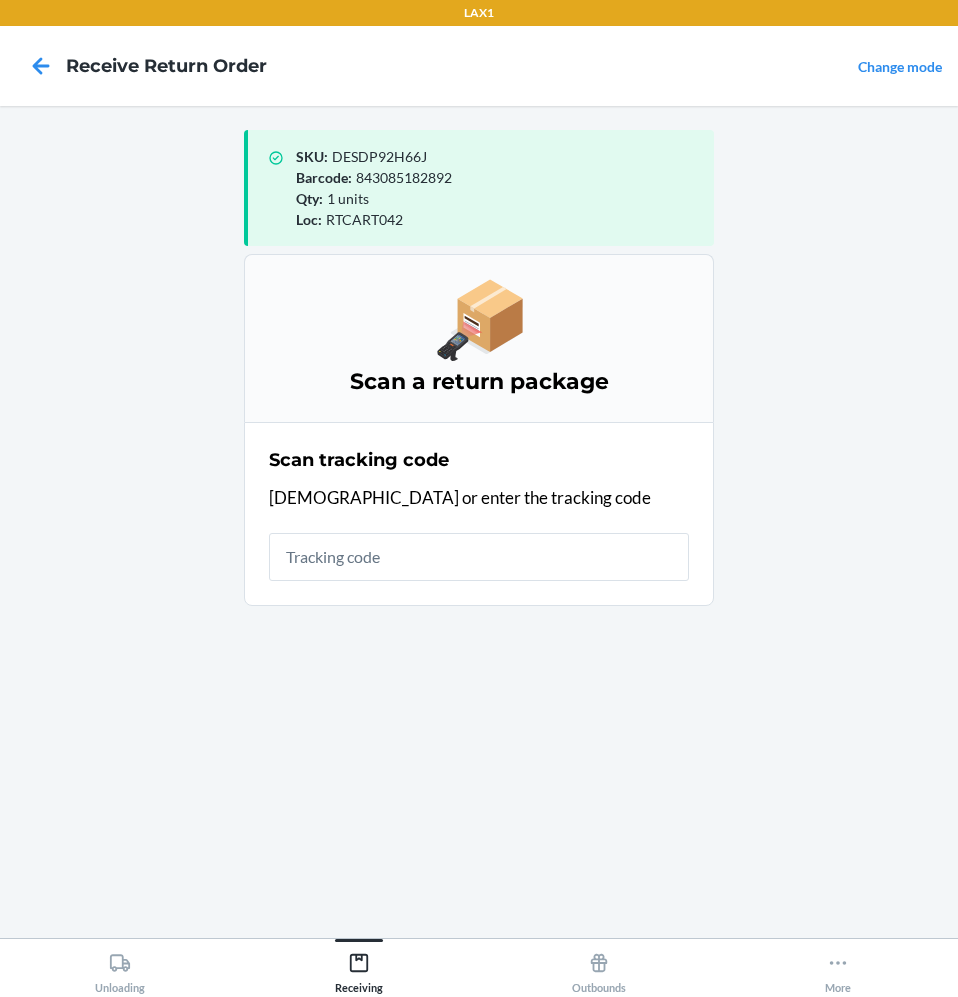 drag, startPoint x: 586, startPoint y: 240, endPoint x: 526, endPoint y: 291, distance: 78.74643 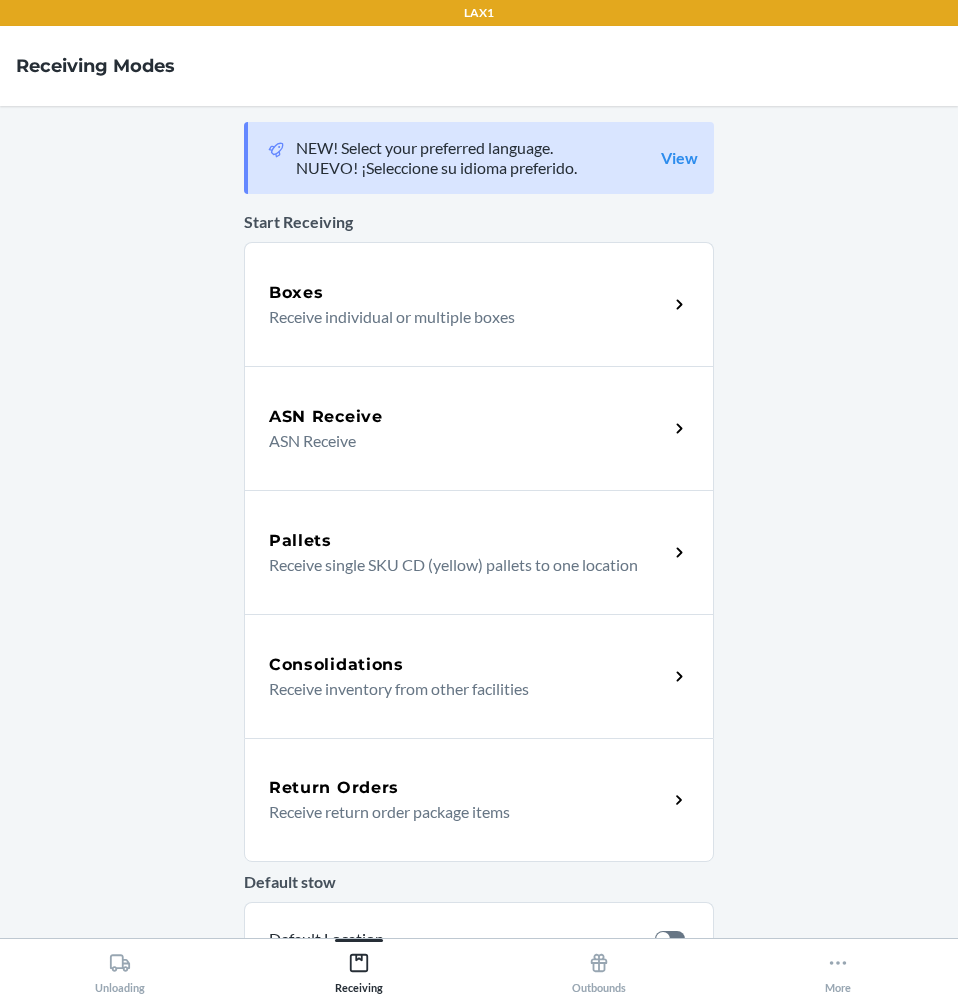 click on "Receive return order package items" at bounding box center [460, 812] 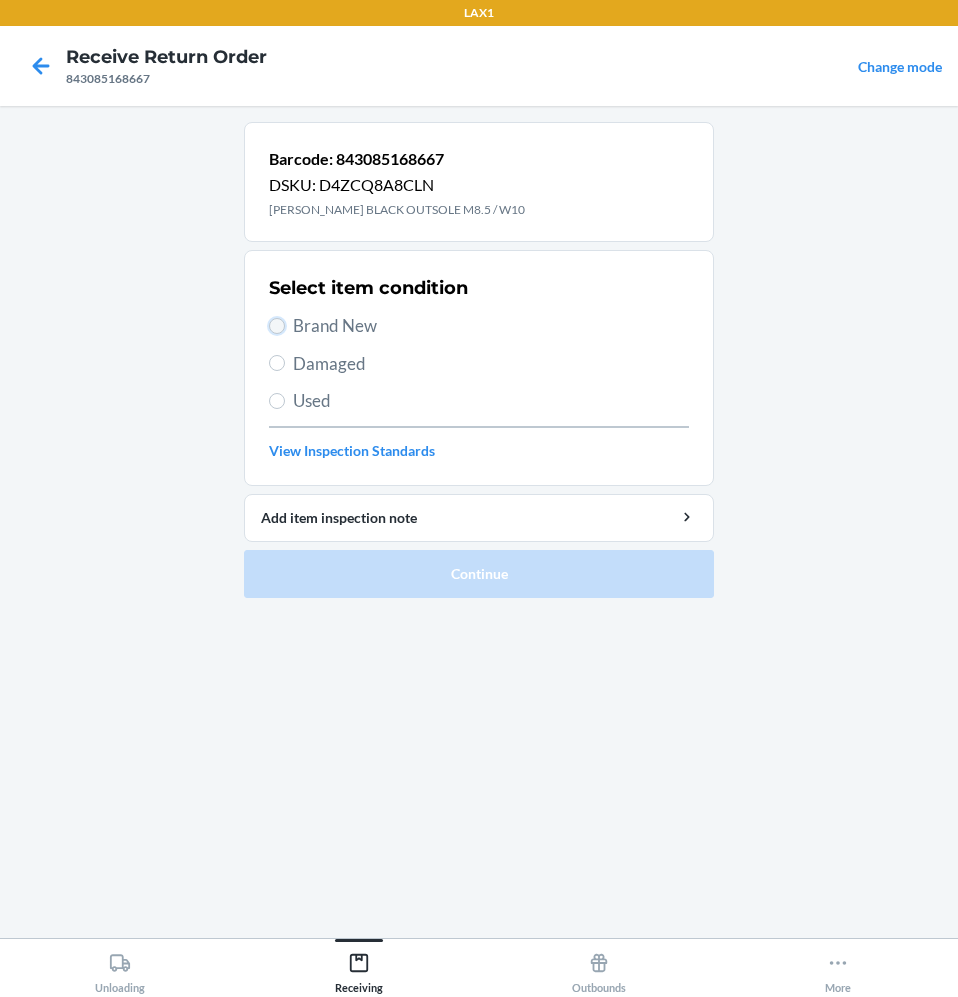 click on "Brand New" at bounding box center [277, 326] 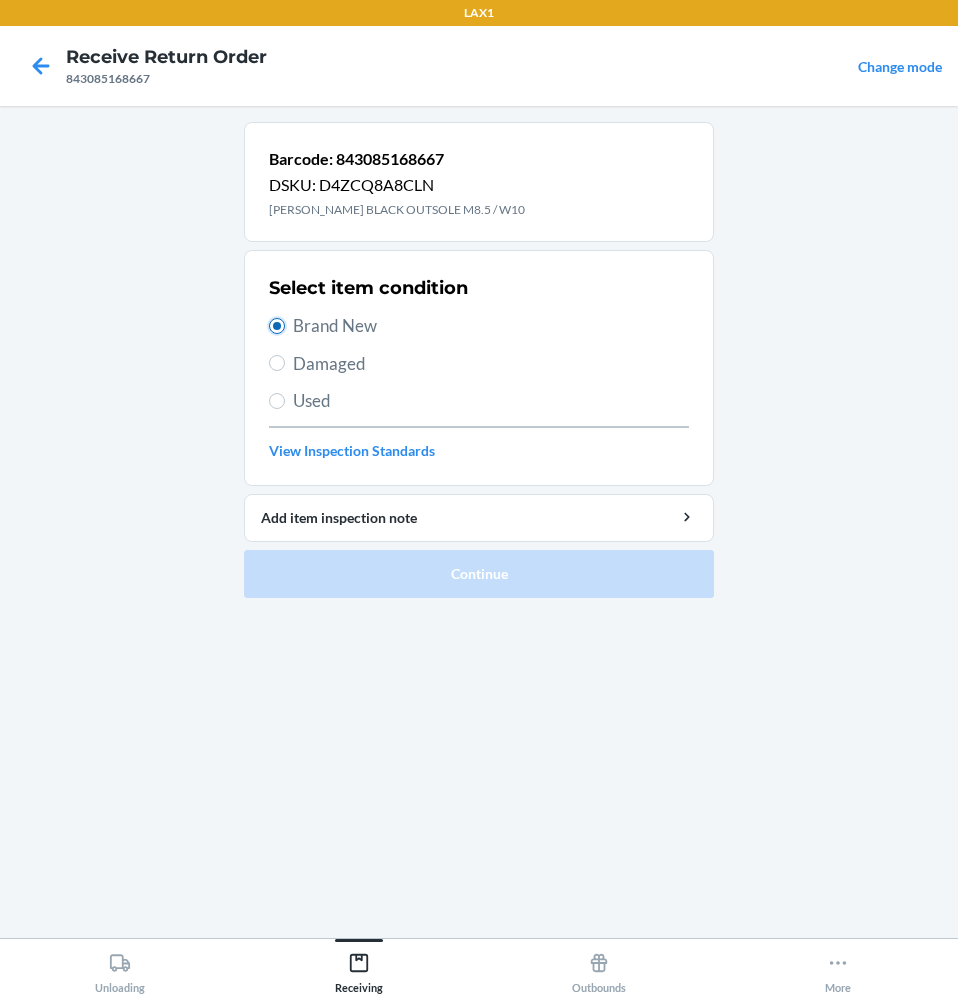 radio on "true" 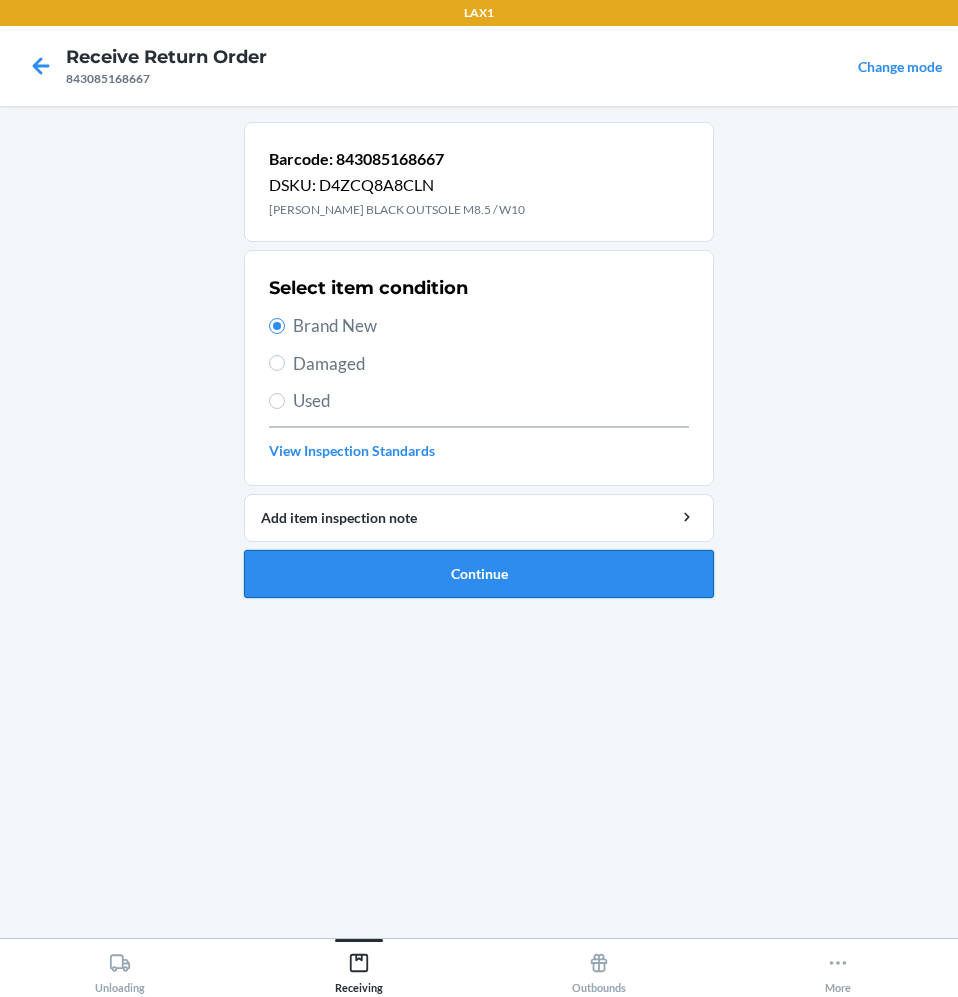 click on "Continue" at bounding box center [479, 574] 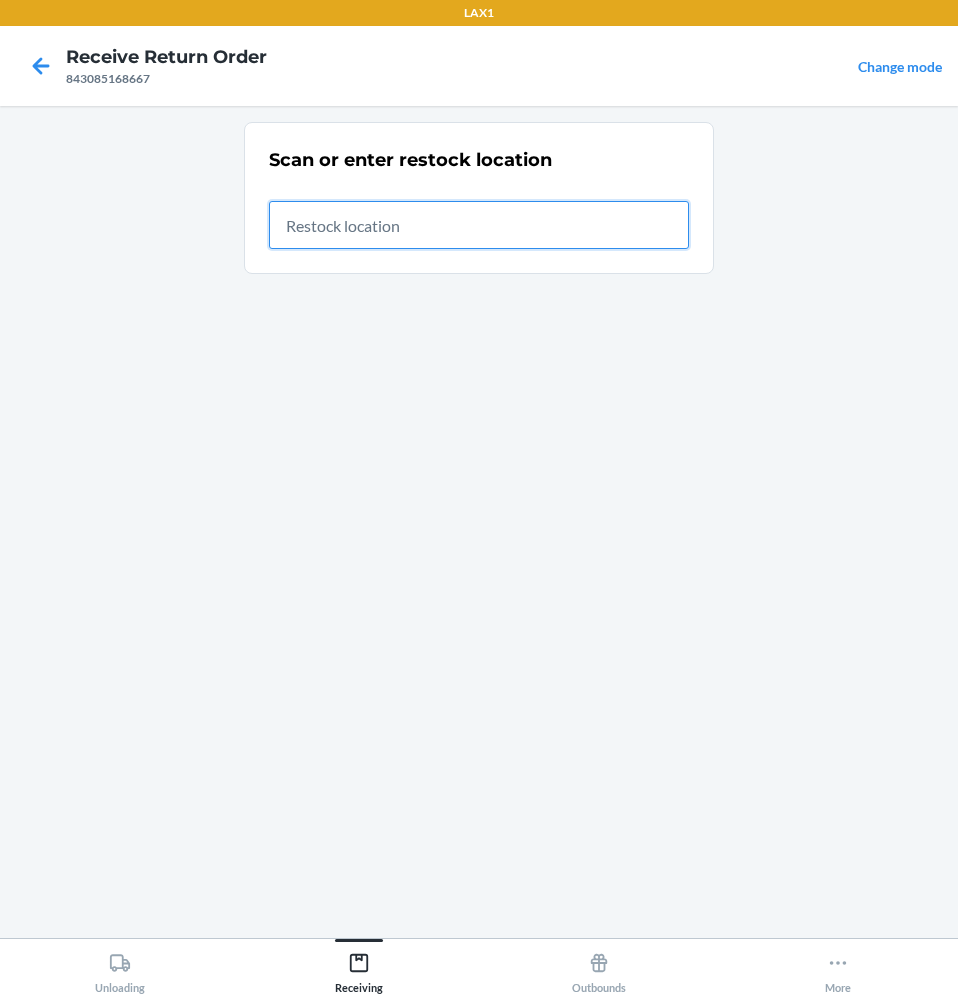 drag, startPoint x: 26, startPoint y: 225, endPoint x: 454, endPoint y: 226, distance: 428.00116 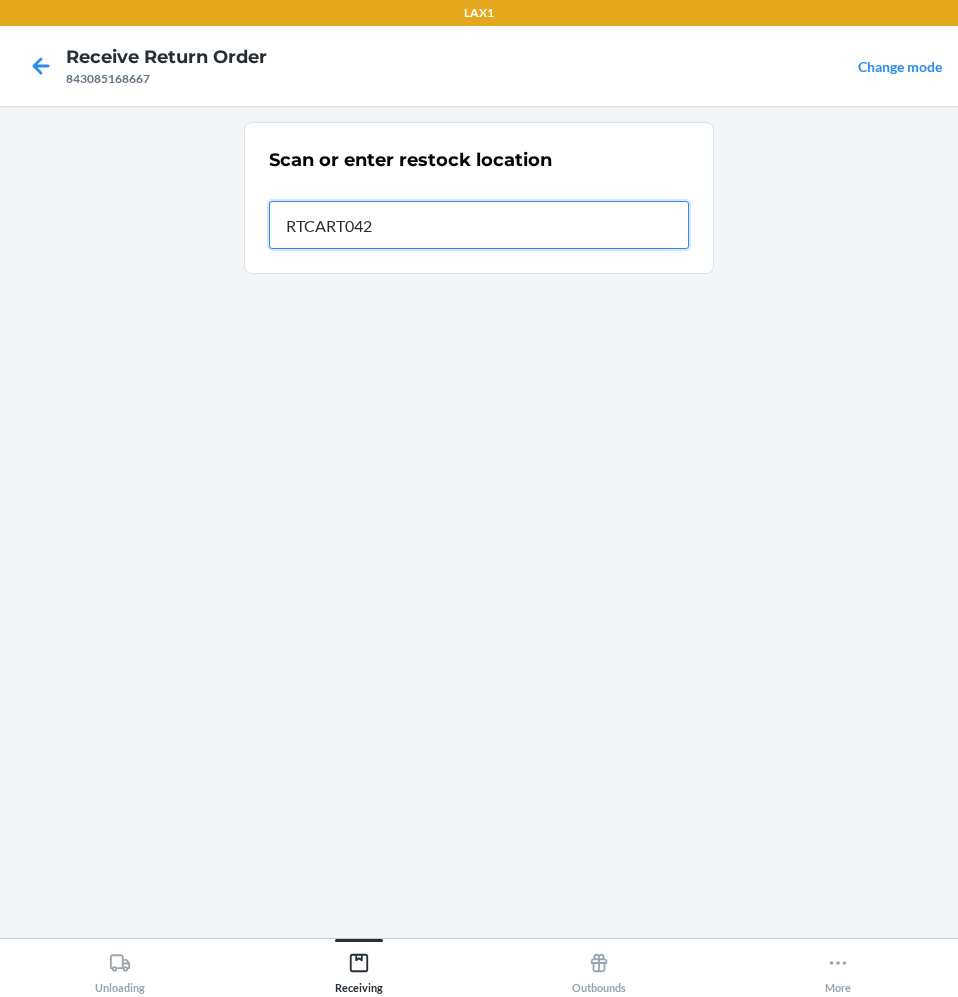 type on "RTCART042" 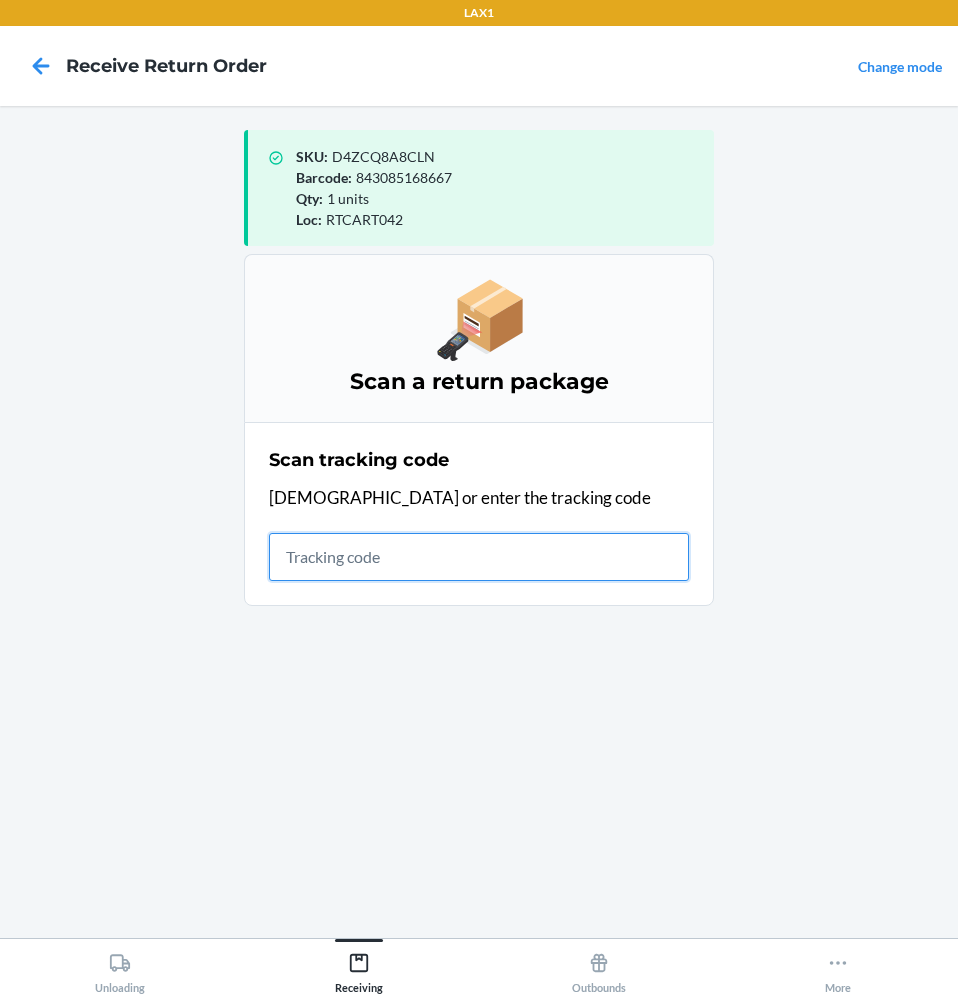 click at bounding box center [479, 557] 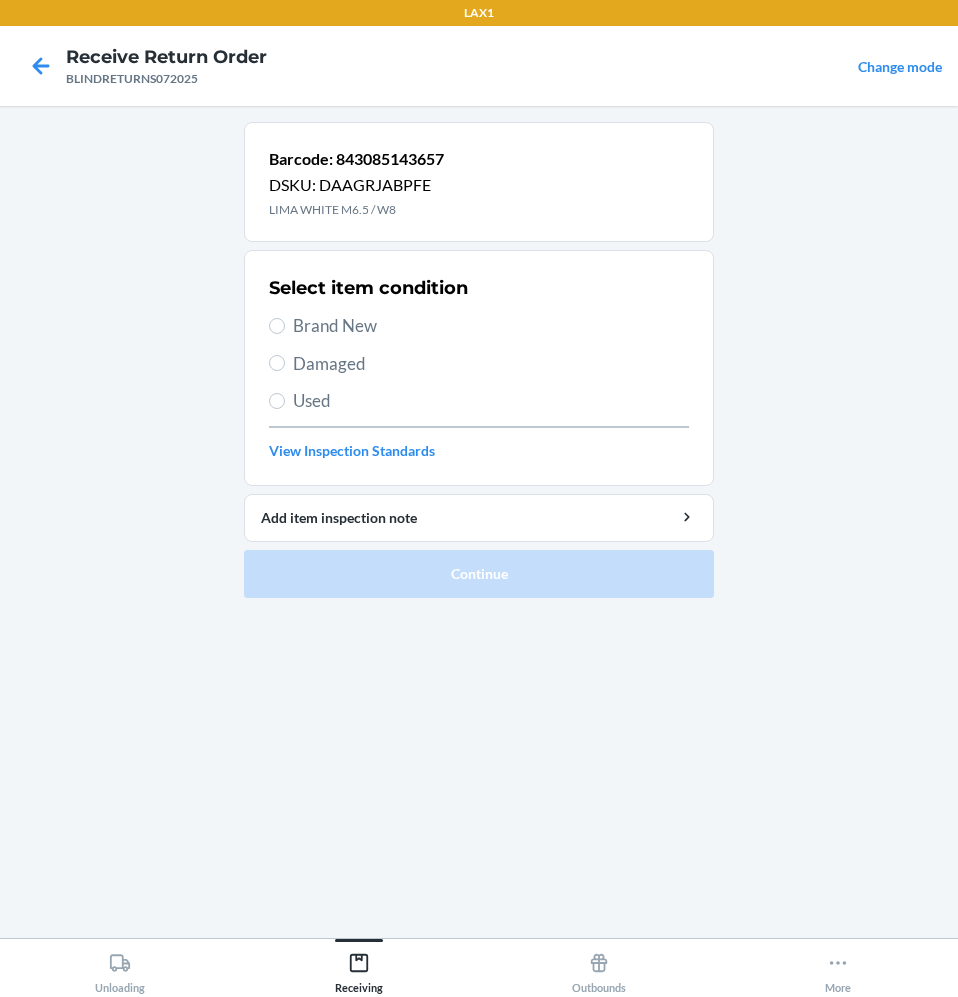 click on "Brand New" at bounding box center [479, 326] 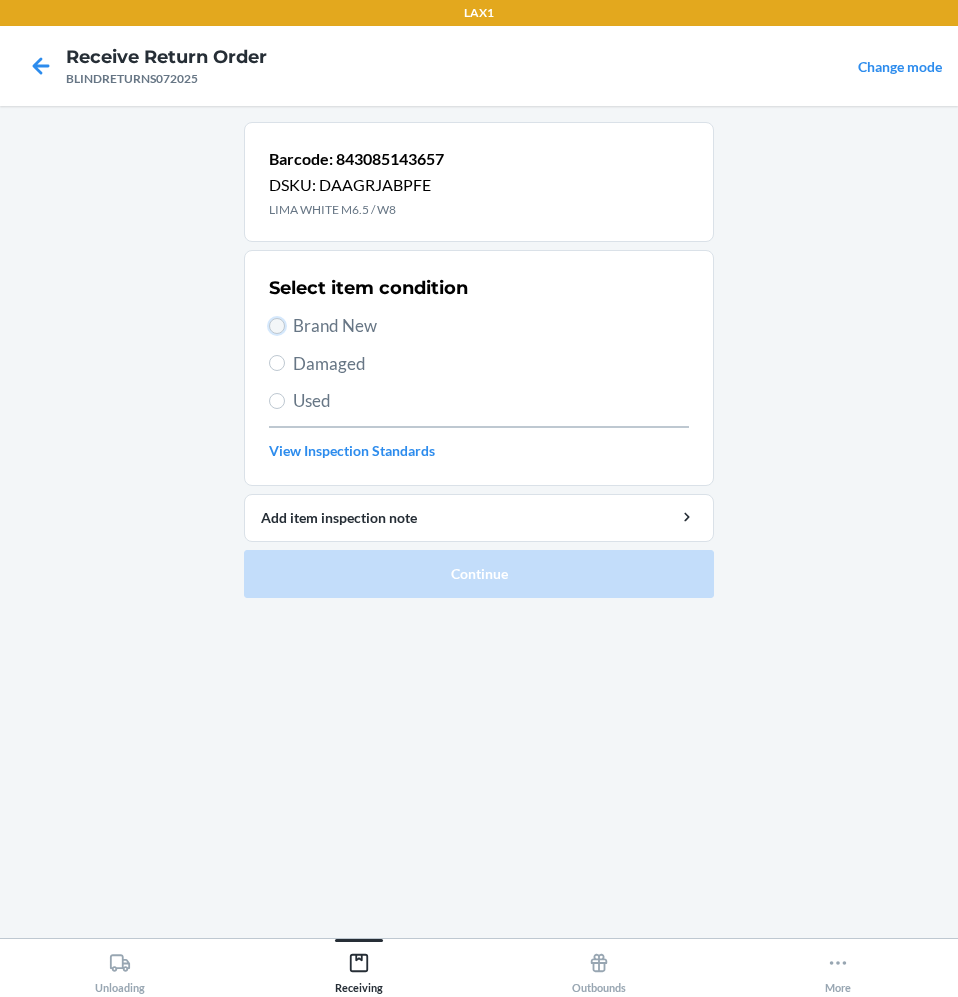 click on "Brand New" at bounding box center [277, 326] 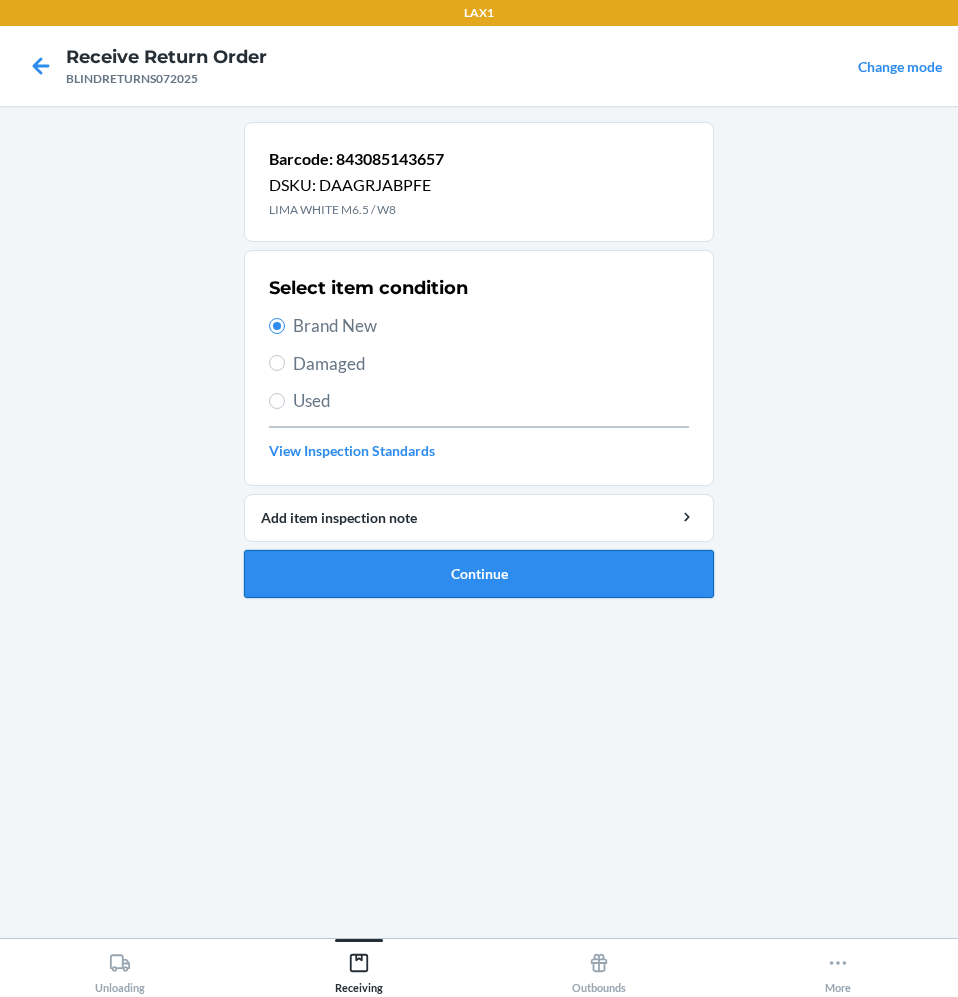 click on "Continue" at bounding box center [479, 574] 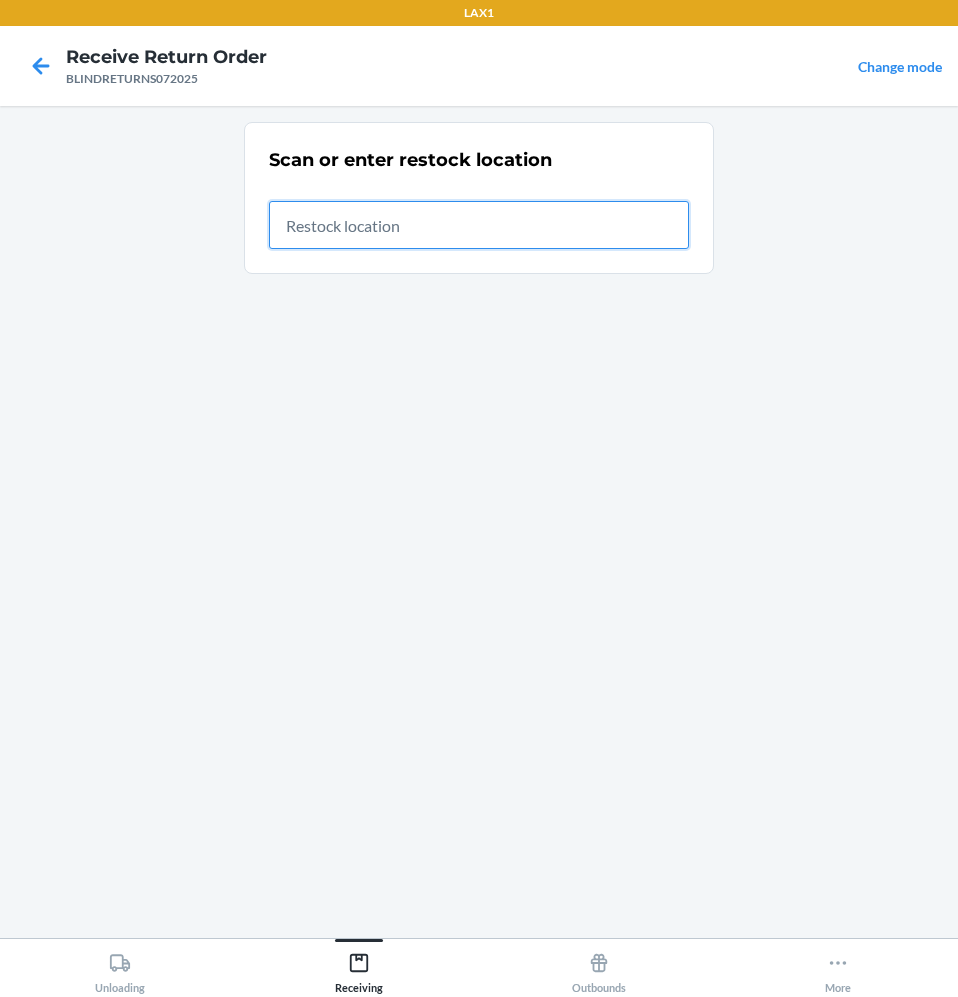 click at bounding box center [479, 225] 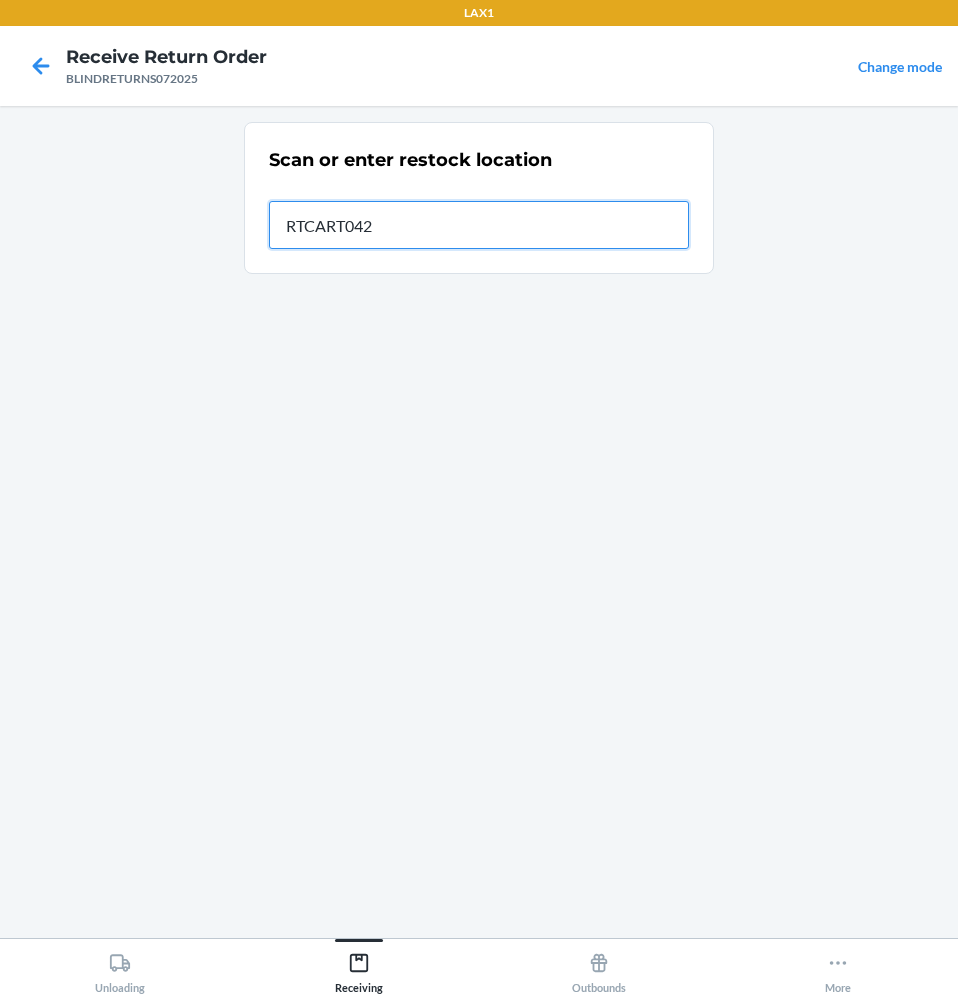 type on "RTCART042" 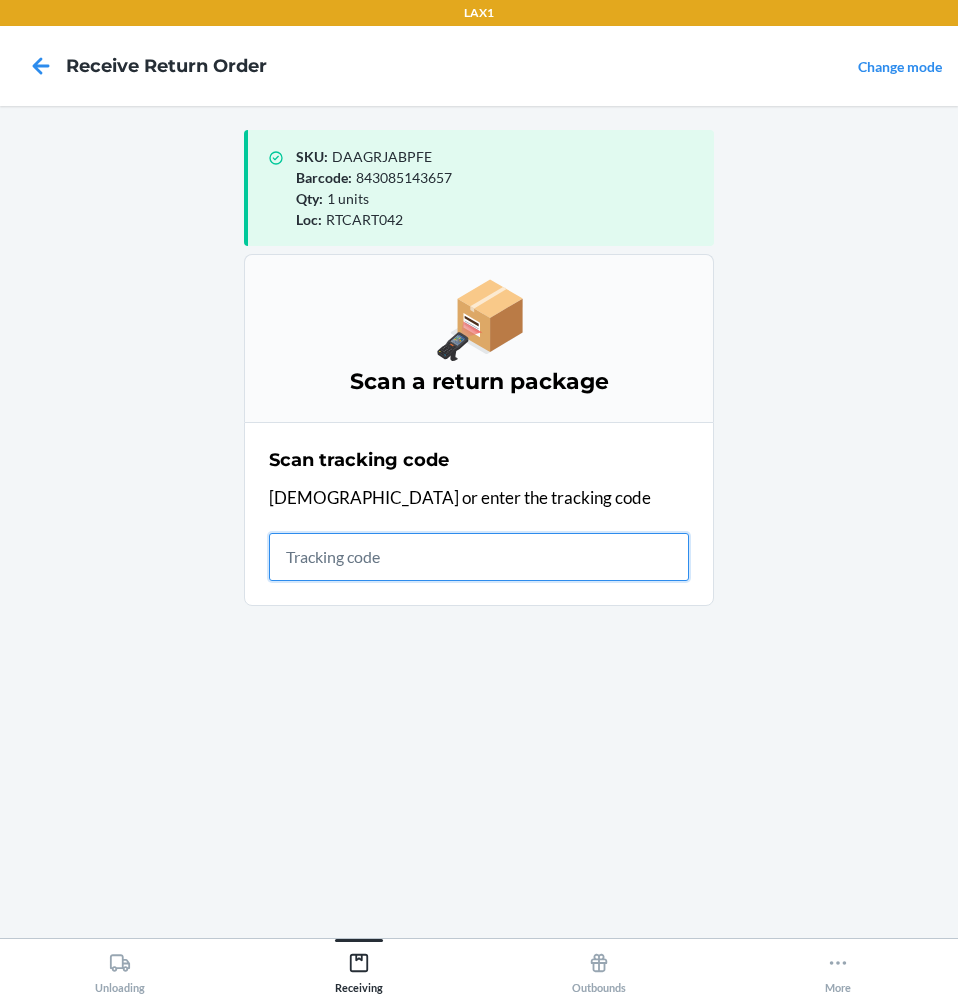 click at bounding box center (479, 557) 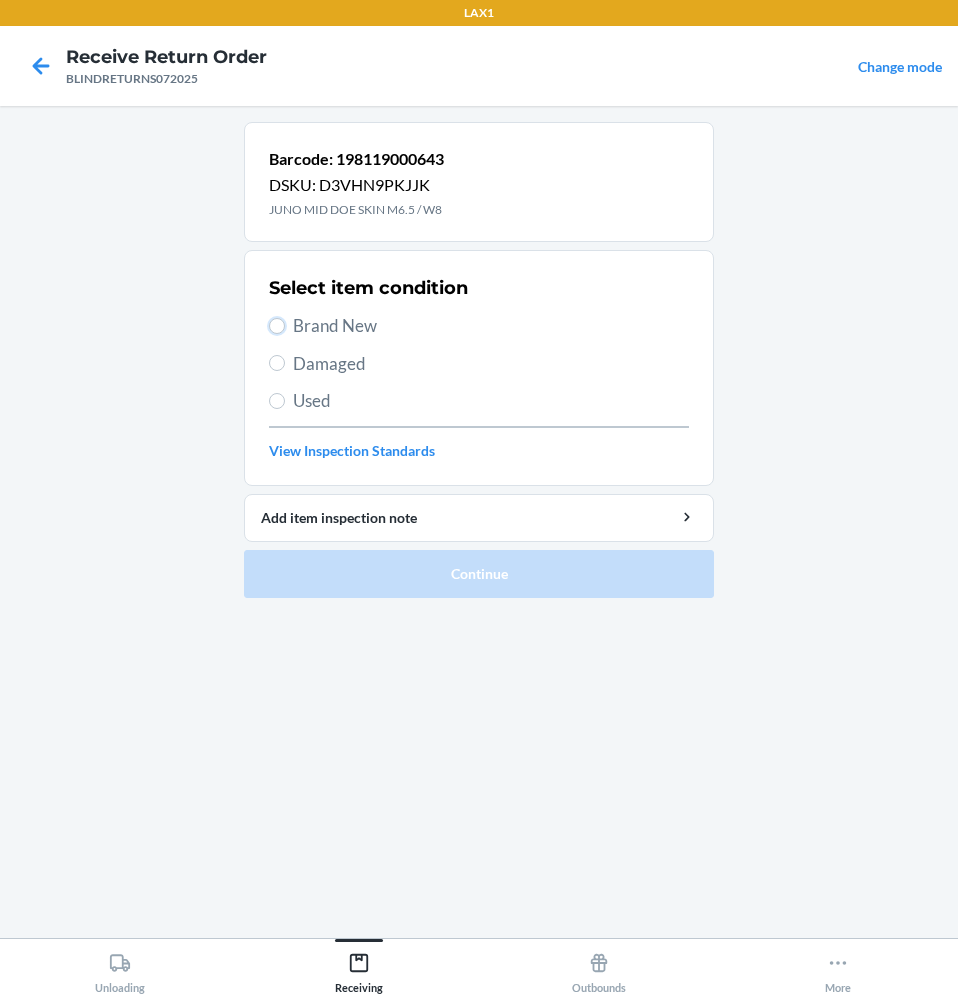 drag, startPoint x: 274, startPoint y: 323, endPoint x: 318, endPoint y: 298, distance: 50.606323 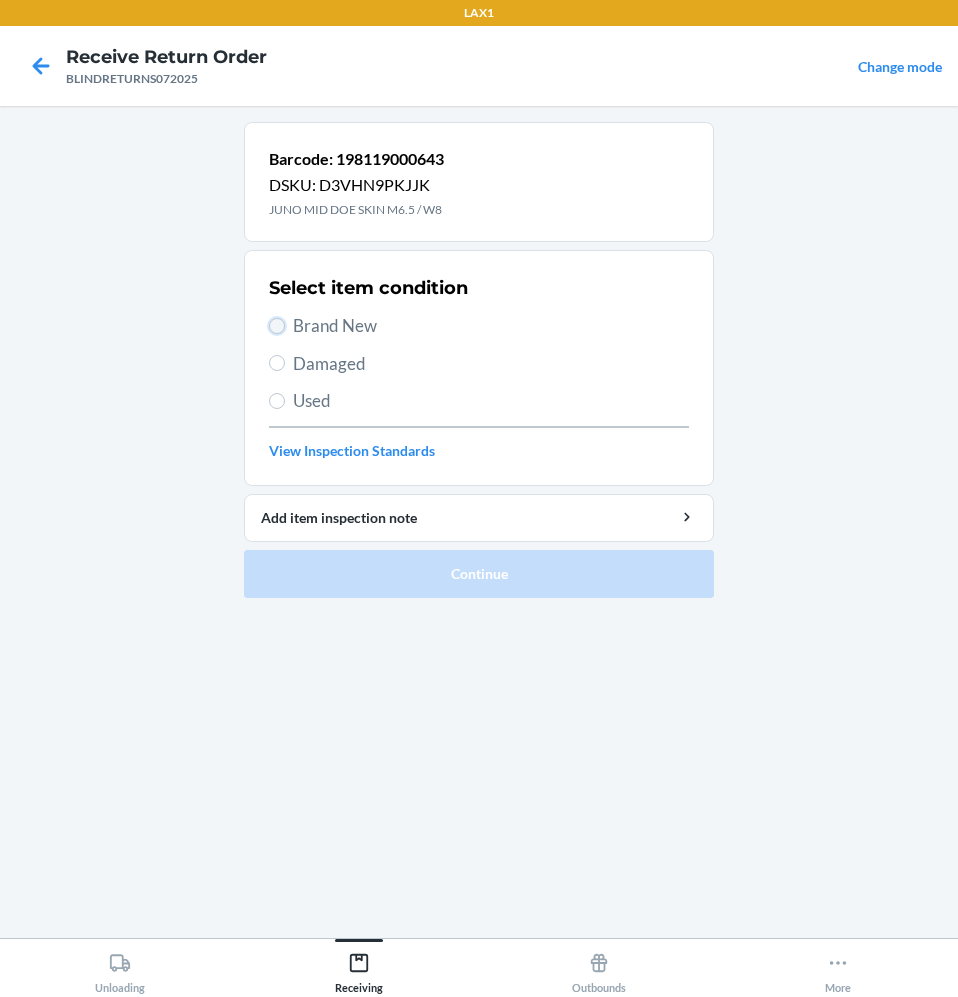 click on "Brand New" at bounding box center (277, 326) 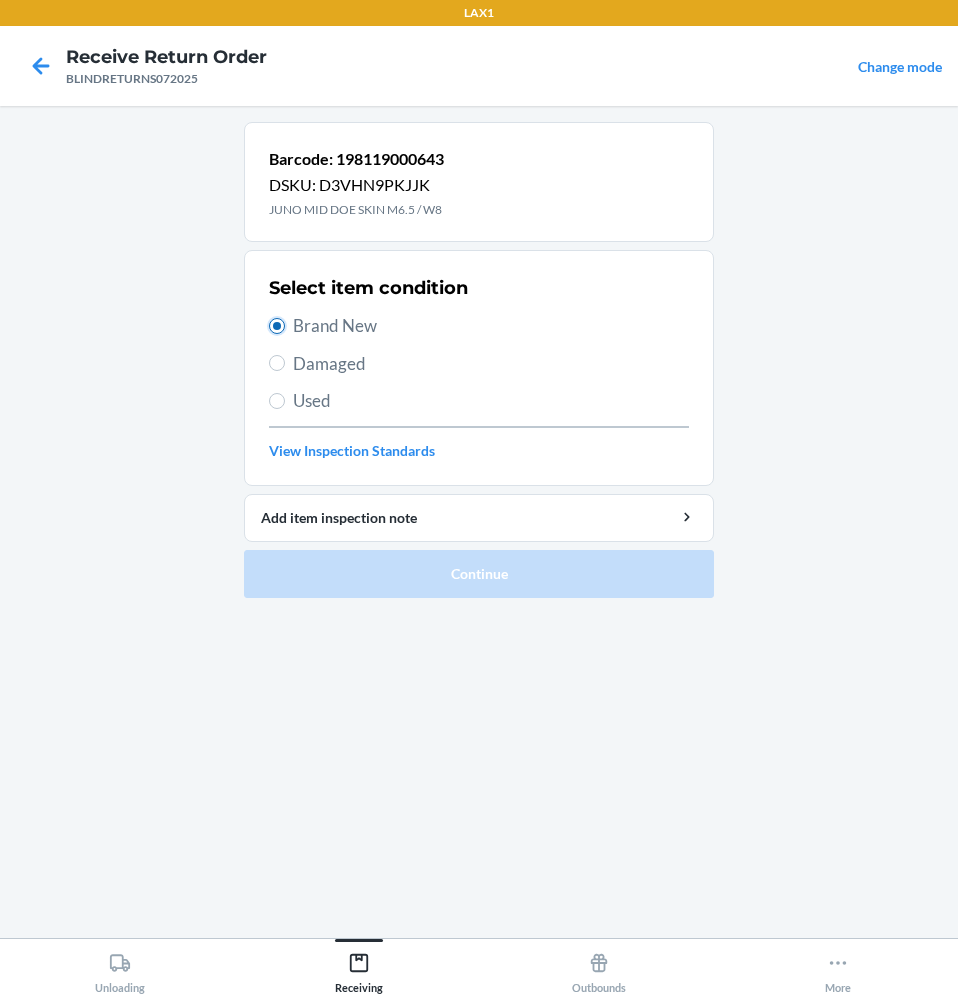 radio on "true" 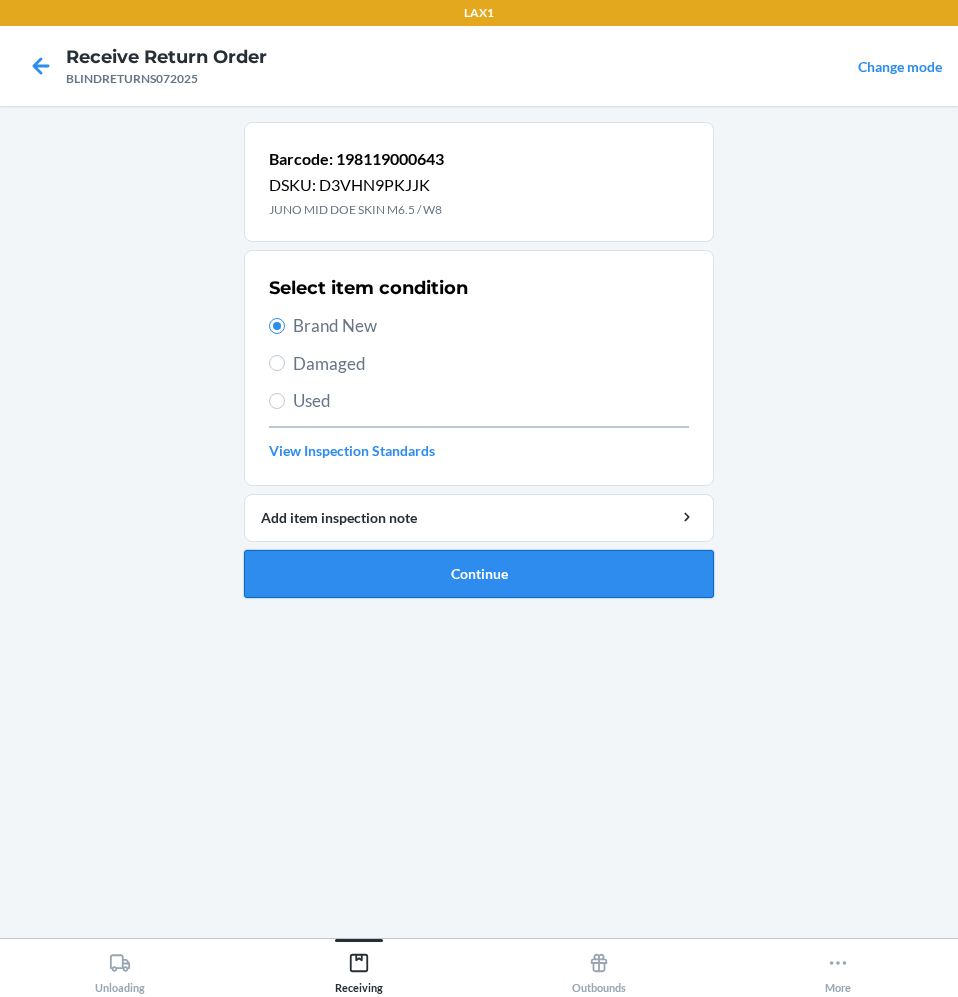 click on "Continue" at bounding box center (479, 574) 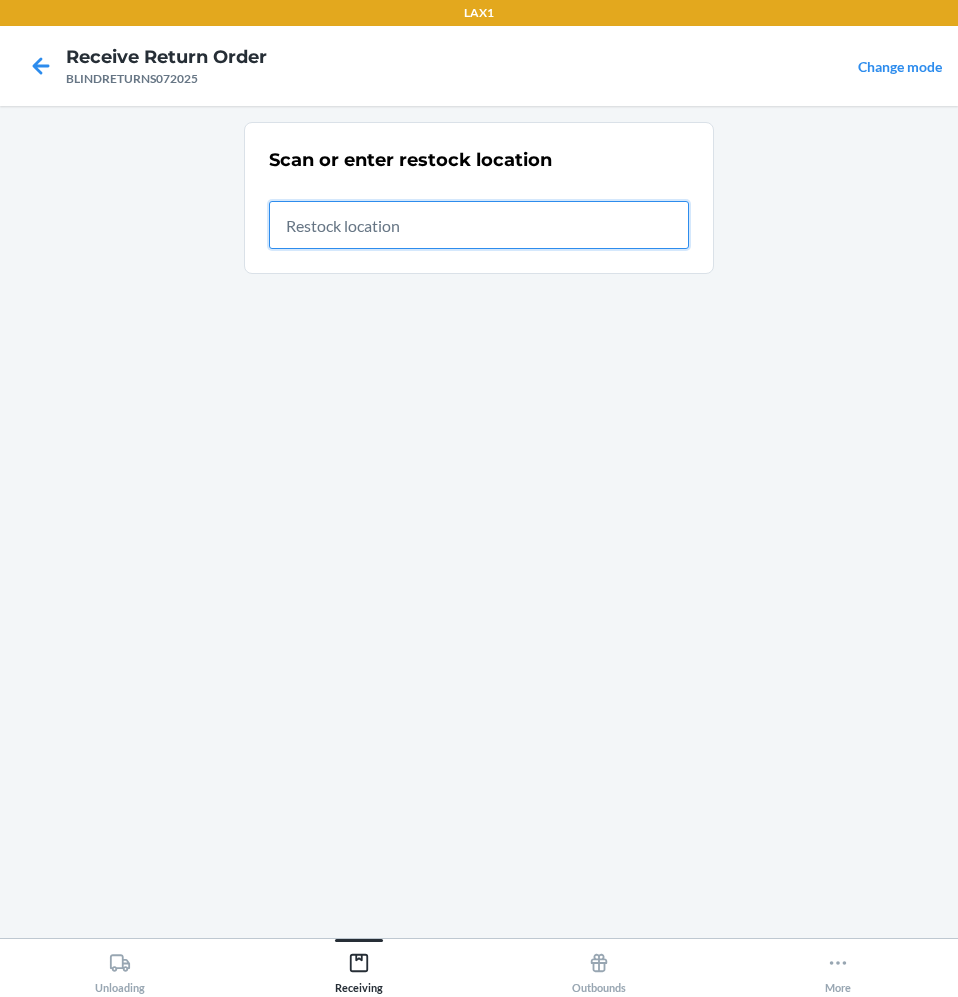 click at bounding box center [479, 225] 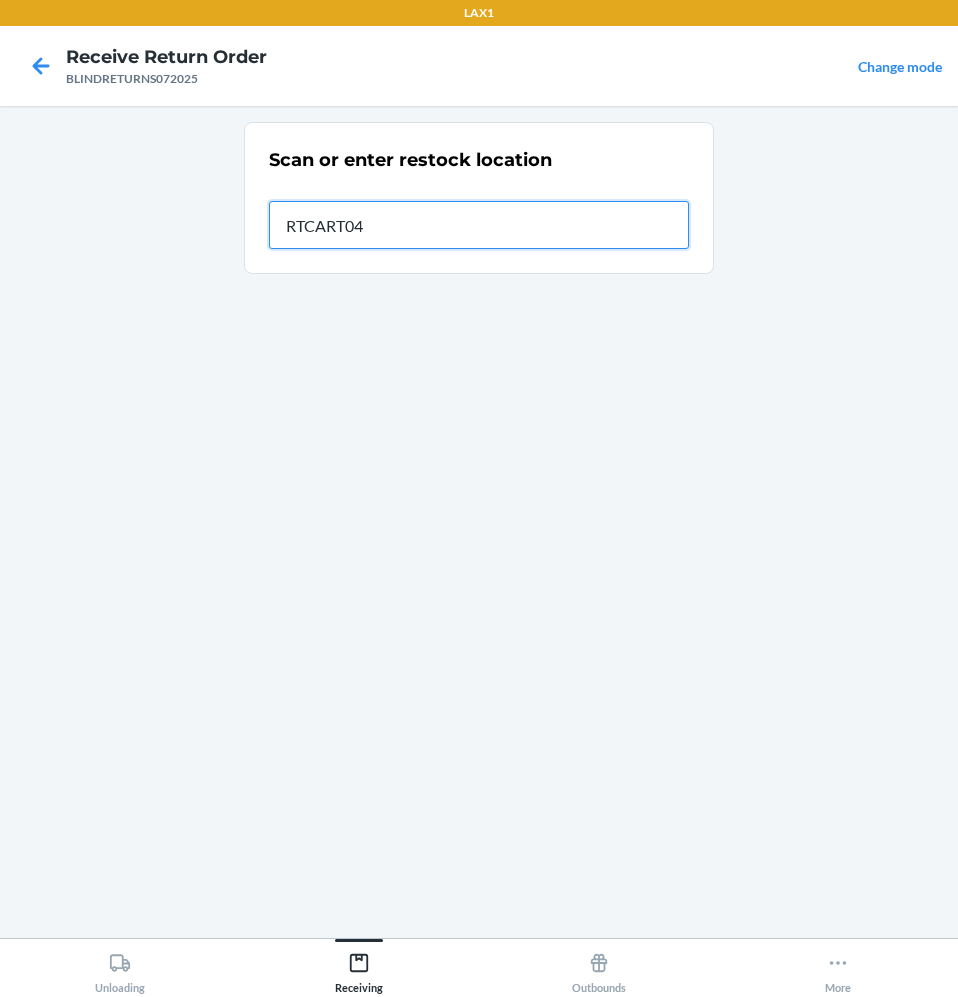 type on "RTCART042" 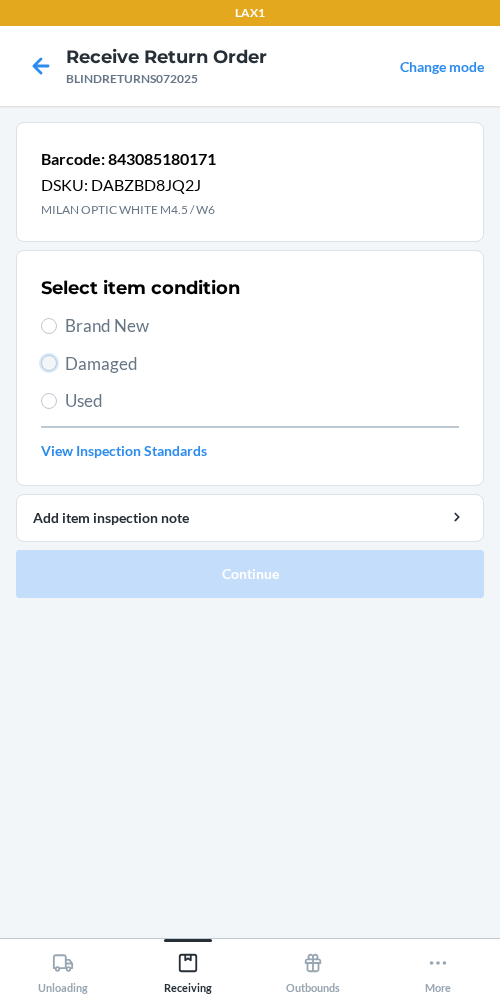 click on "Damaged" at bounding box center [49, 363] 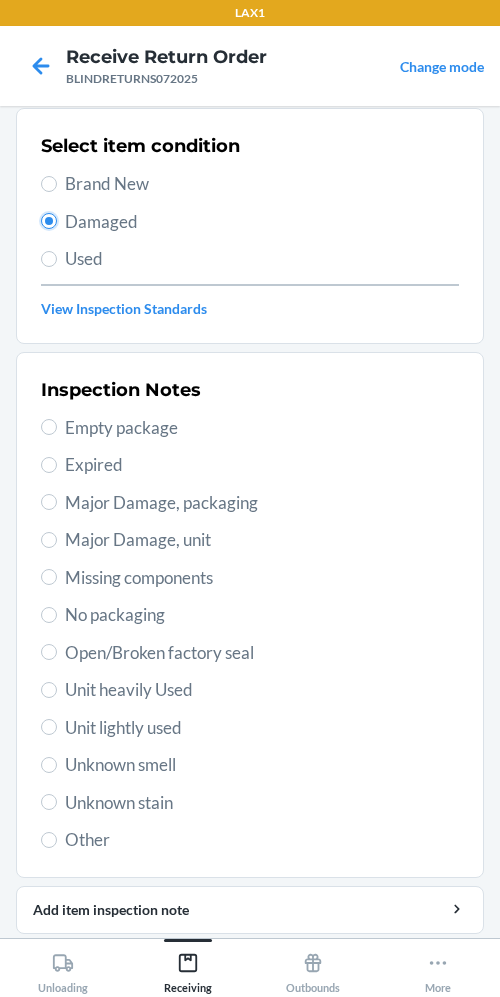 scroll, scrollTop: 160, scrollLeft: 0, axis: vertical 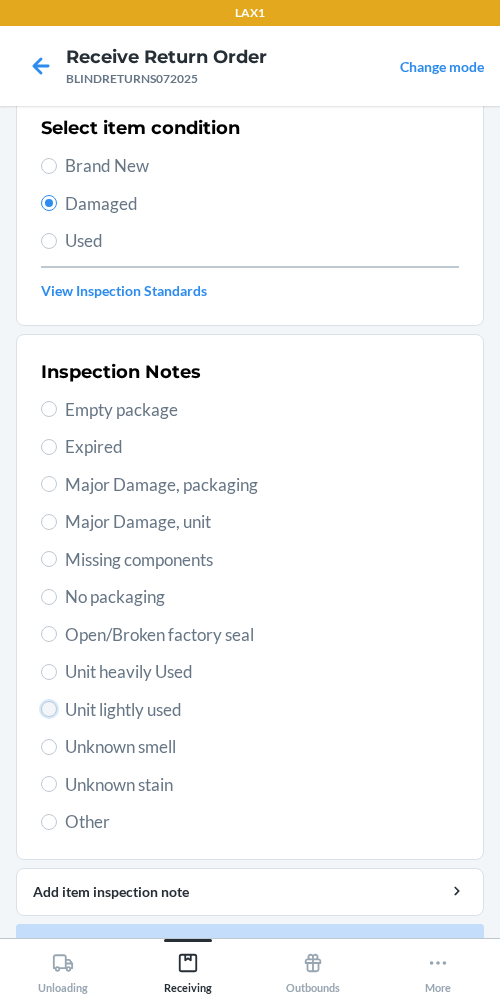 click on "Unit lightly used" at bounding box center [49, 709] 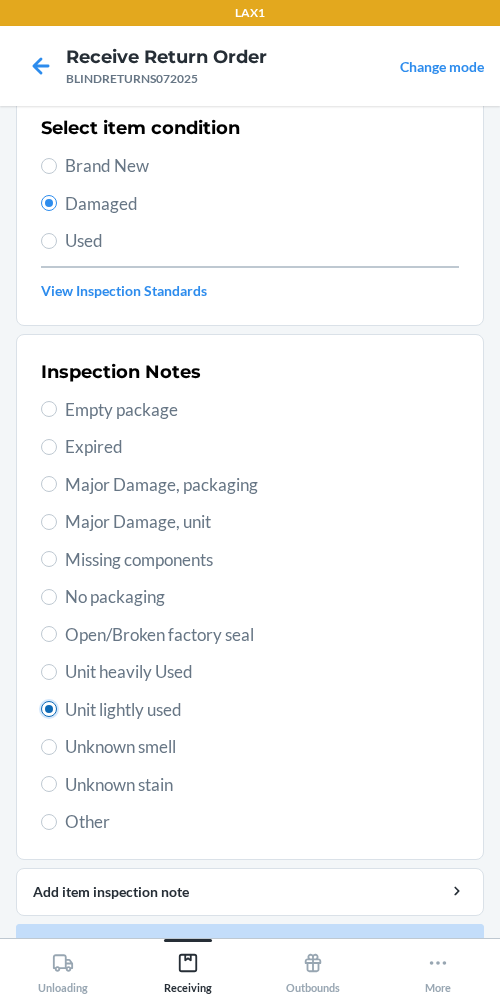radio on "true" 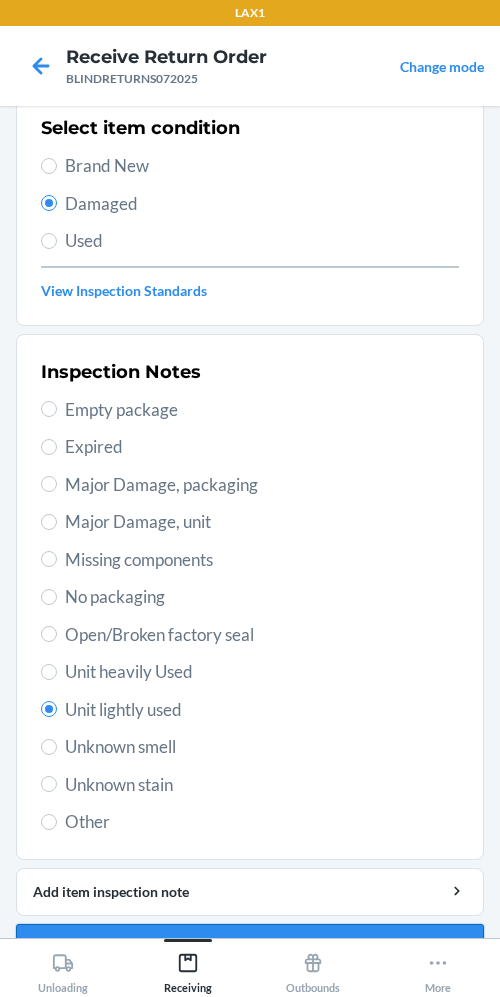 click on "Continue" at bounding box center (250, 948) 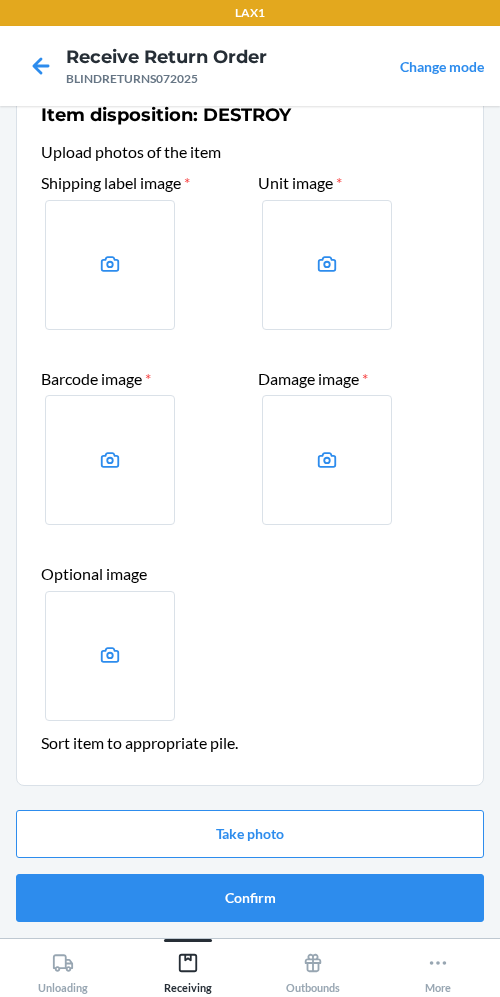 click at bounding box center [110, 265] 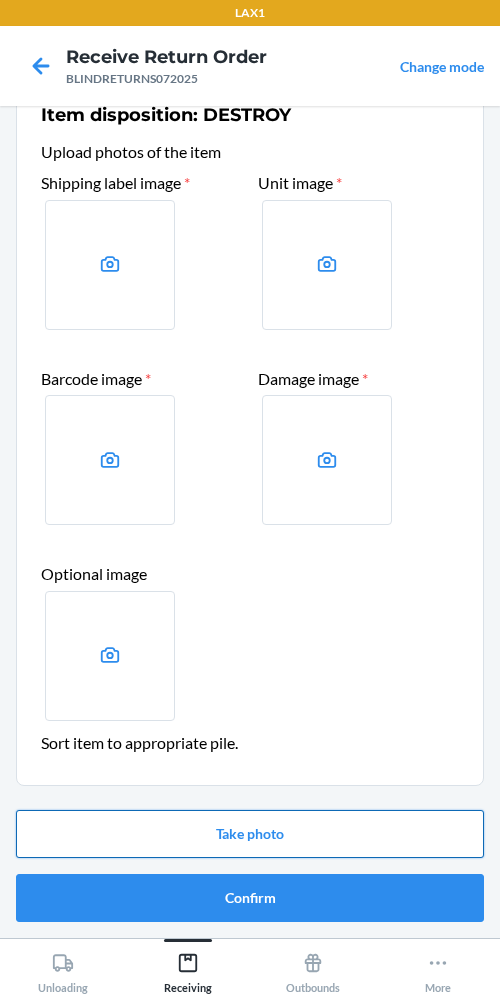 click on "Take photo" at bounding box center [250, 834] 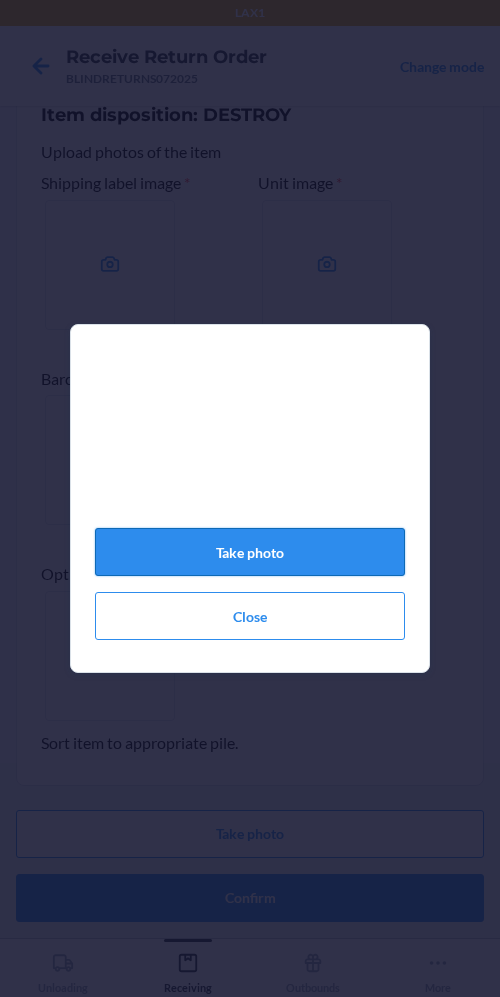 click on "Take photo" 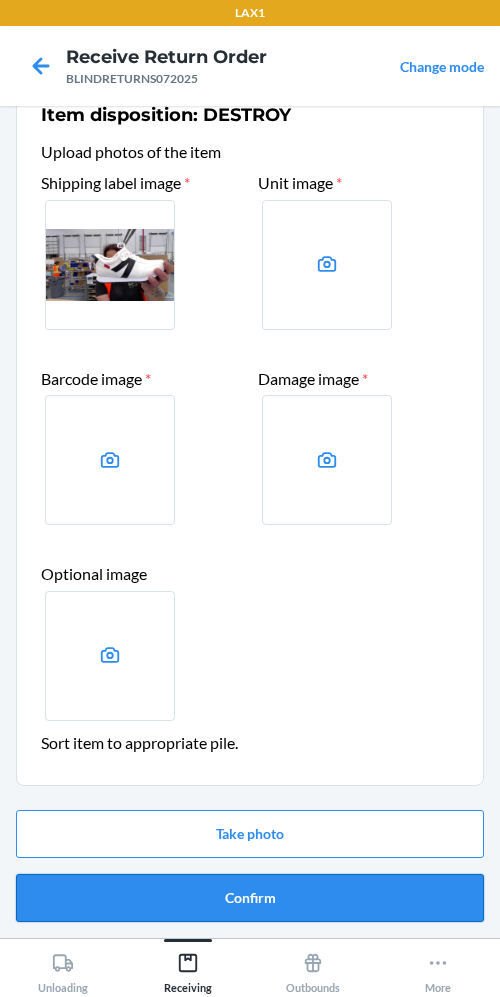 click on "Confirm" at bounding box center [250, 898] 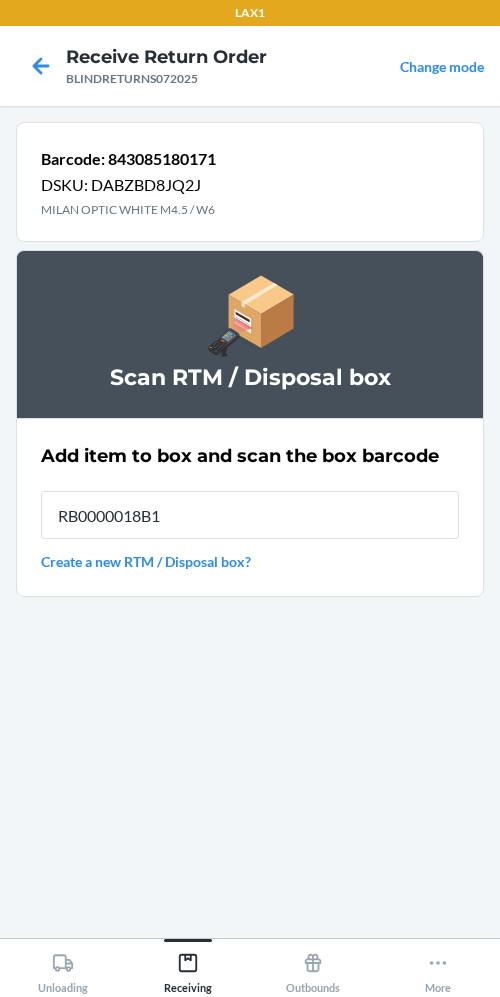 type on "RB0000018B1" 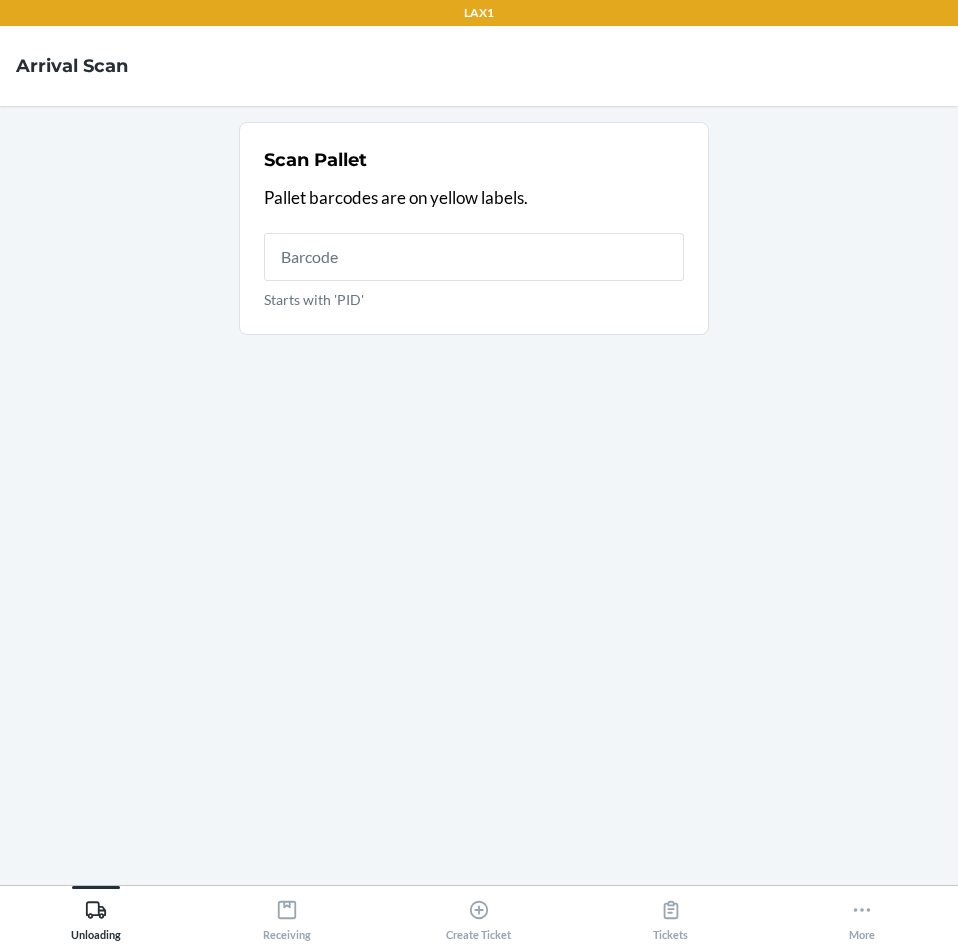 scroll, scrollTop: 0, scrollLeft: 0, axis: both 